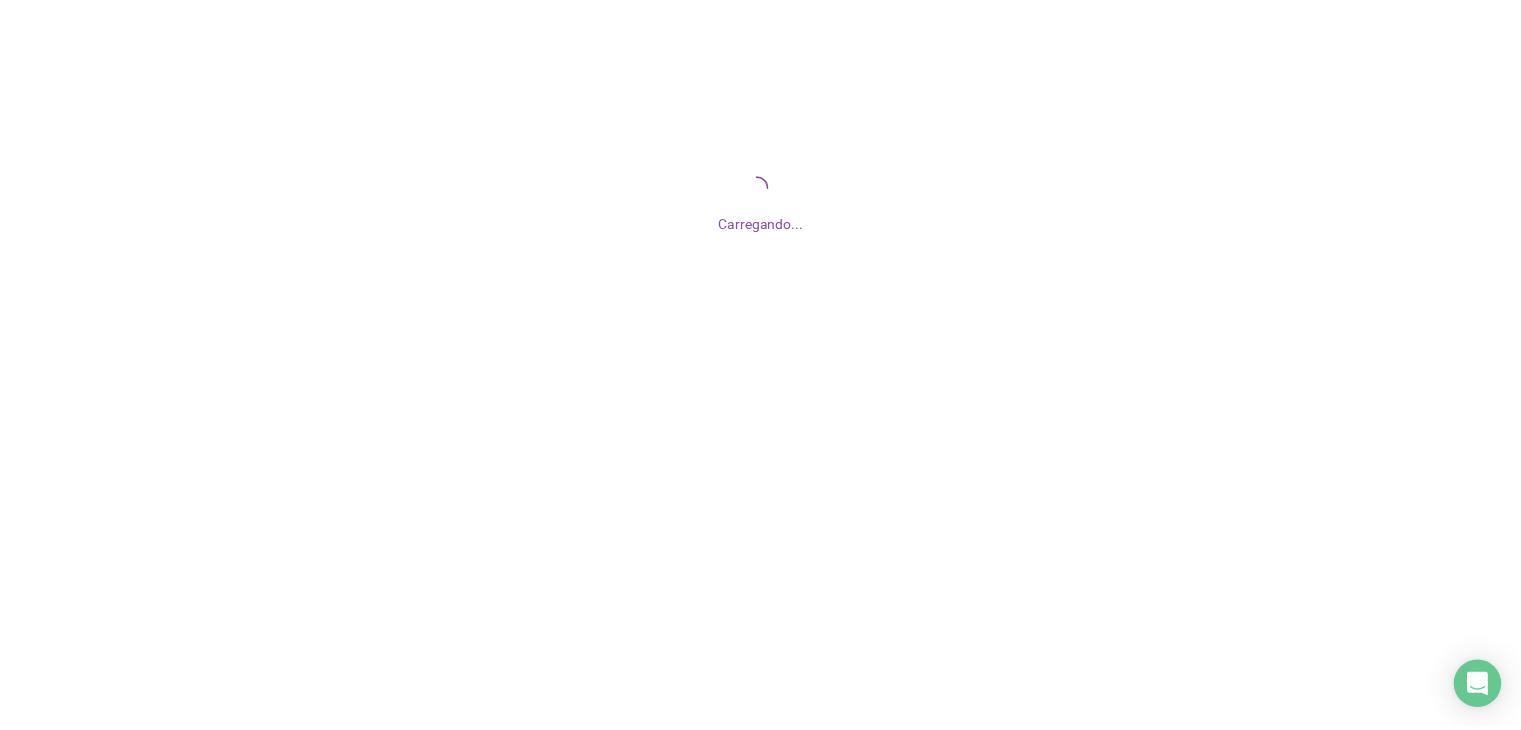 scroll, scrollTop: 0, scrollLeft: 0, axis: both 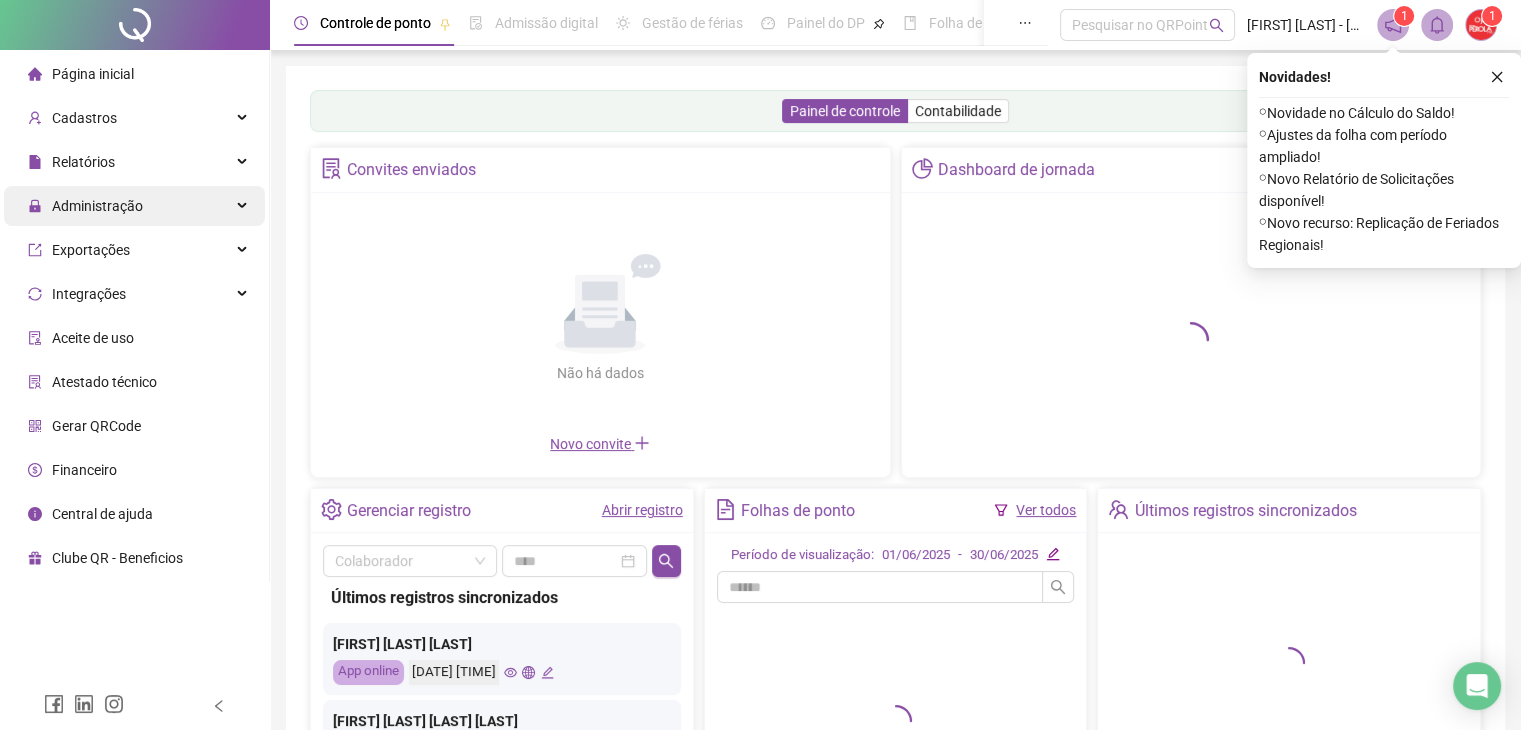 click on "Administração" at bounding box center [85, 206] 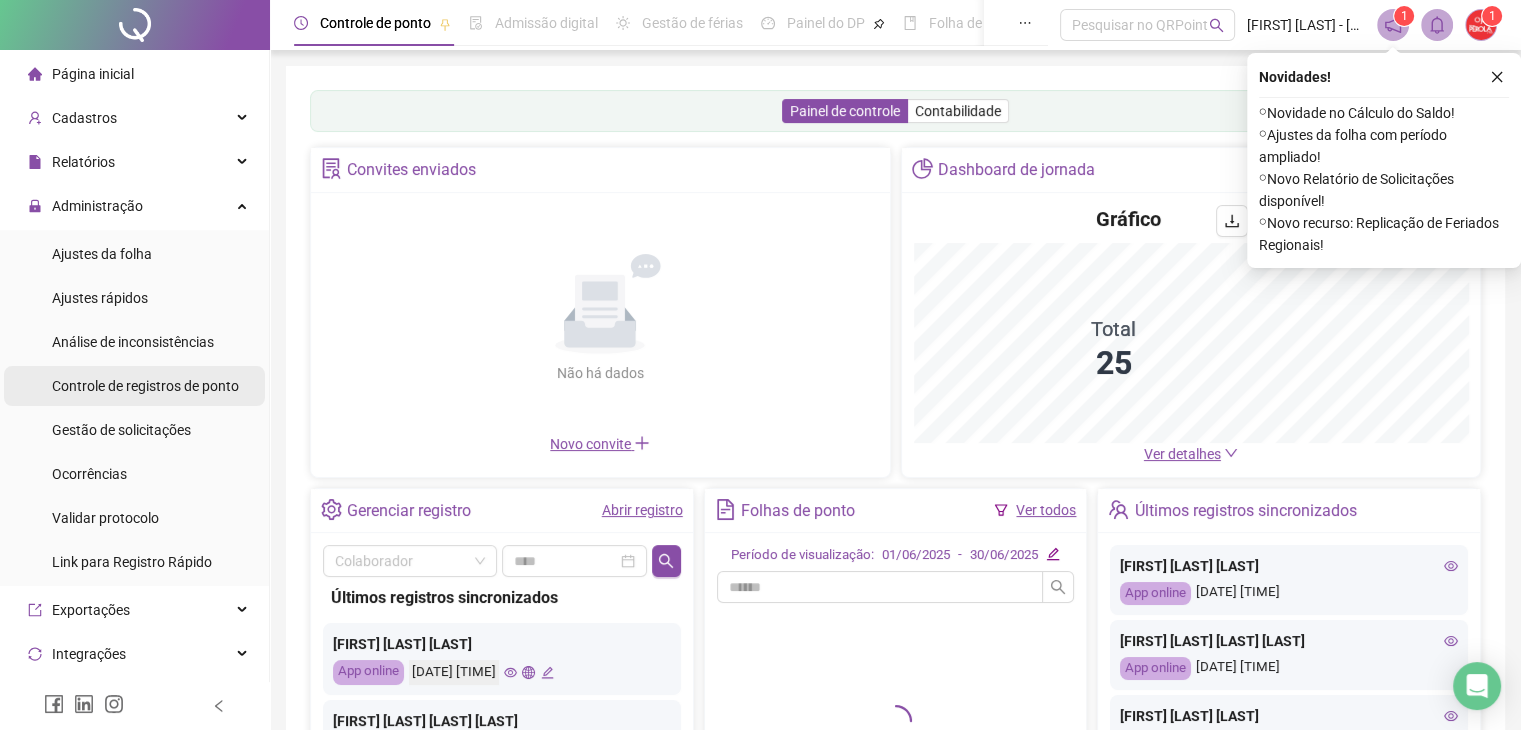 click on "Controle de registros de ponto" at bounding box center (145, 386) 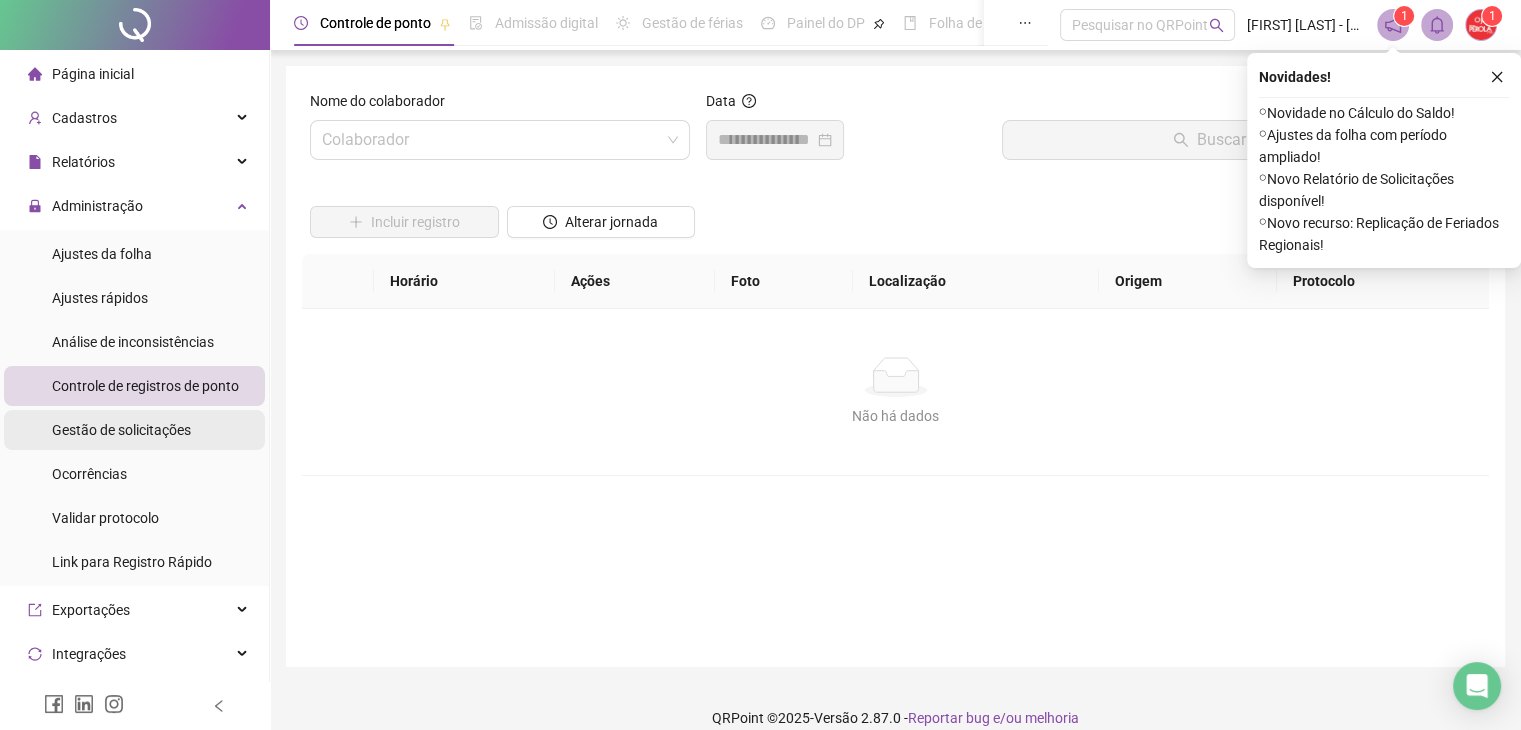 click on "Gestão de solicitações" at bounding box center [121, 430] 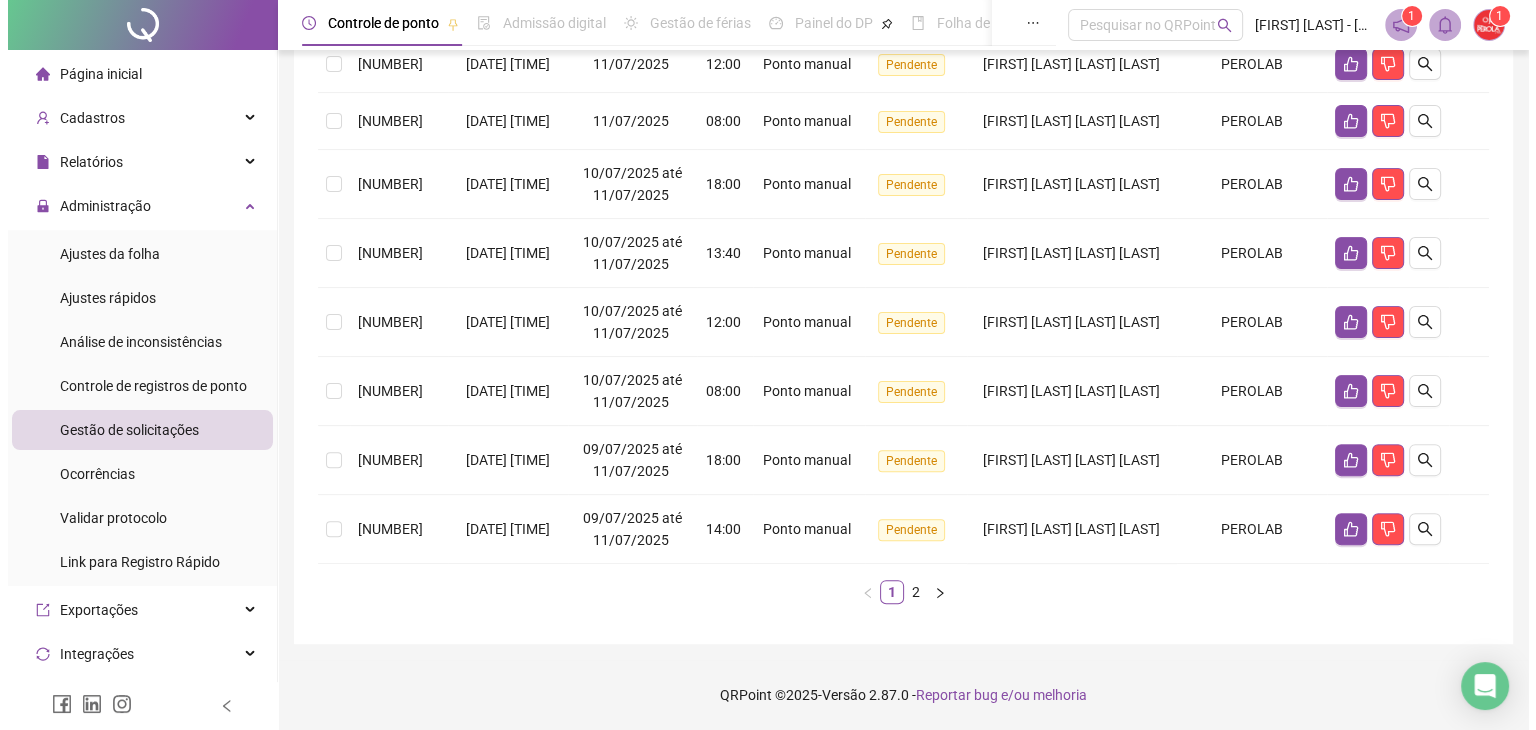 scroll, scrollTop: 4, scrollLeft: 0, axis: vertical 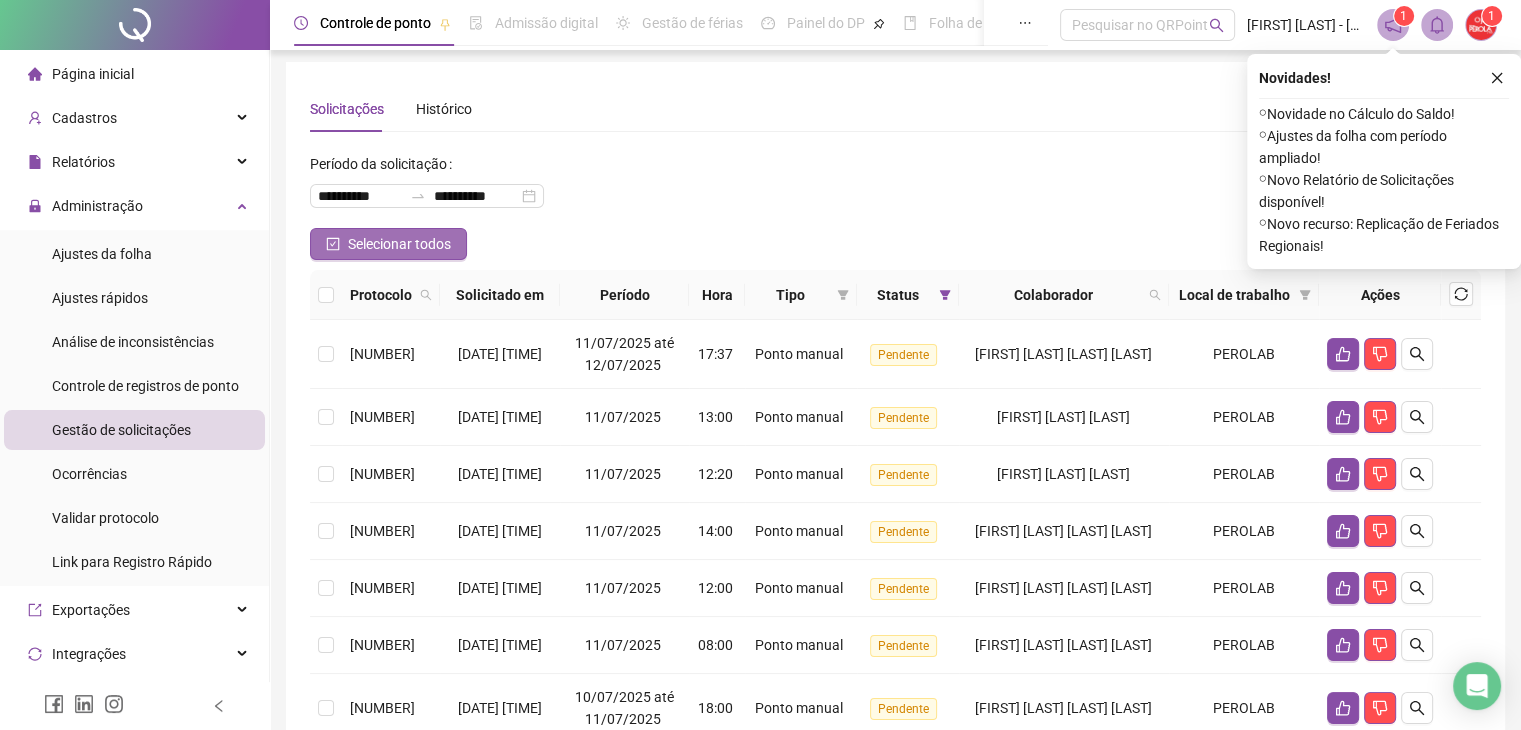 click on "Selecionar todos" at bounding box center (399, 244) 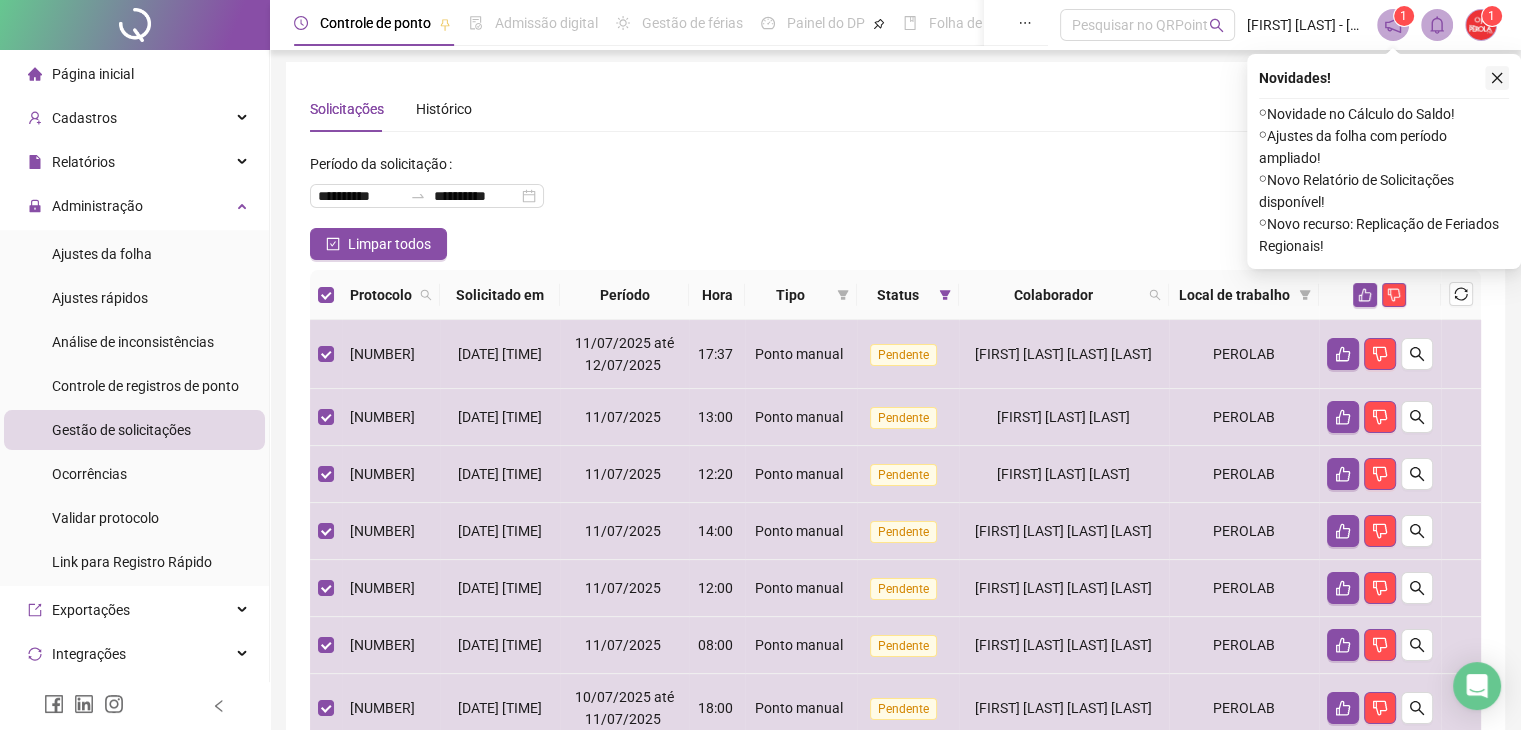click 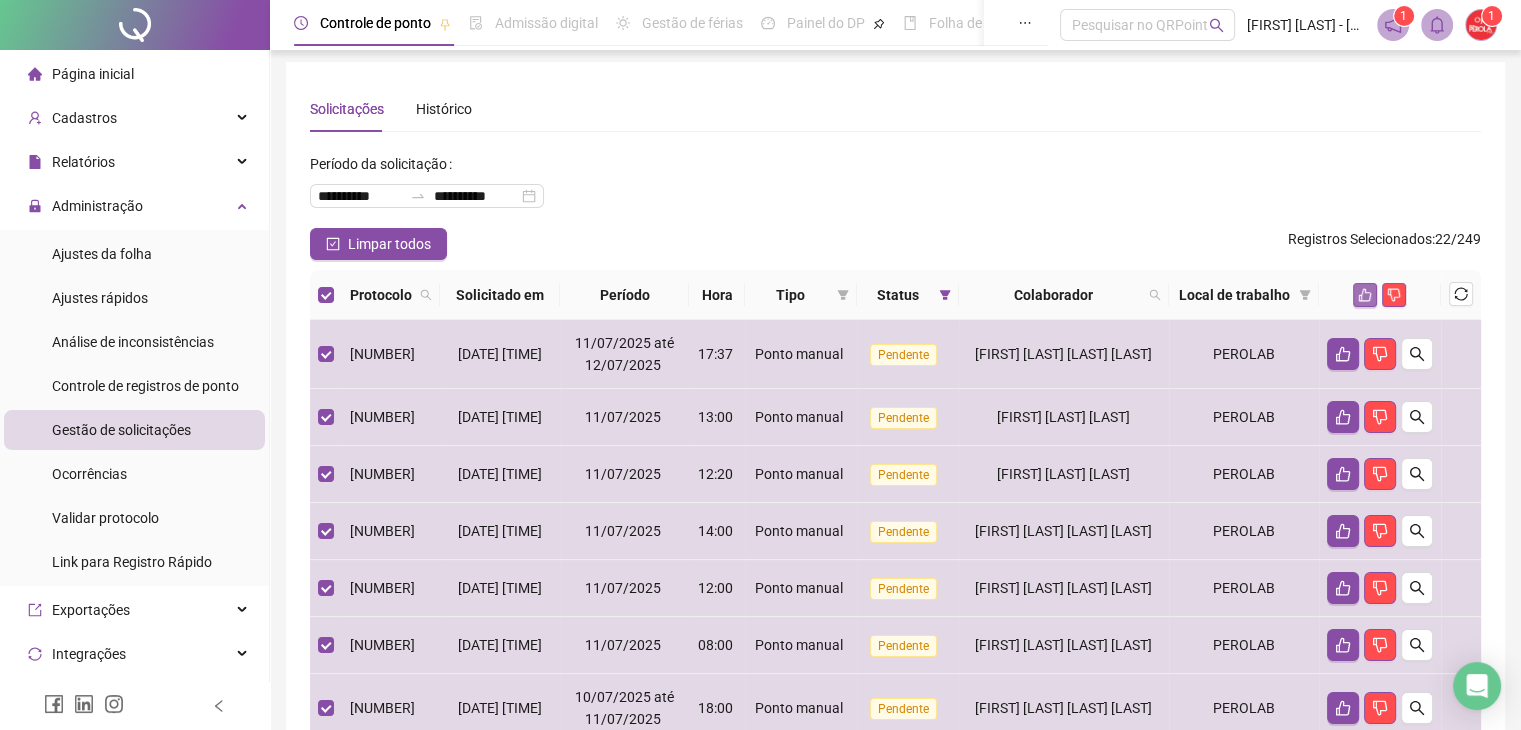 click 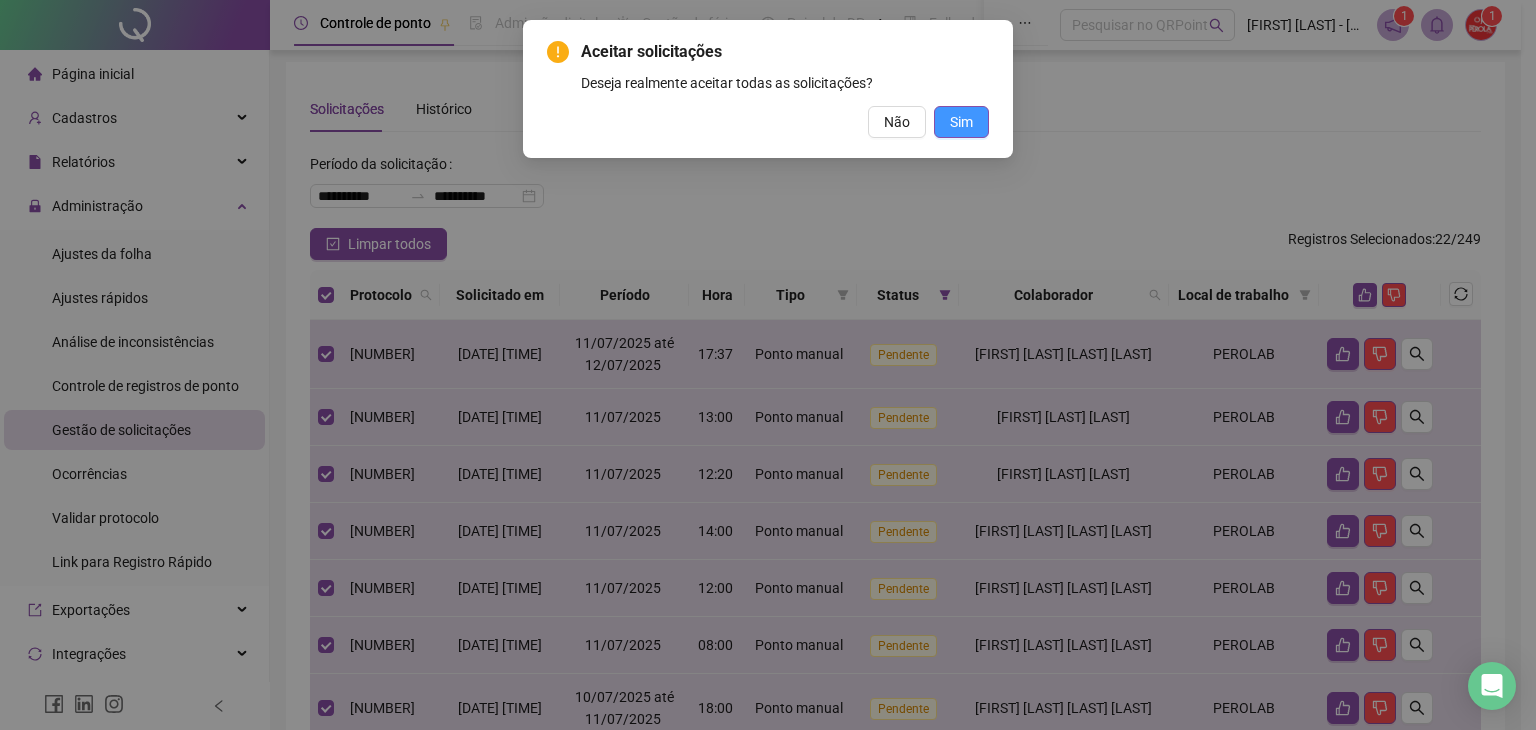 click on "Sim" at bounding box center [961, 122] 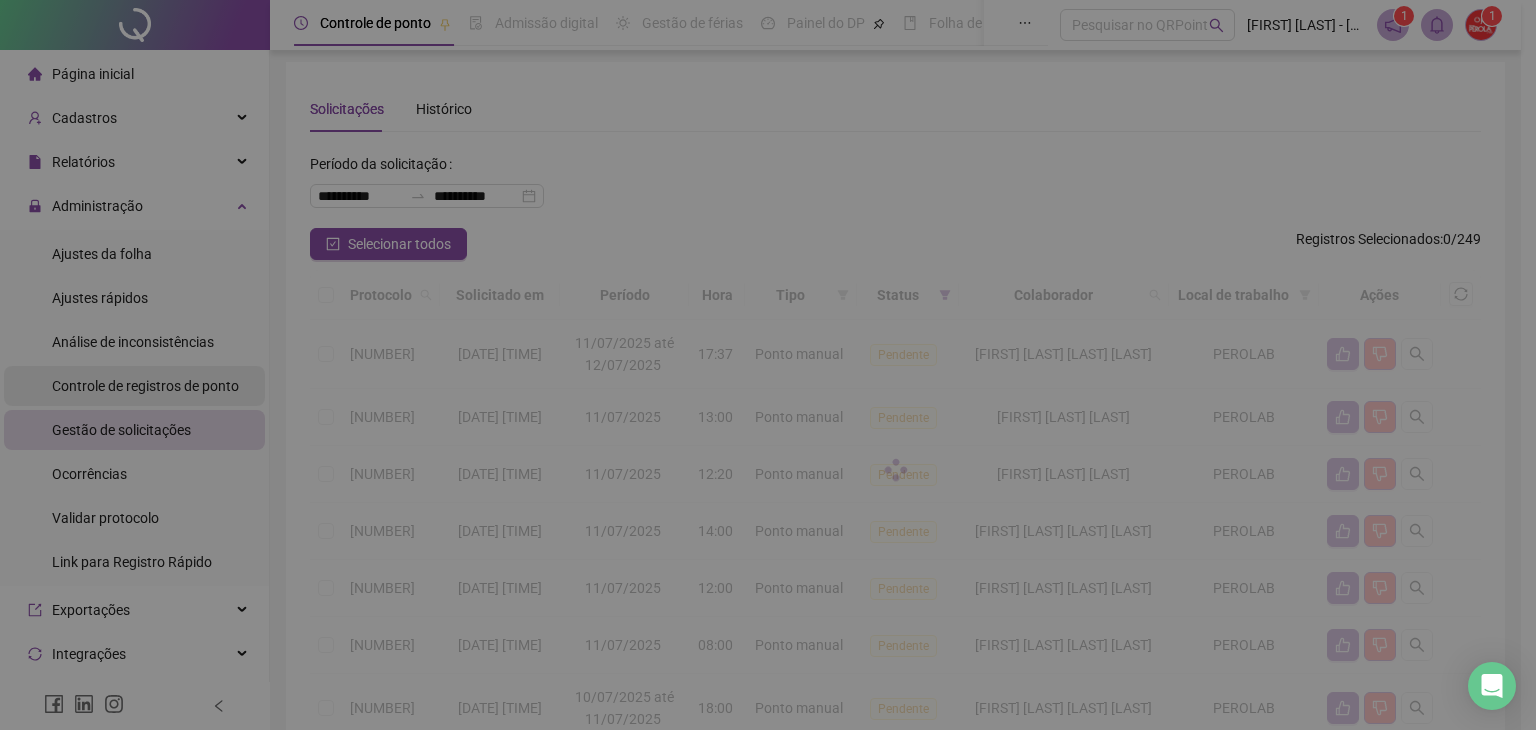 click on "Tudo ok! Todas as solicitações marcadas foram aceitas OK" at bounding box center [768, 365] 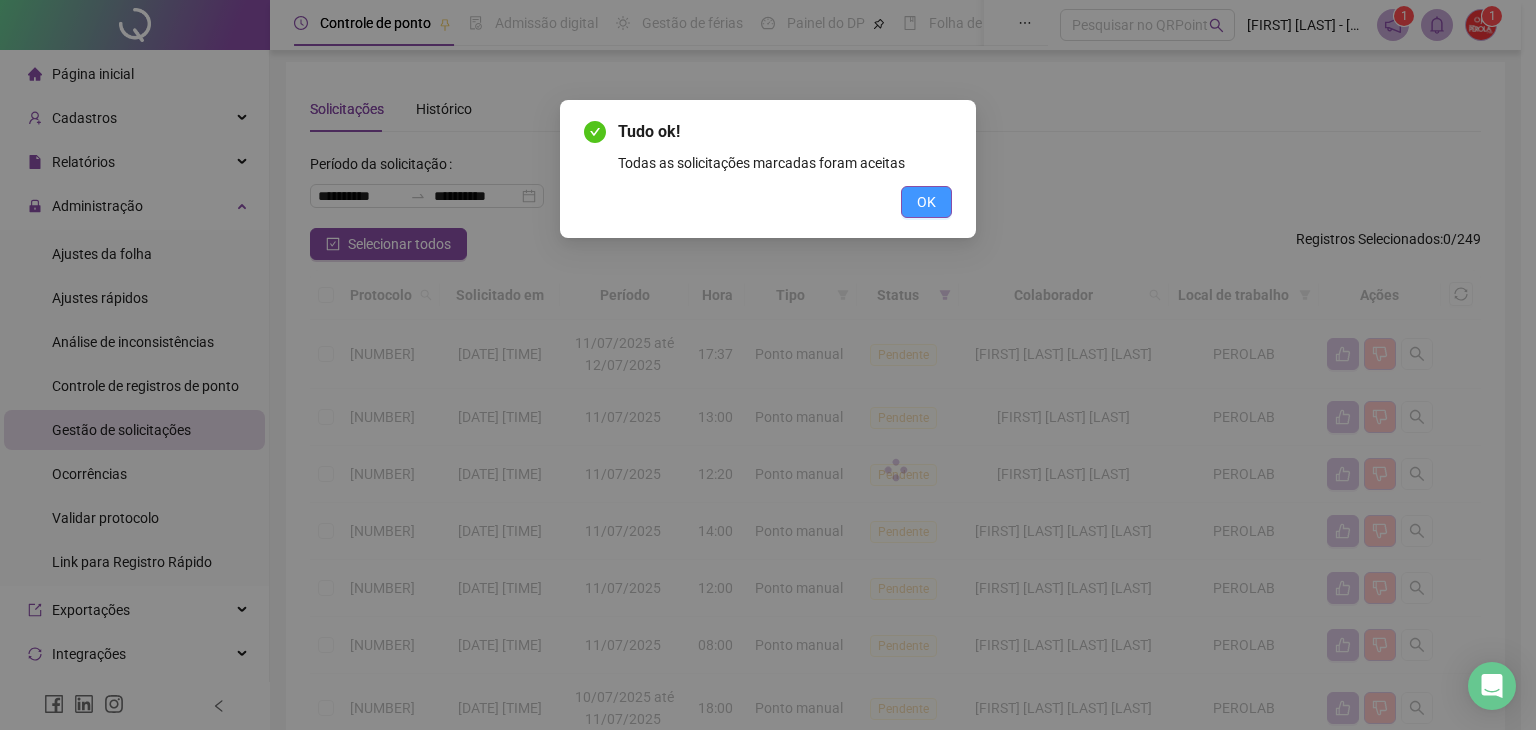 scroll, scrollTop: 0, scrollLeft: 0, axis: both 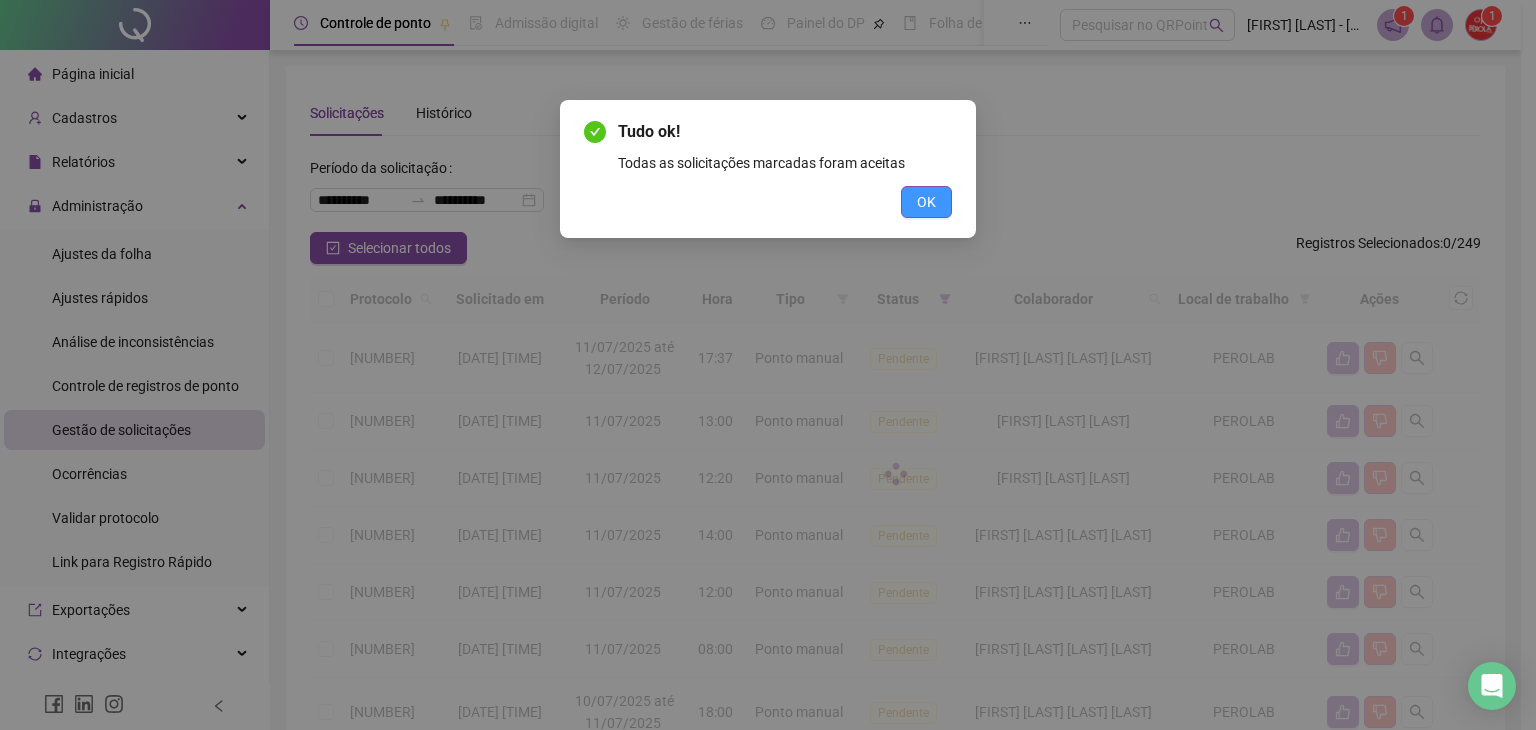 click on "OK" at bounding box center [926, 202] 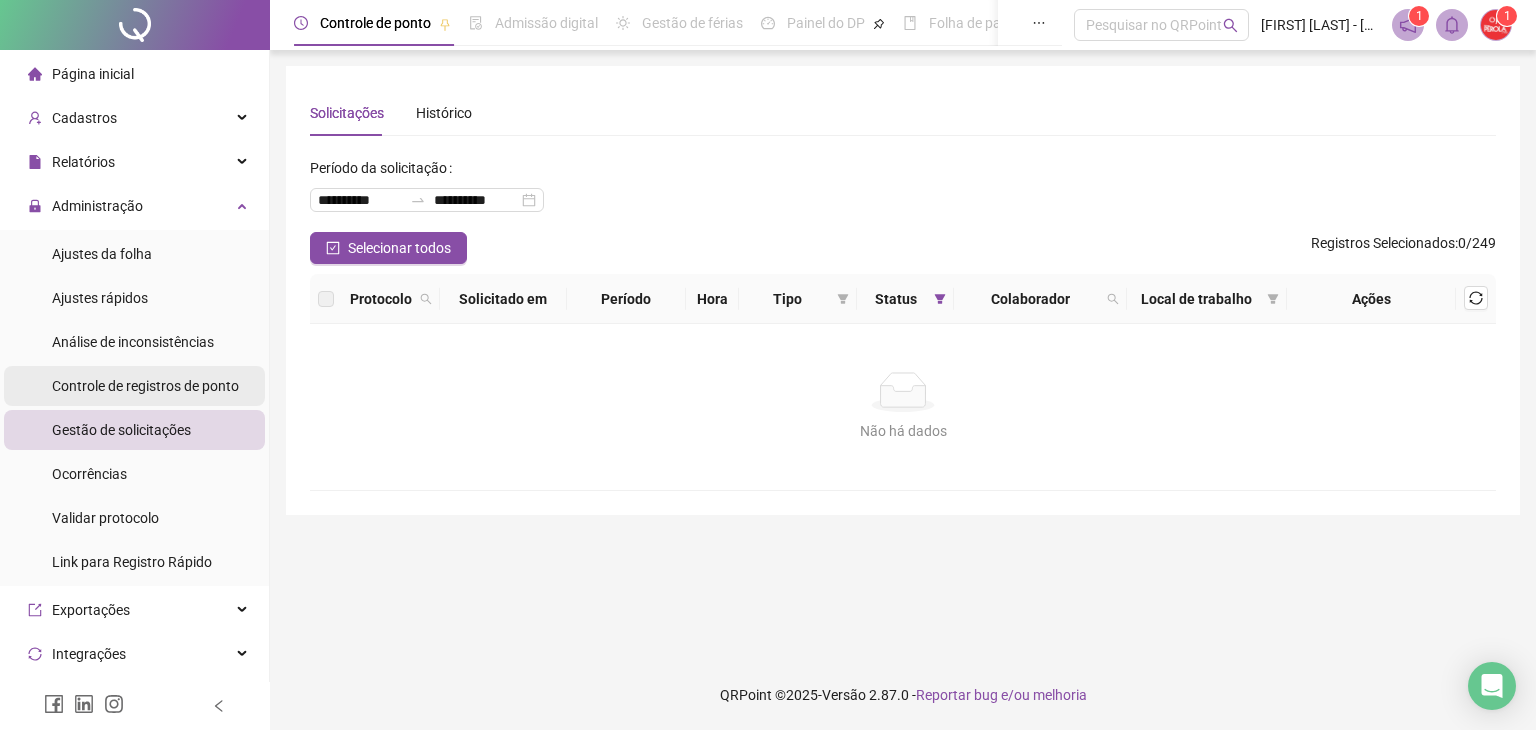 click on "Controle de registros de ponto" at bounding box center (145, 386) 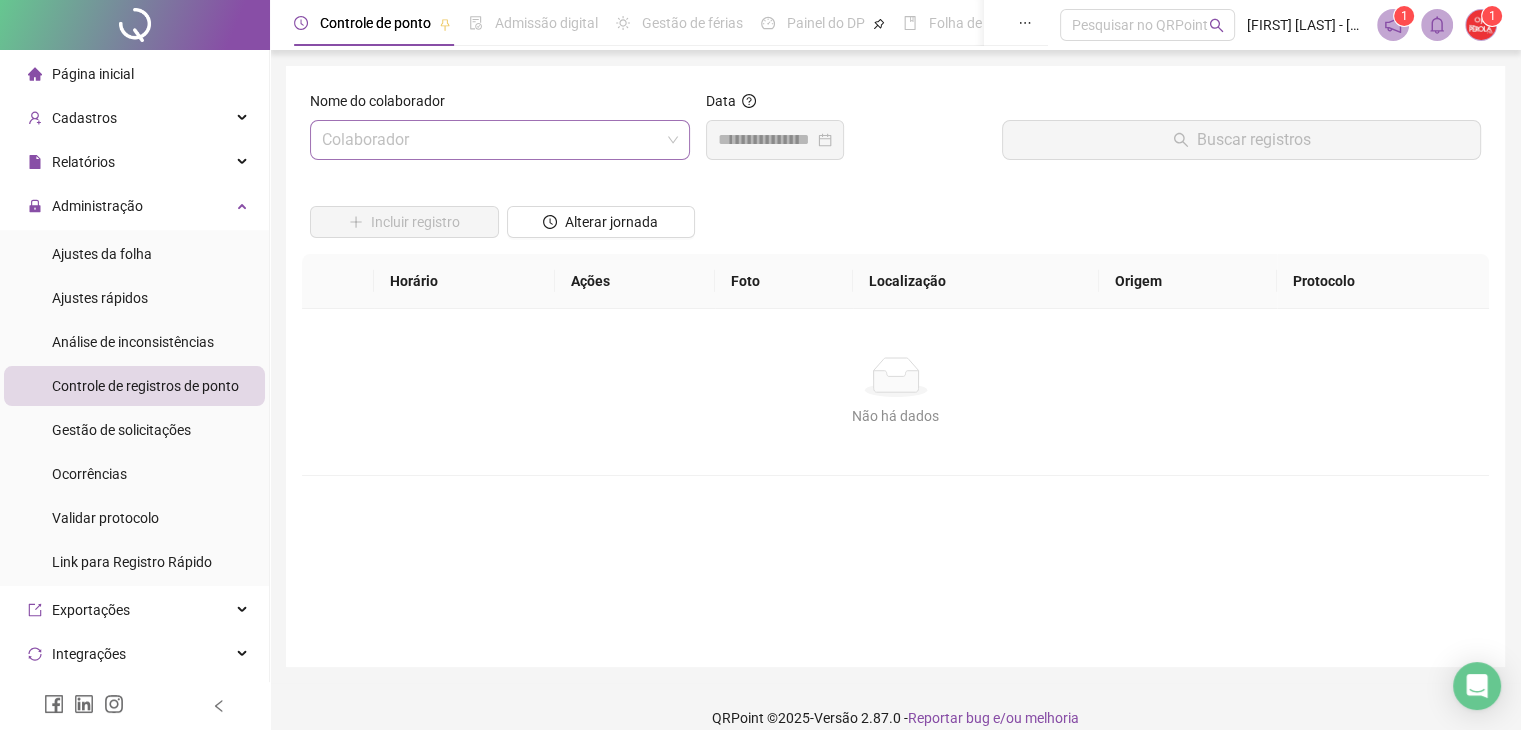 click at bounding box center [494, 140] 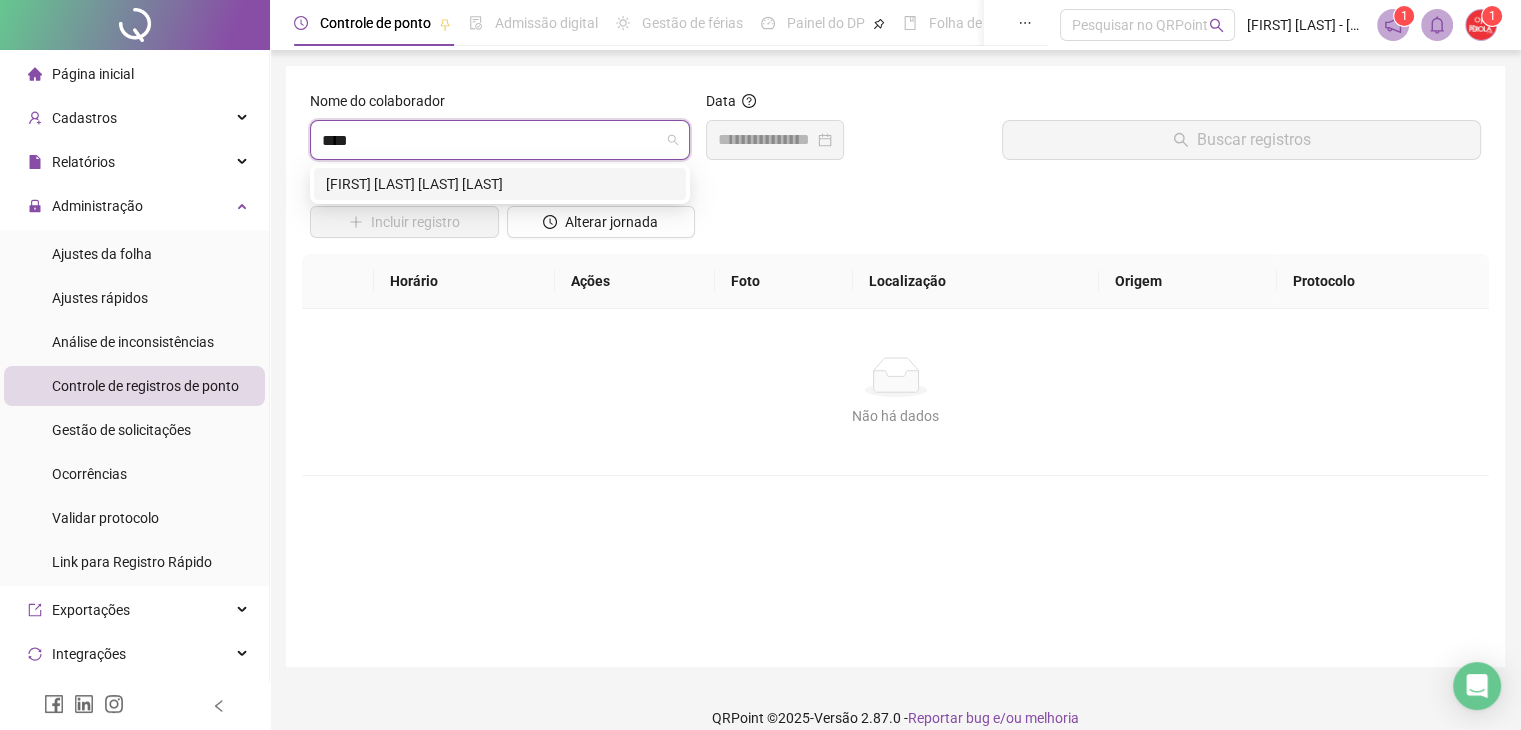 type on "*****" 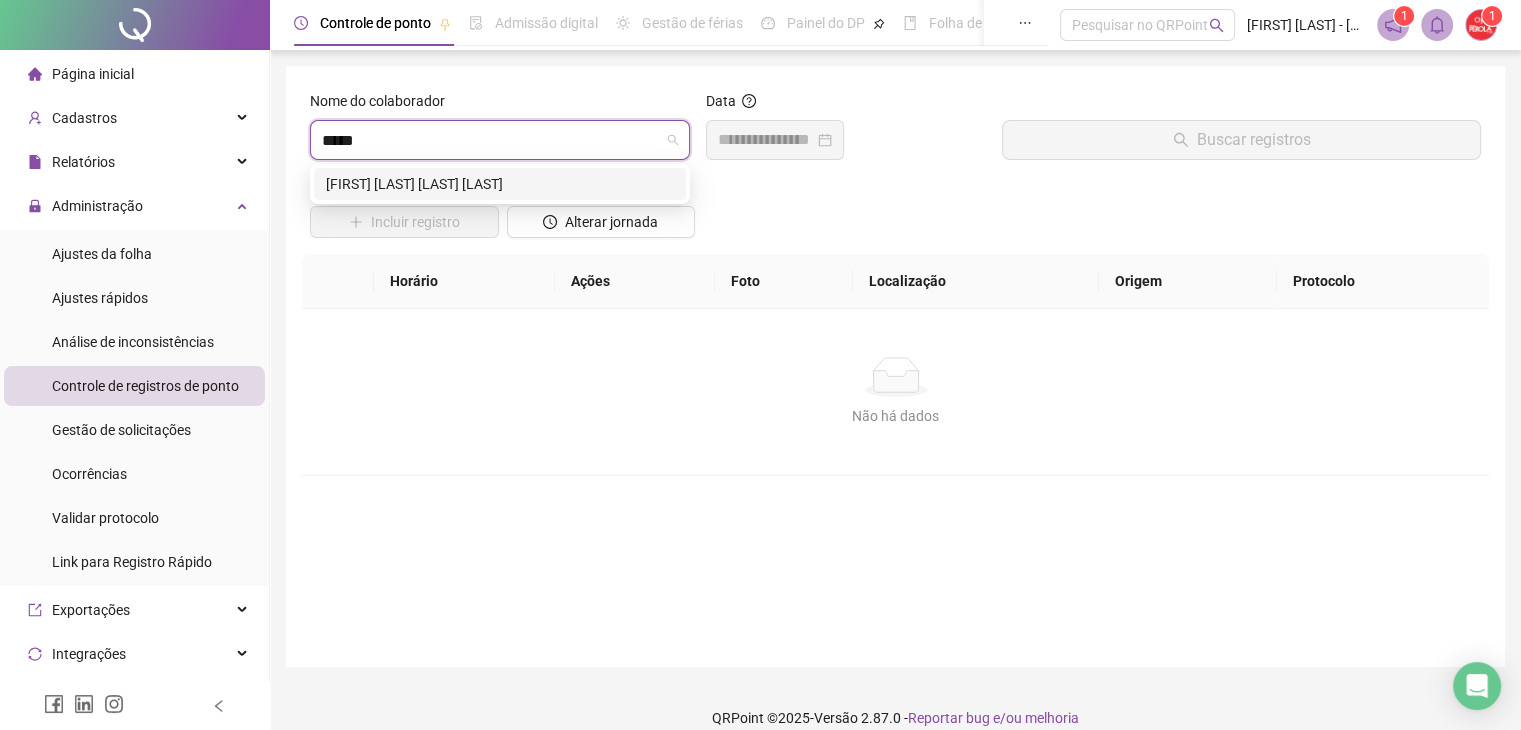 type 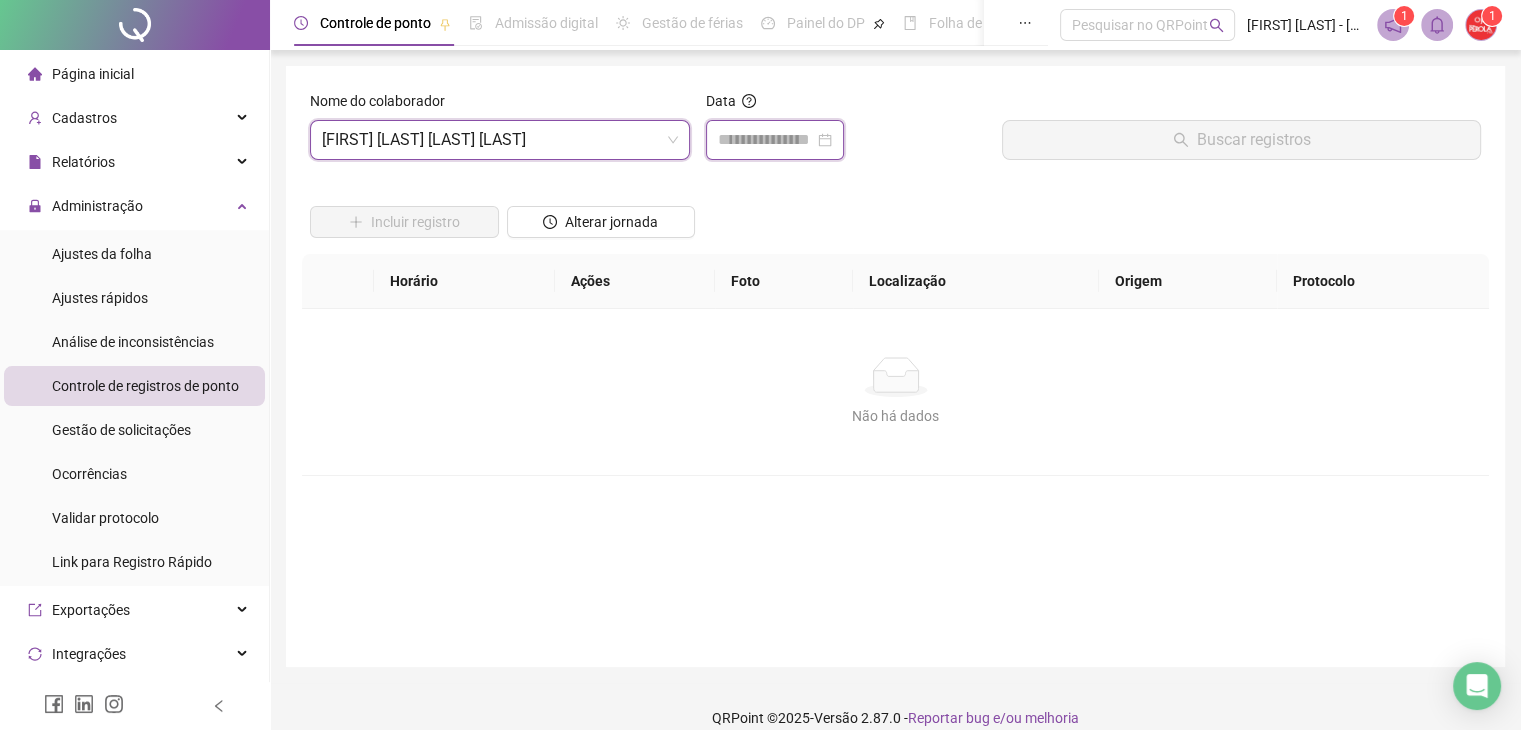 click at bounding box center (766, 140) 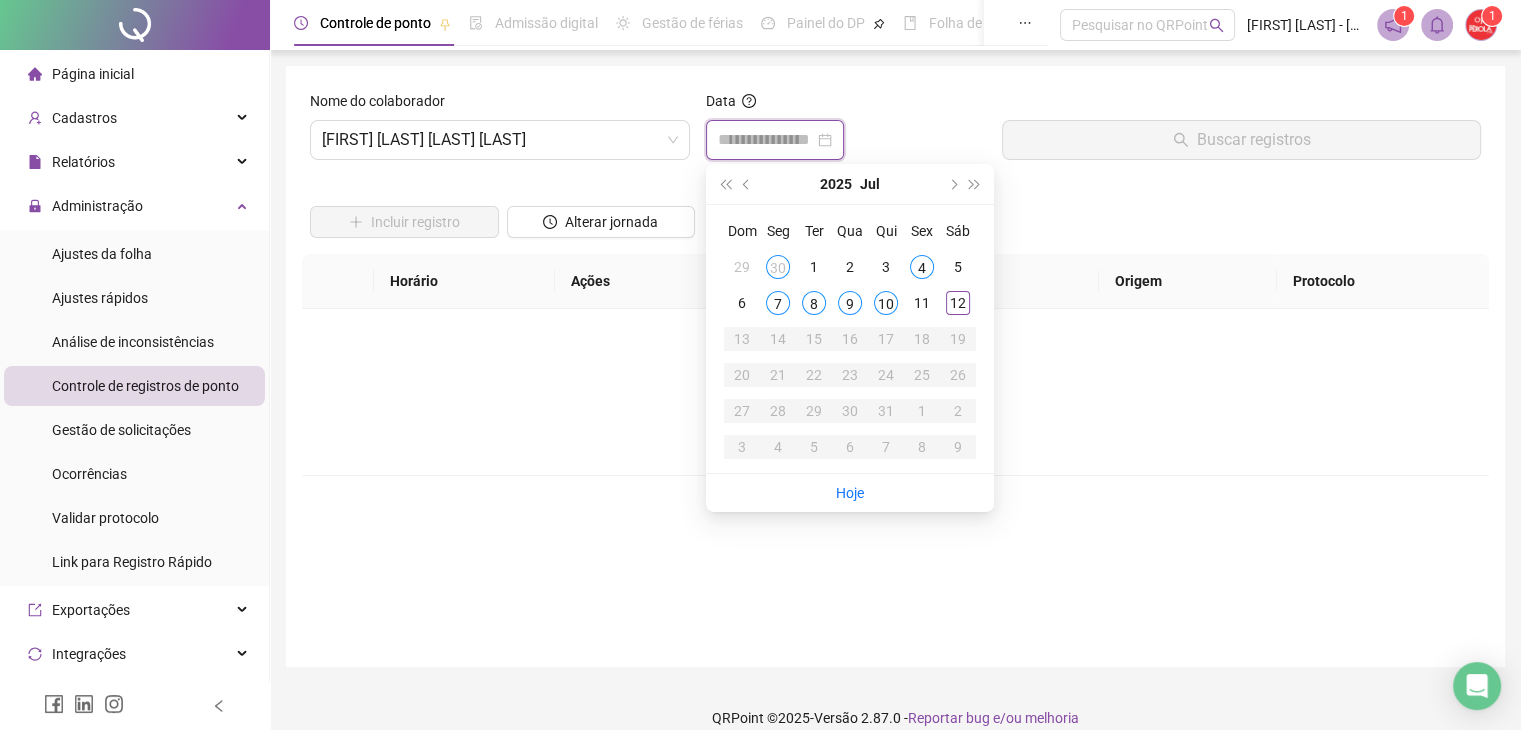 type on "**********" 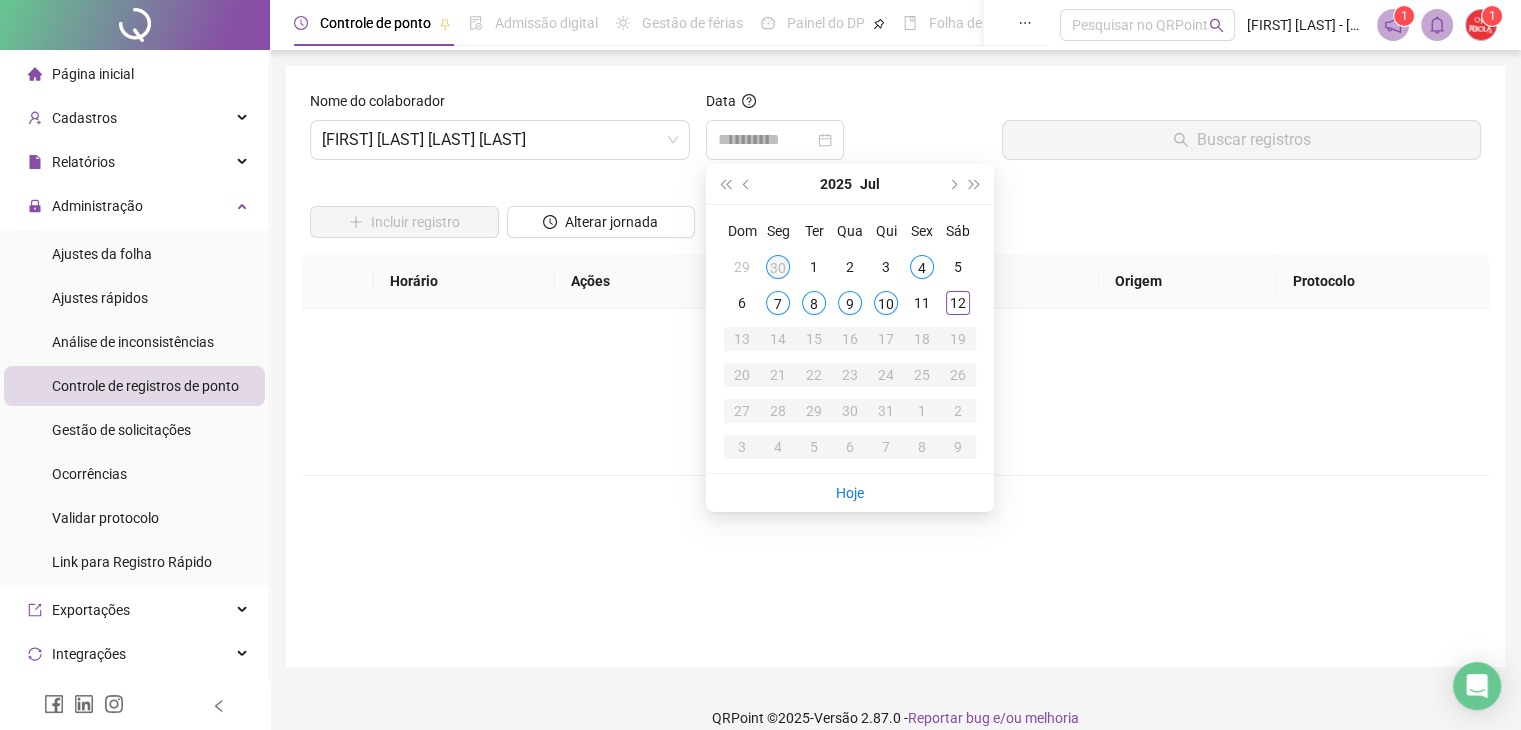 click on "30" at bounding box center (778, 267) 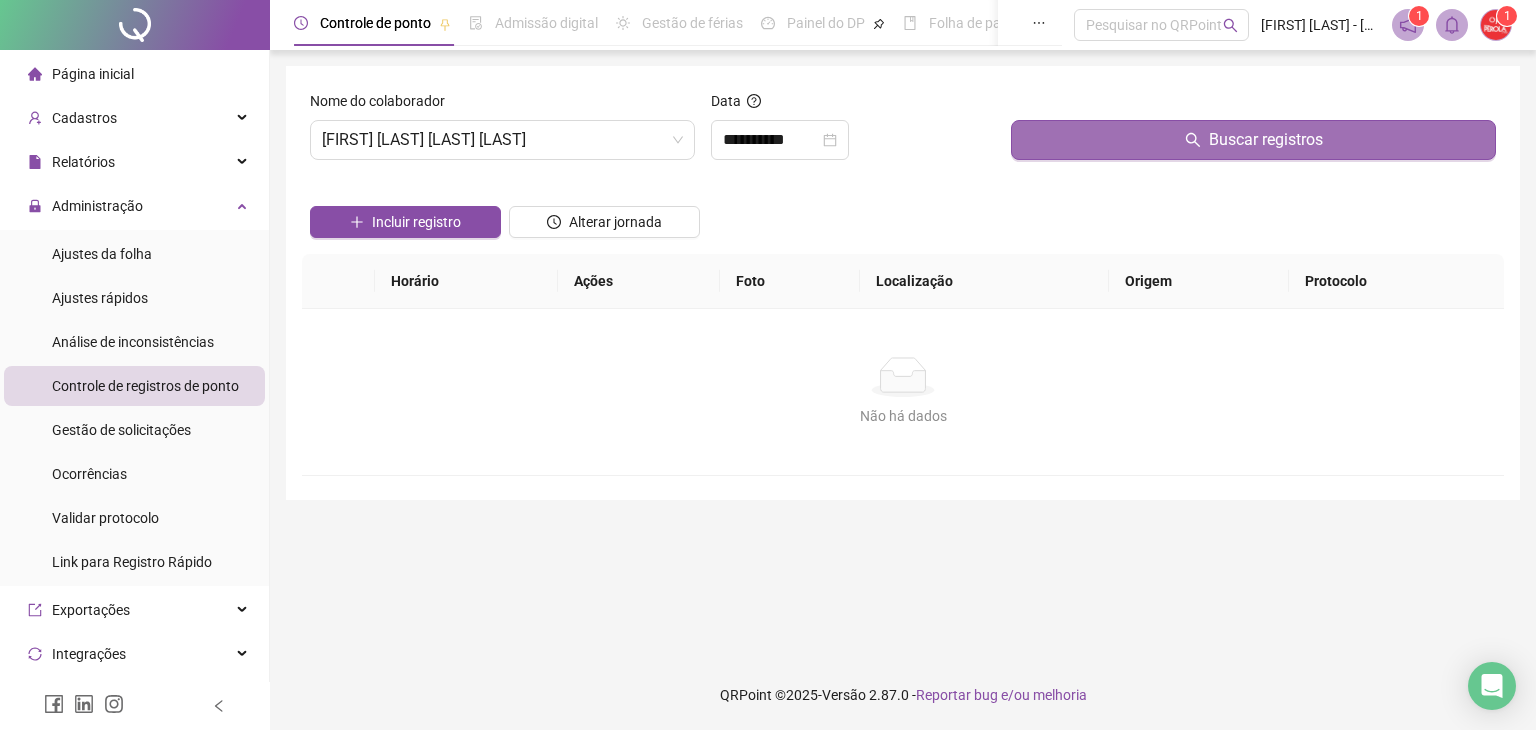 click on "Buscar registros" at bounding box center [1253, 140] 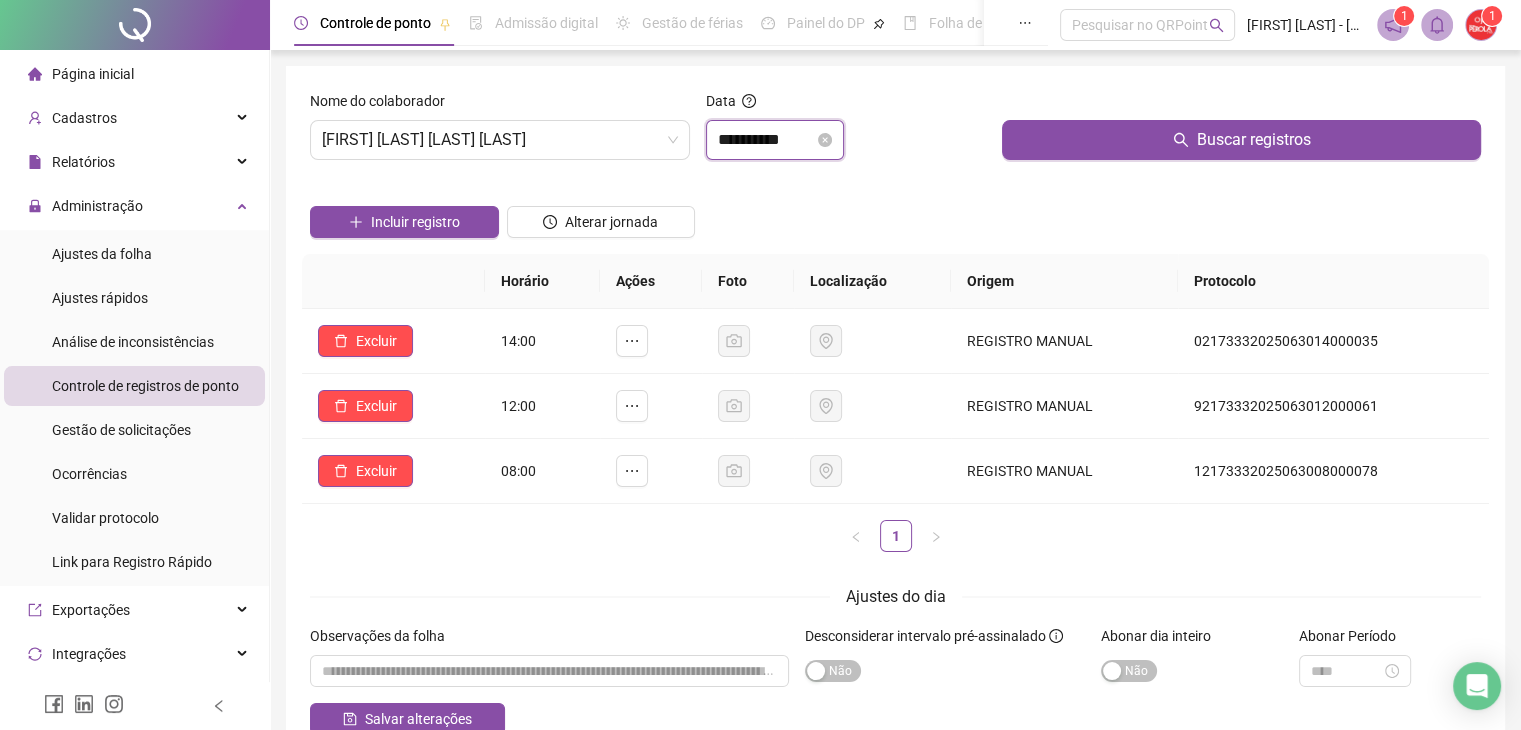 click on "**********" at bounding box center [766, 140] 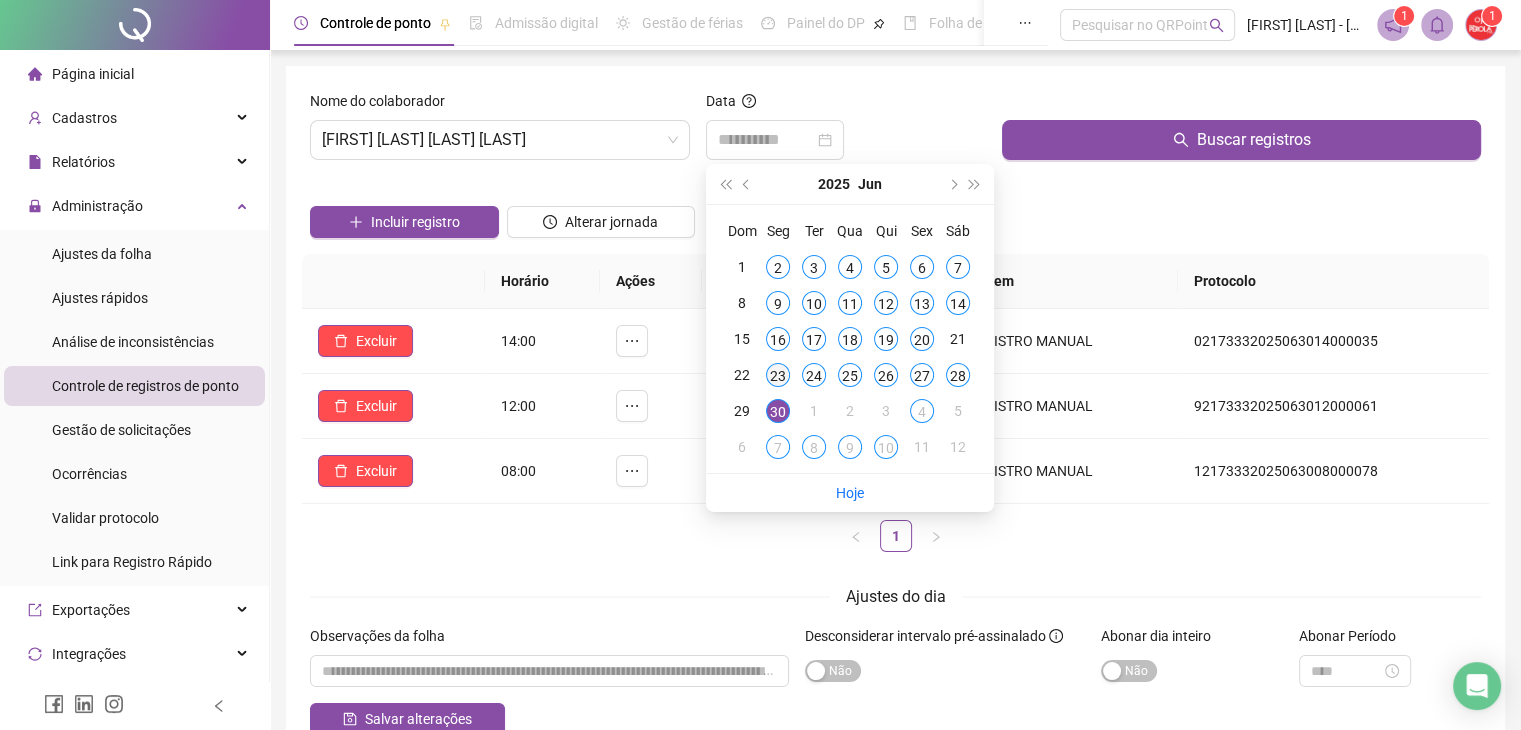 click on "23" at bounding box center [778, 375] 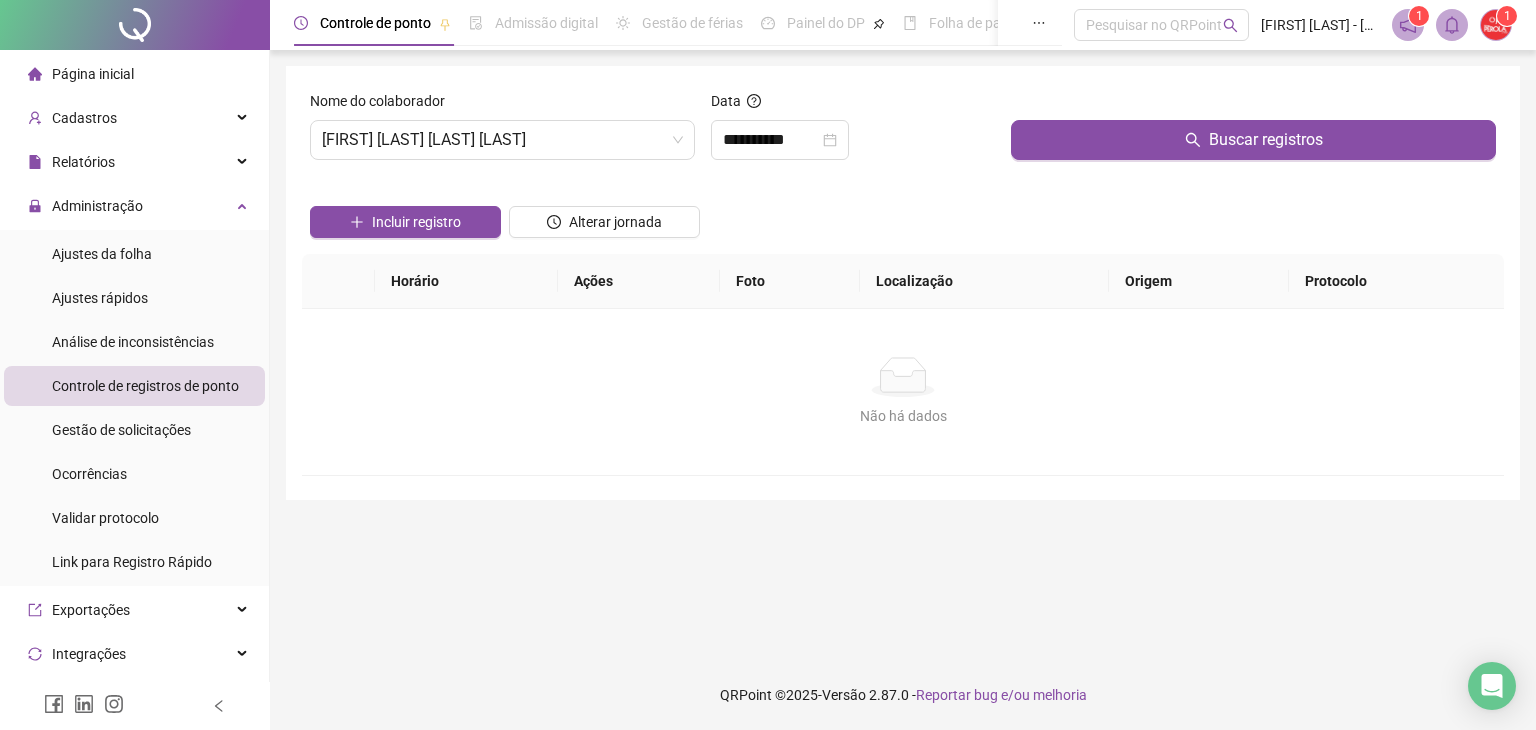 click at bounding box center [1253, 105] 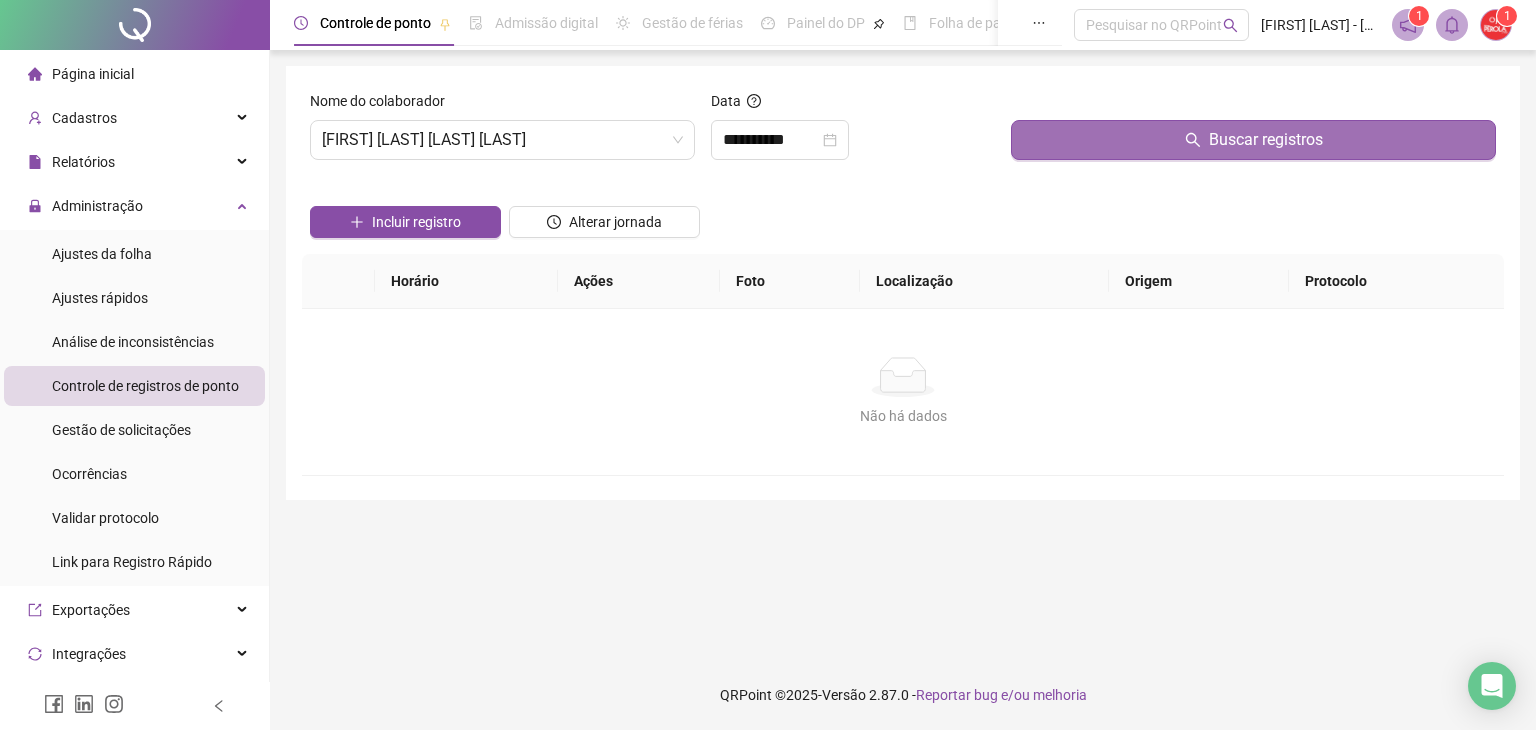 click on "Buscar registros" at bounding box center (1253, 140) 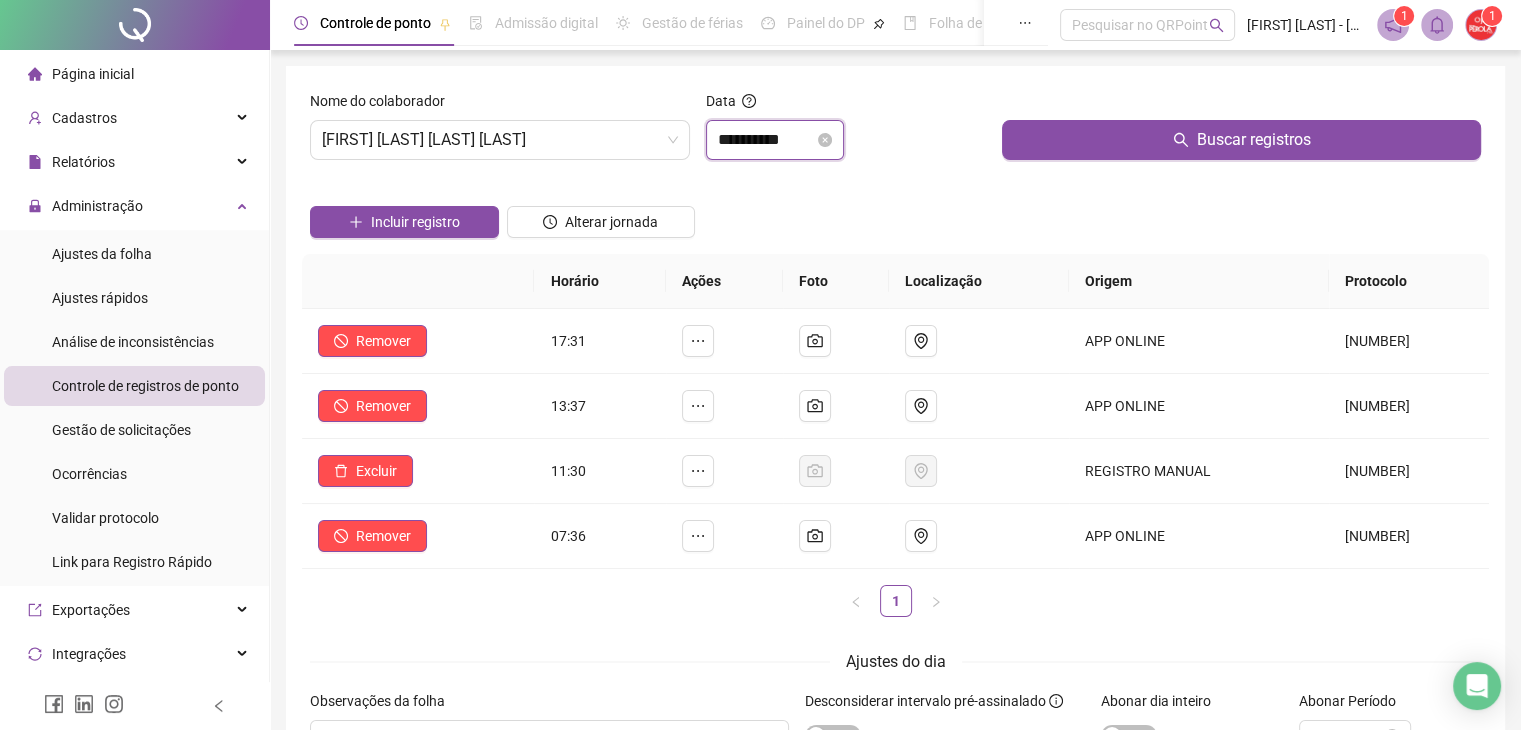 click on "**********" at bounding box center [766, 140] 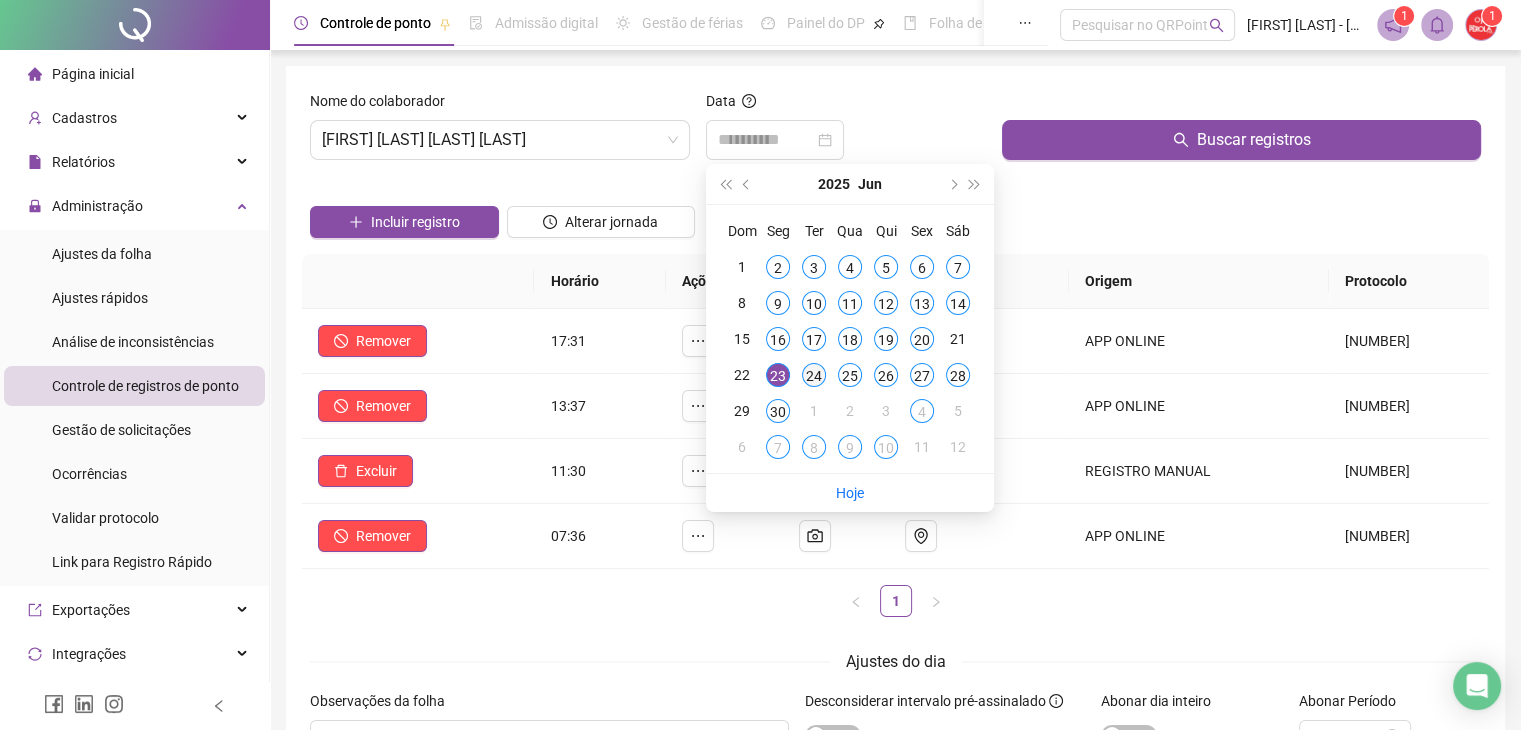 click on "24" at bounding box center (814, 375) 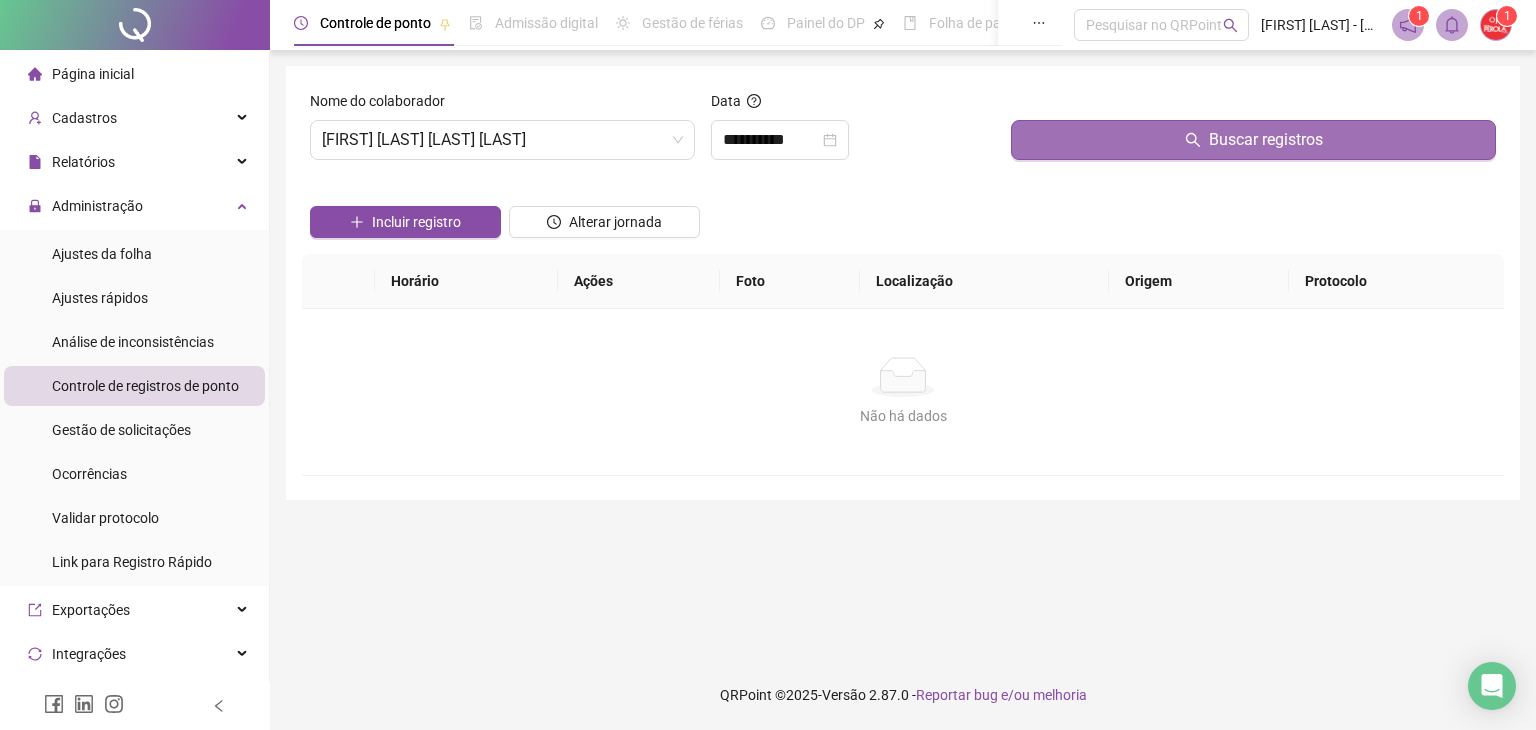 click on "Buscar registros" at bounding box center (1253, 140) 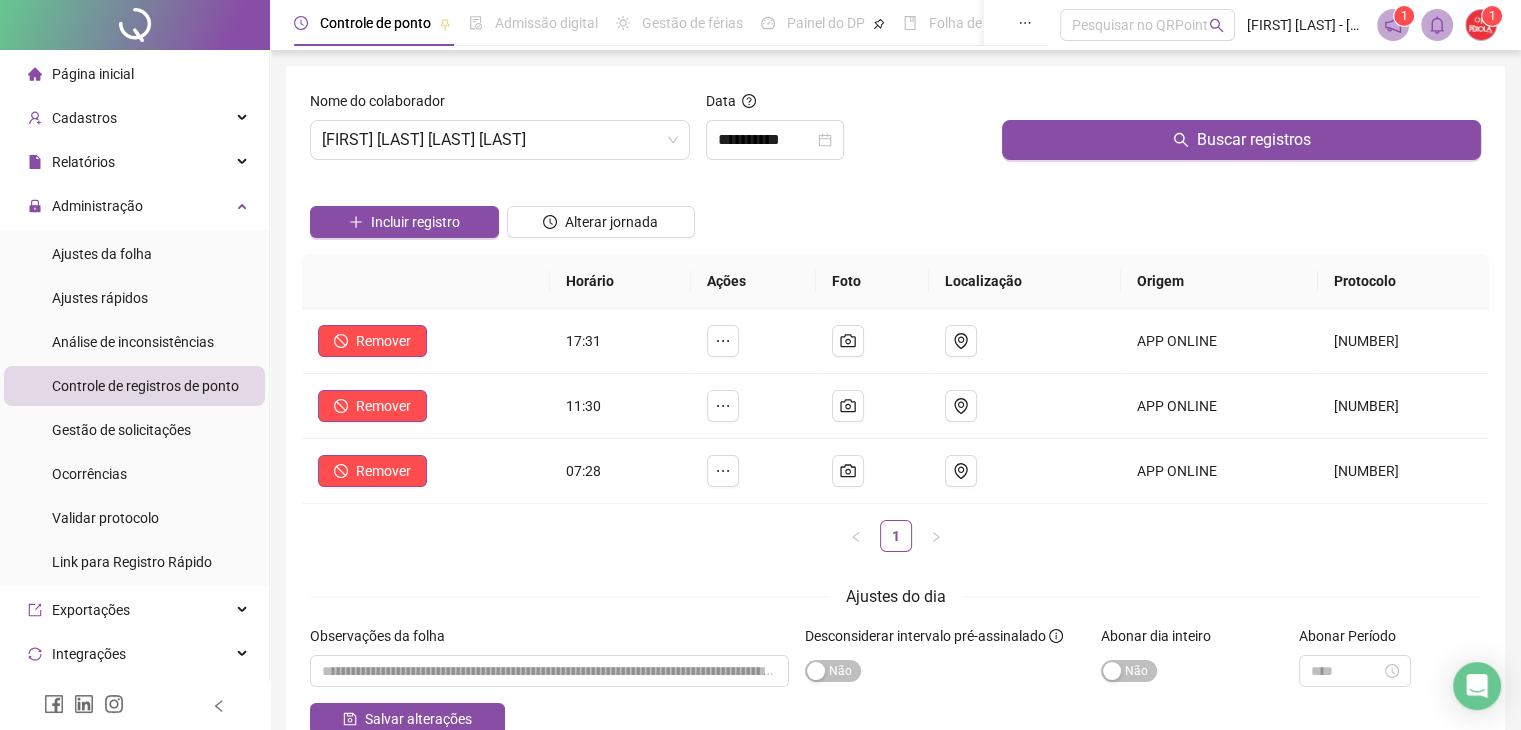 click on "Data" at bounding box center [846, 105] 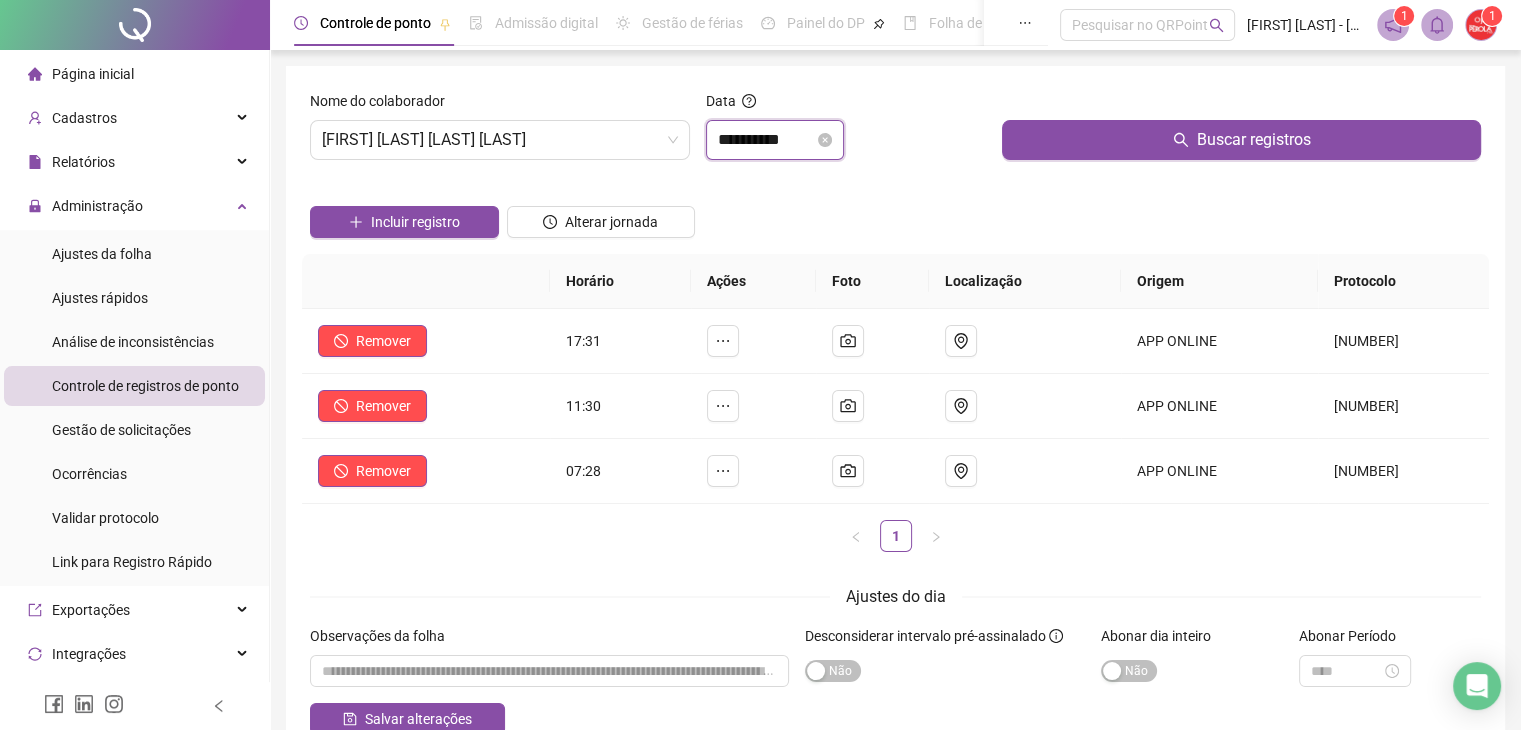 click on "**********" at bounding box center (766, 140) 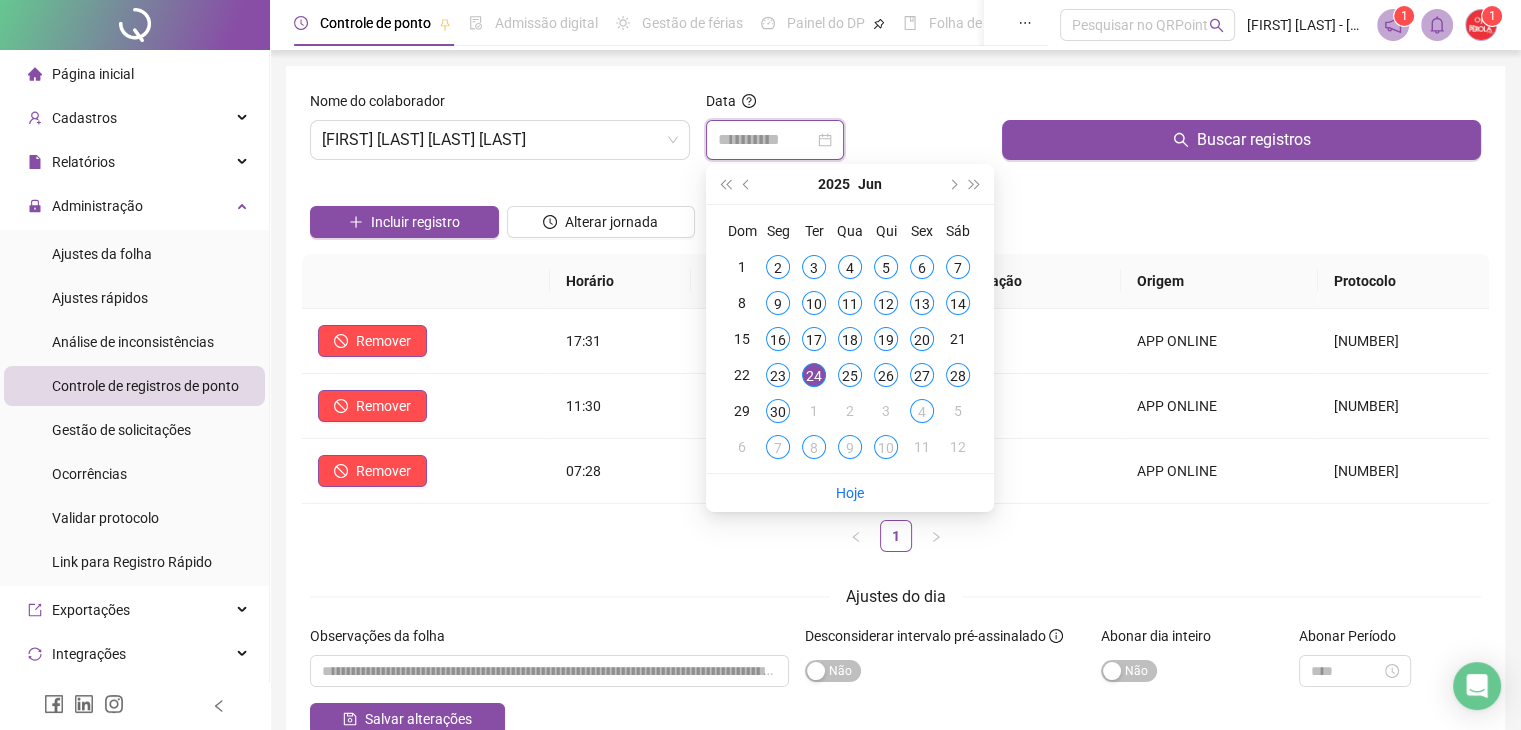 type on "**********" 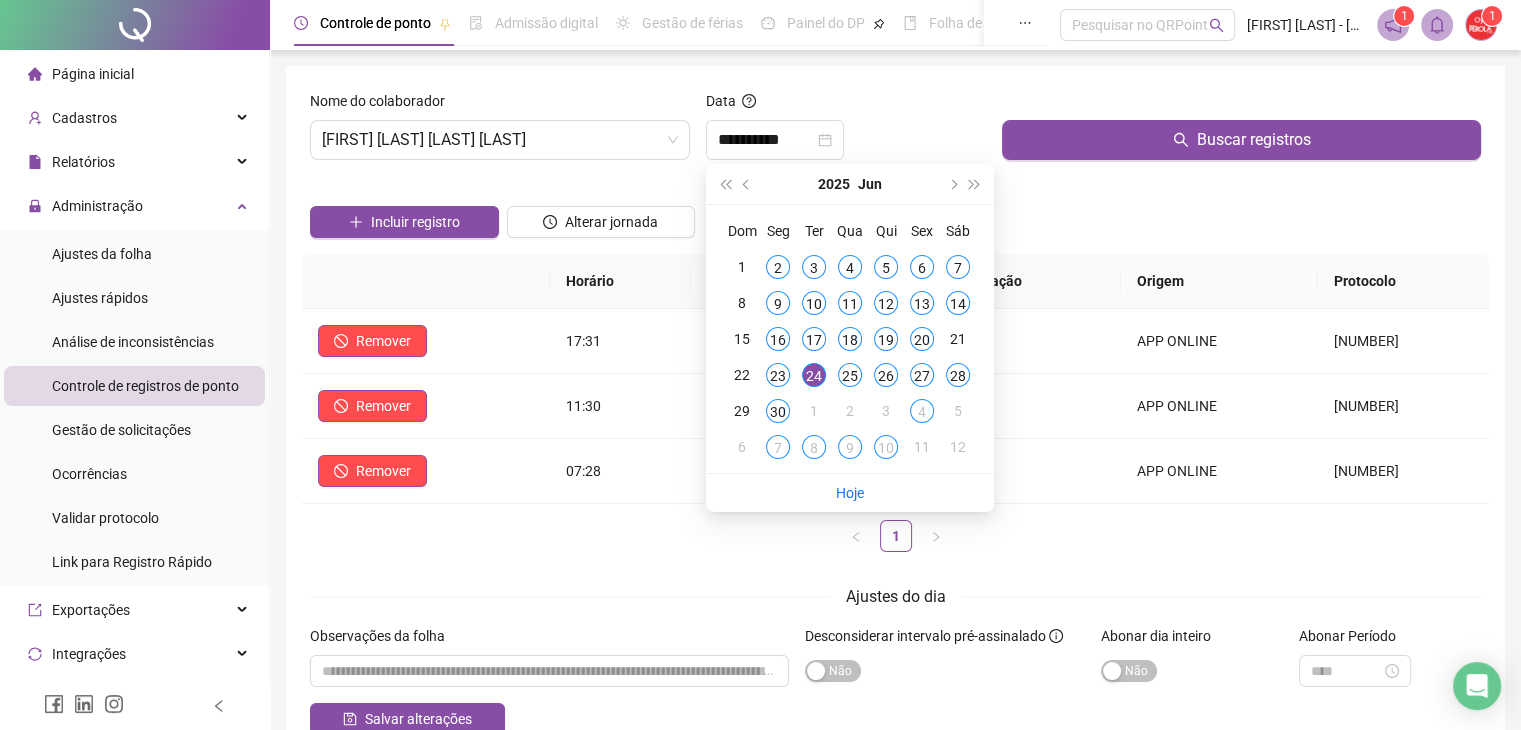 click on "Incluir registro   Alterar jornada" at bounding box center [895, 215] 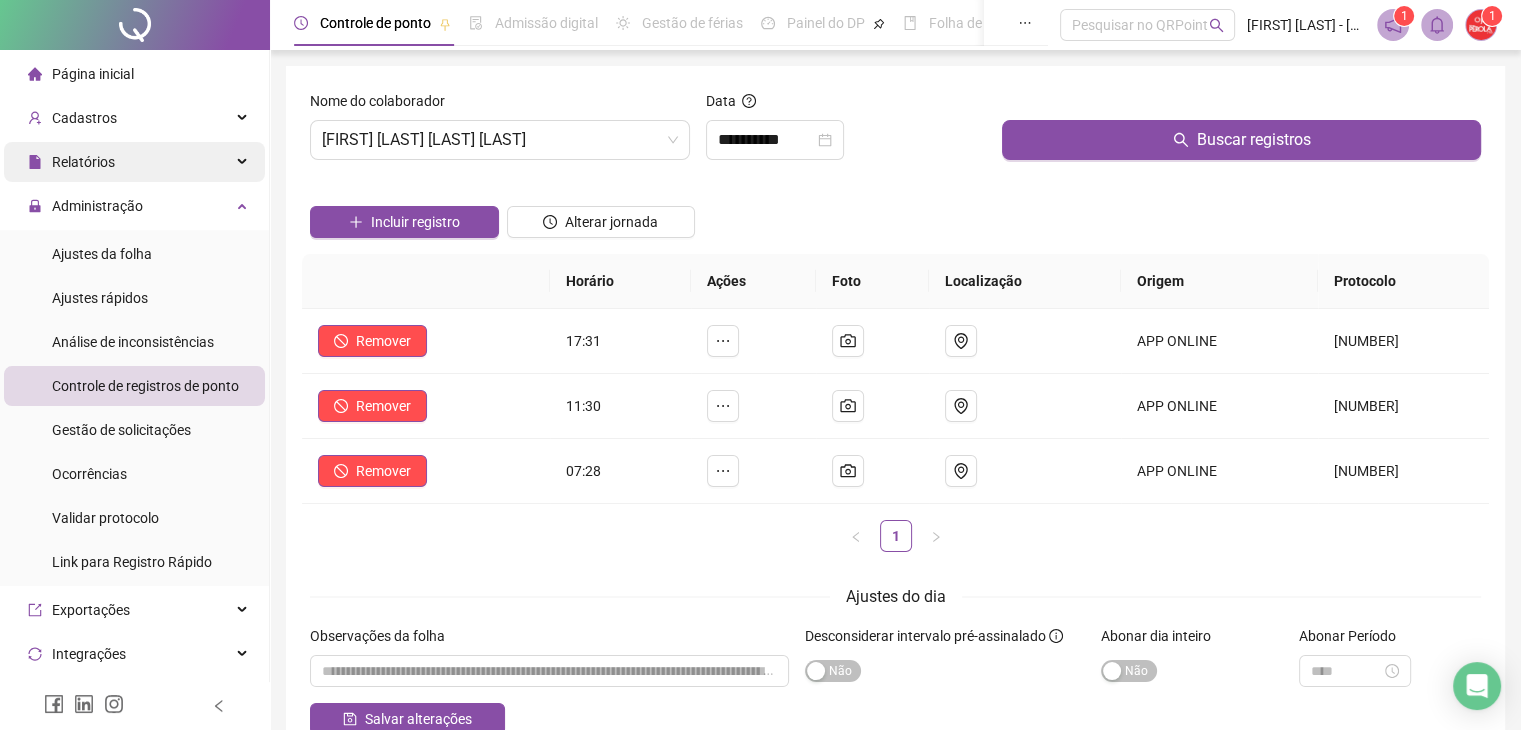 click on "Relatórios" at bounding box center [134, 162] 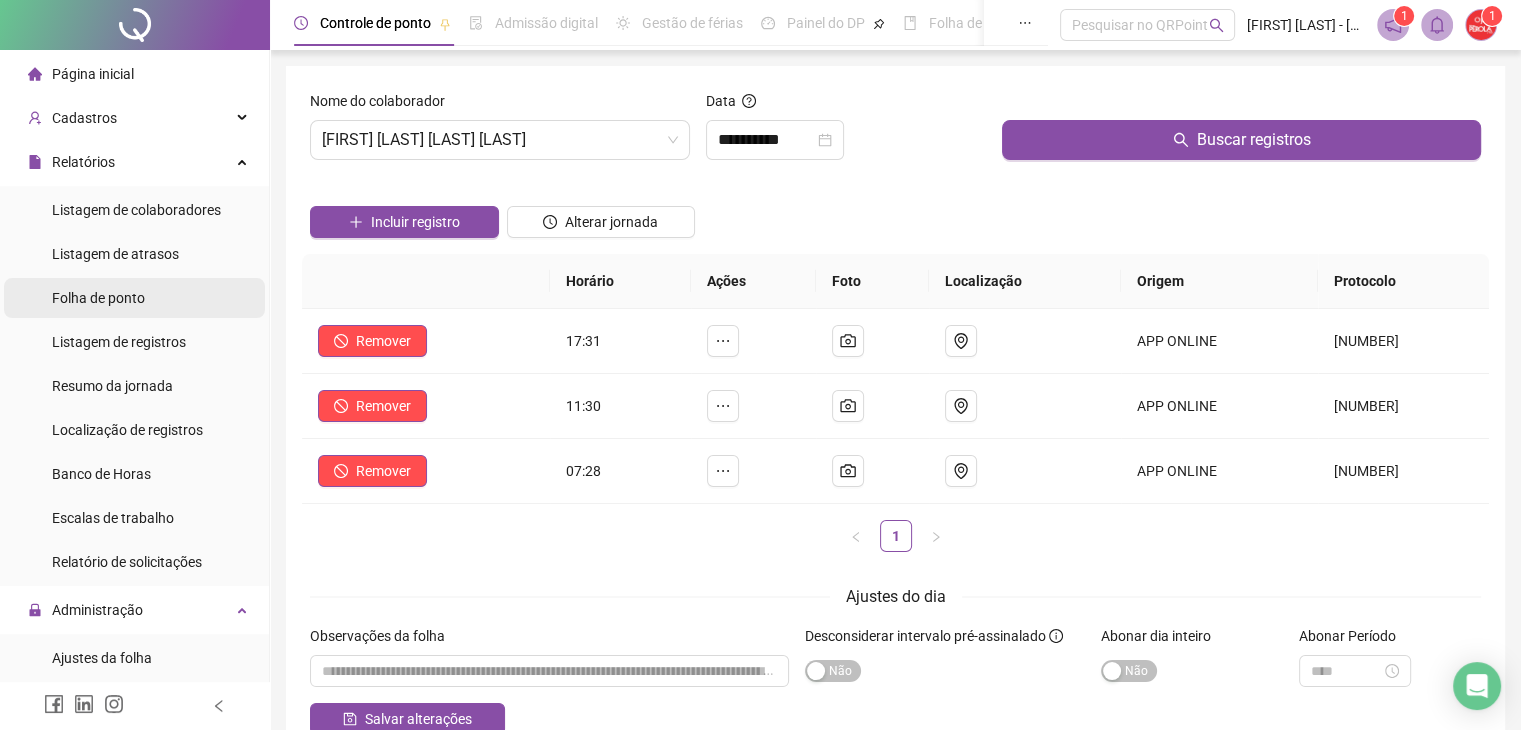click on "Folha de ponto" at bounding box center [134, 298] 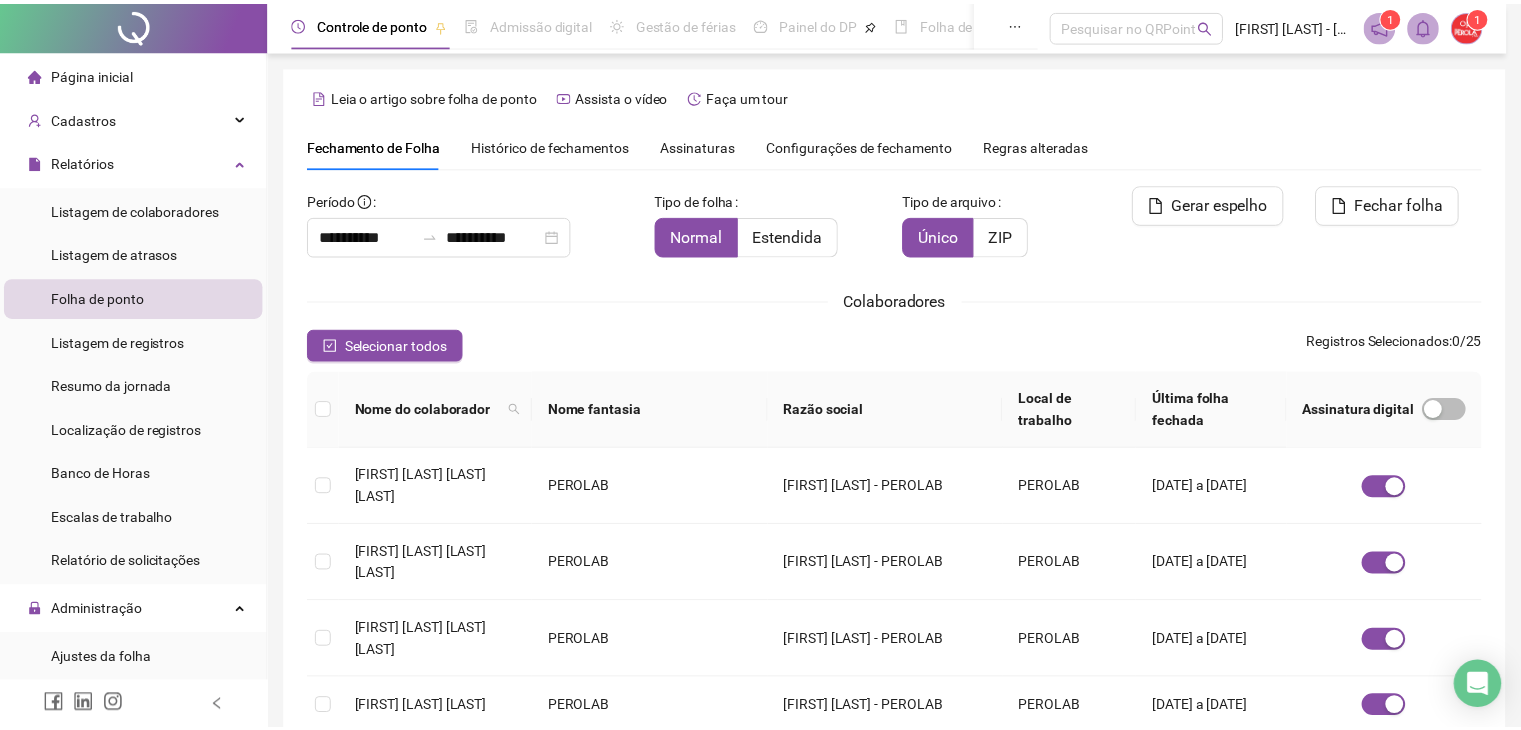 scroll, scrollTop: 44, scrollLeft: 0, axis: vertical 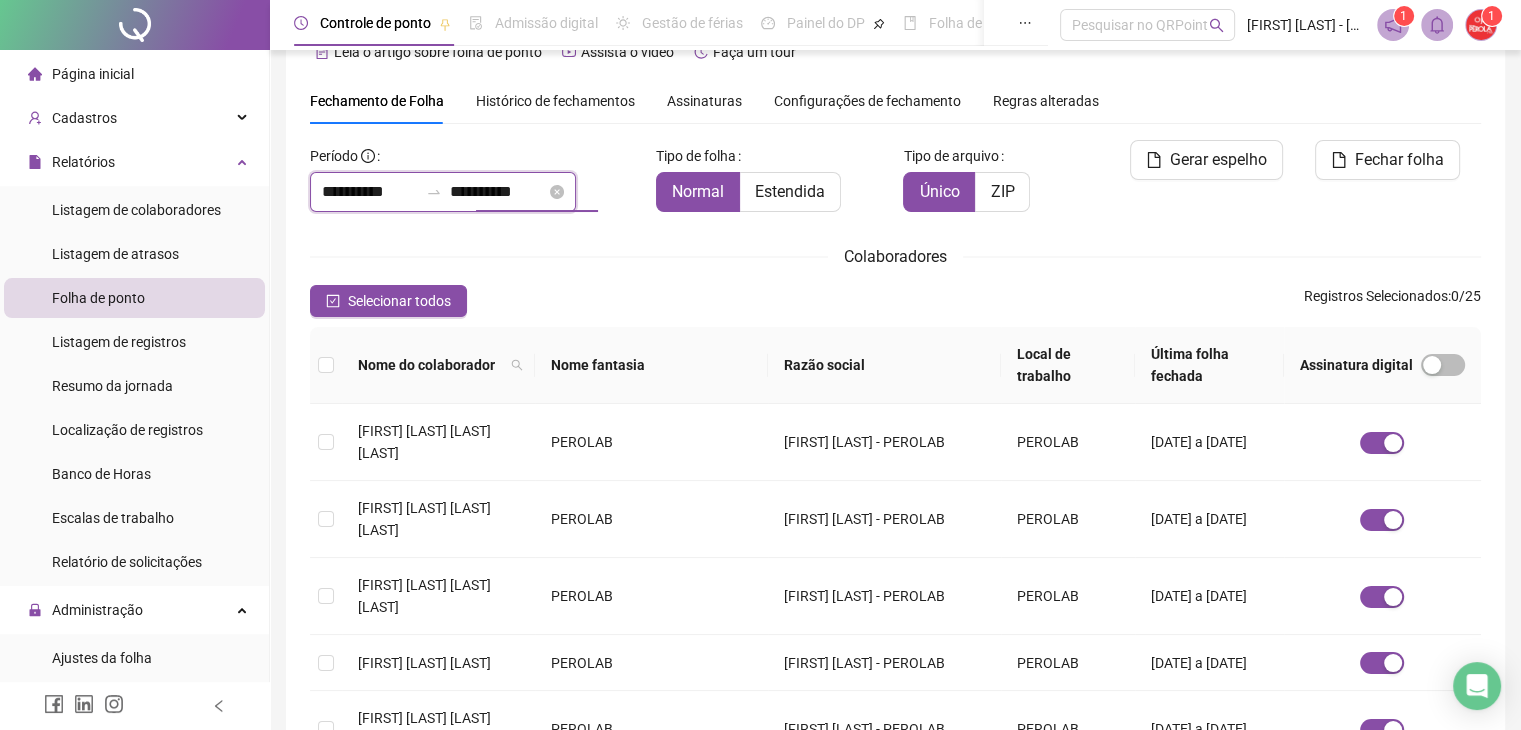 click on "**********" at bounding box center (498, 192) 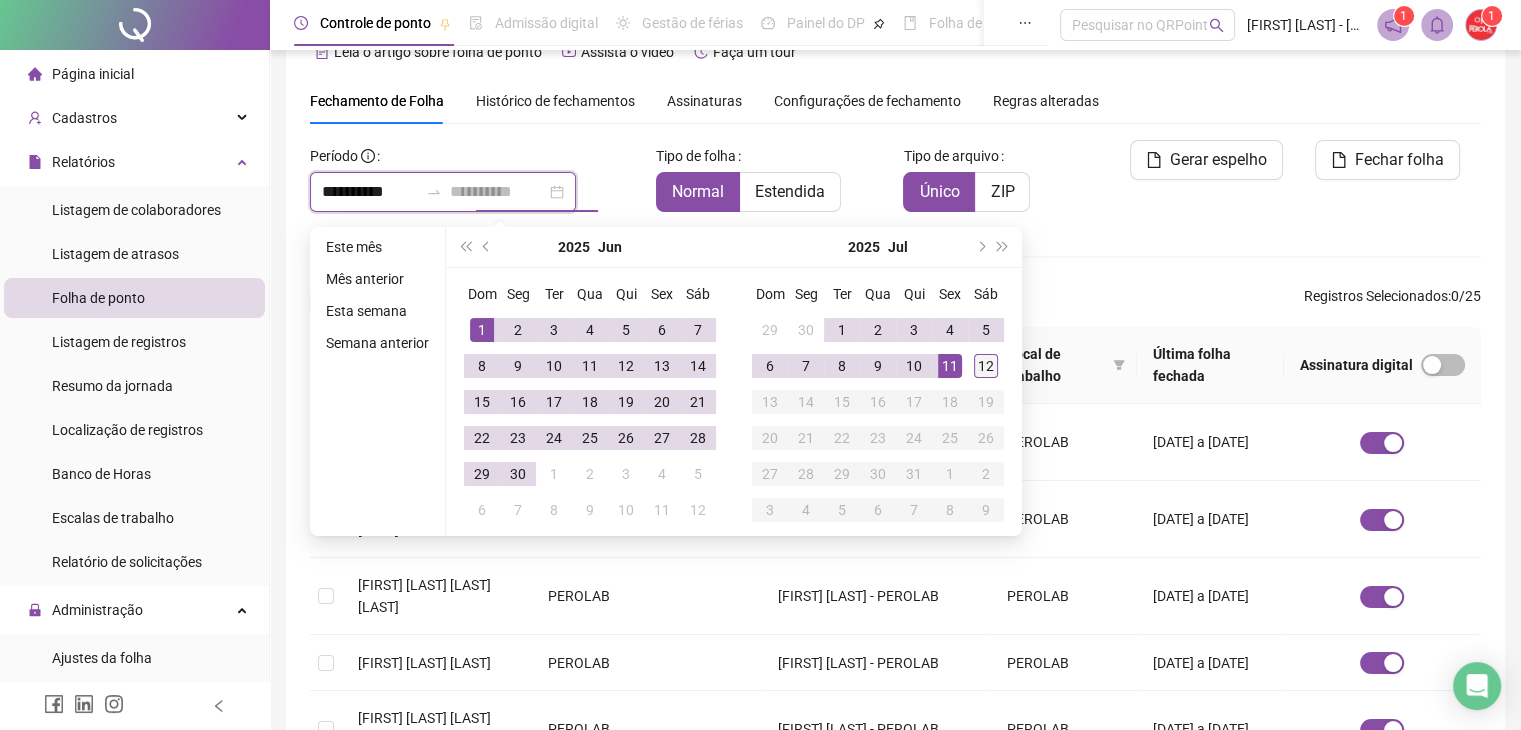 type on "**********" 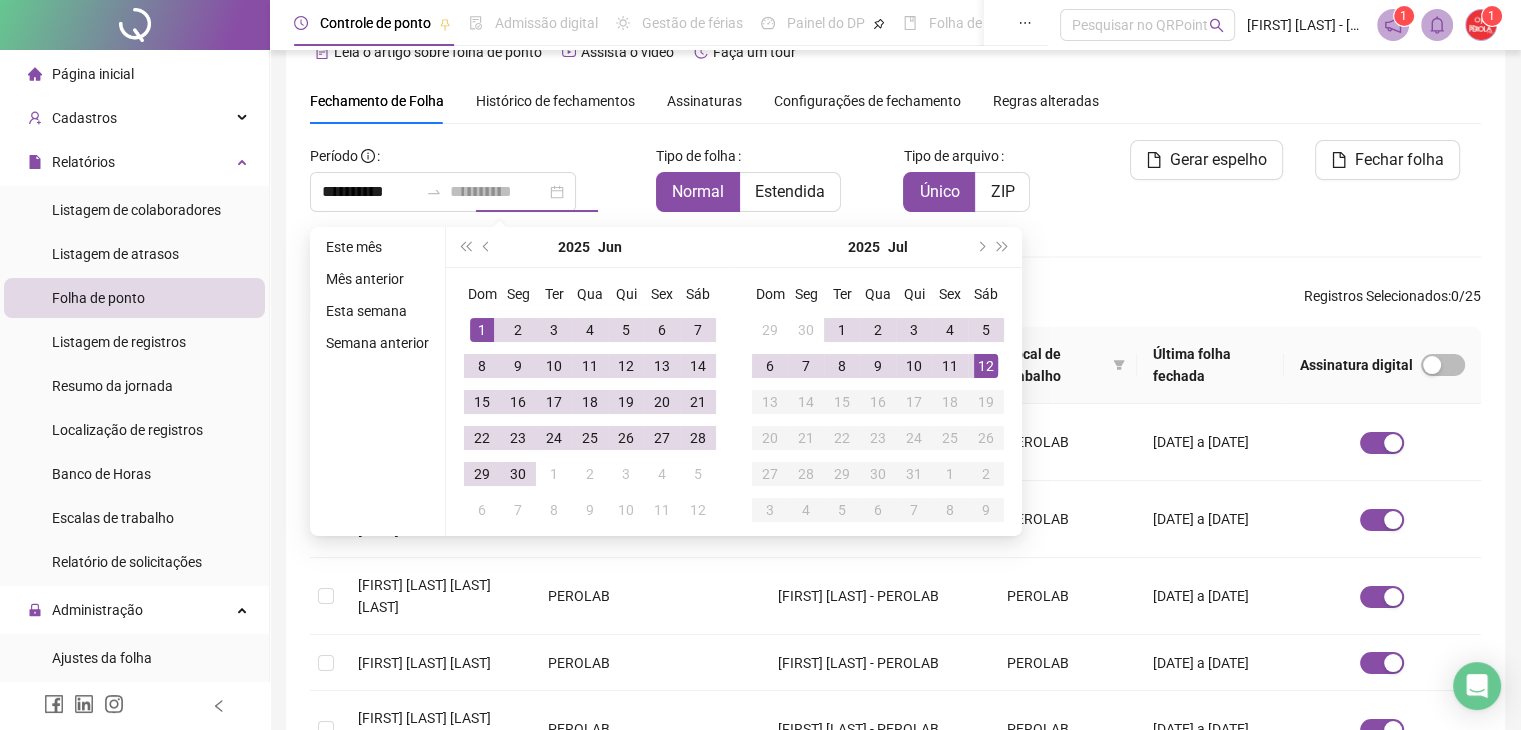 click on "12" at bounding box center [986, 366] 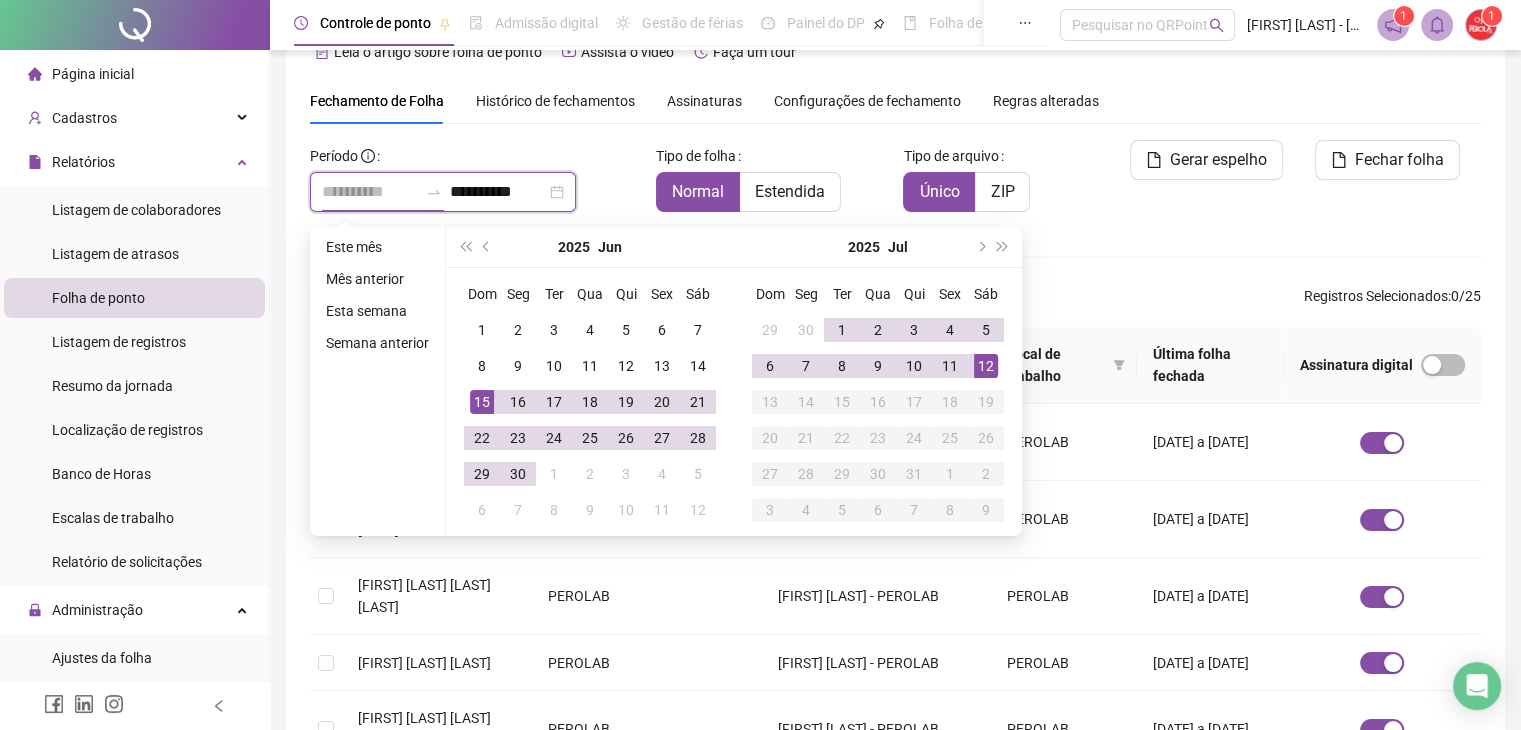 type on "**********" 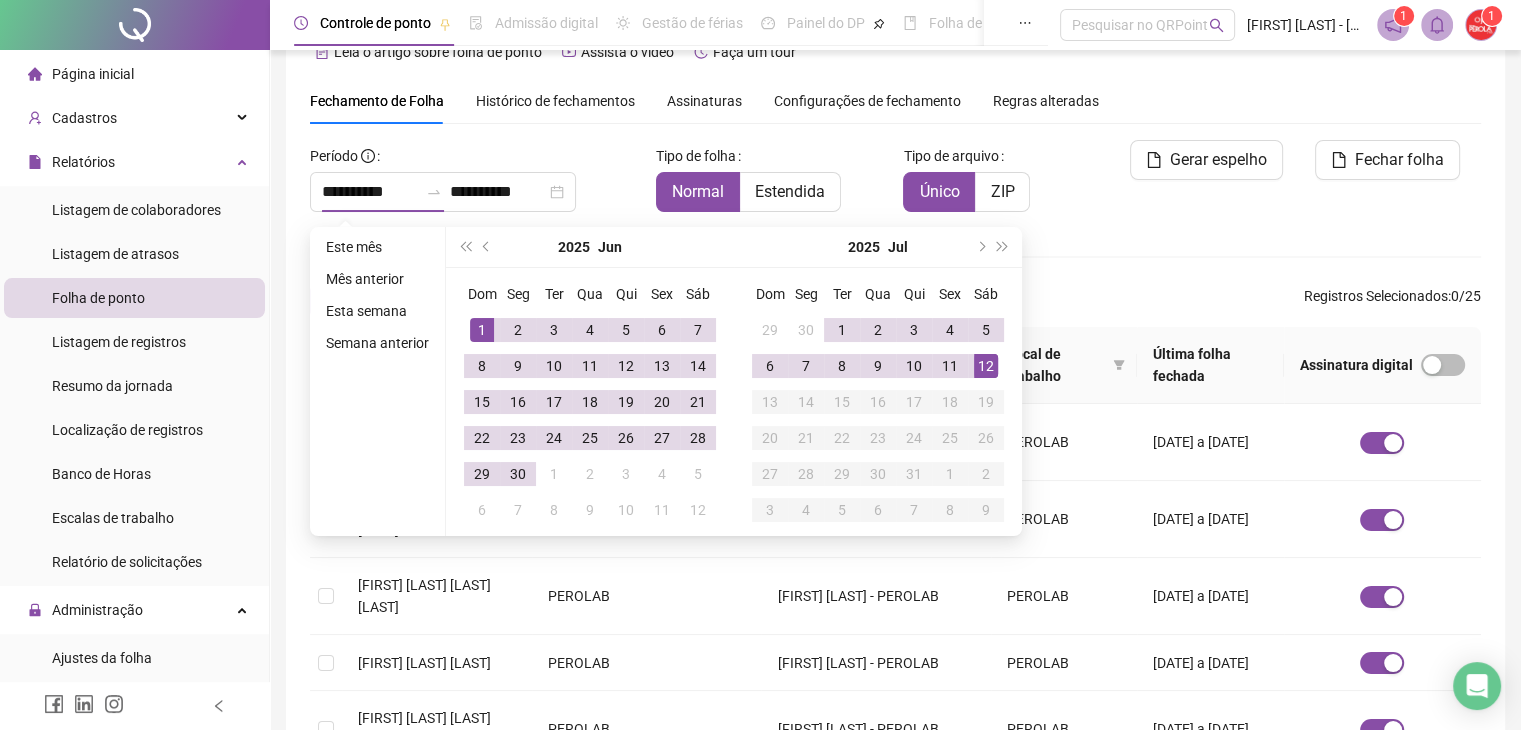 click on "Gerar espelho" at bounding box center (1192, 184) 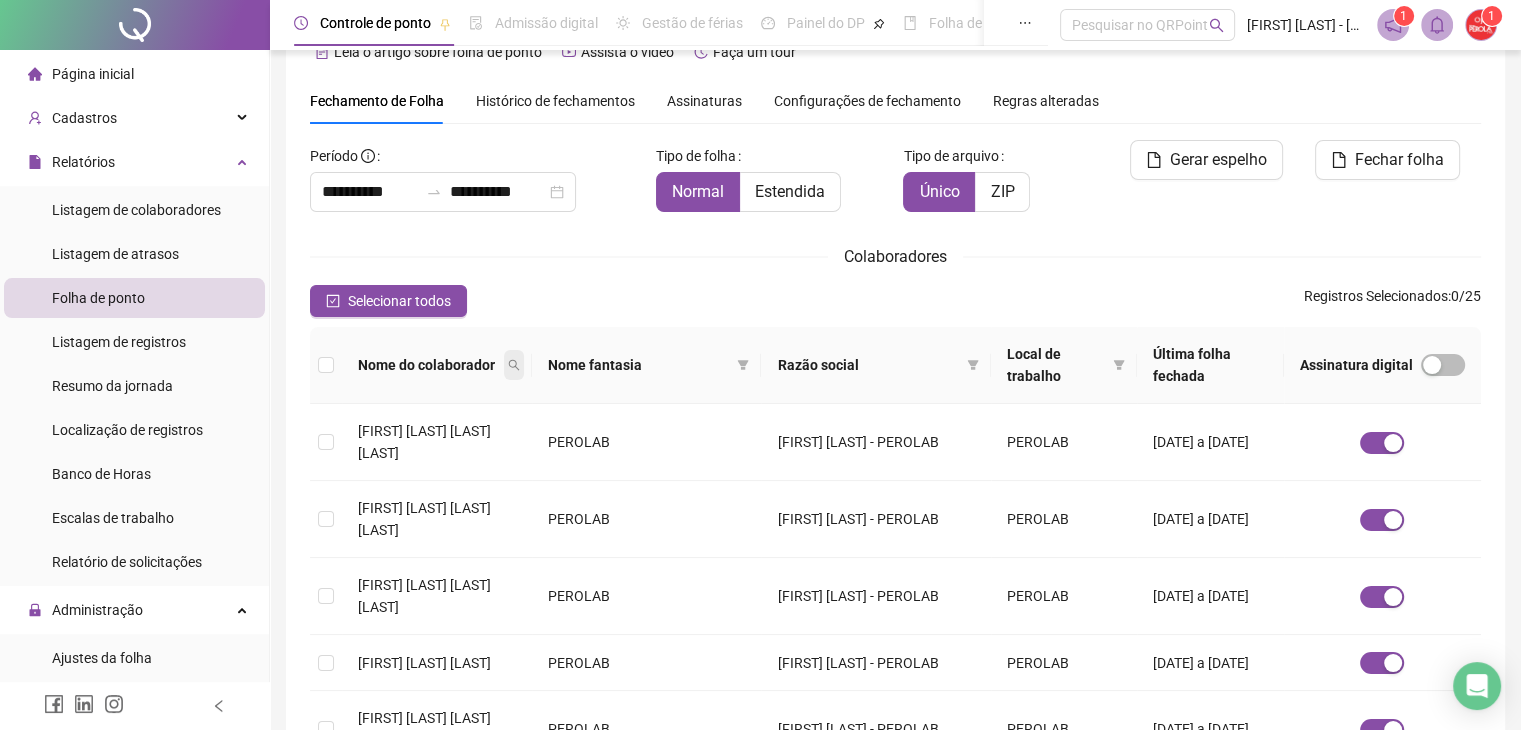 click at bounding box center (514, 365) 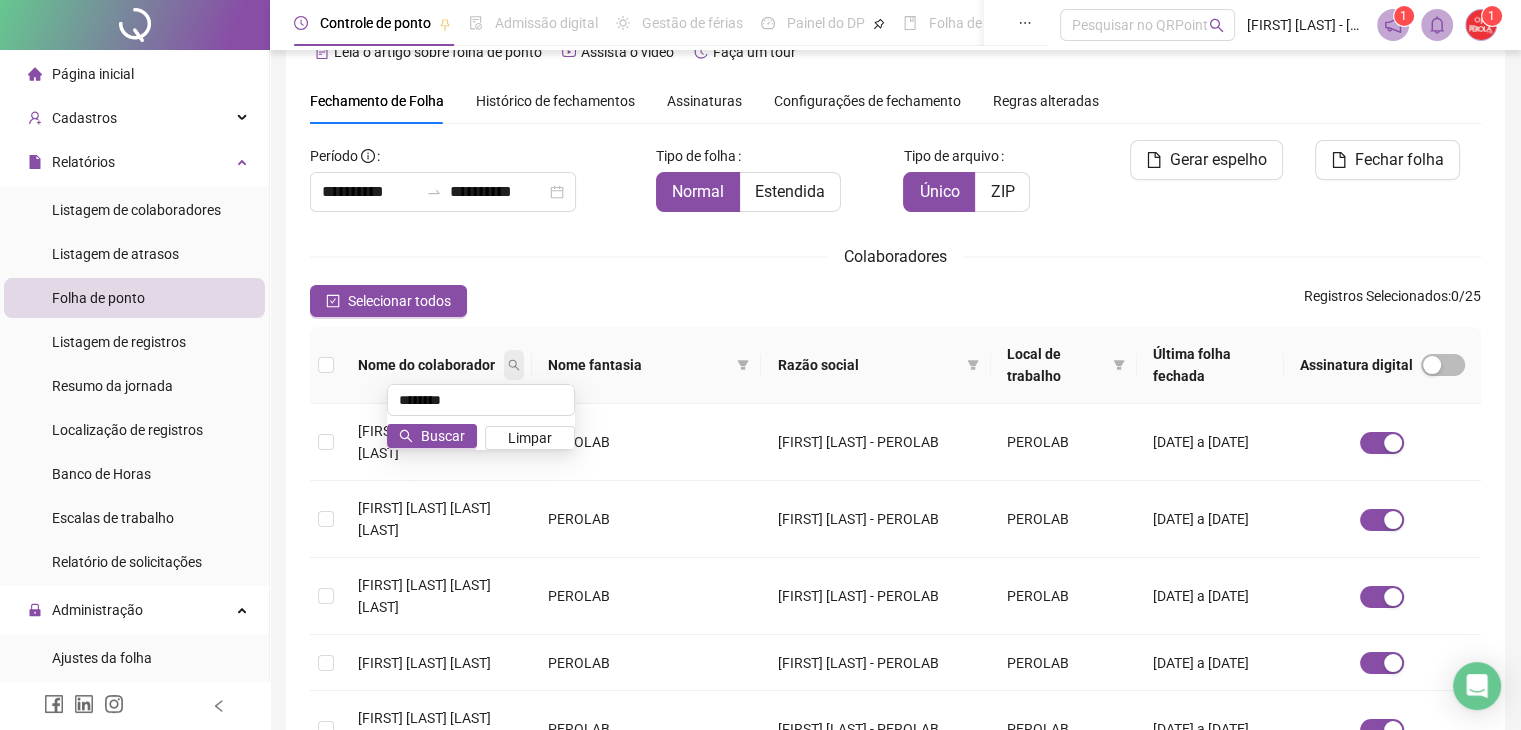 type on "********" 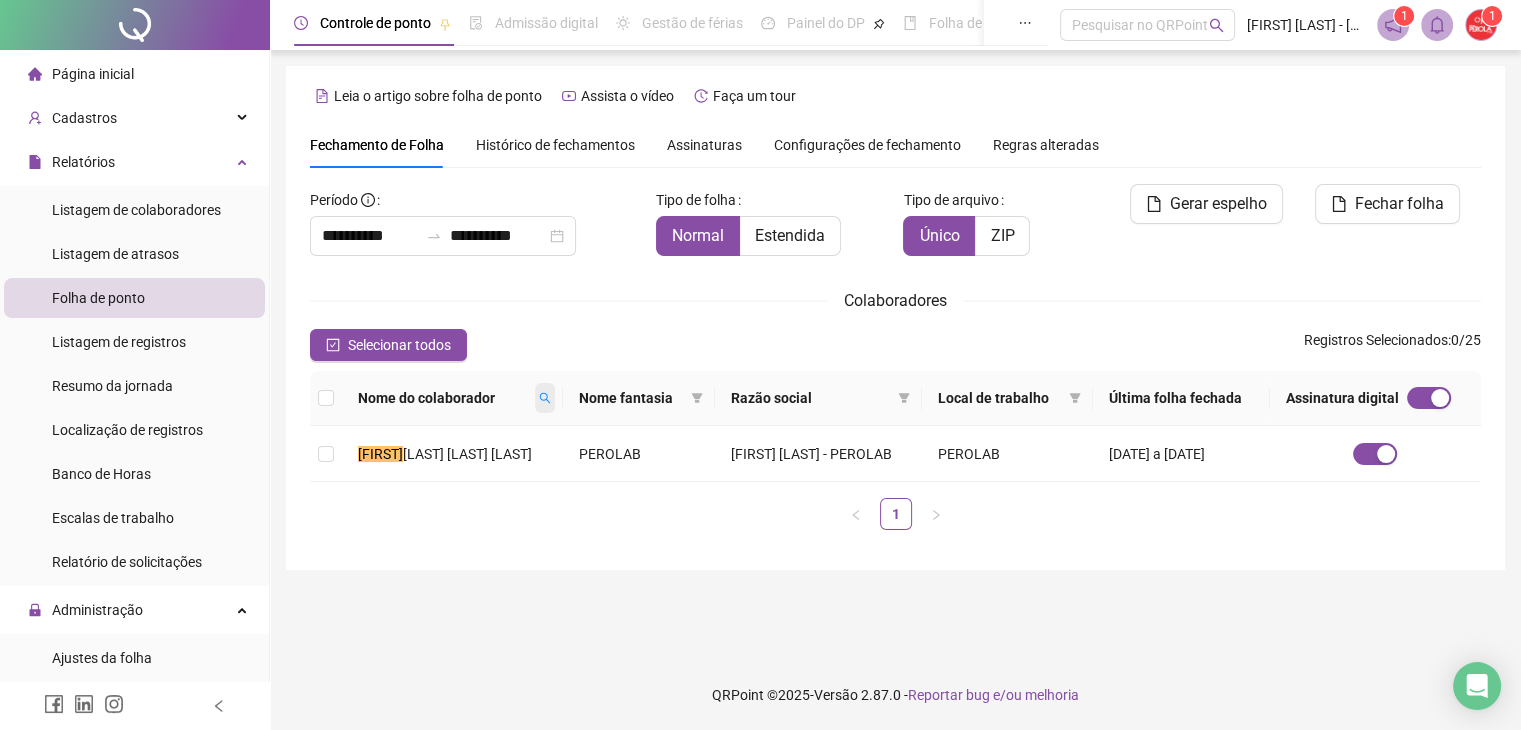 scroll, scrollTop: 0, scrollLeft: 0, axis: both 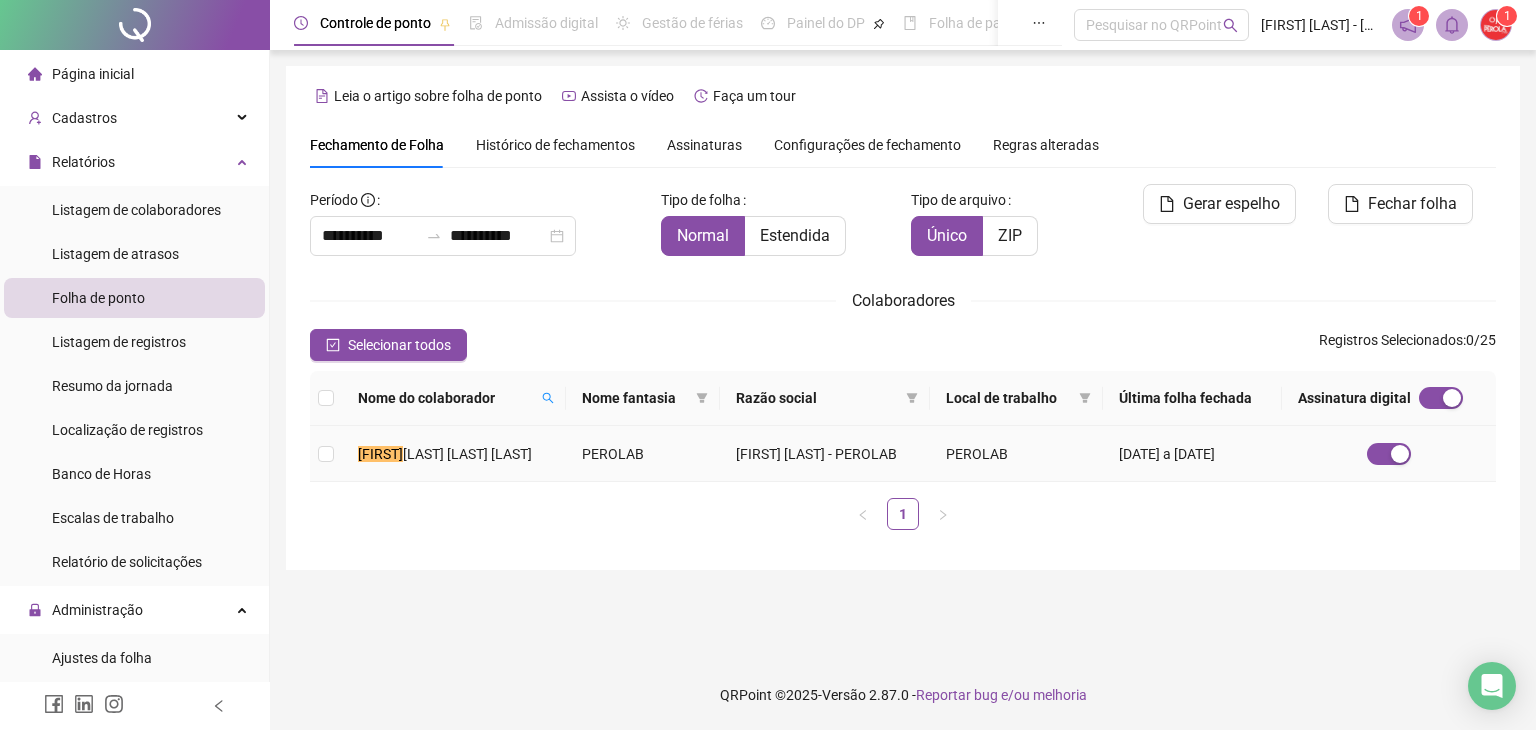 click at bounding box center (326, 454) 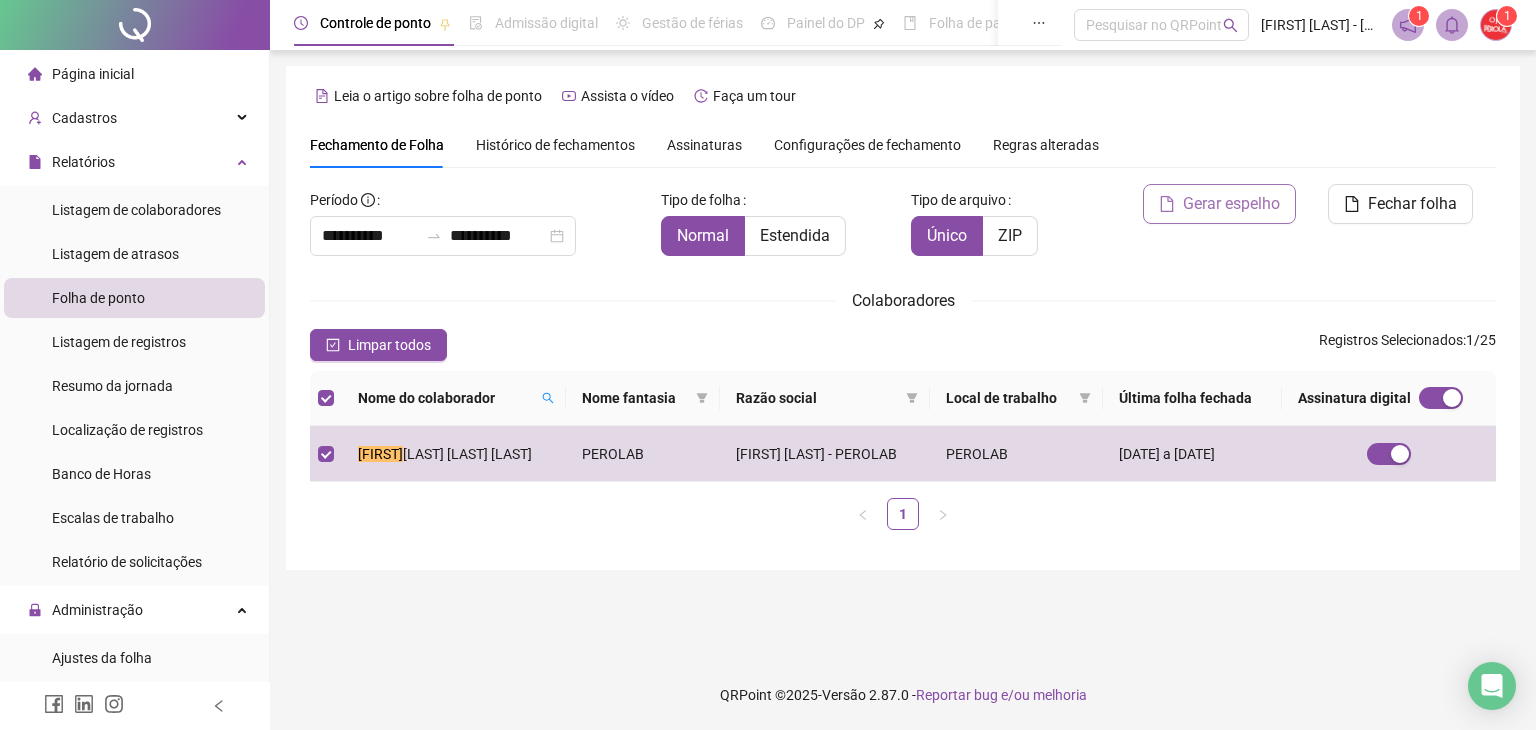 click on "Gerar espelho" at bounding box center [1231, 204] 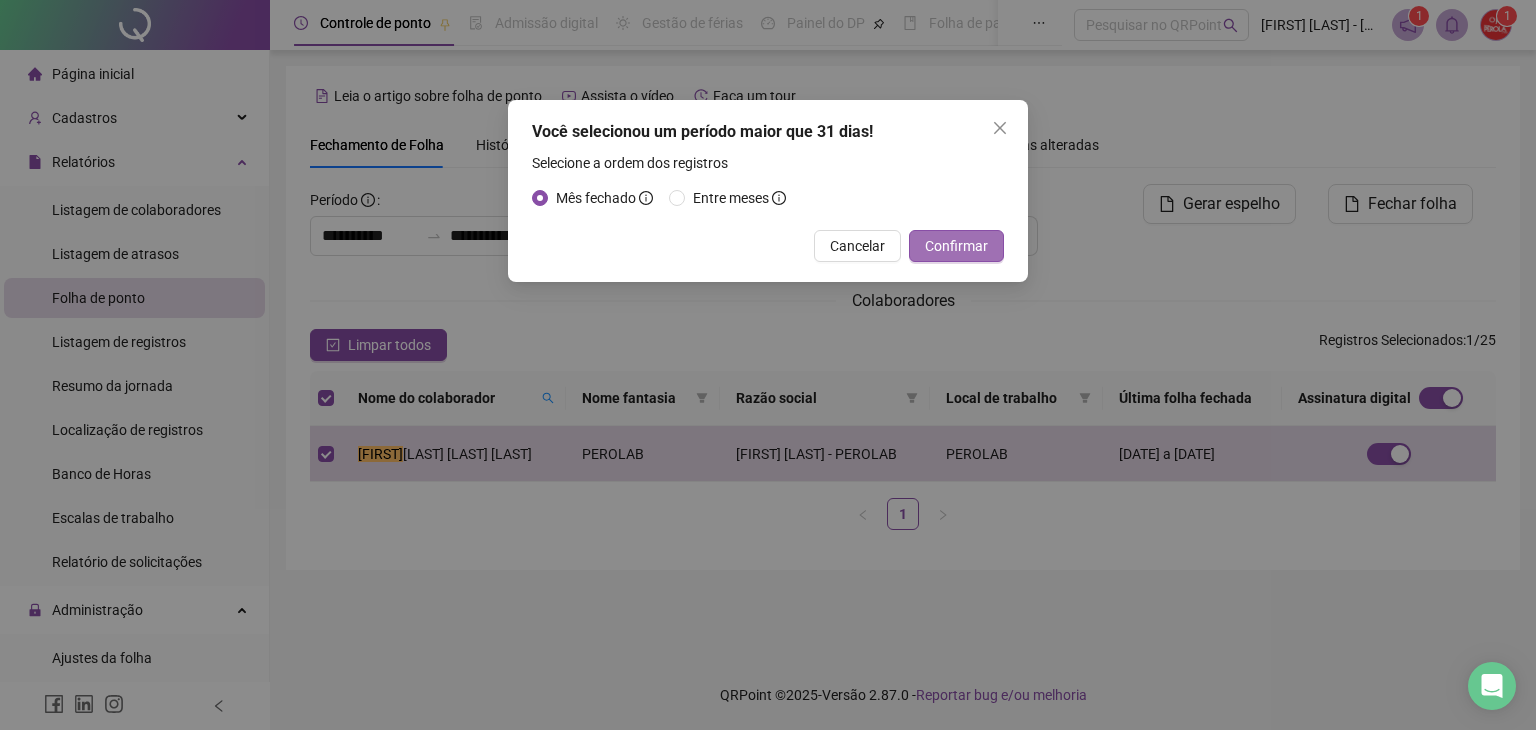 click on "Confirmar" at bounding box center (956, 246) 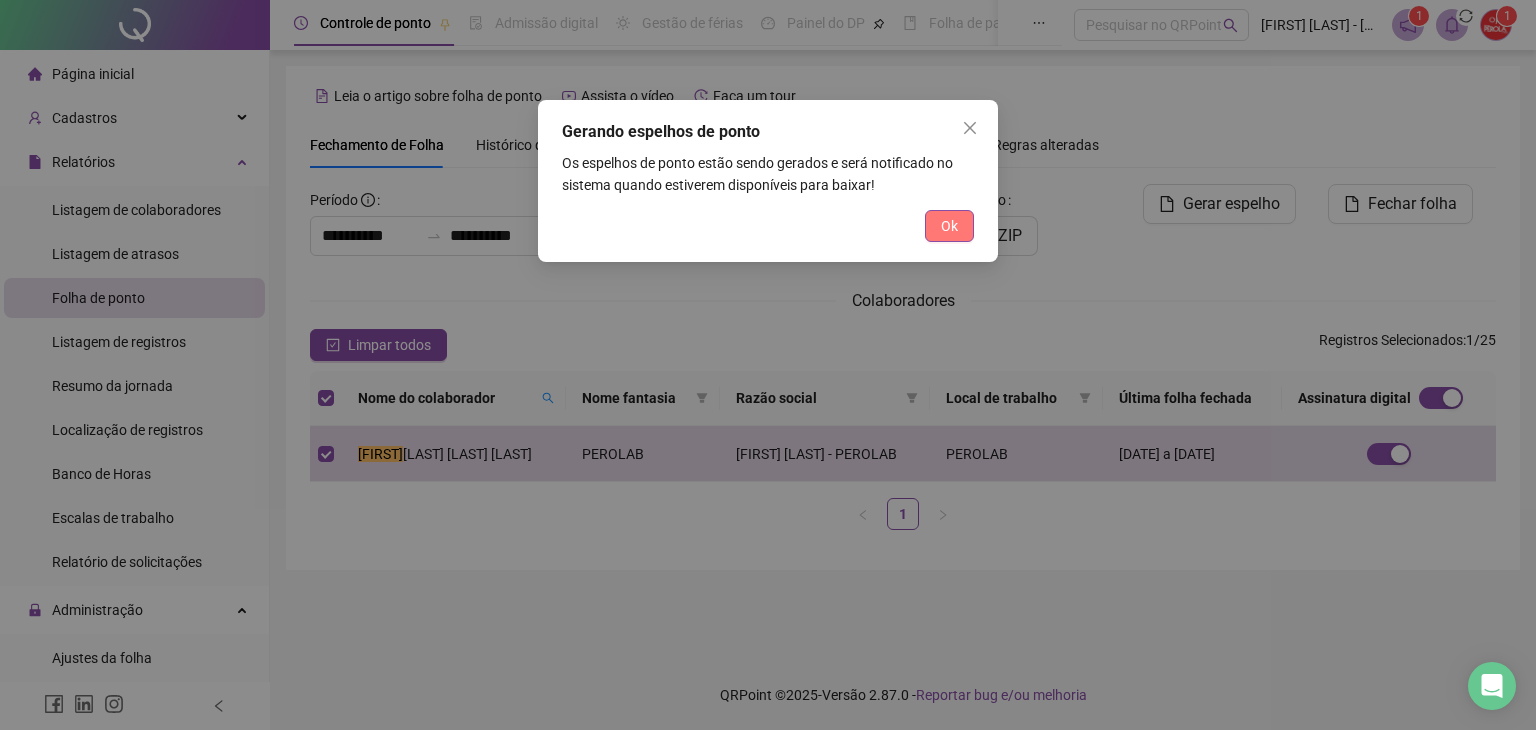 click on "Ok" at bounding box center [949, 226] 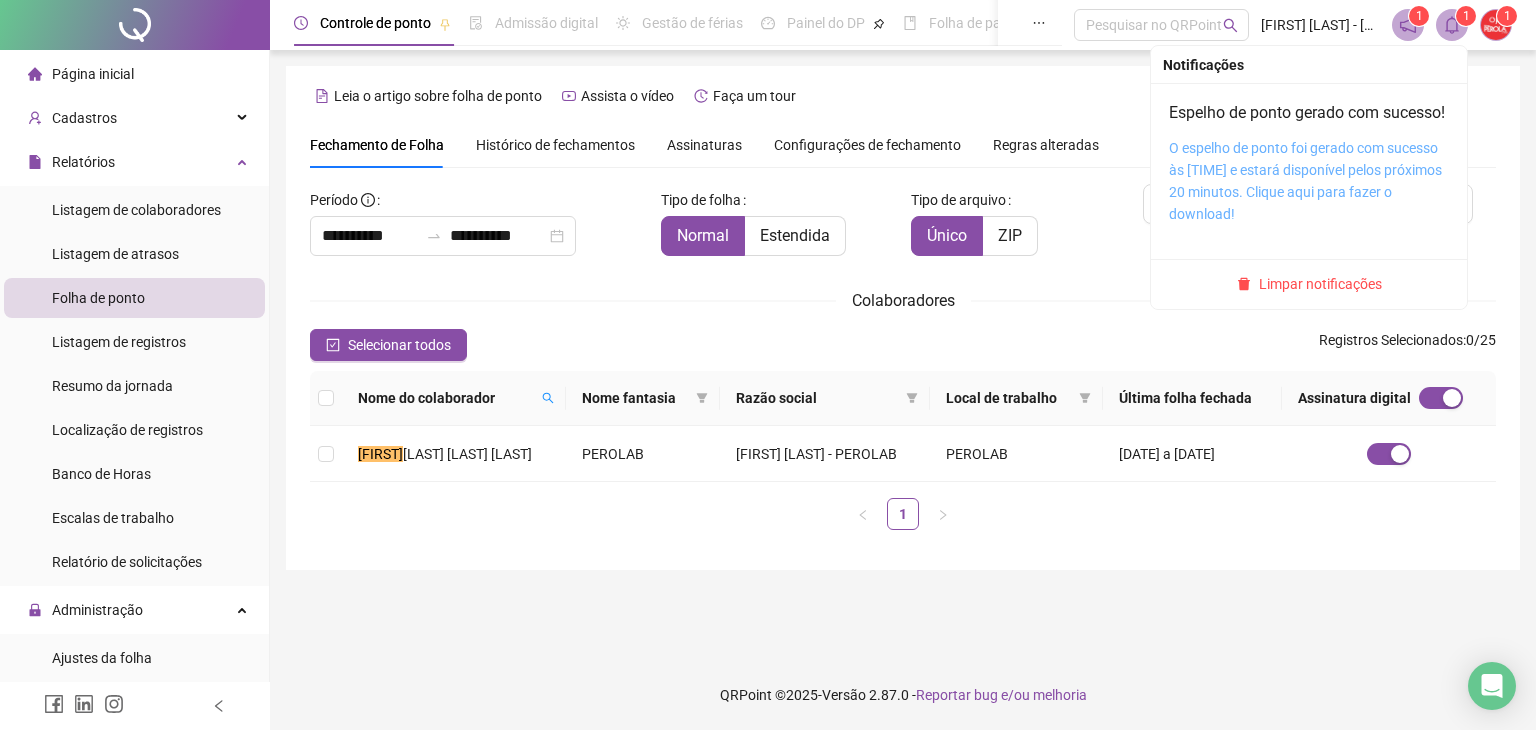 click on "O espelho de ponto foi gerado com sucesso às [TIME] e estará disponível pelos próximos 20 minutos.
Clique aqui para fazer o download!" at bounding box center (1305, 181) 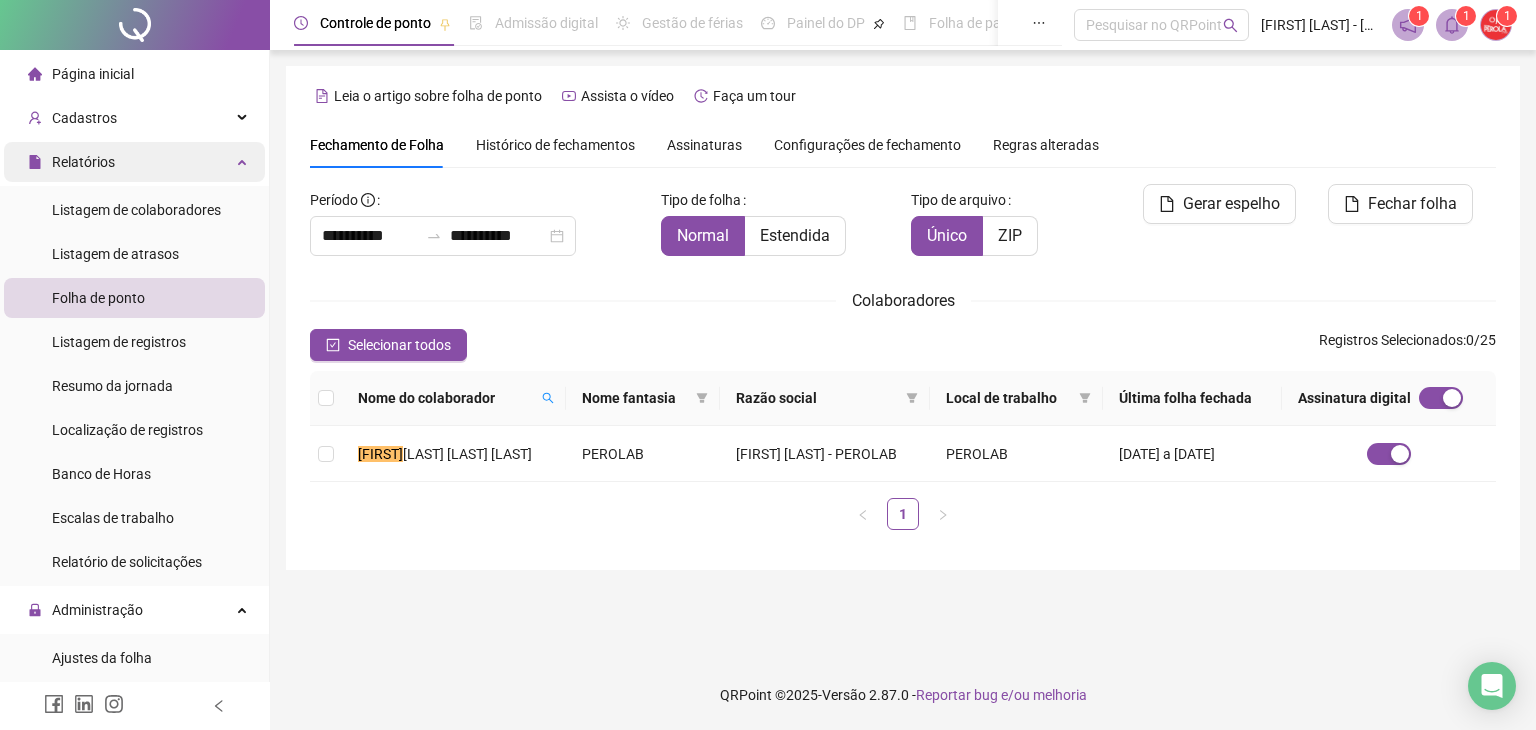 click on "Relatórios" at bounding box center (134, 162) 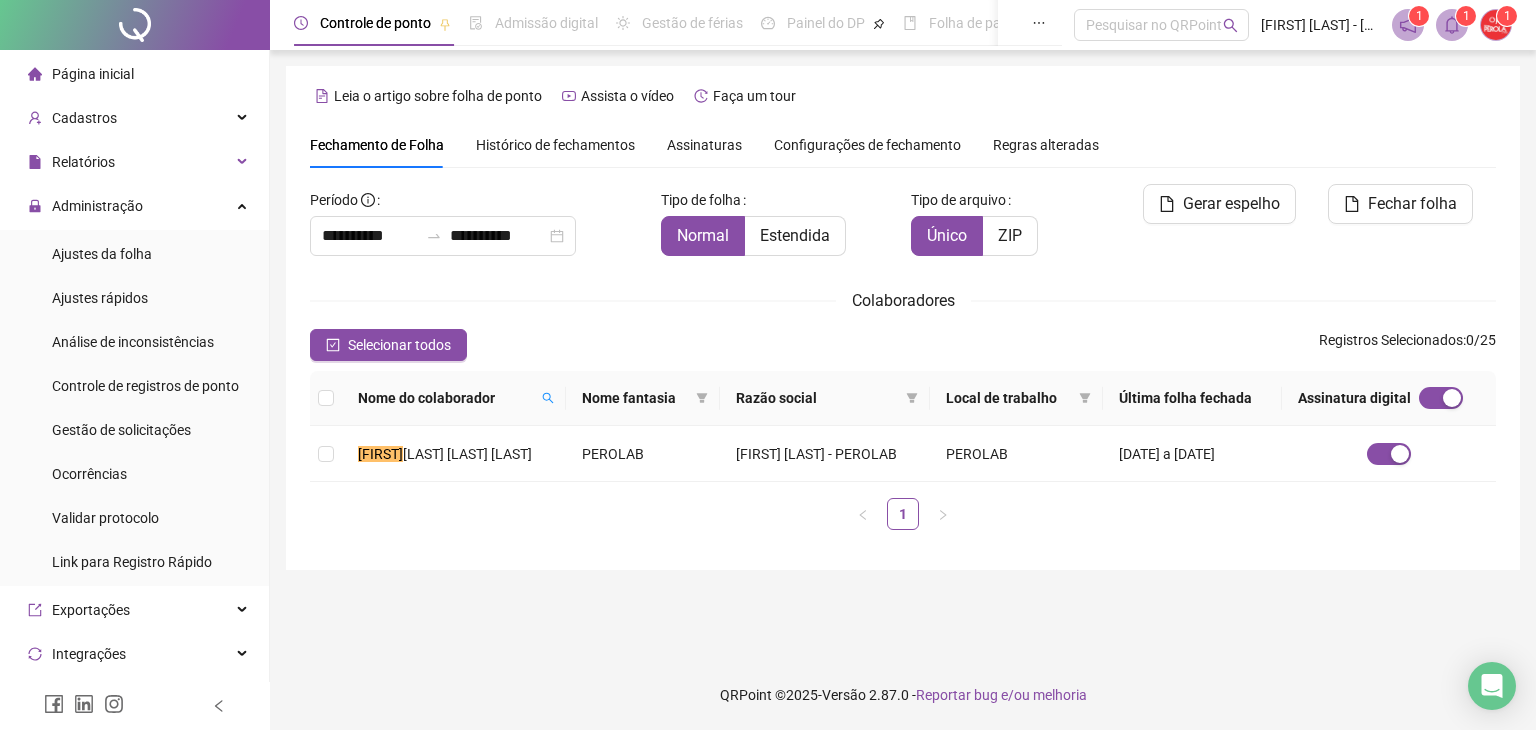 click on "Página inicial" at bounding box center (81, 74) 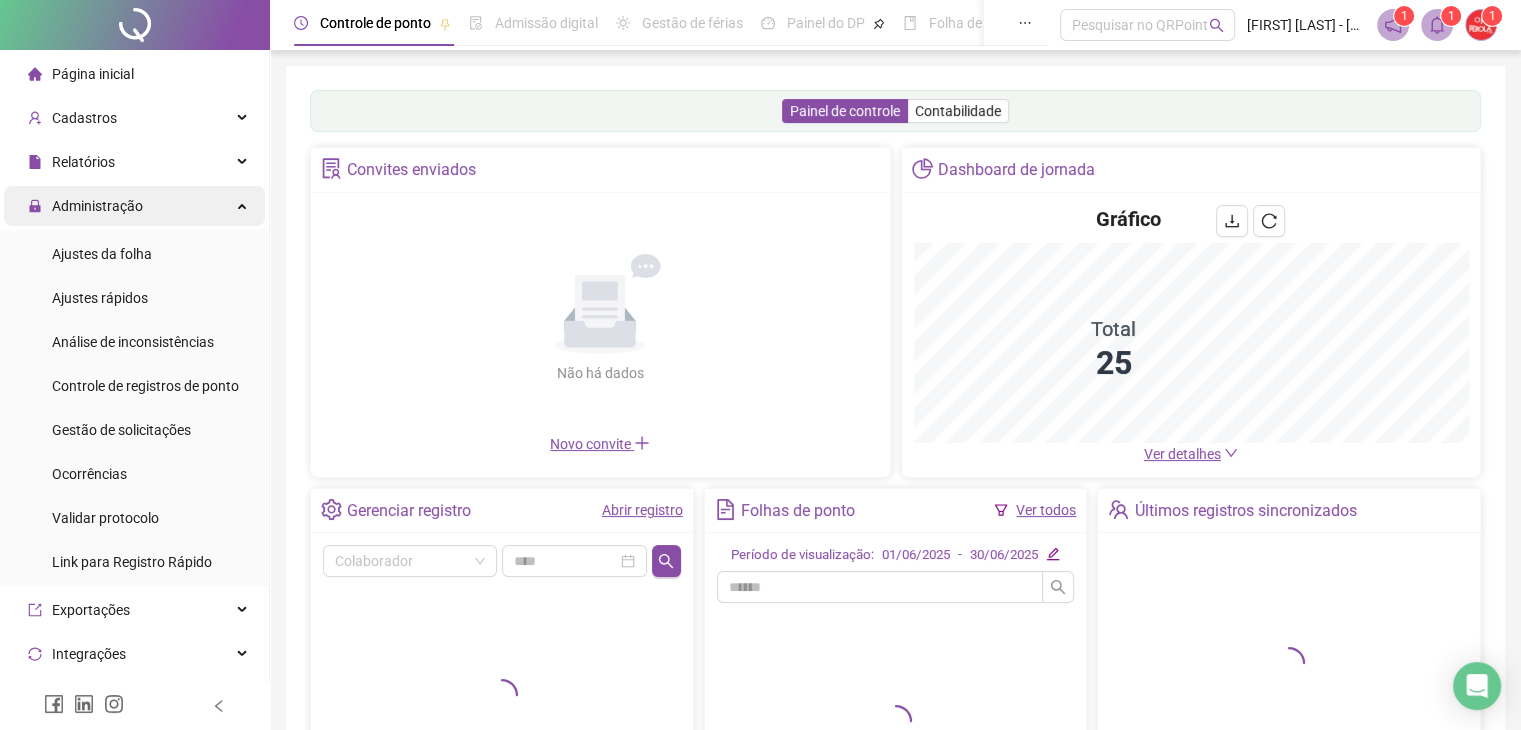click on "Administração" at bounding box center [85, 206] 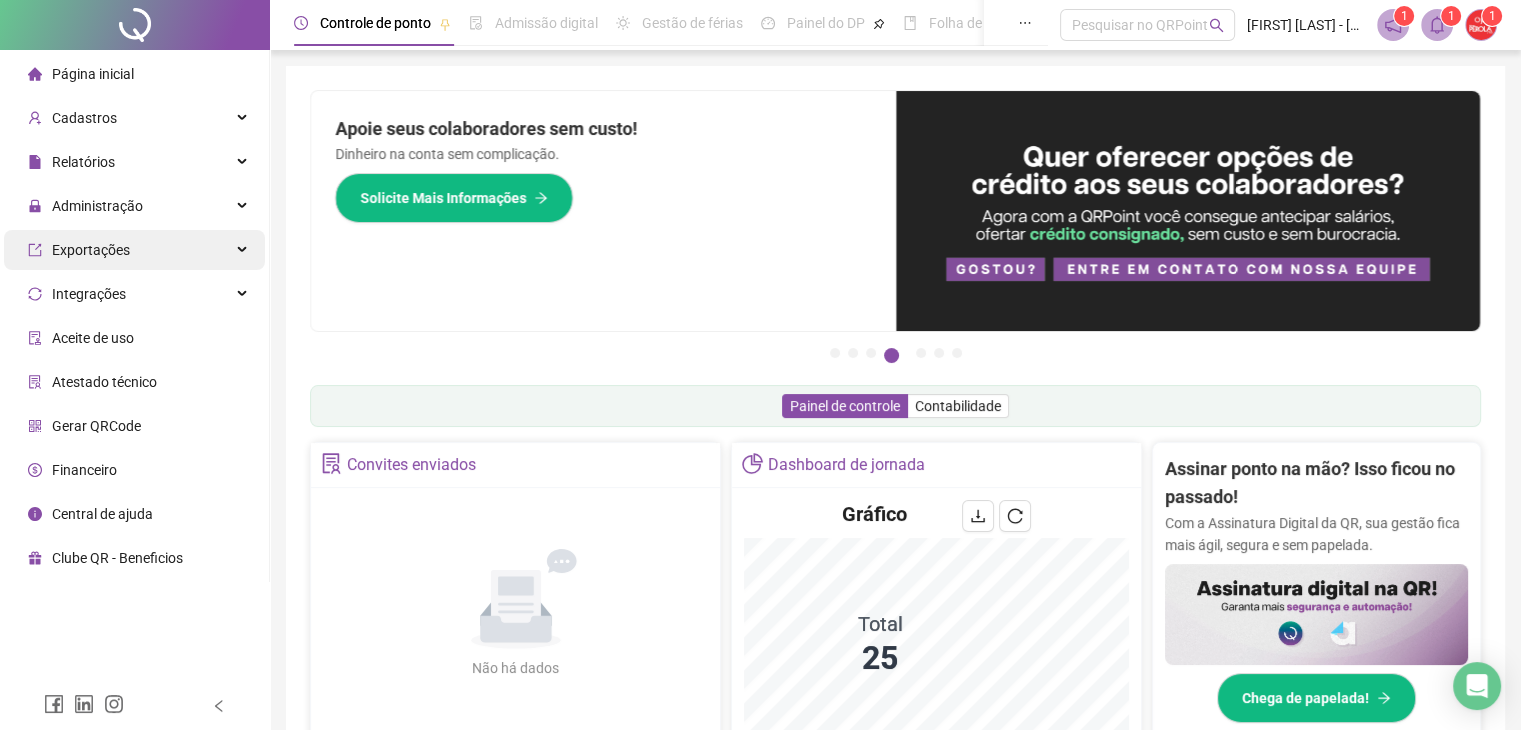 drag, startPoint x: 73, startPoint y: 206, endPoint x: 138, endPoint y: 237, distance: 72.013885 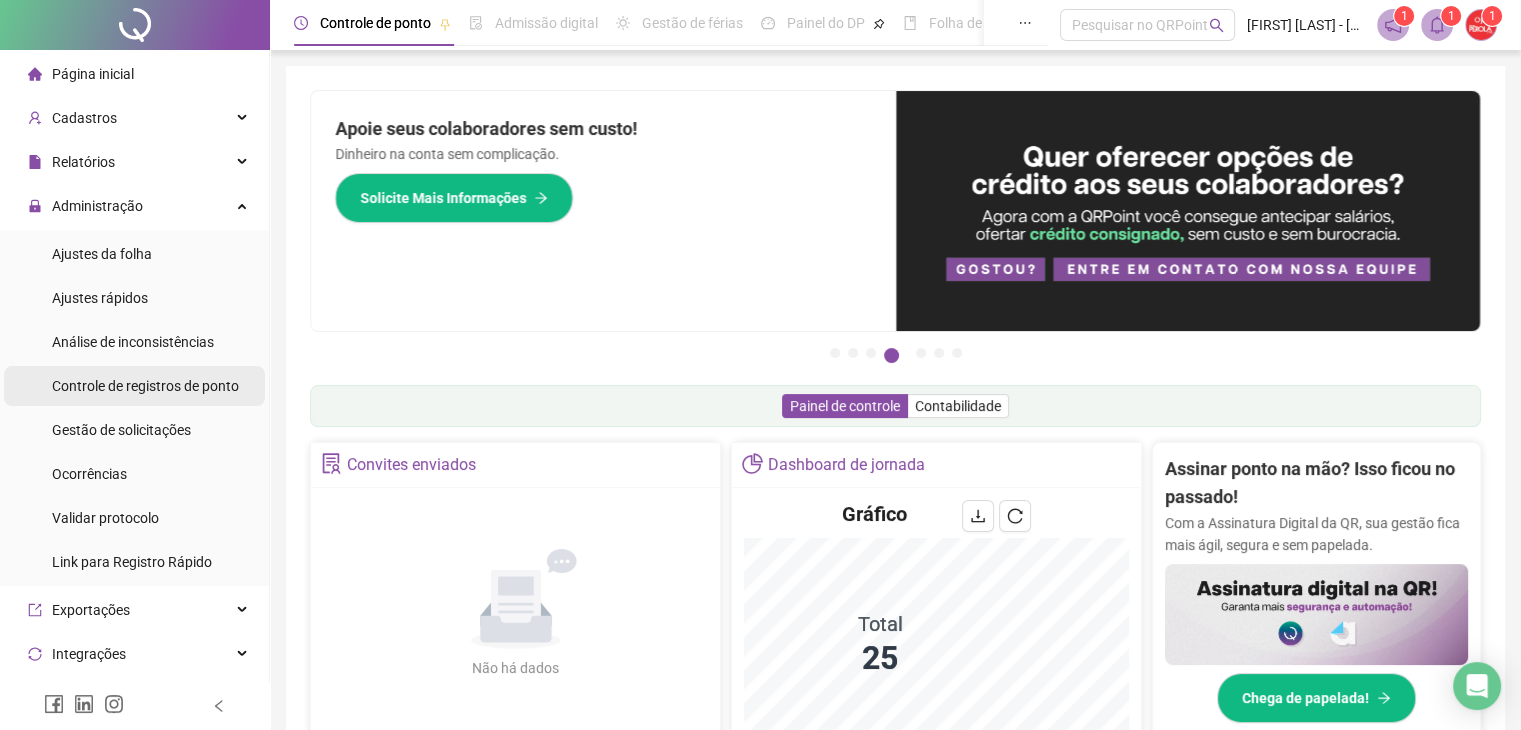 click on "Controle de registros de ponto" at bounding box center (145, 386) 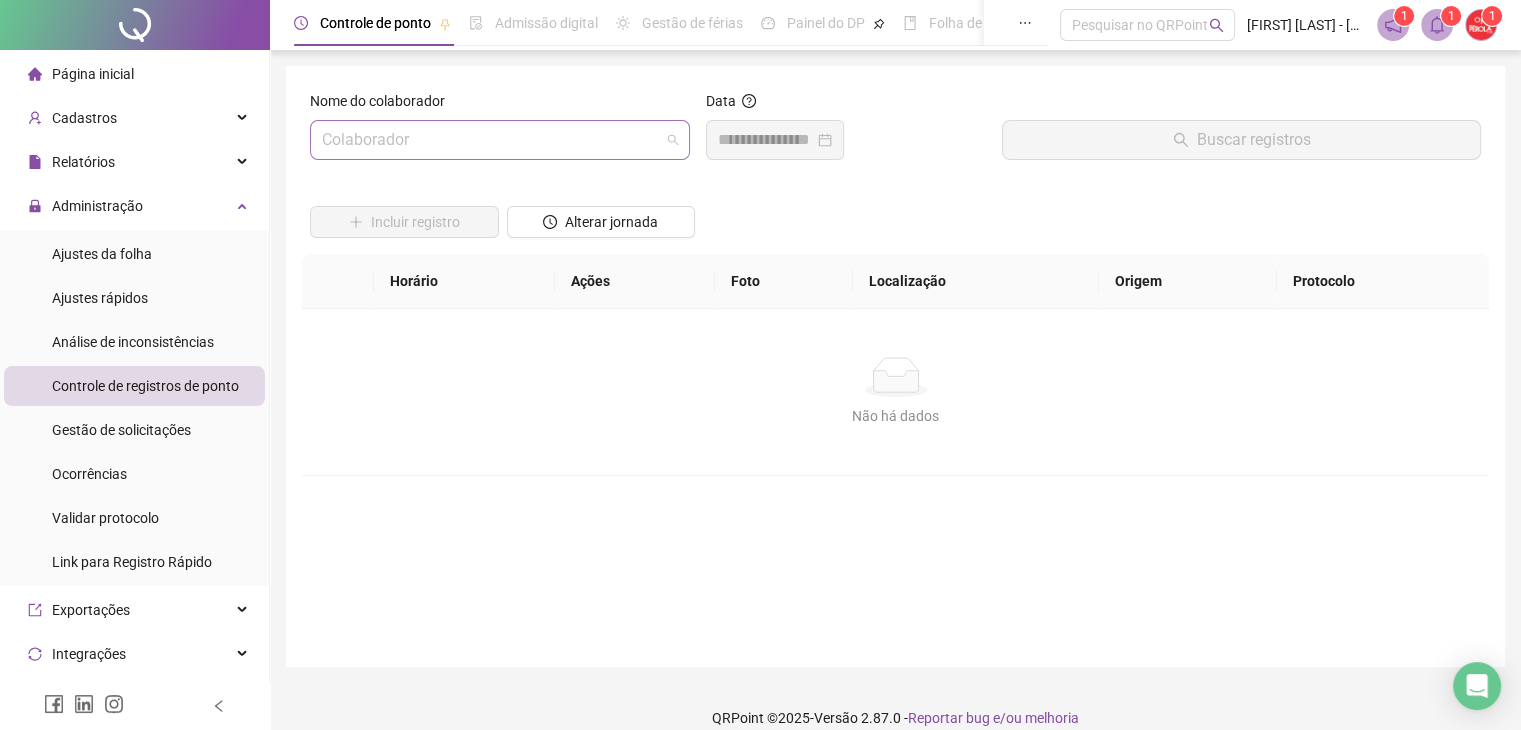 click at bounding box center (494, 140) 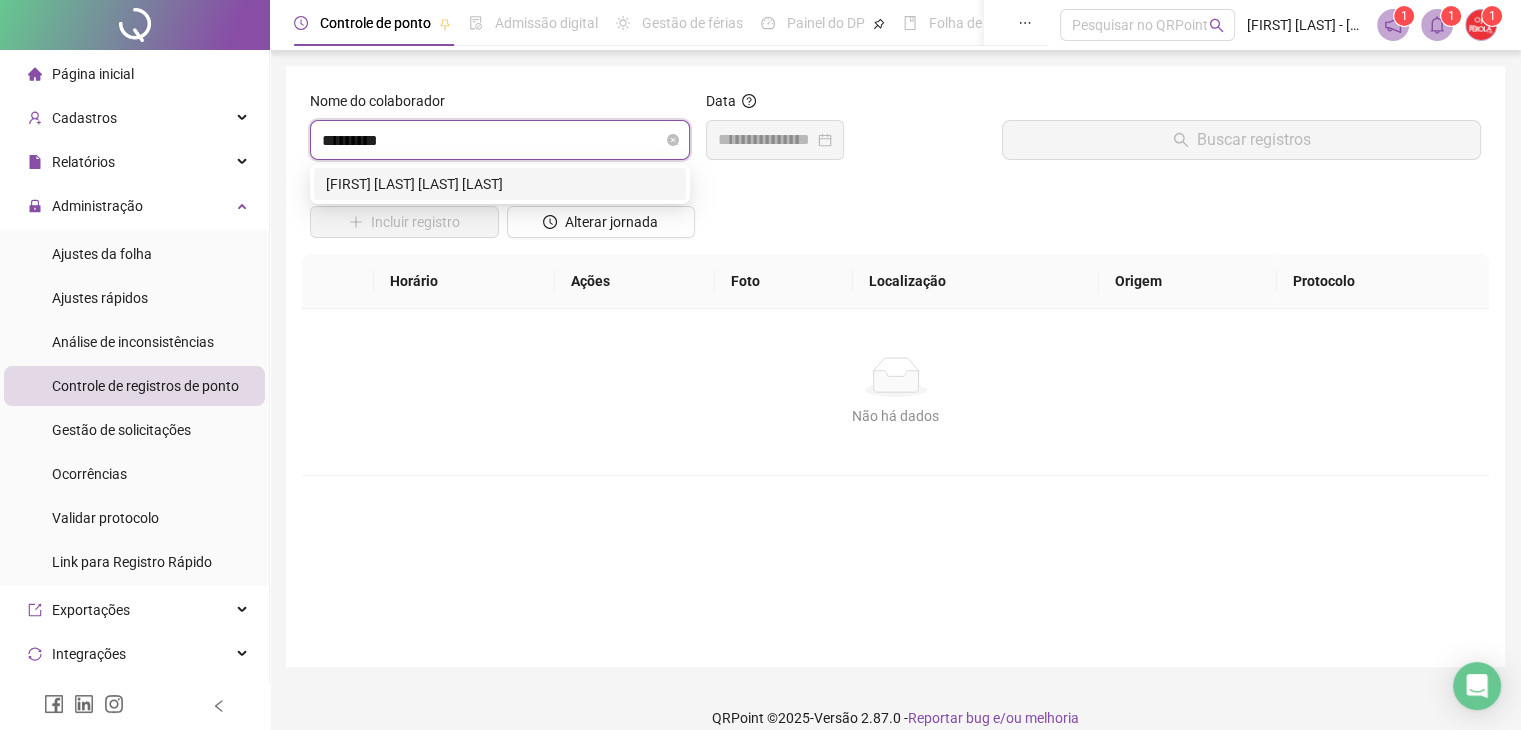 type on "********" 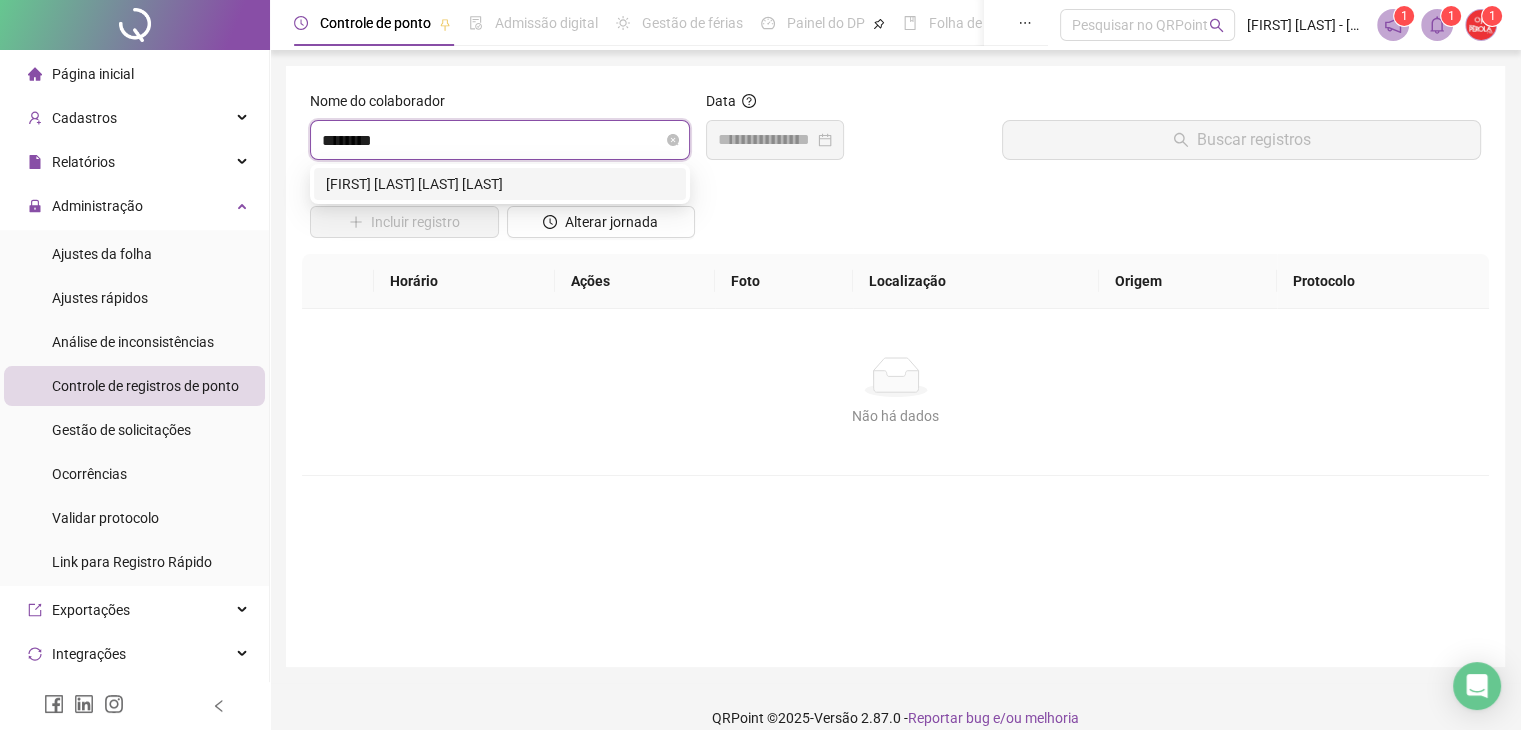 type 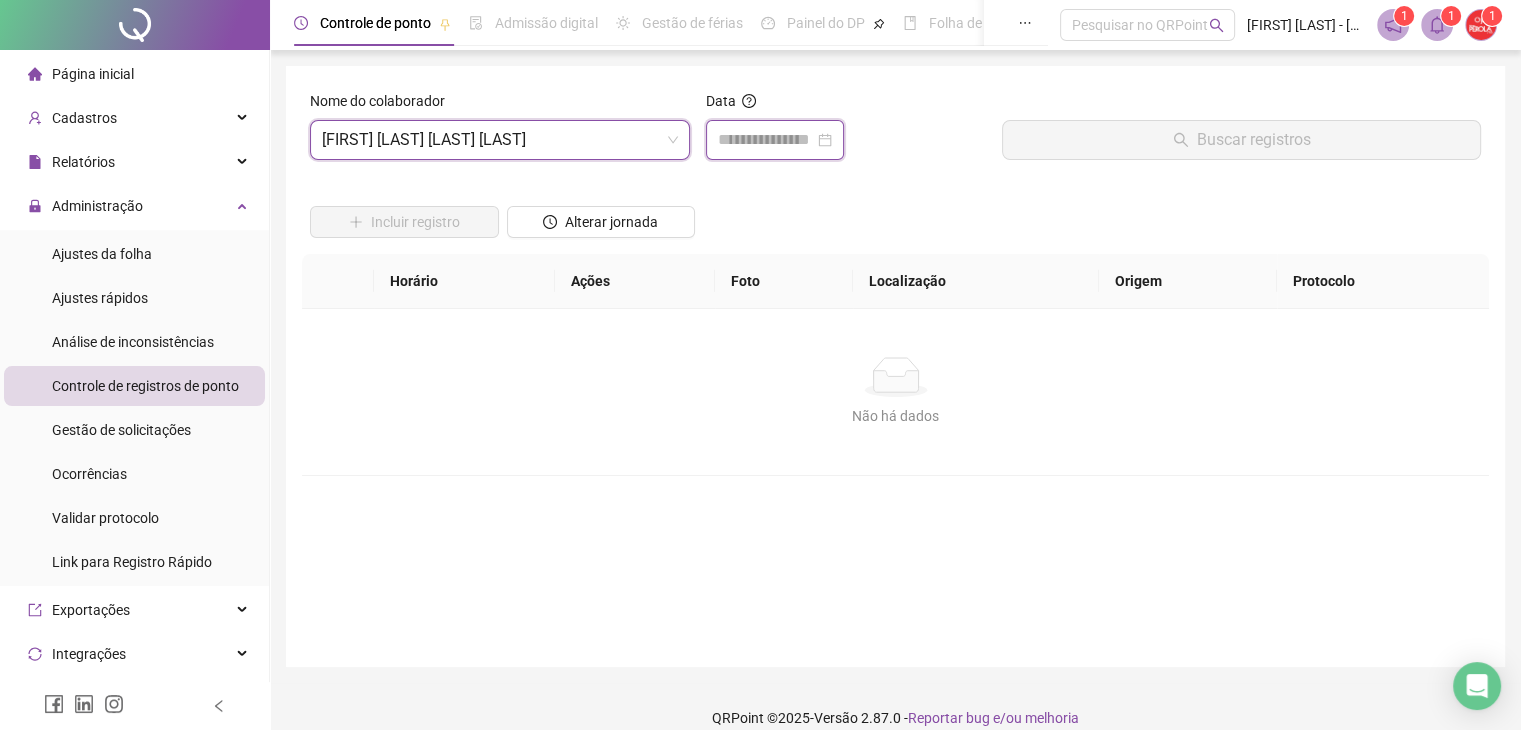 click at bounding box center [766, 140] 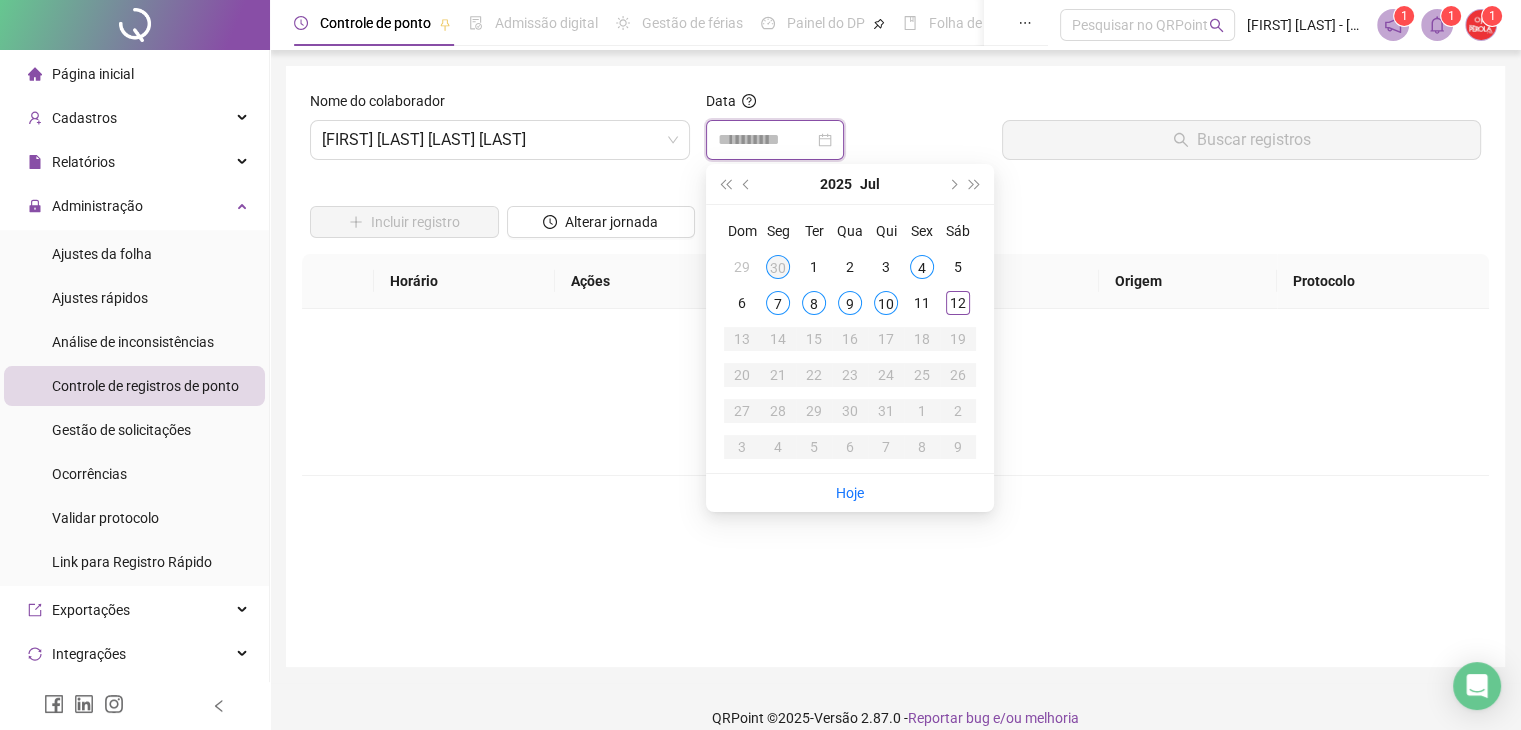 type on "**********" 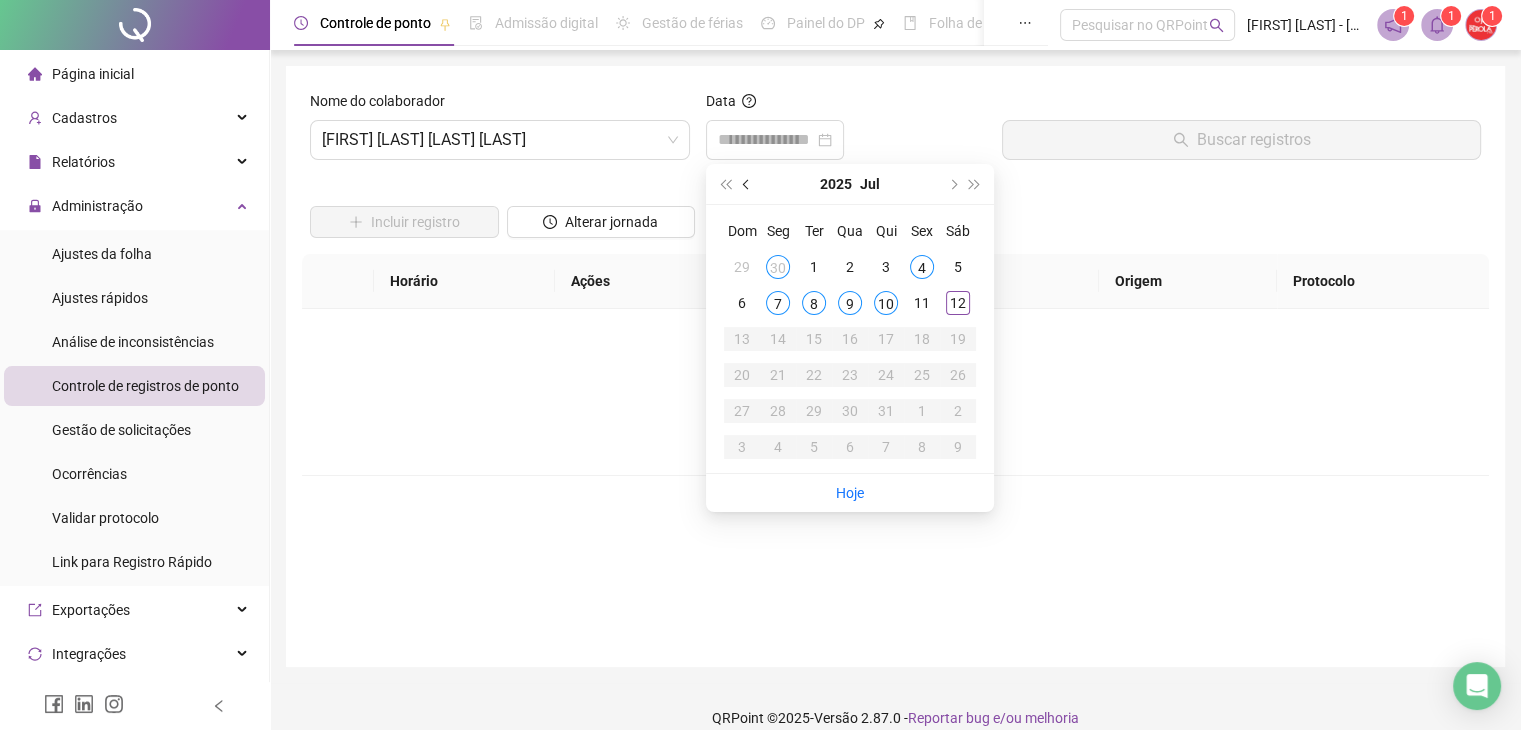click at bounding box center (748, 184) 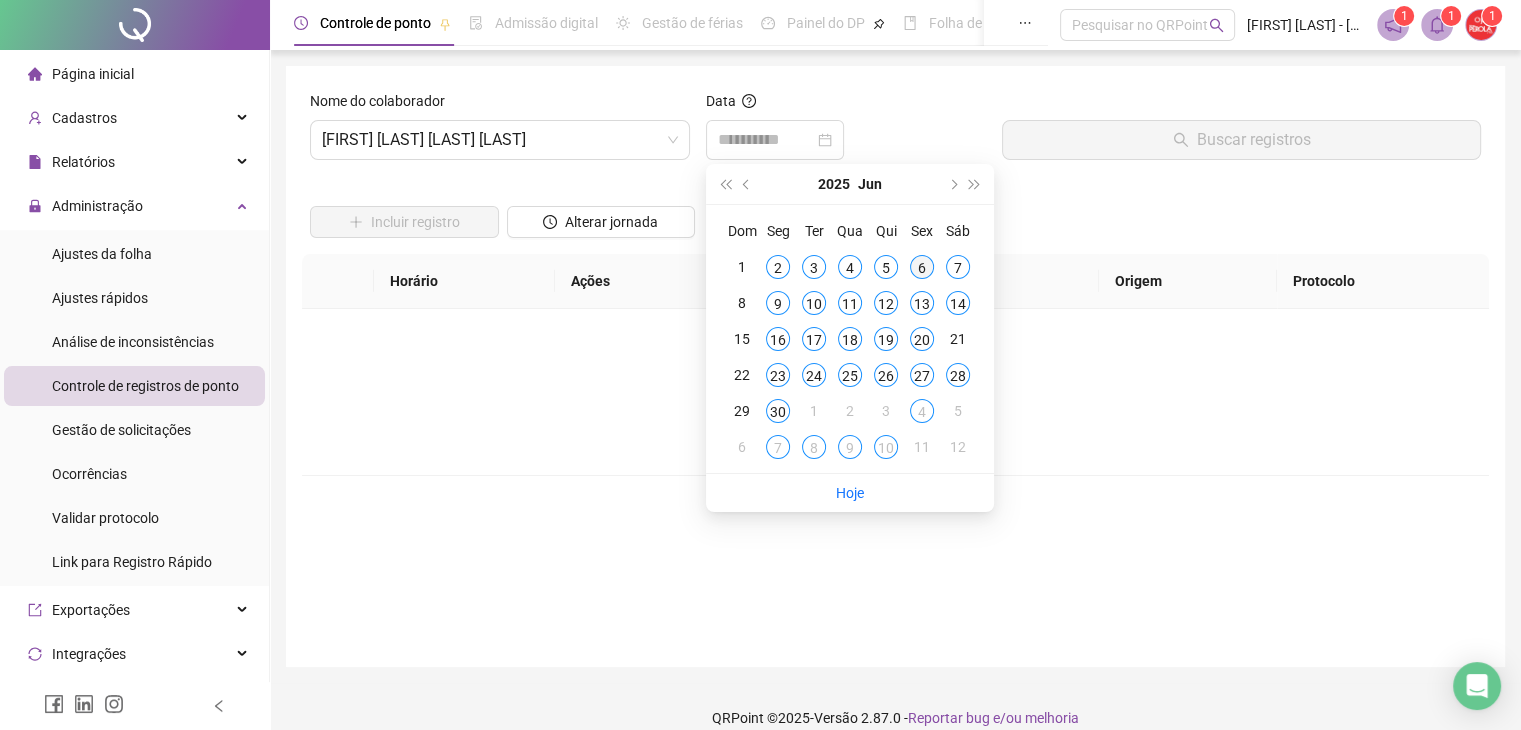 click on "6" at bounding box center [922, 267] 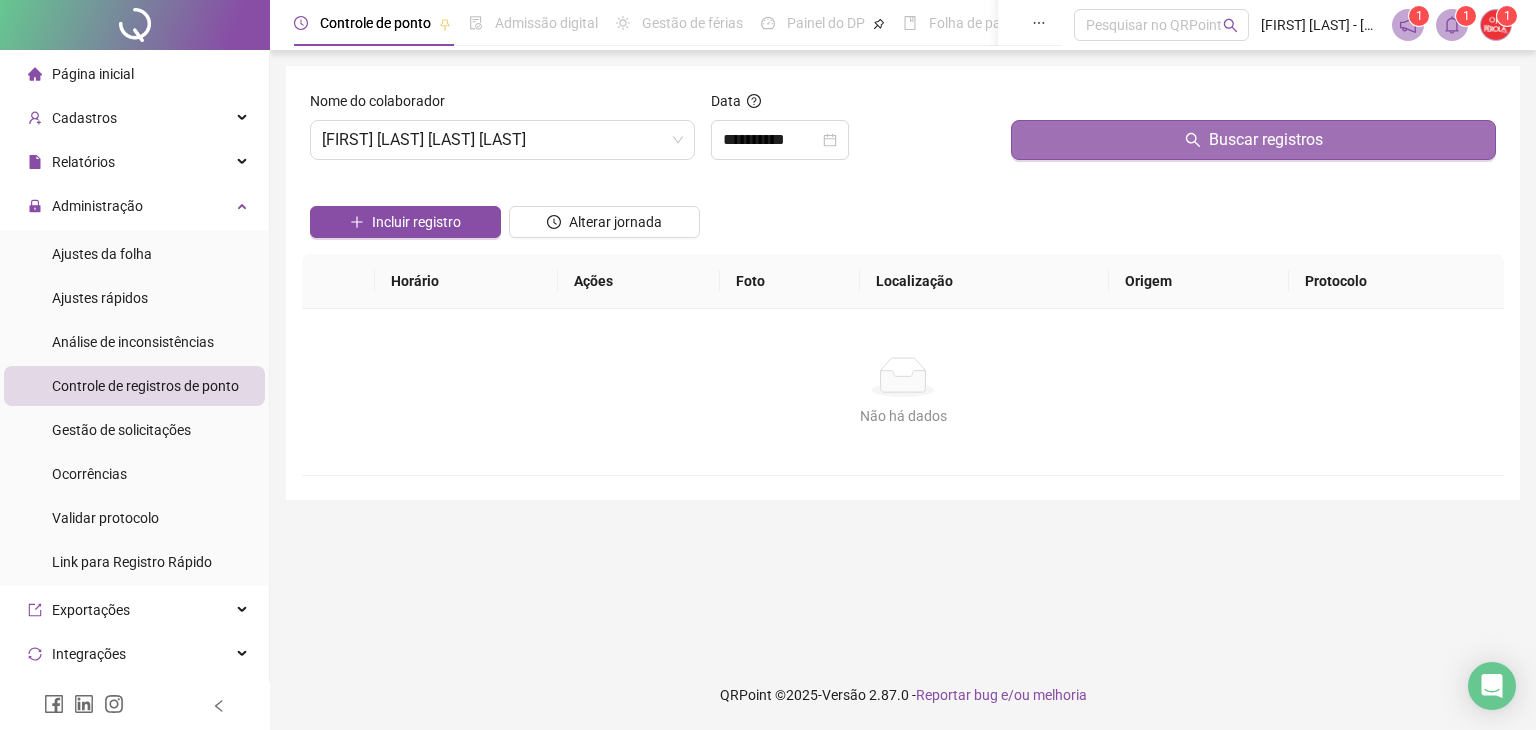 click on "Buscar registros" at bounding box center [1253, 140] 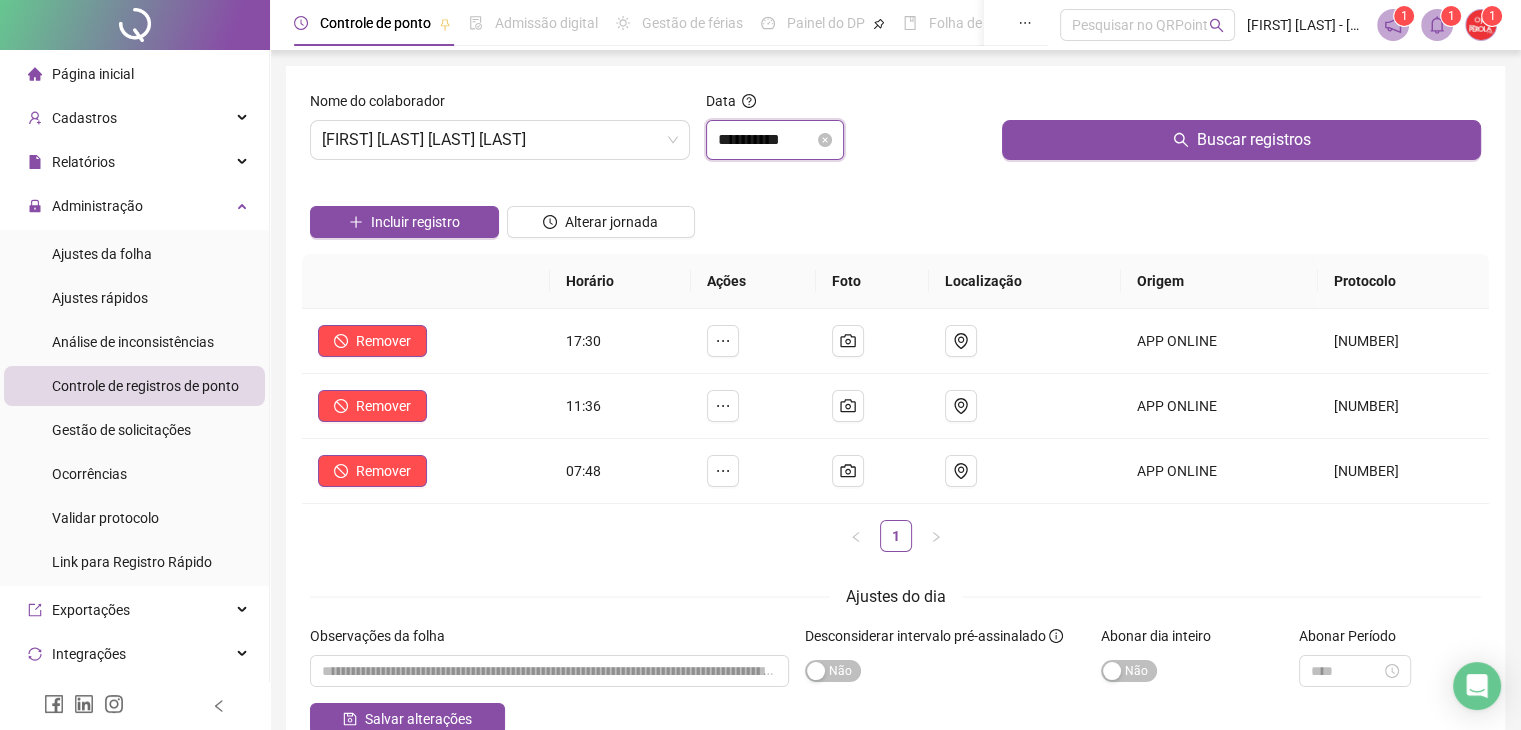 click on "**********" at bounding box center (766, 140) 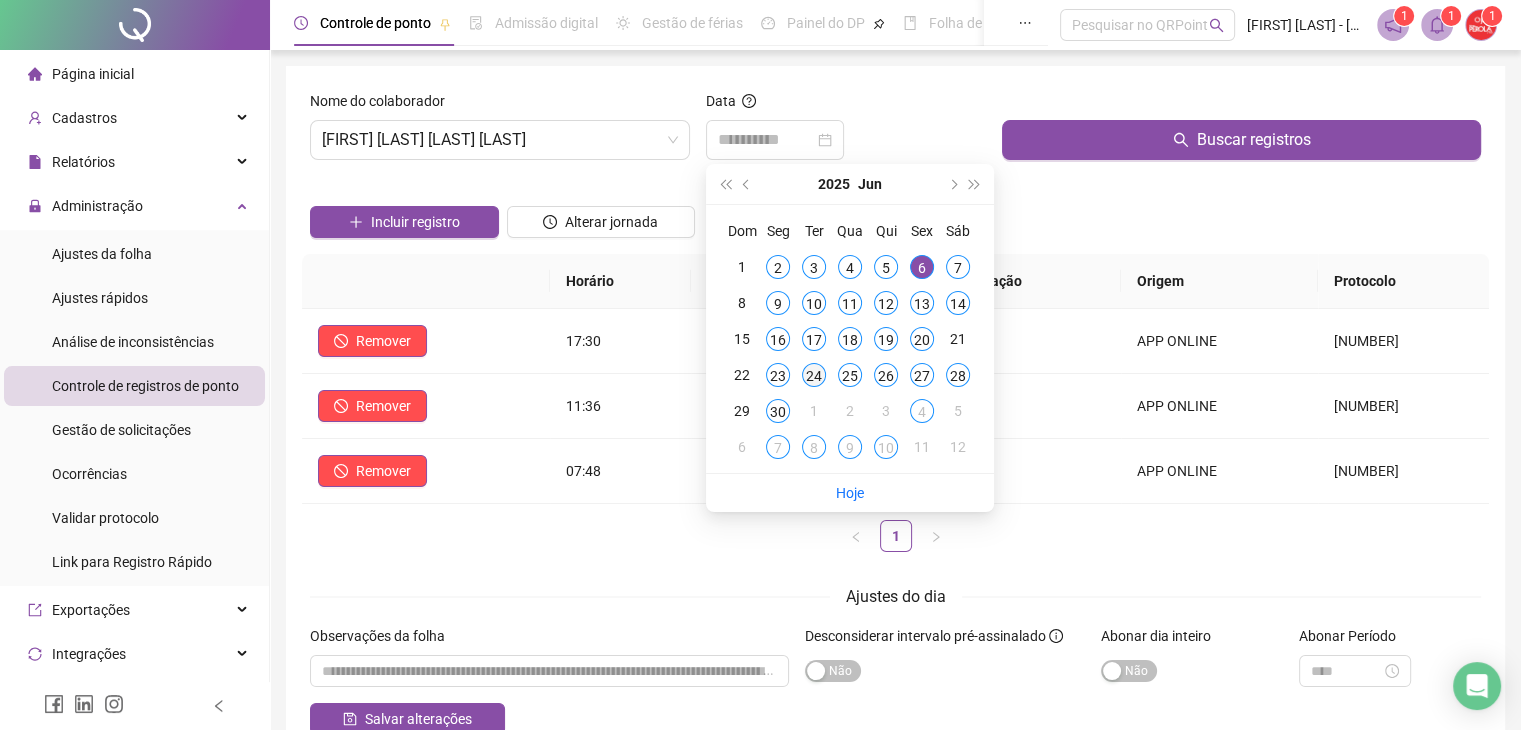click on "24" at bounding box center [814, 375] 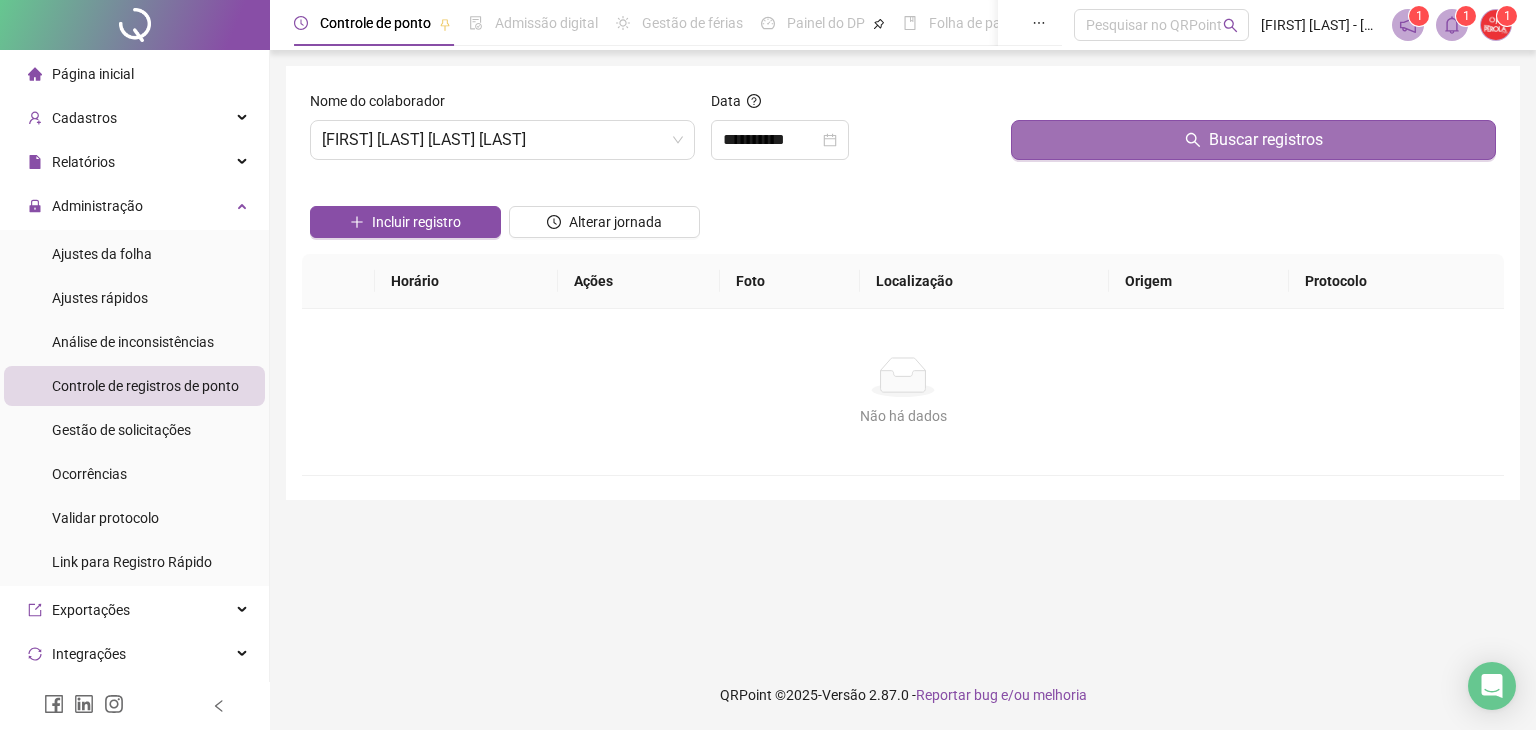 click on "Buscar registros" at bounding box center (1253, 140) 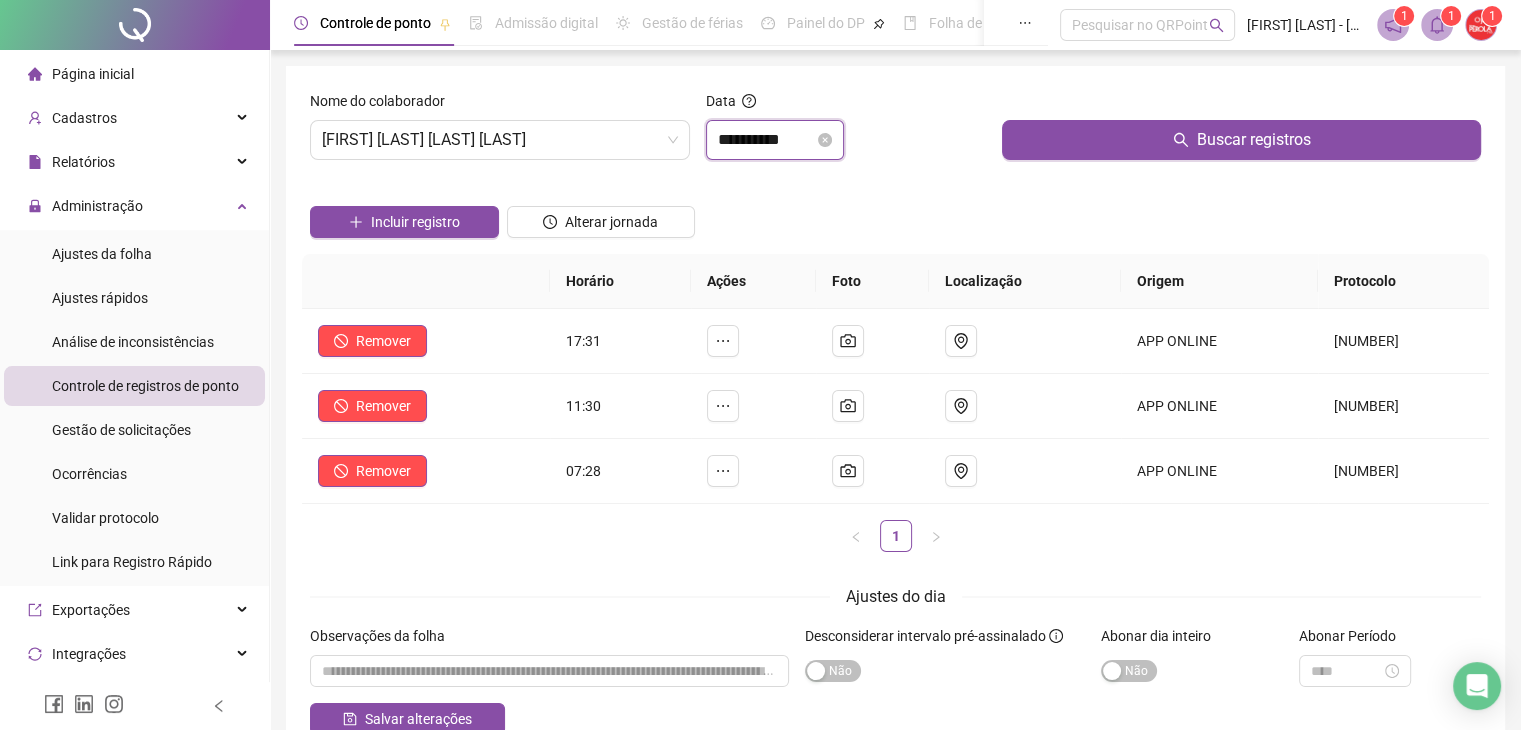 click on "**********" at bounding box center [766, 140] 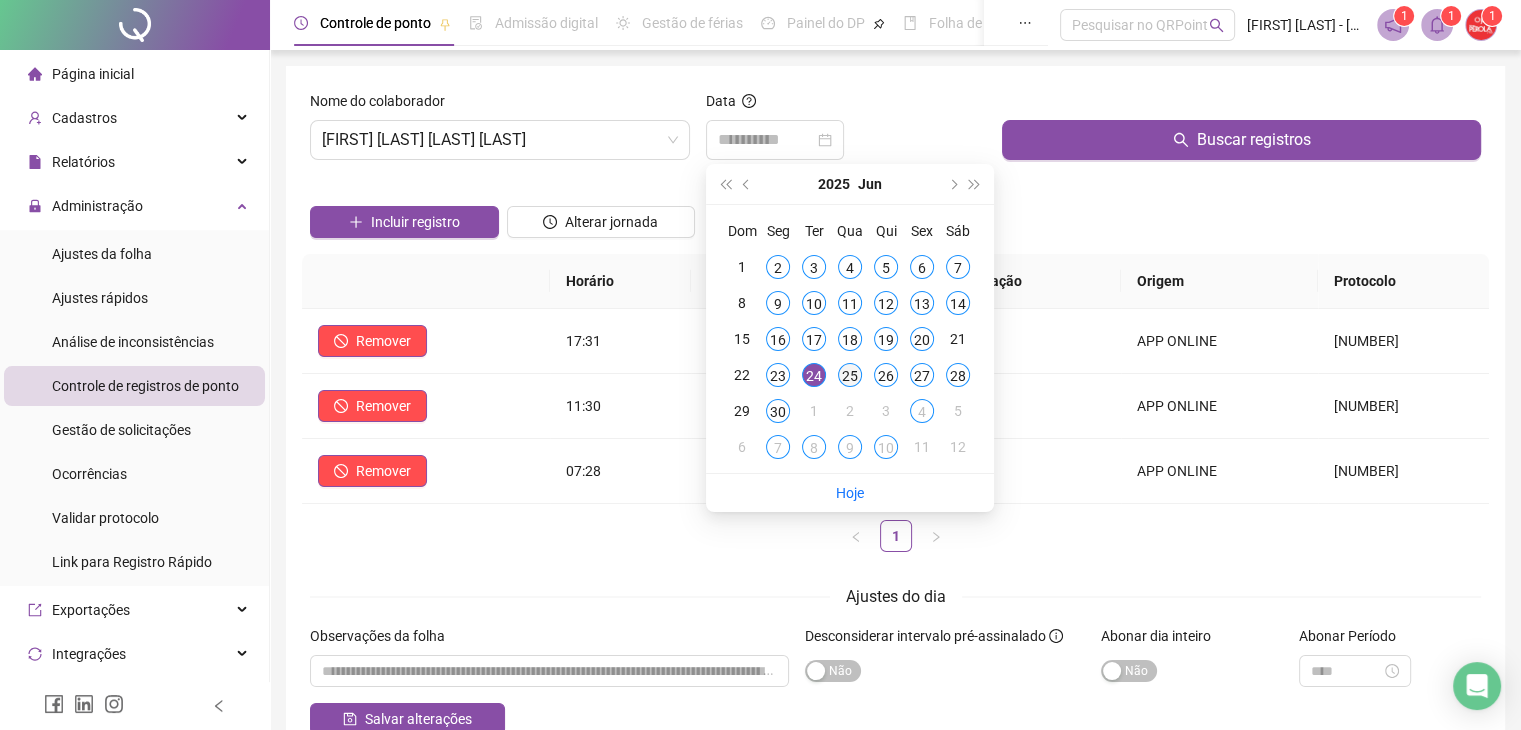 click on "25" at bounding box center (850, 375) 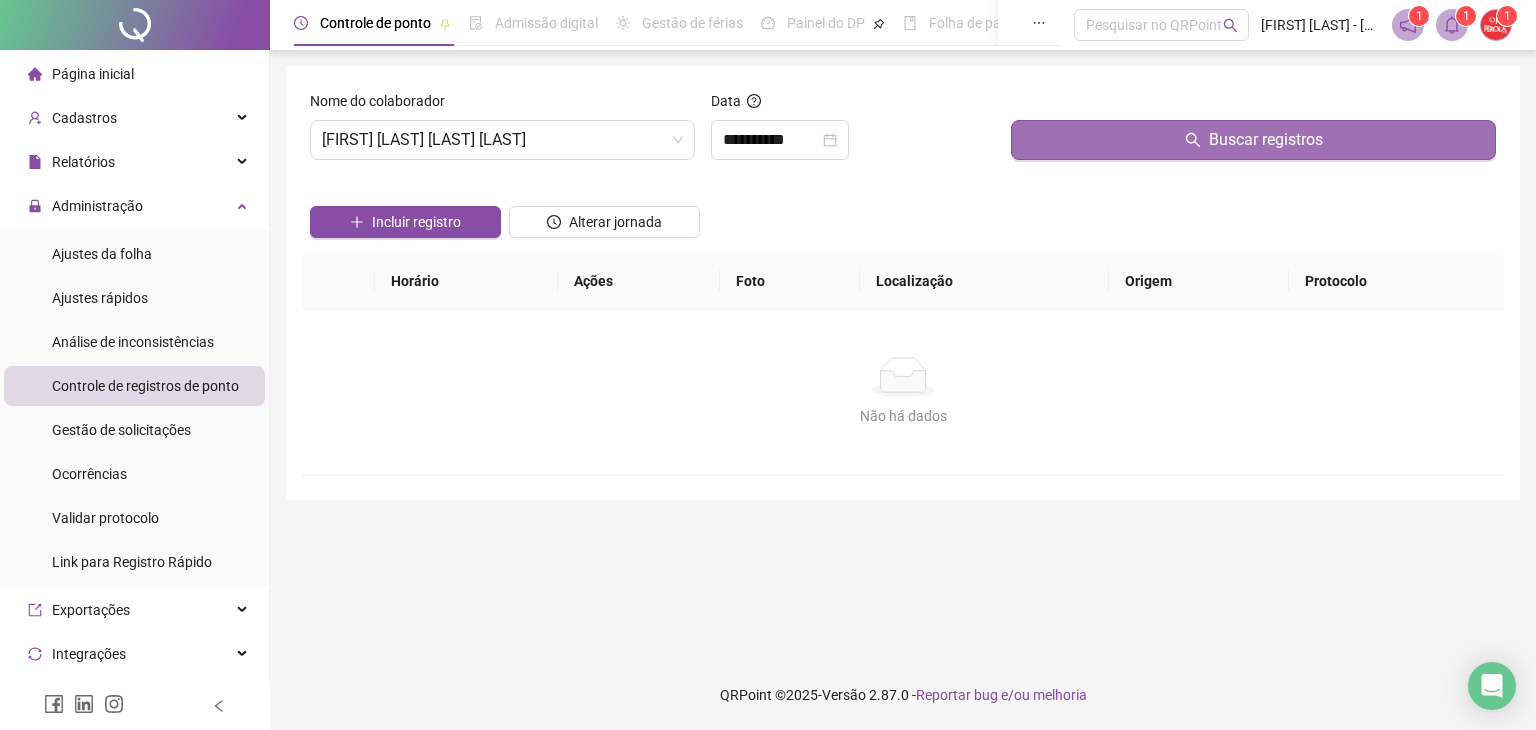 click on "Buscar registros" at bounding box center (1253, 140) 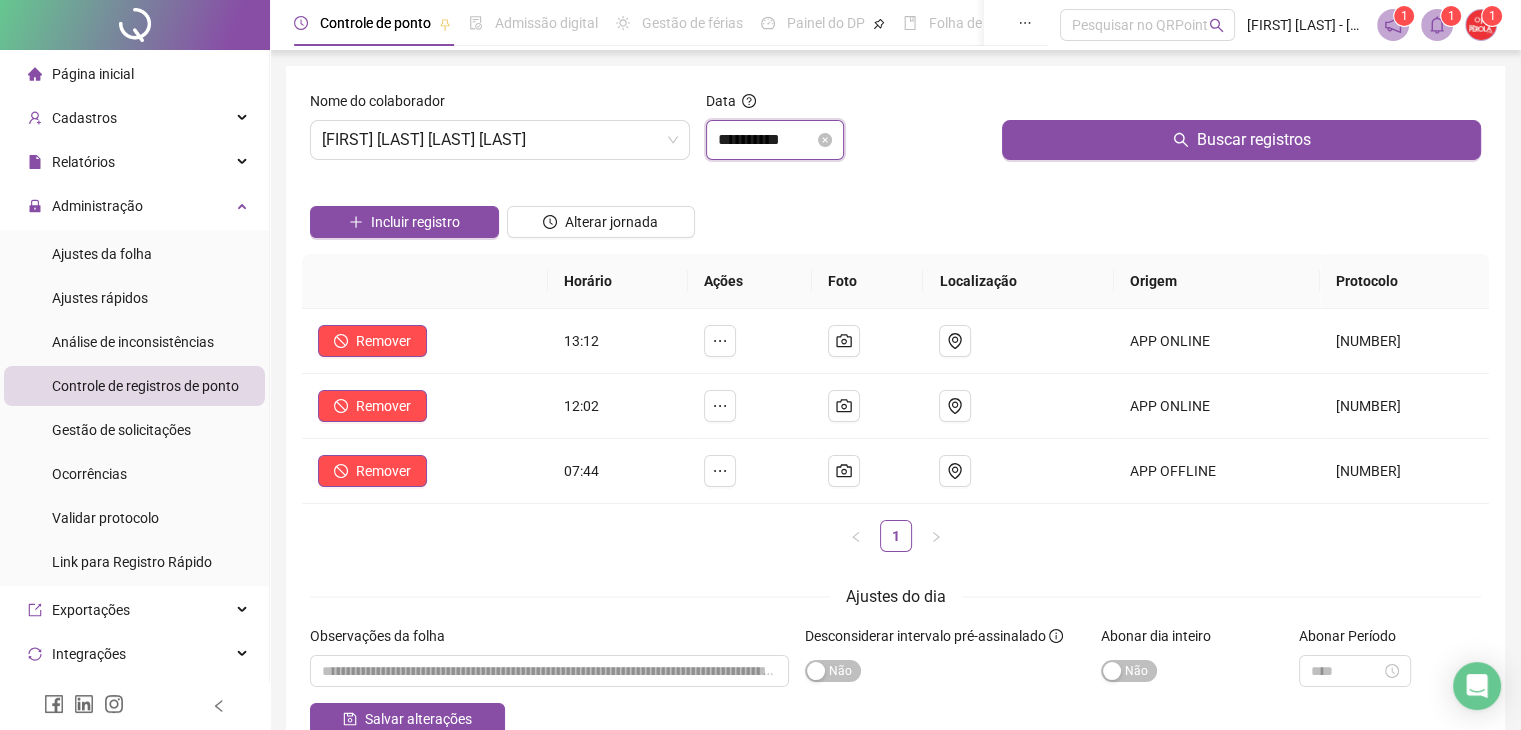 click on "**********" at bounding box center [766, 140] 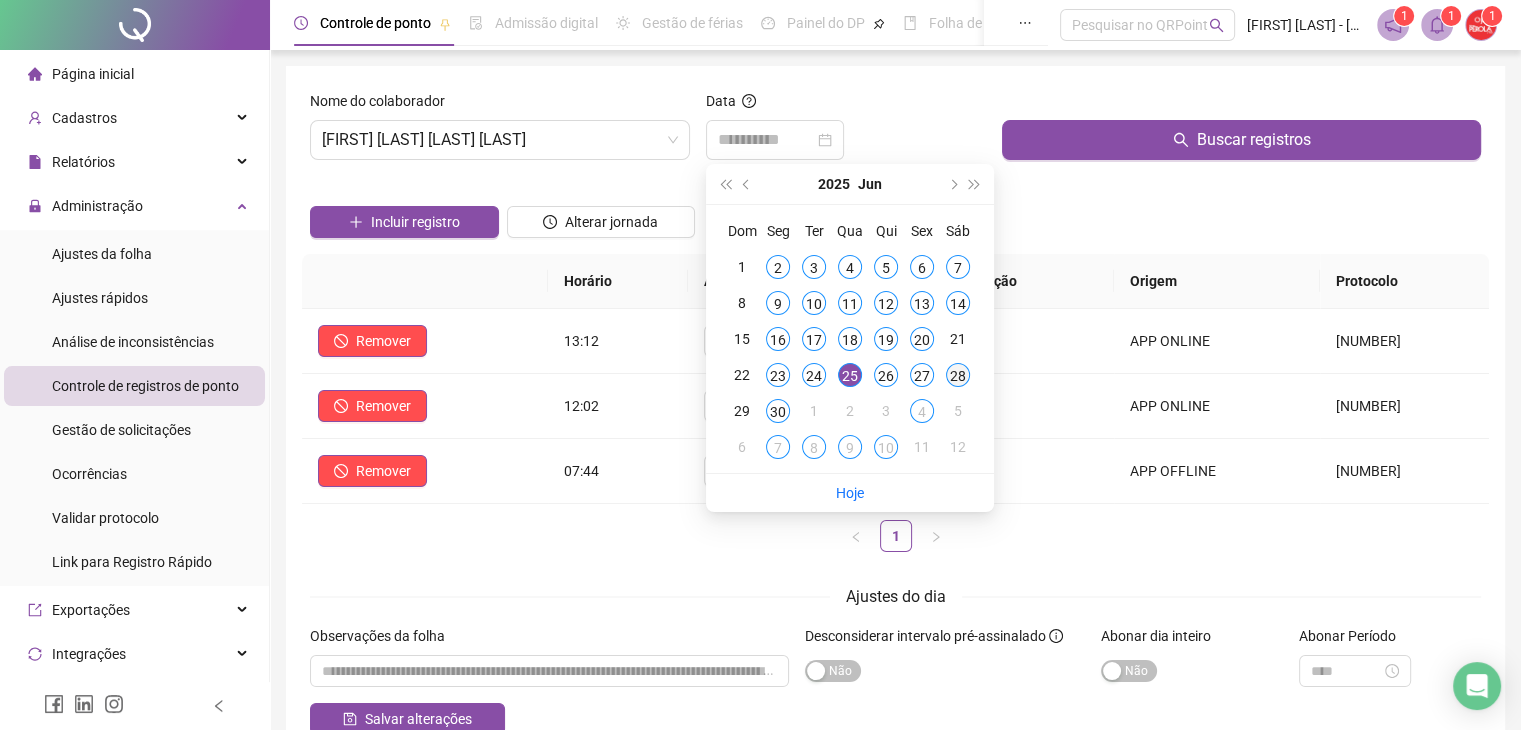 click on "28" at bounding box center (958, 375) 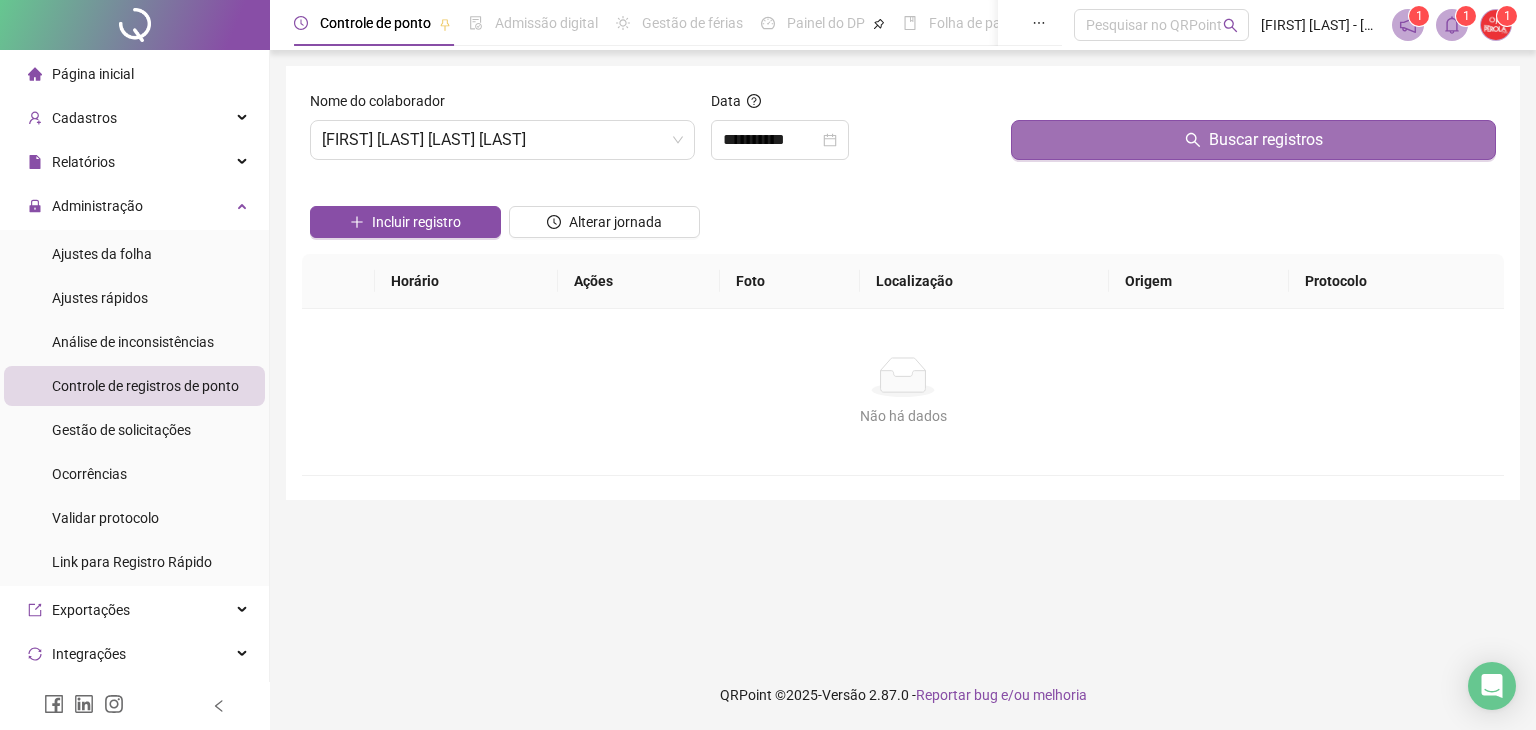 click on "Buscar registros" at bounding box center (1253, 140) 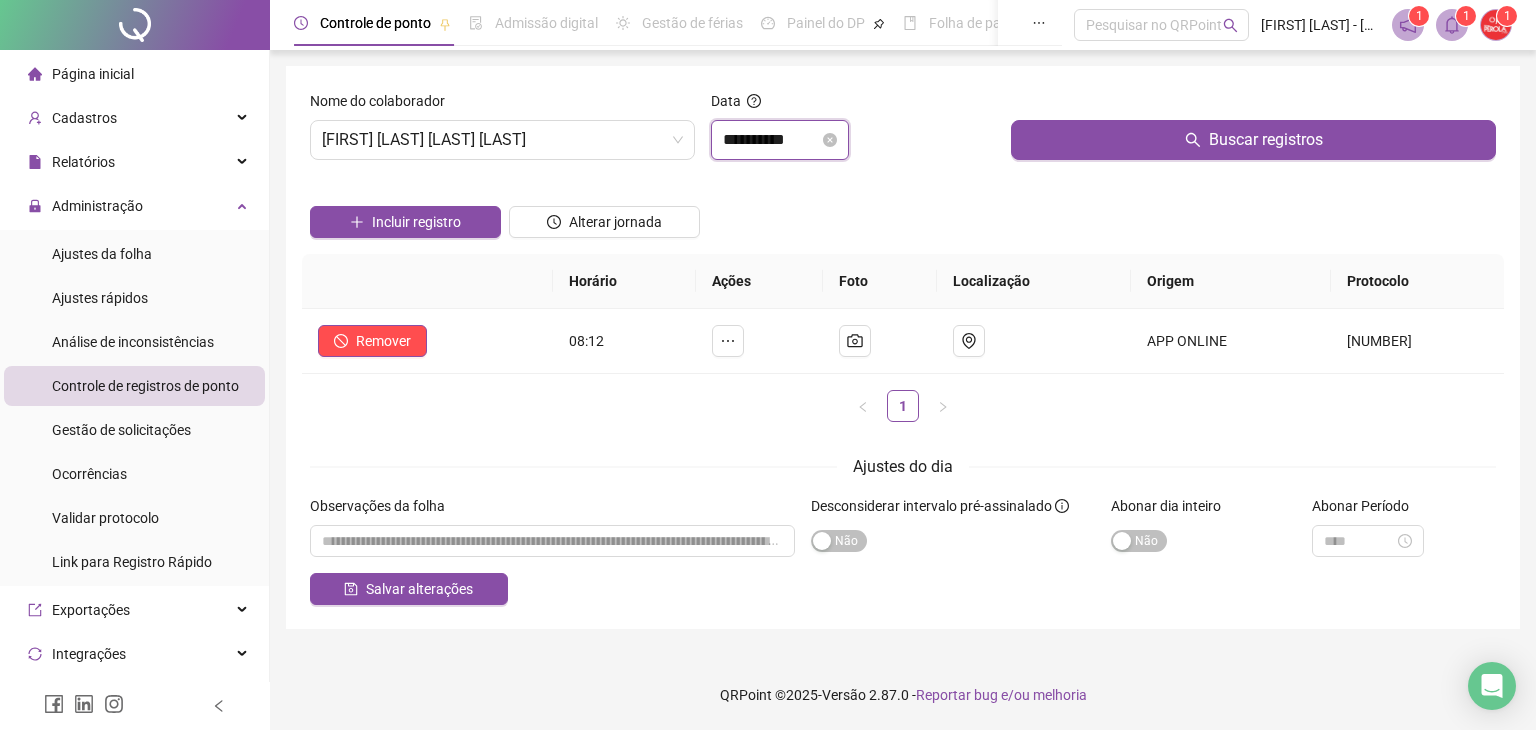 click on "**********" at bounding box center [771, 140] 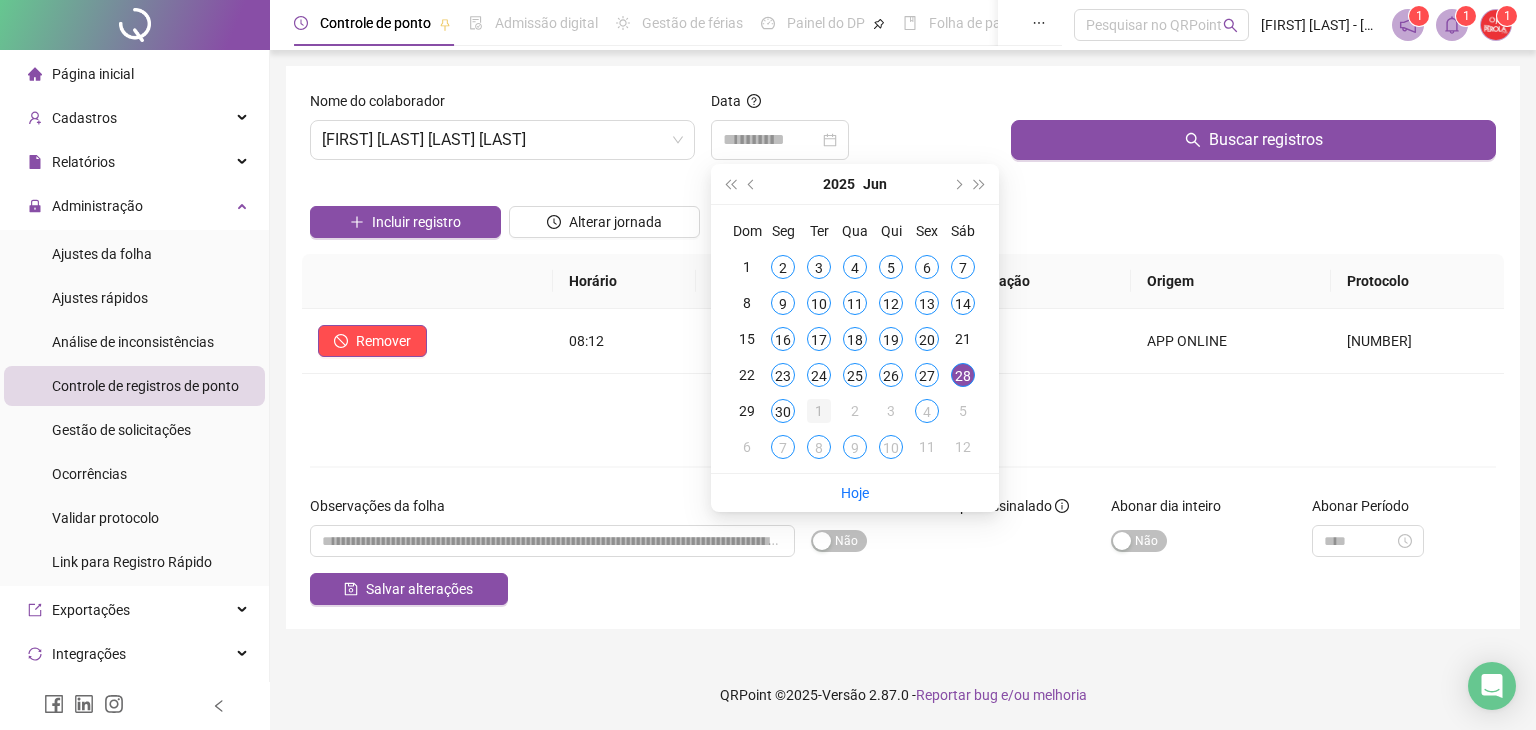 click on "1" at bounding box center (819, 411) 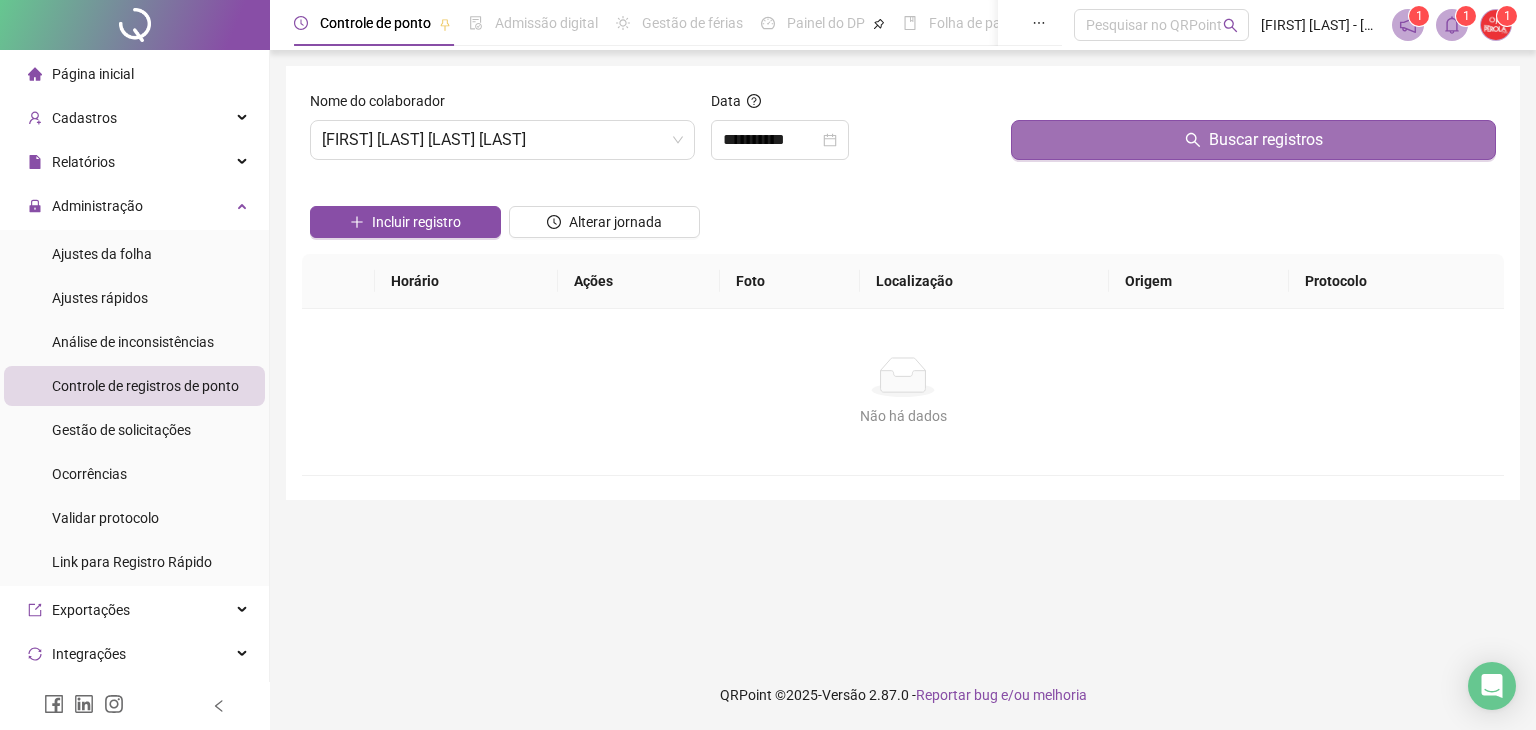 click on "Buscar registros" at bounding box center [1253, 140] 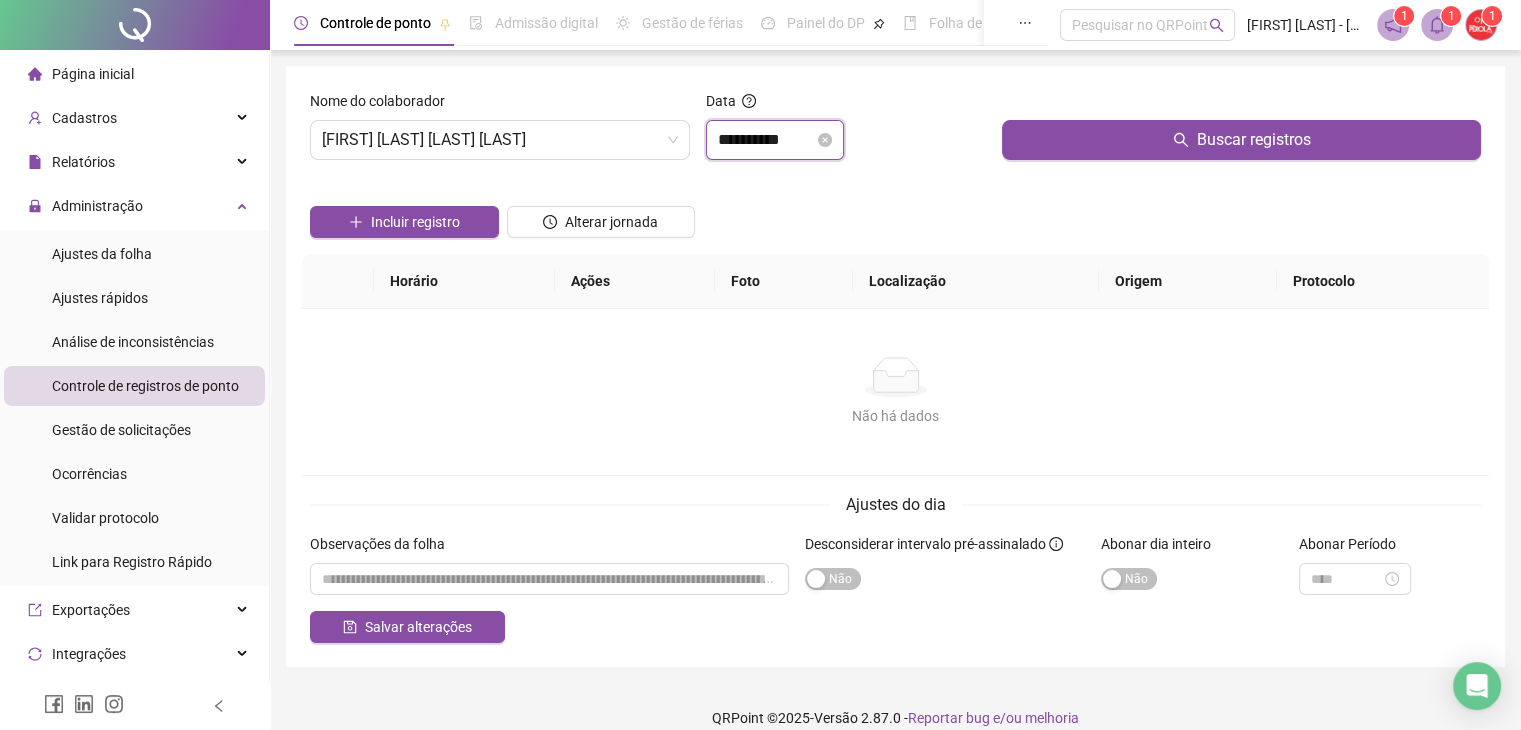 click on "**********" at bounding box center [766, 140] 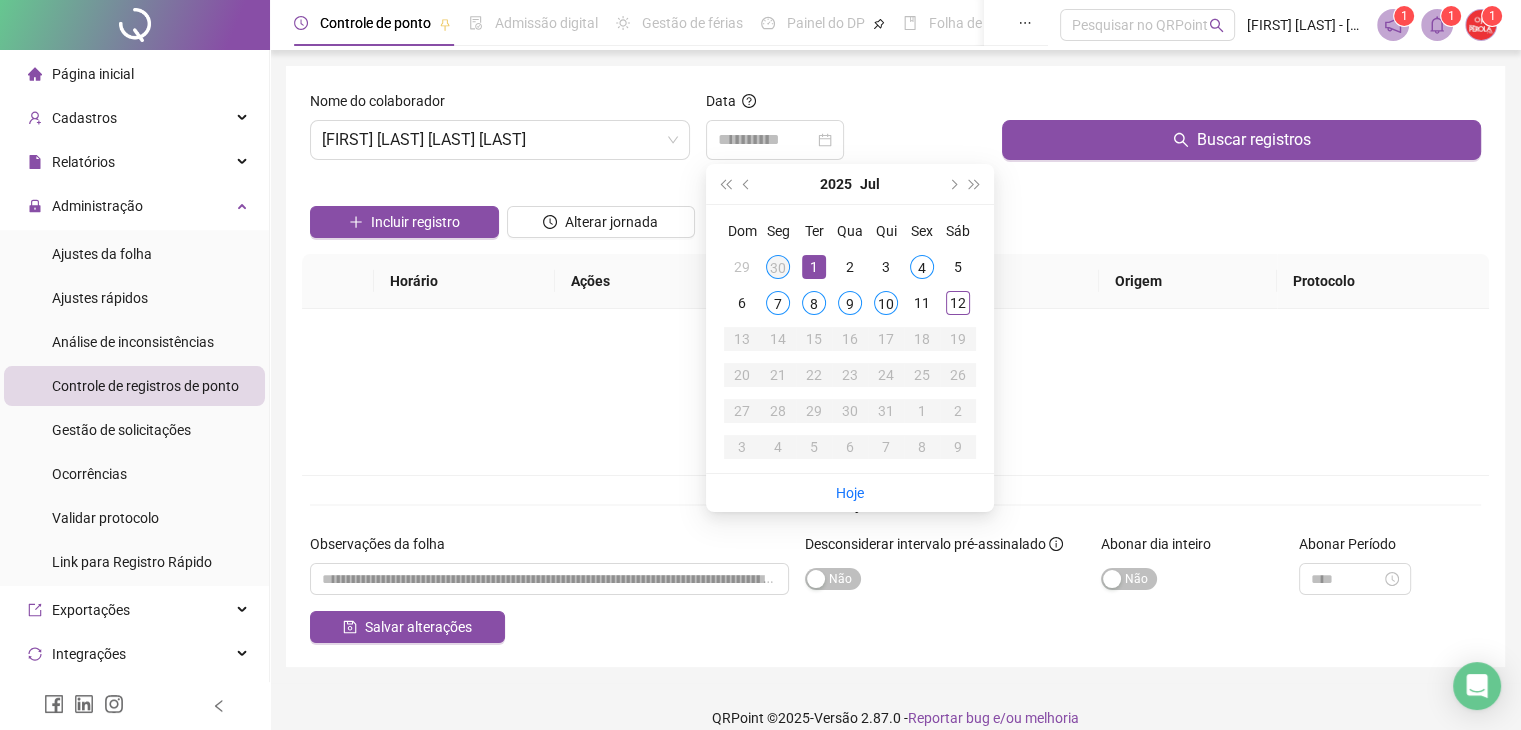 click on "30" at bounding box center [778, 267] 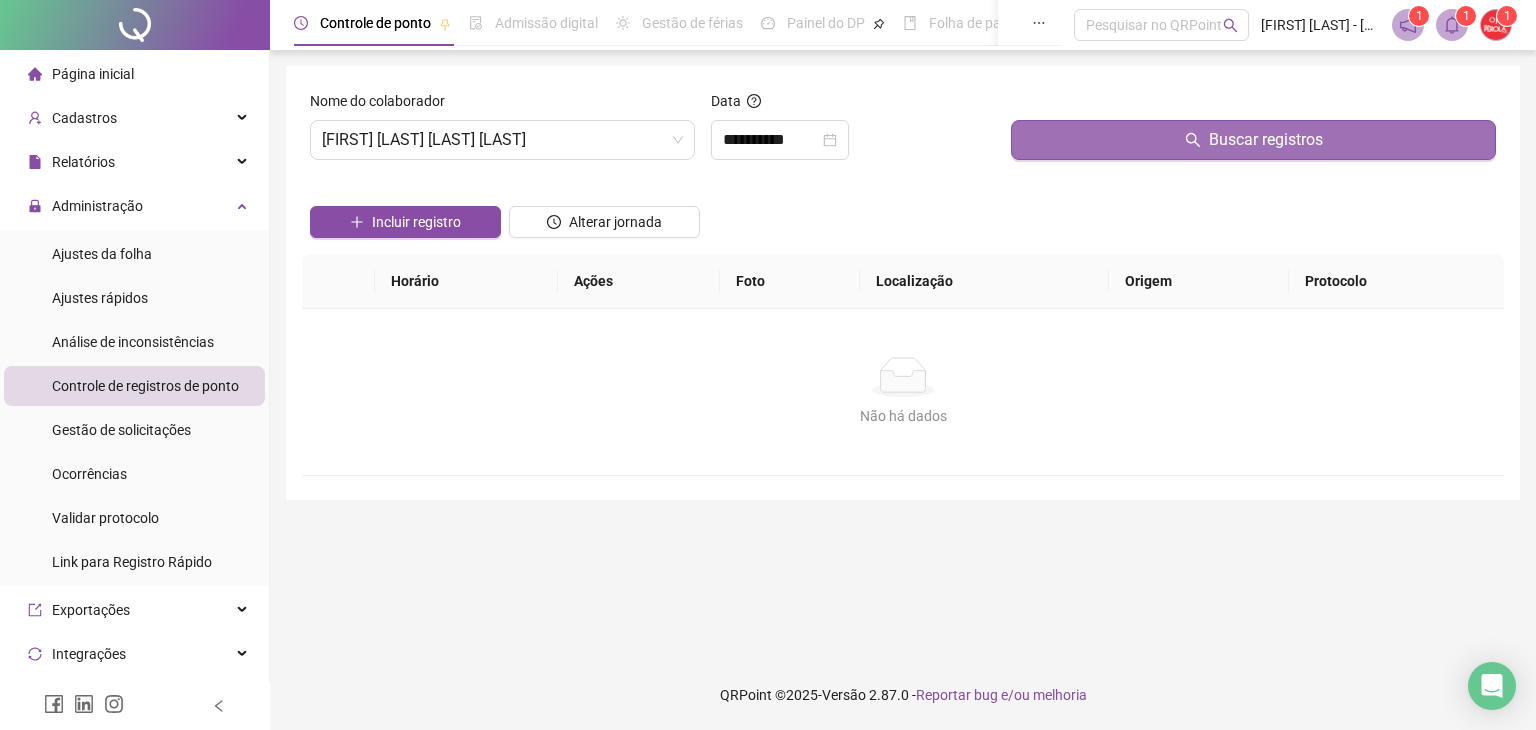 click on "Buscar registros" at bounding box center [1253, 140] 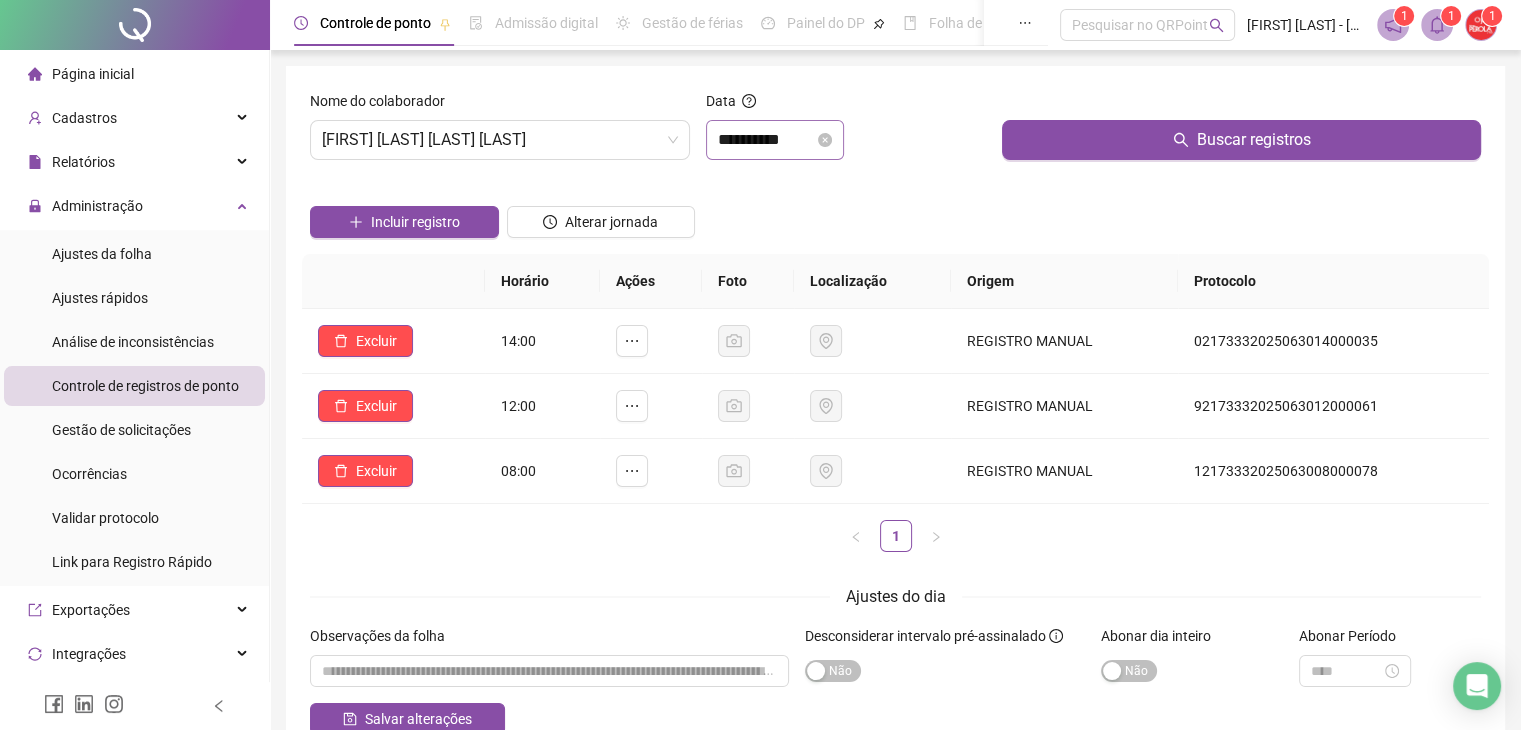 click on "**********" at bounding box center [775, 140] 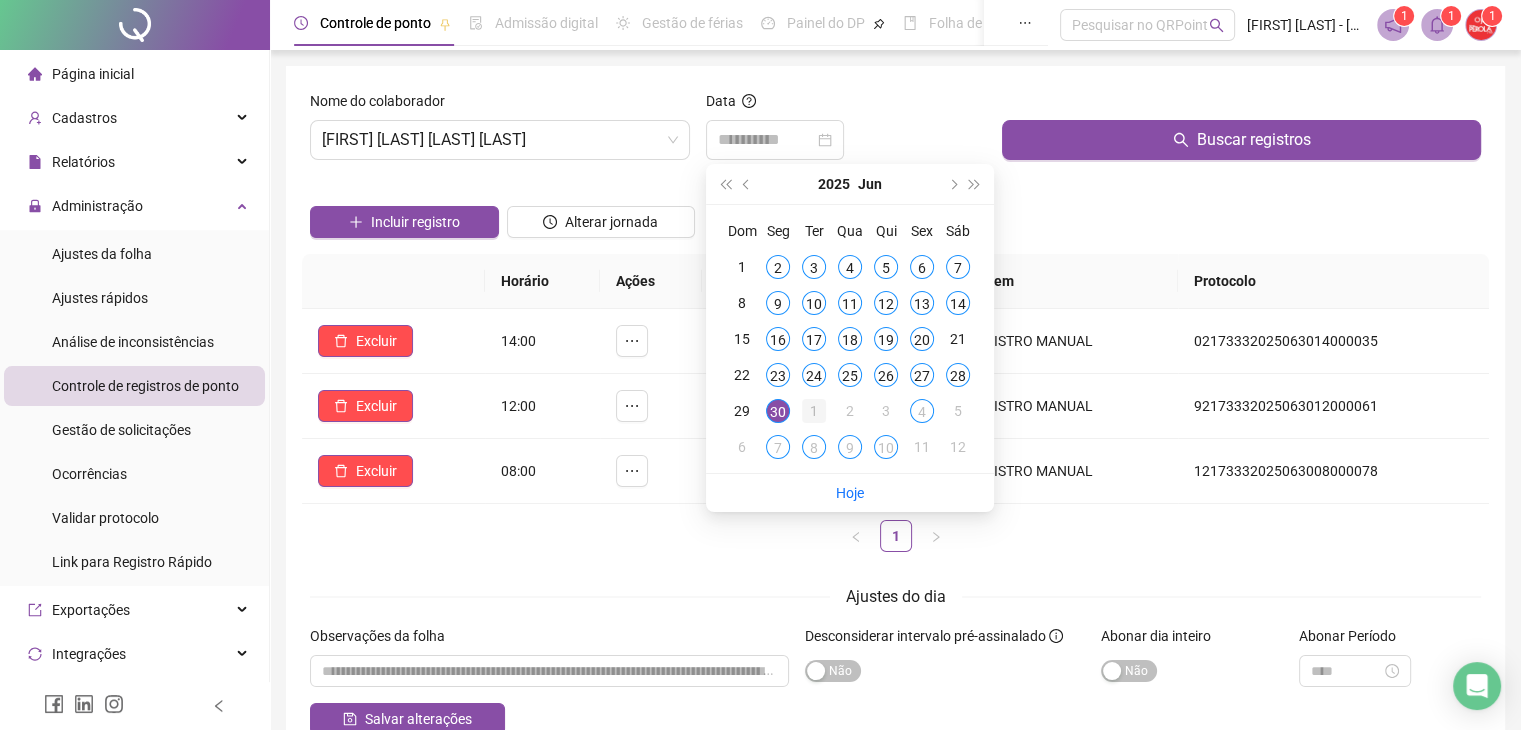 click on "1" at bounding box center (814, 411) 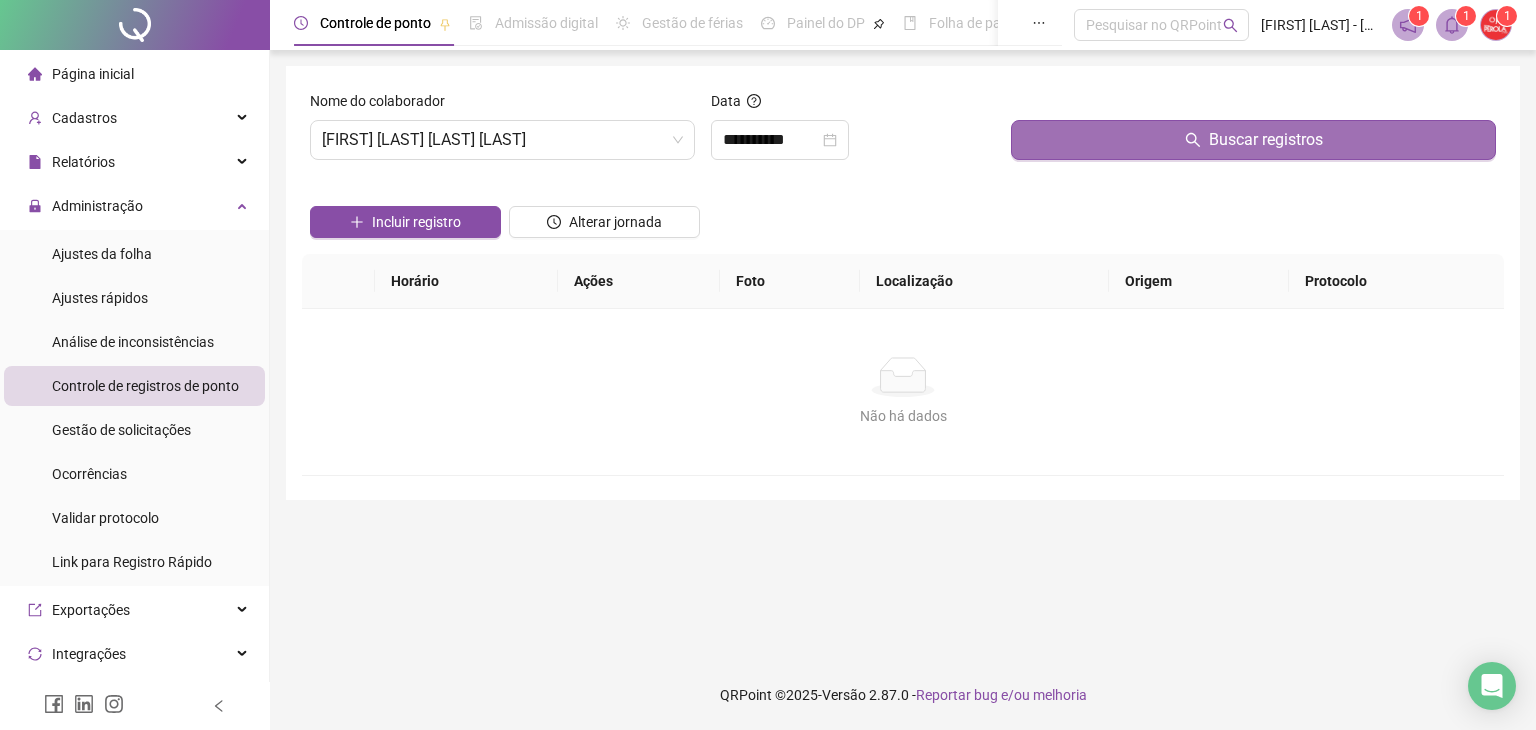 click on "Buscar registros" at bounding box center [1253, 140] 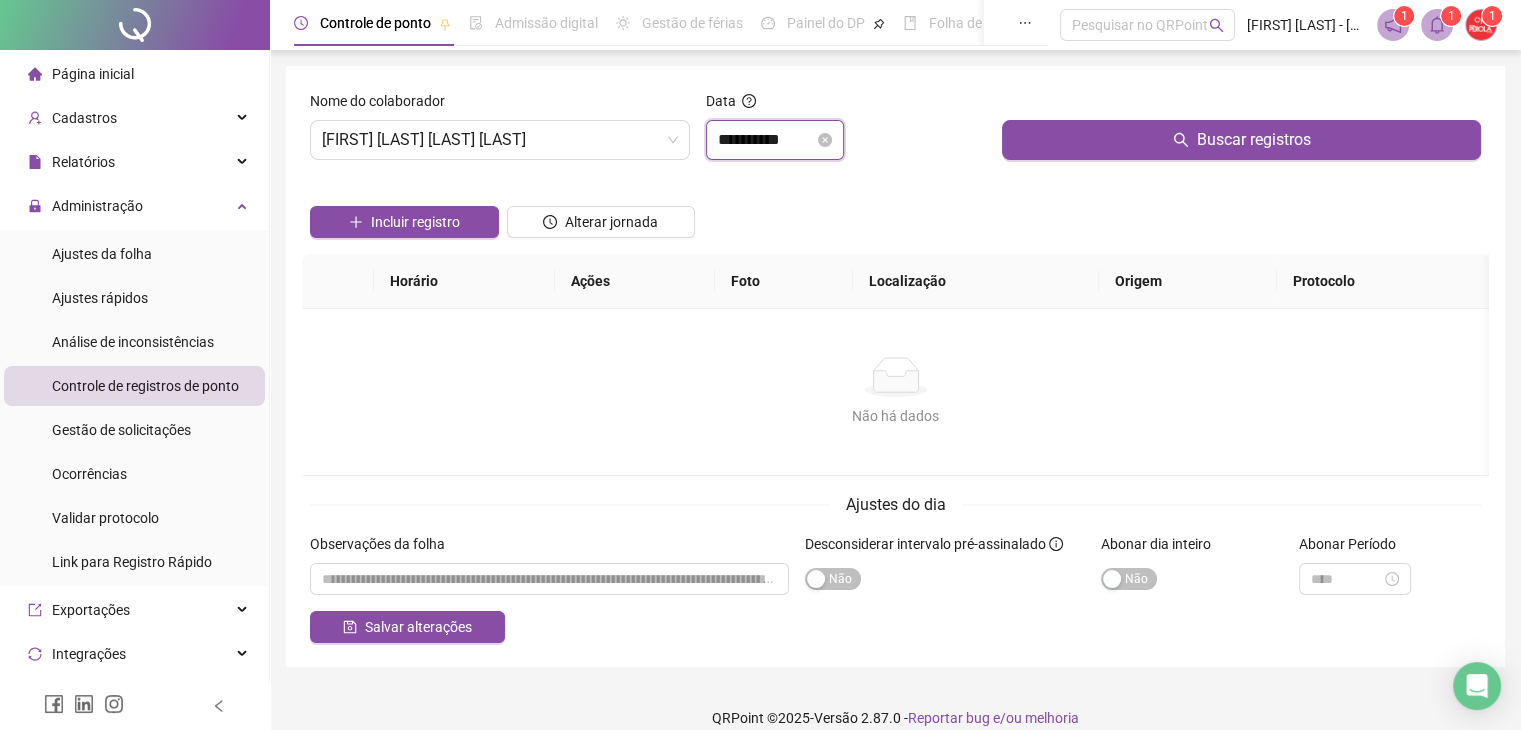 click on "**********" at bounding box center (766, 140) 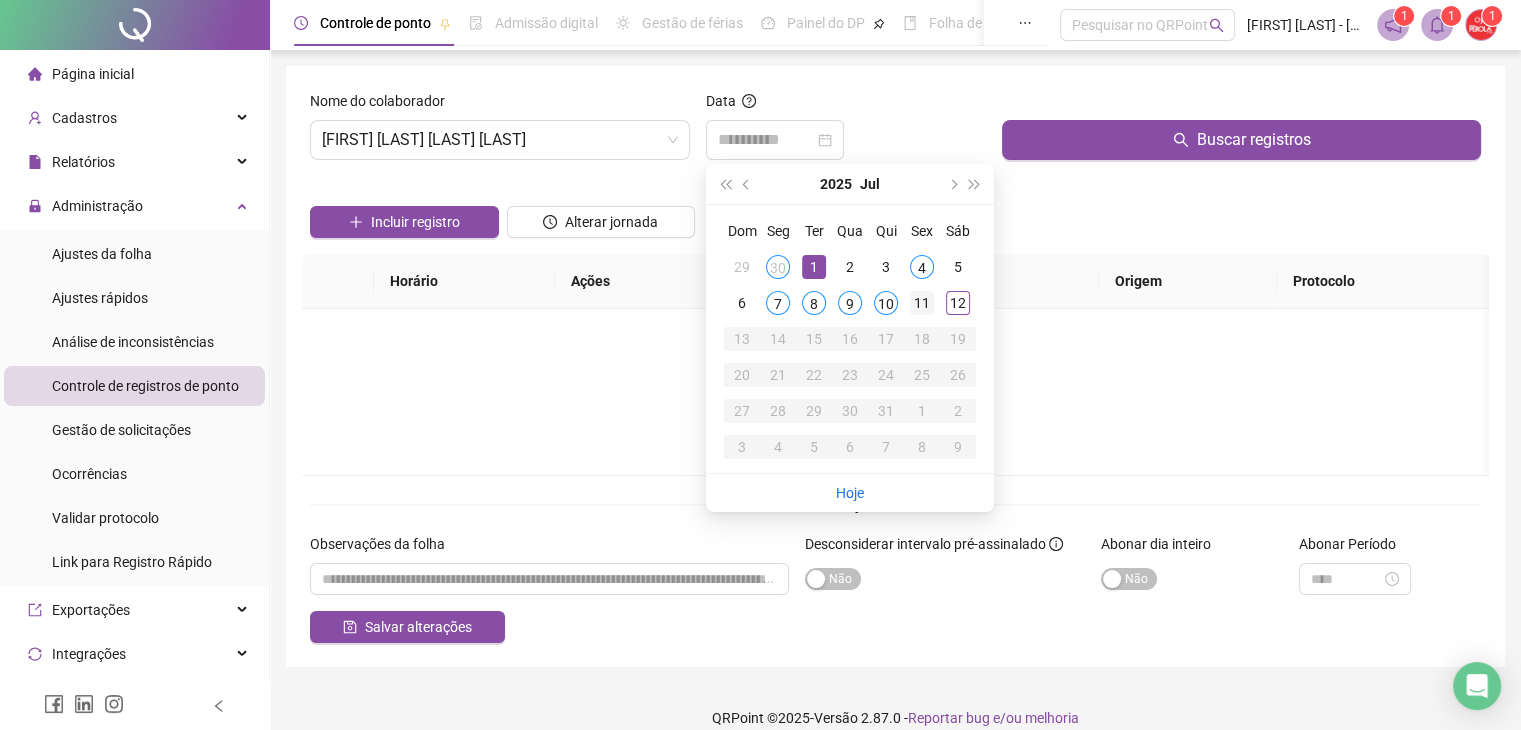 click on "11" at bounding box center [922, 303] 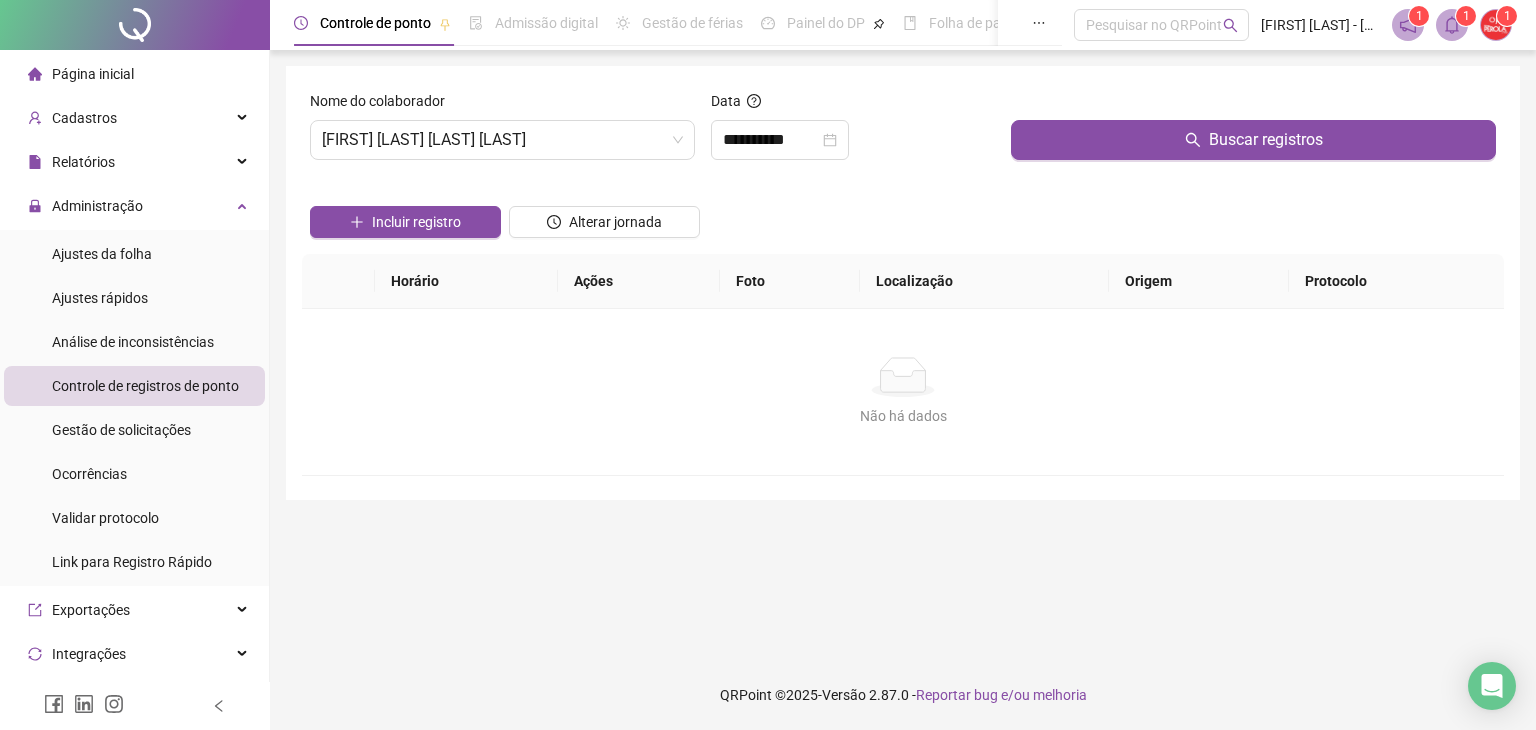 click at bounding box center (1253, 105) 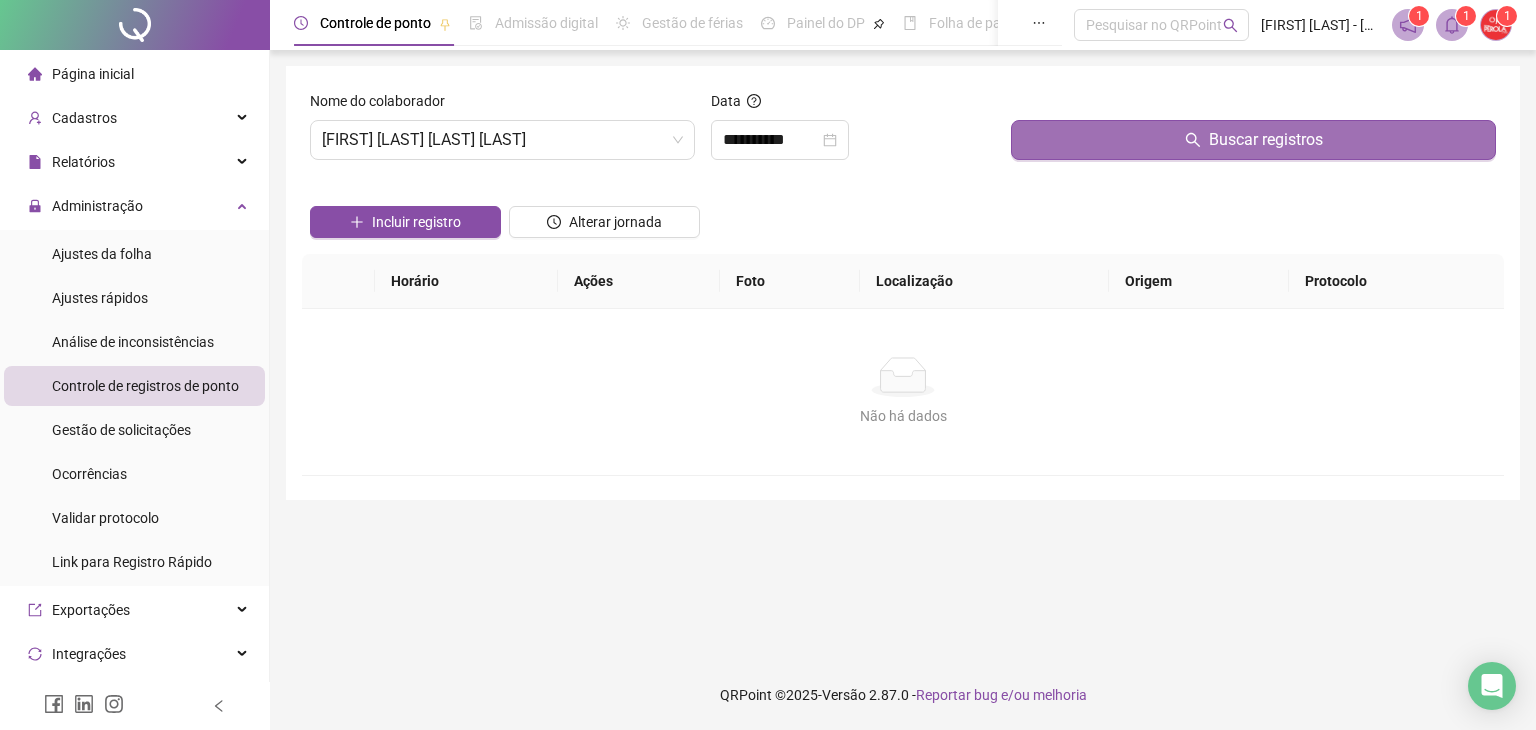 click on "Buscar registros" at bounding box center [1253, 140] 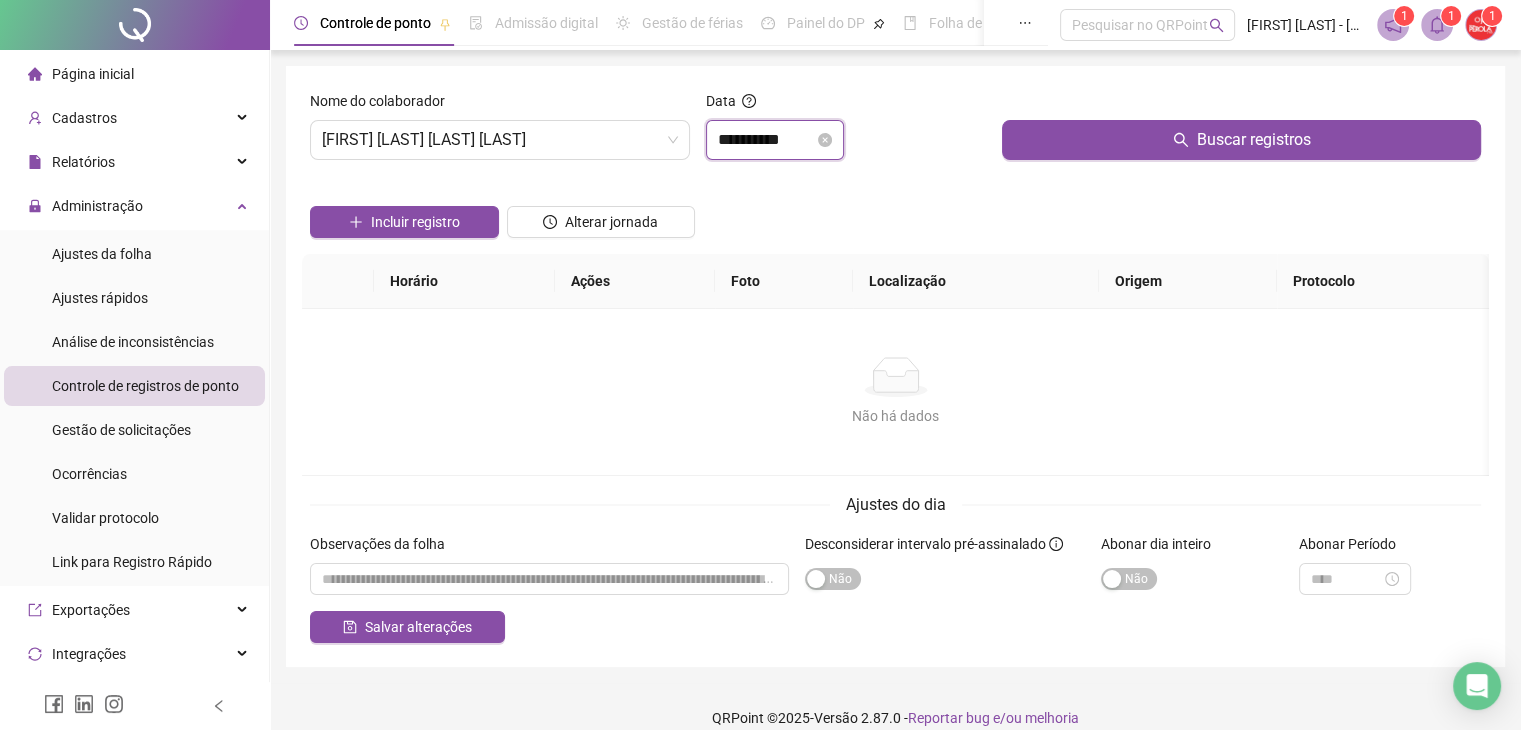 click on "**********" at bounding box center (766, 140) 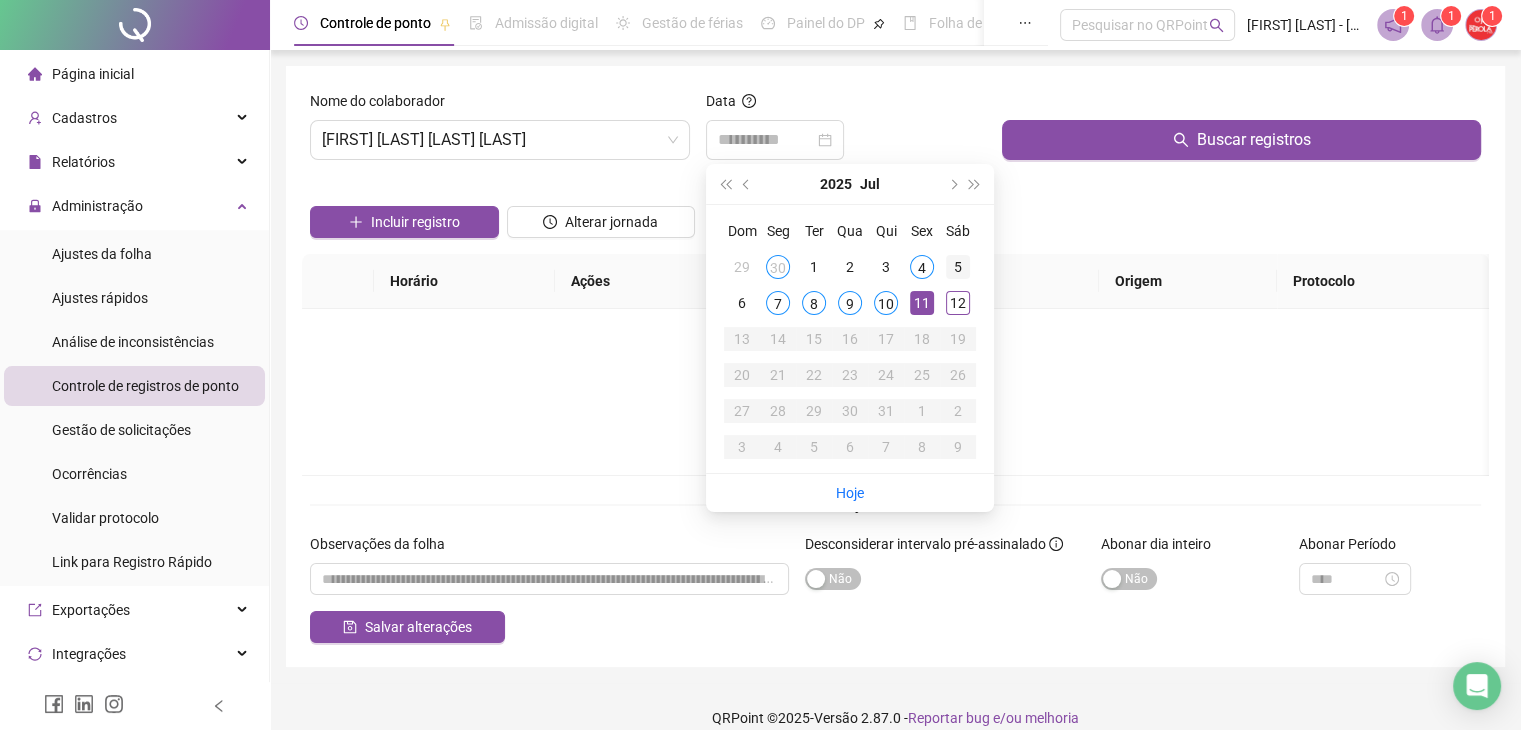 click on "5" at bounding box center [958, 267] 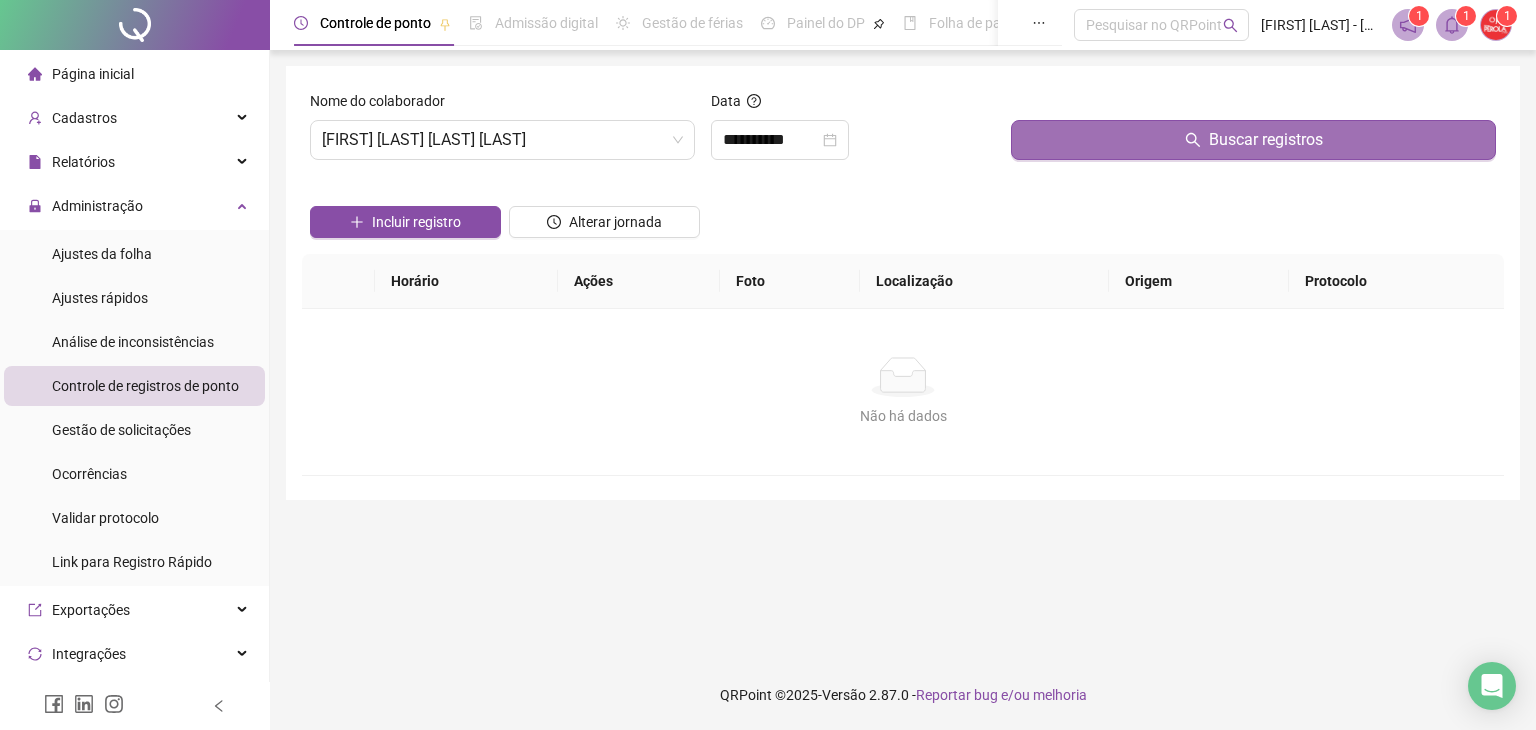 click on "Buscar registros" at bounding box center (1253, 140) 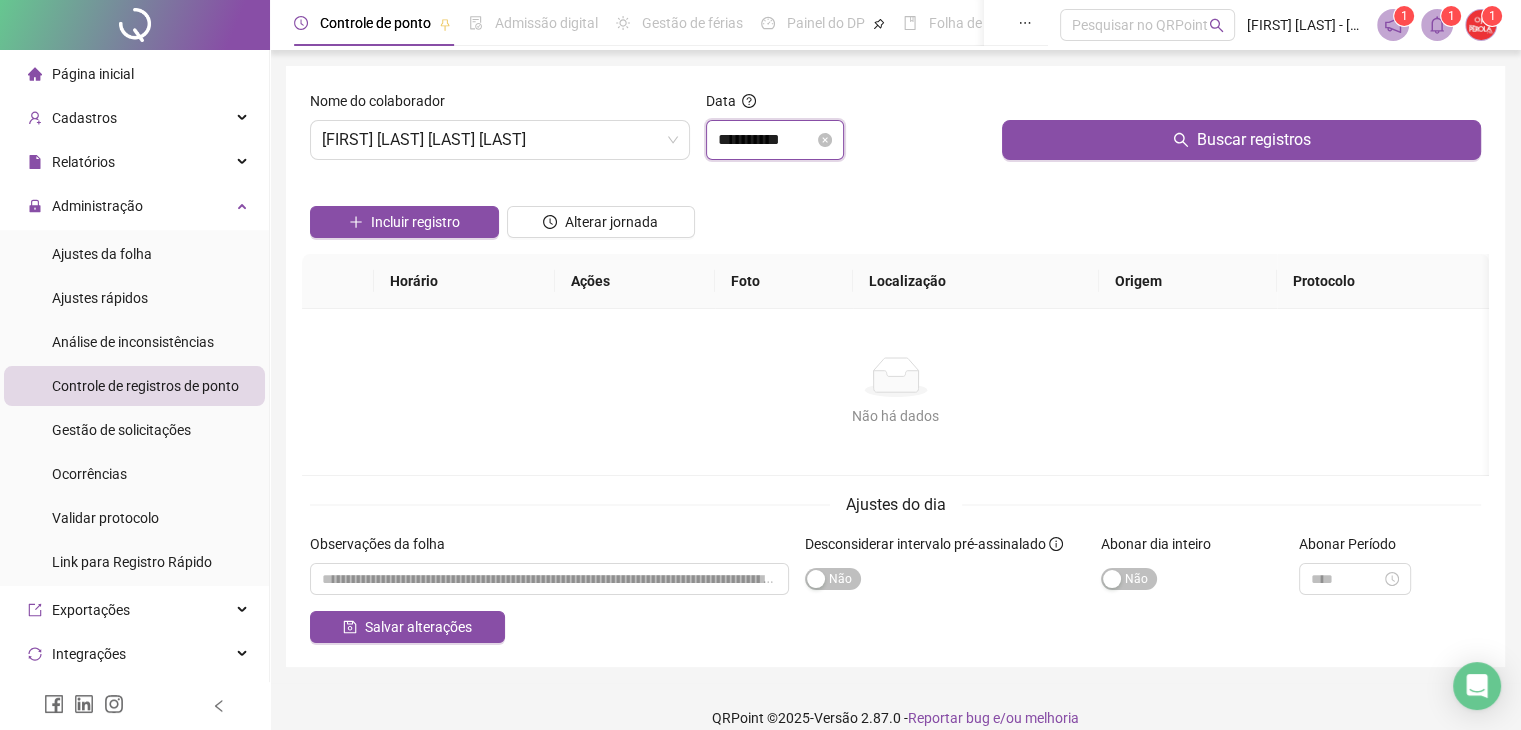 click on "**********" at bounding box center (766, 140) 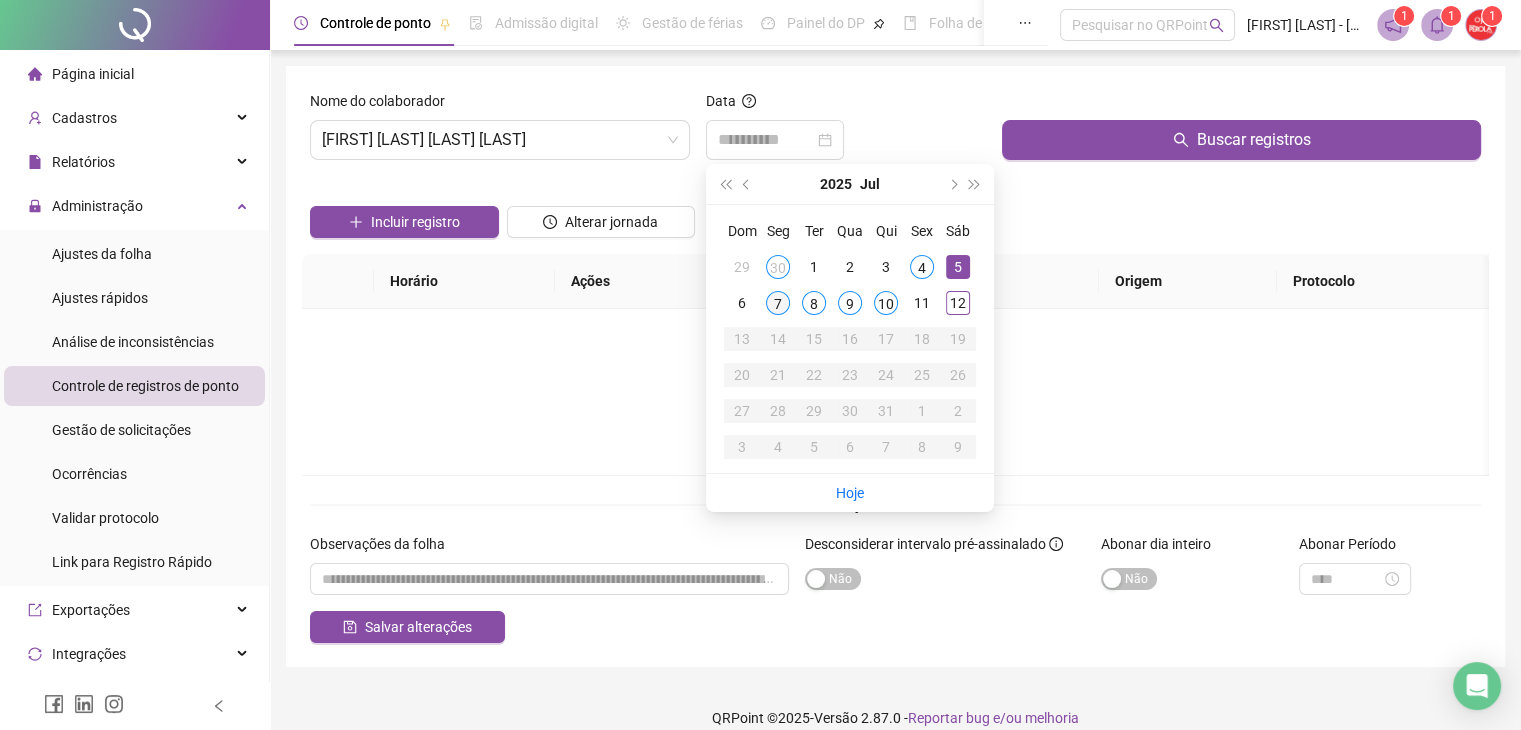 click on "7" at bounding box center [778, 303] 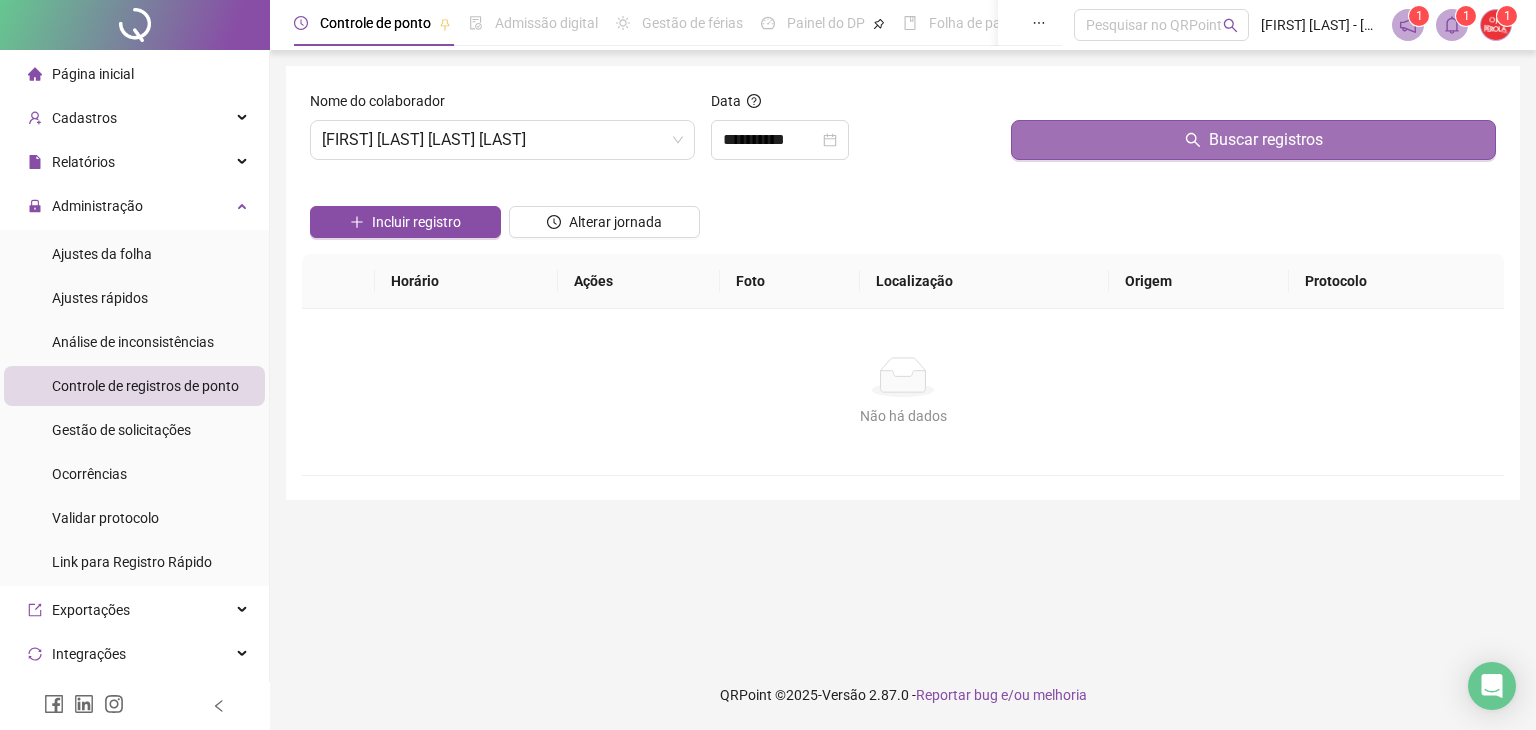 click on "Buscar registros" at bounding box center [1253, 140] 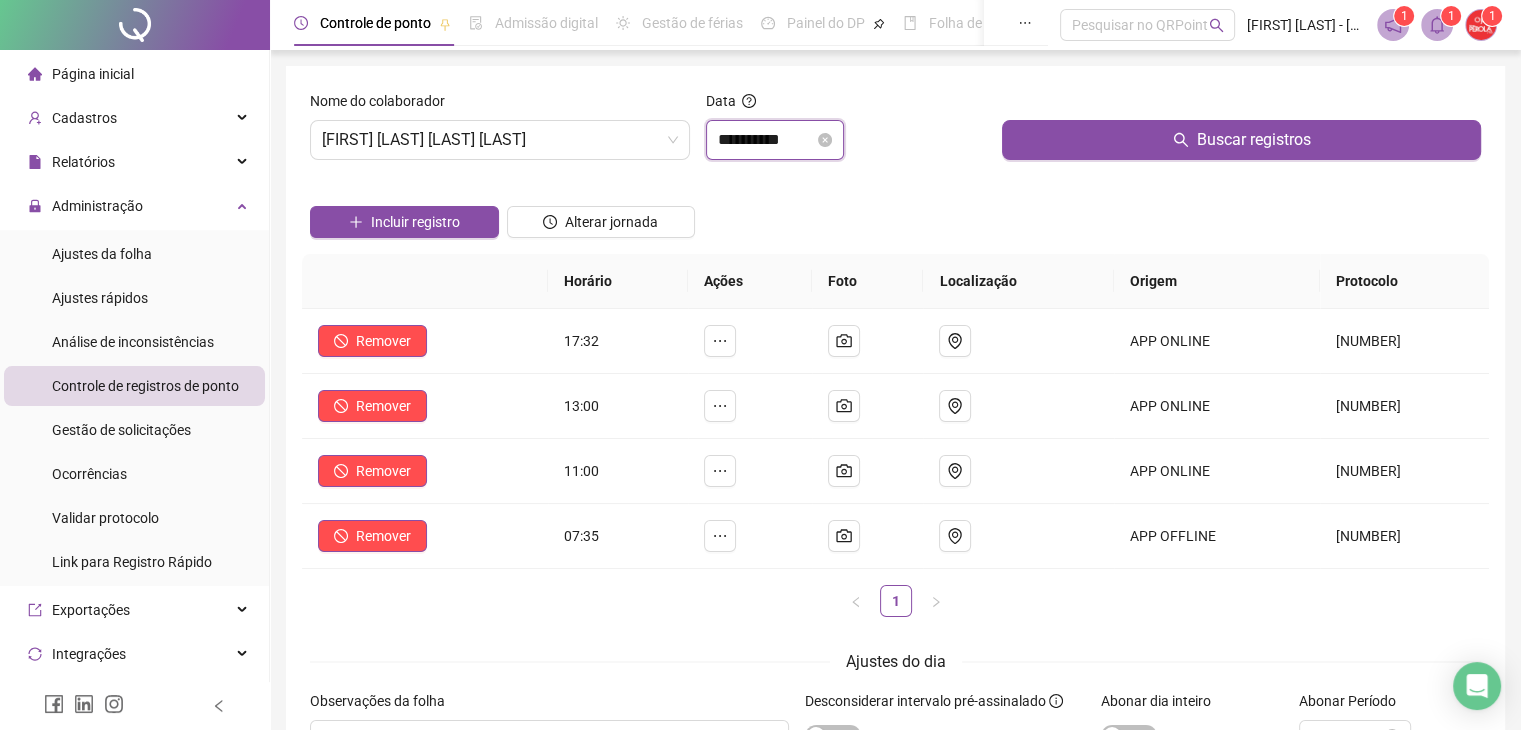 click on "**********" at bounding box center (766, 140) 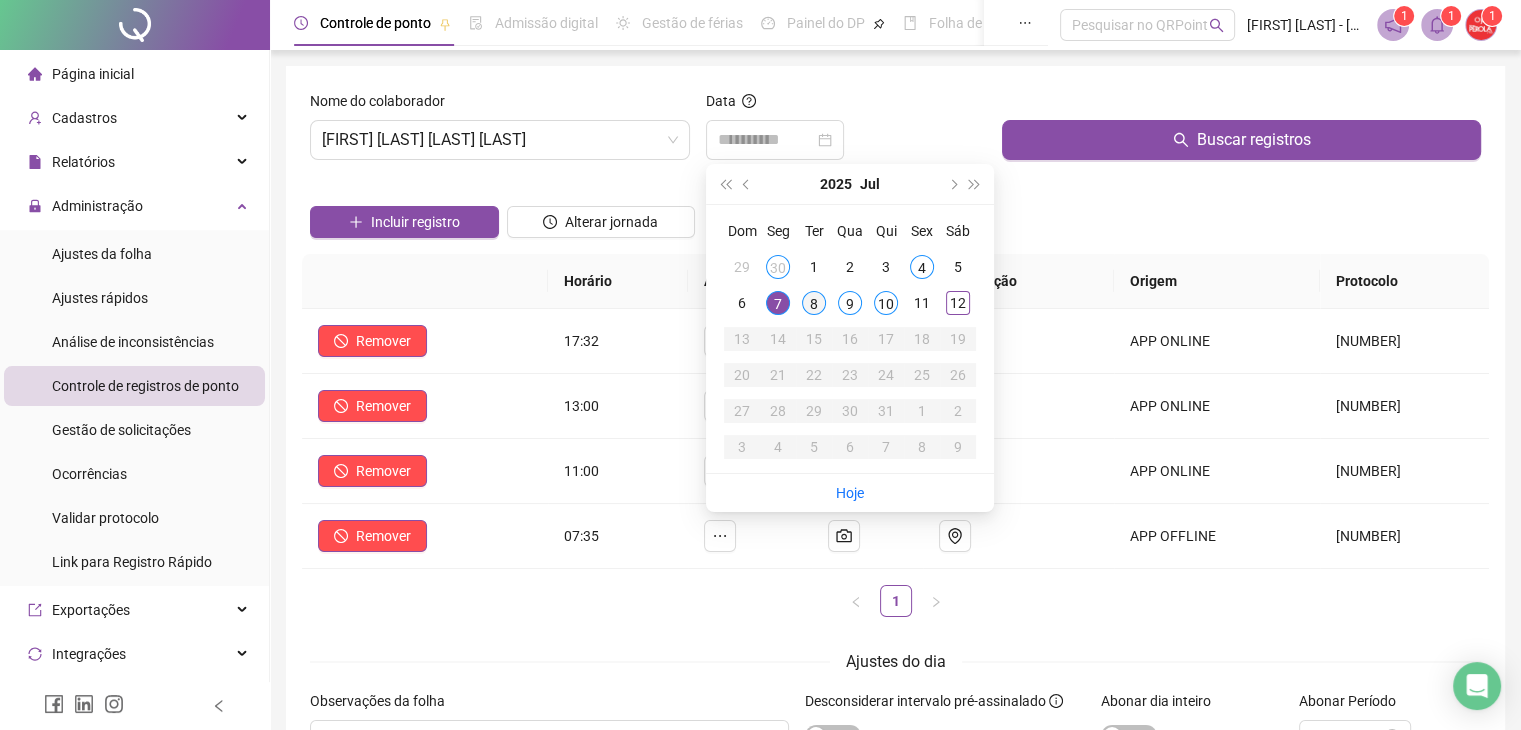 click on "8" at bounding box center (814, 303) 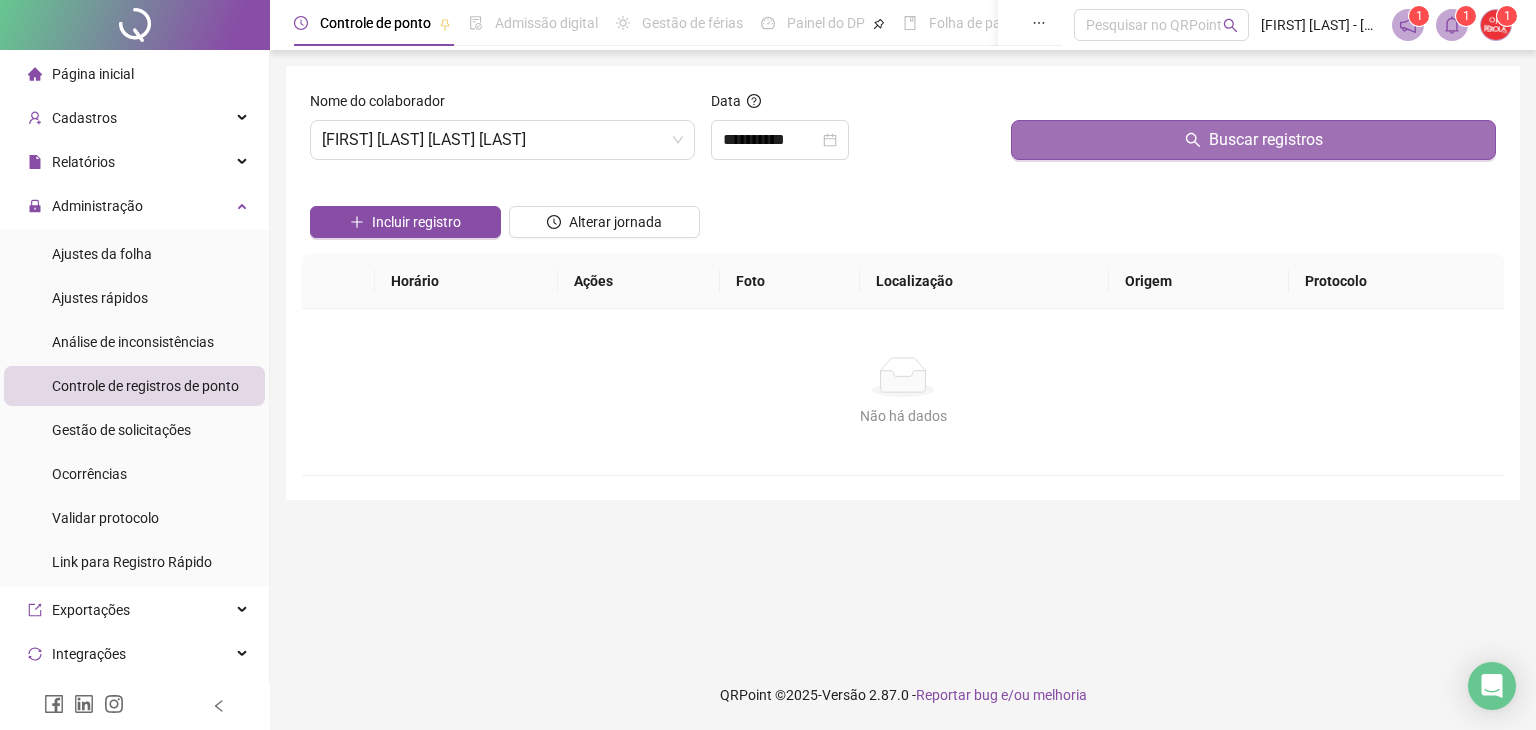 click on "Buscar registros" at bounding box center (1253, 140) 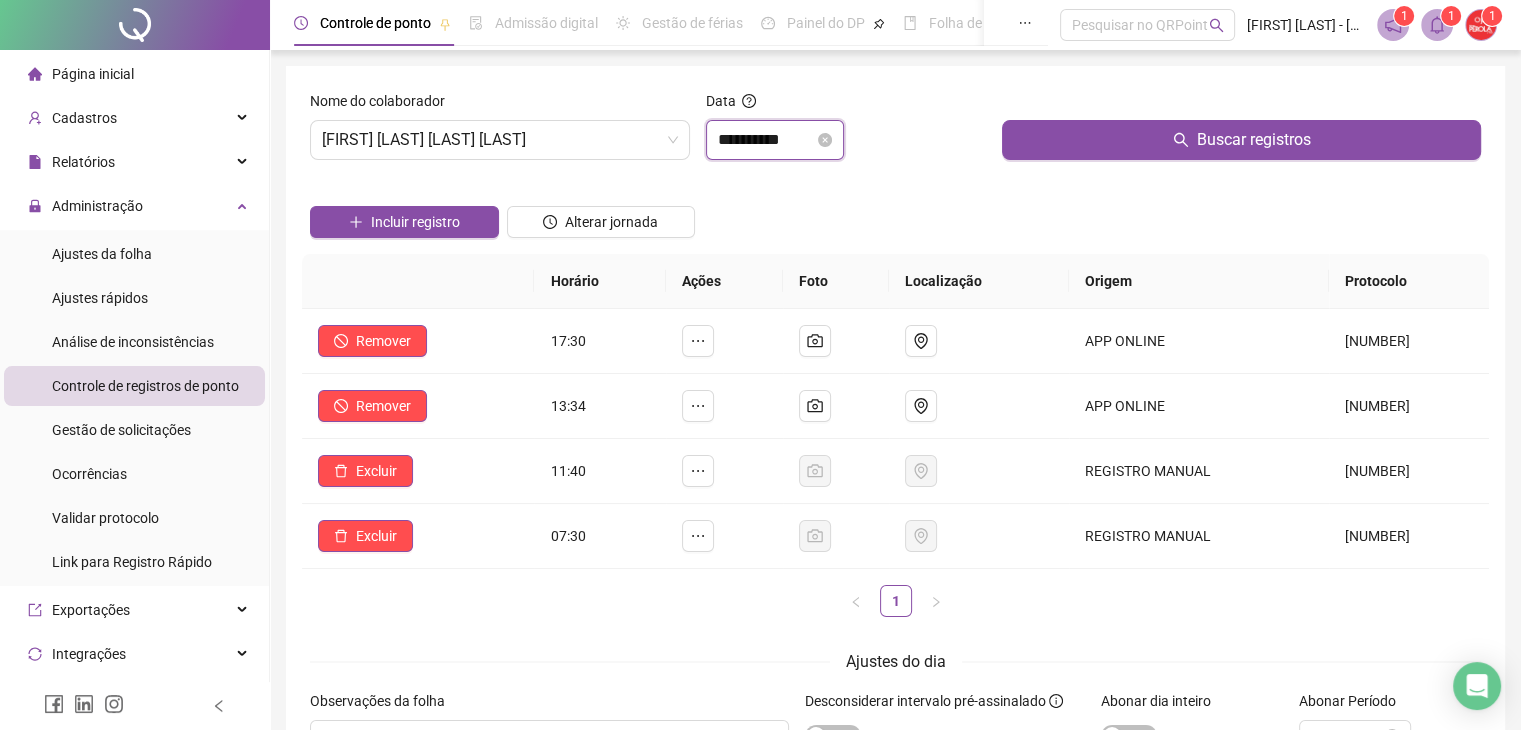 click on "**********" at bounding box center (766, 140) 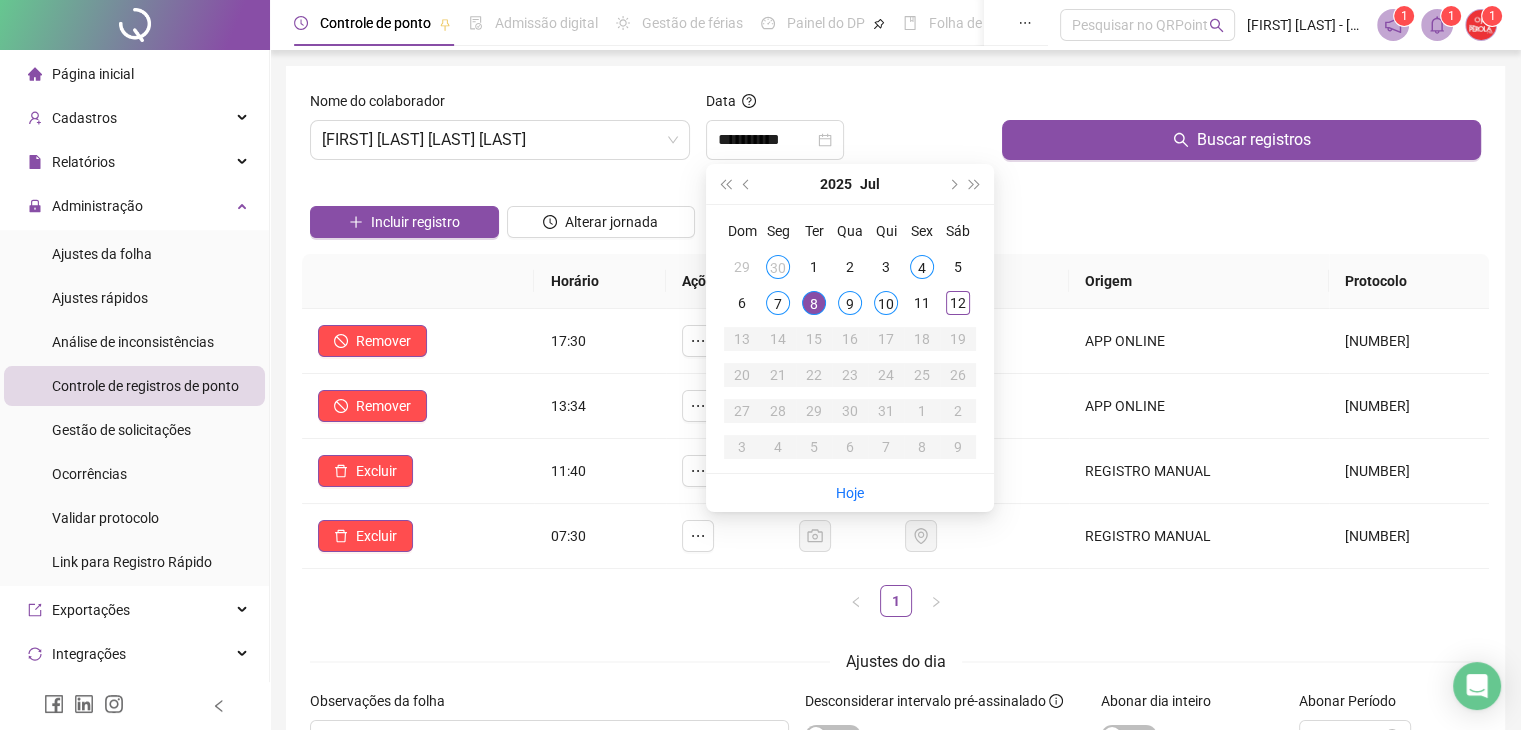 click on "Sáb" at bounding box center [958, 231] 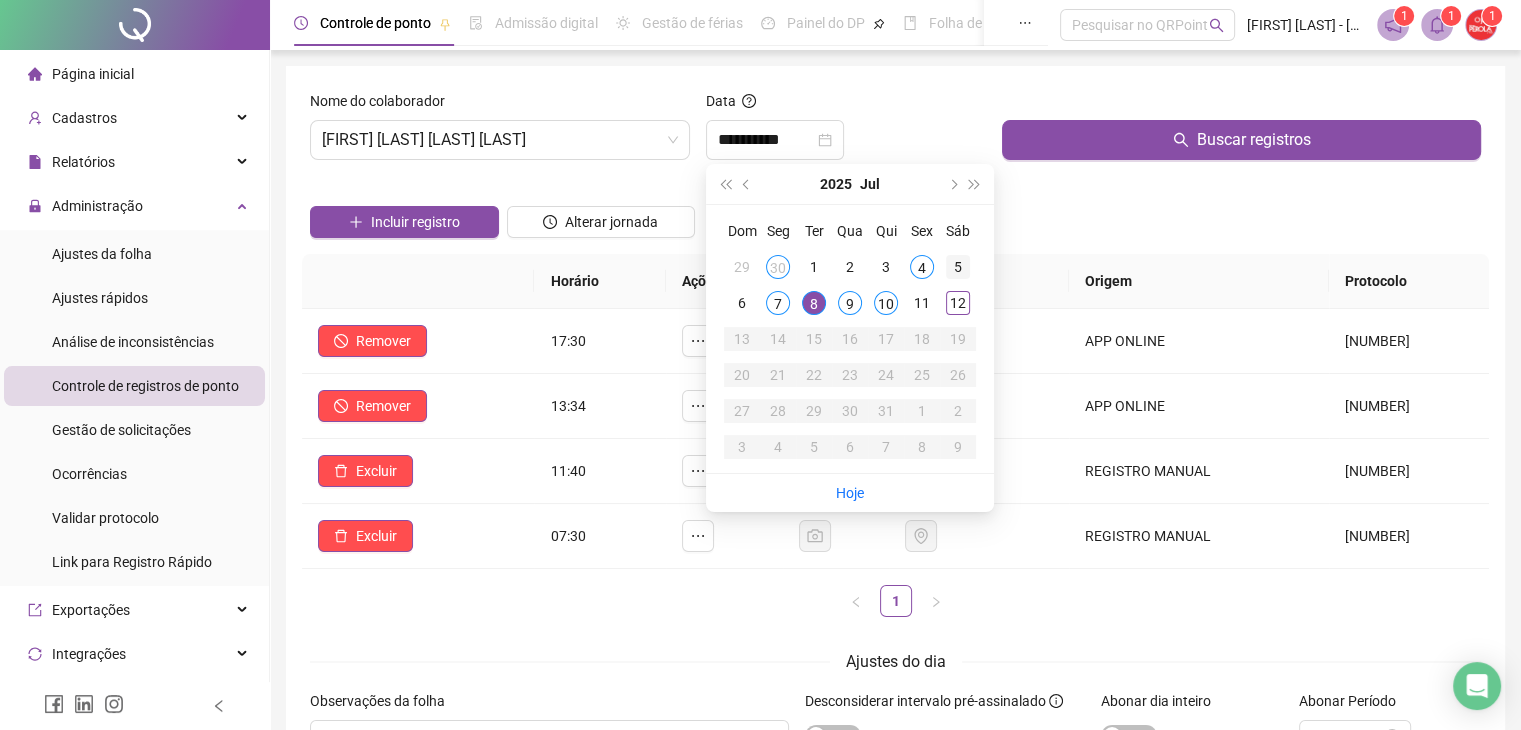 type on "**********" 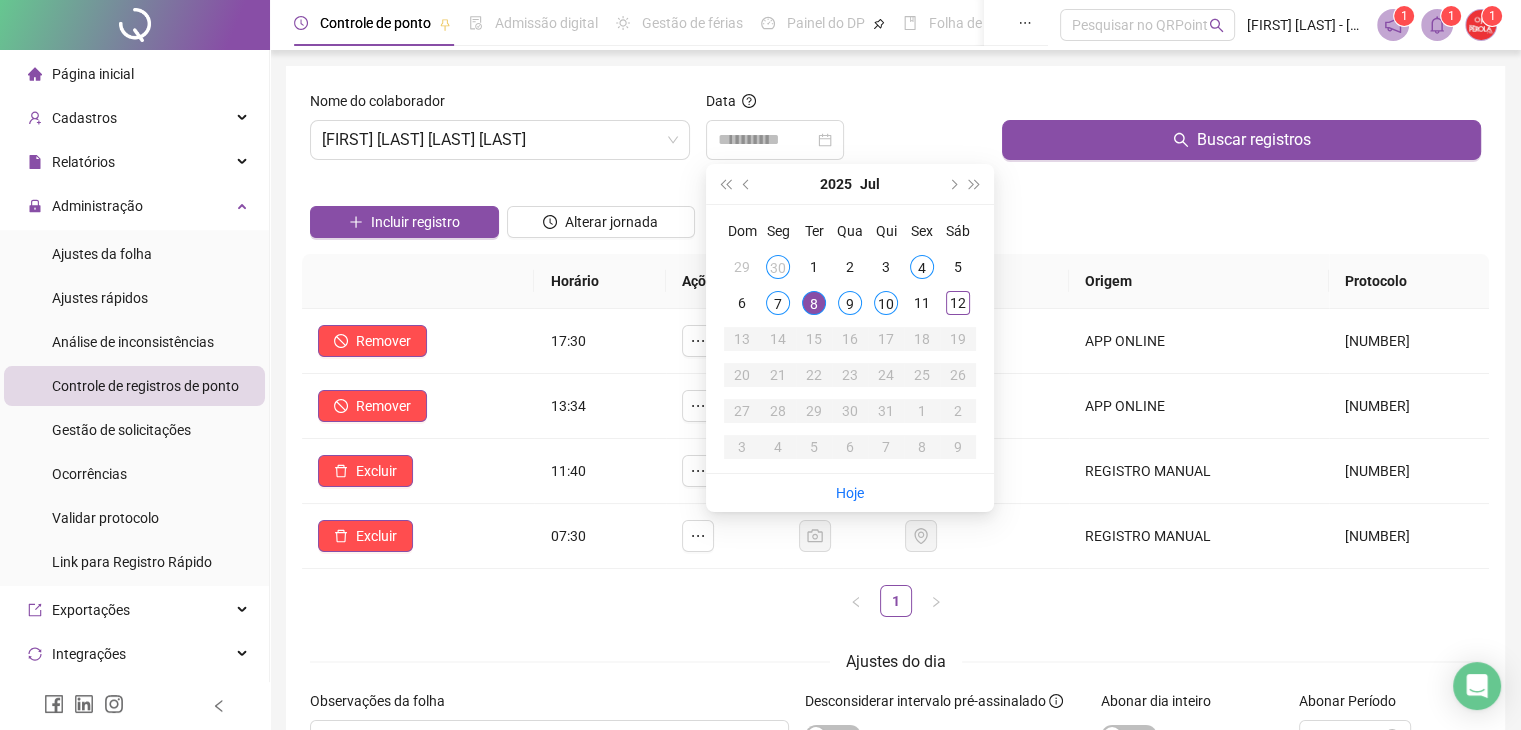 click on "5" at bounding box center [958, 267] 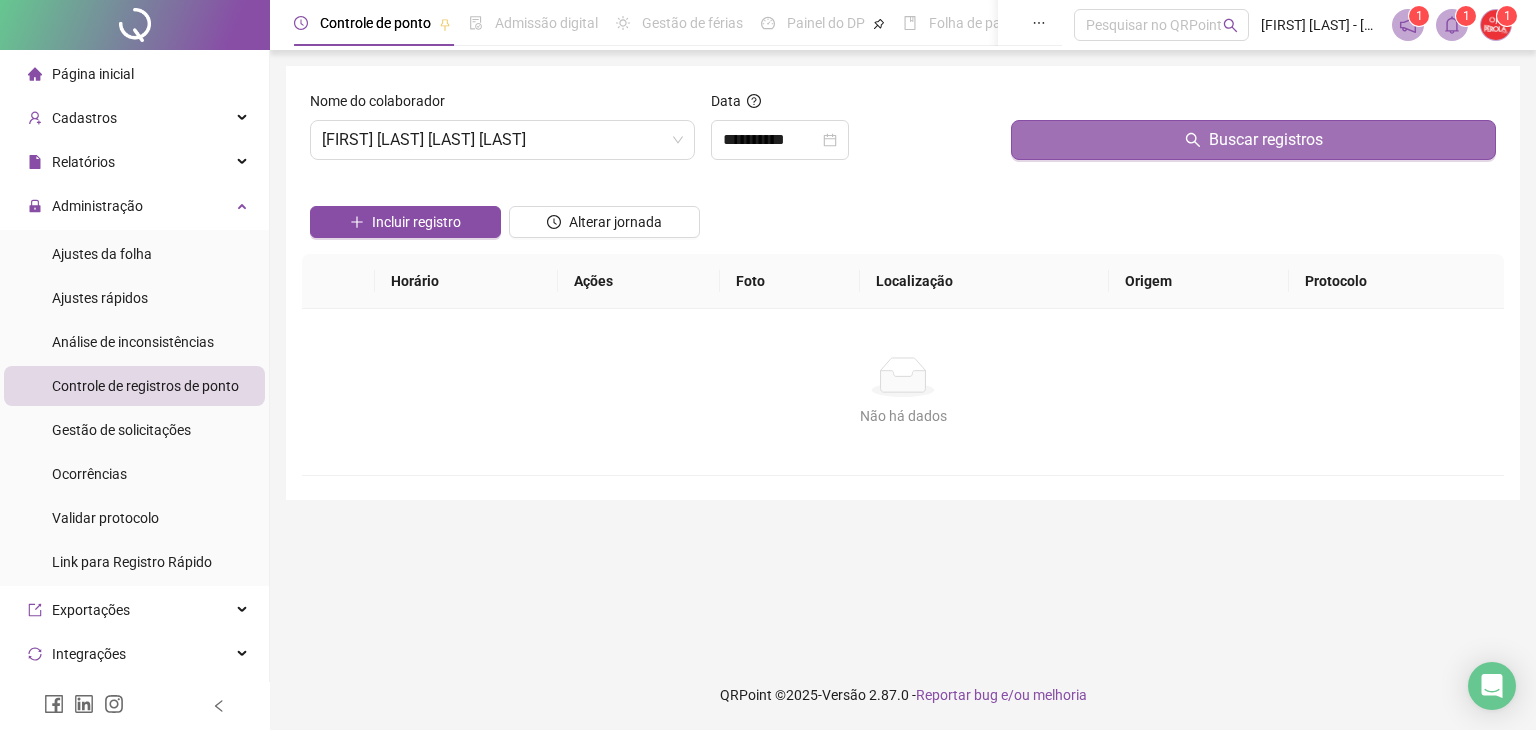 click on "Buscar registros" at bounding box center [1253, 140] 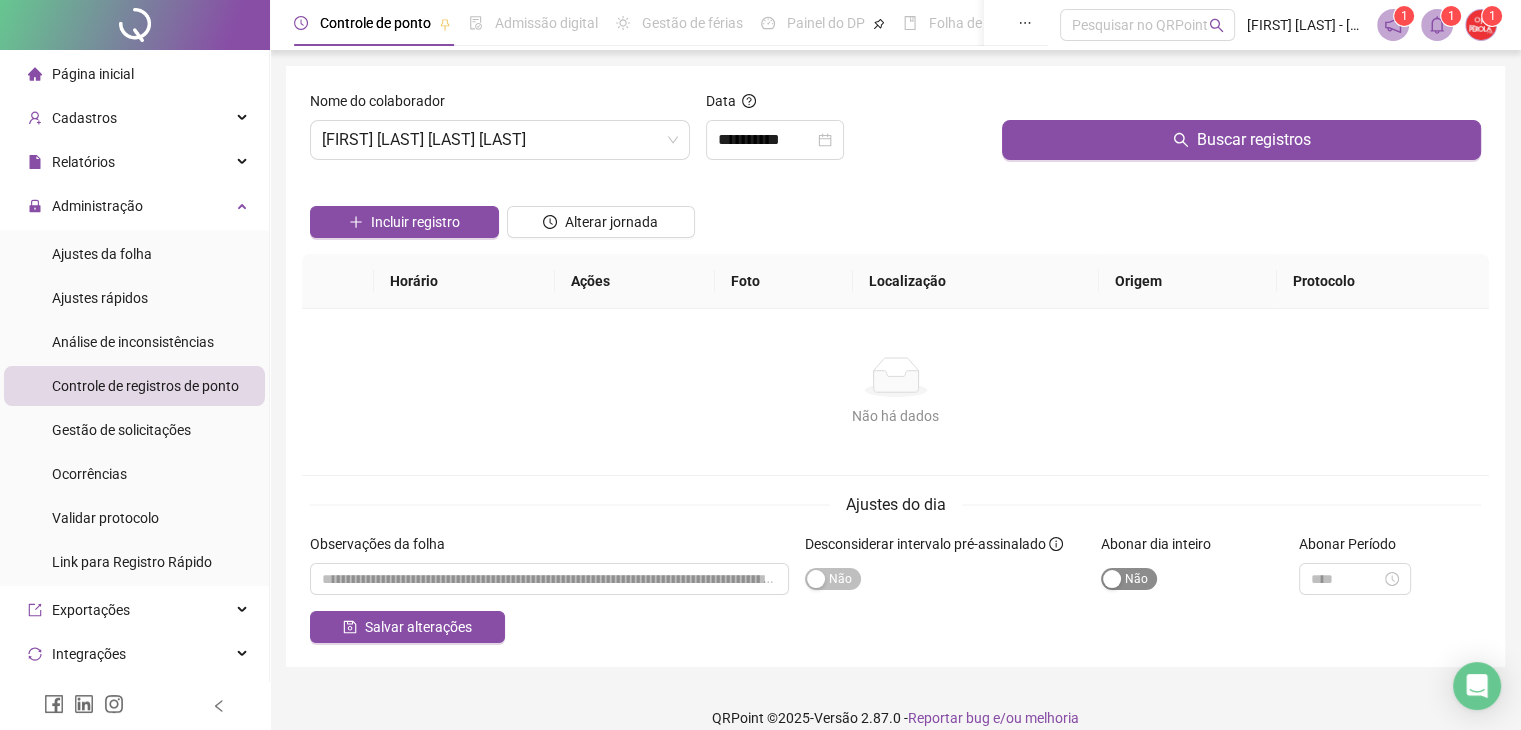 click on "Sim Não" at bounding box center [1129, 579] 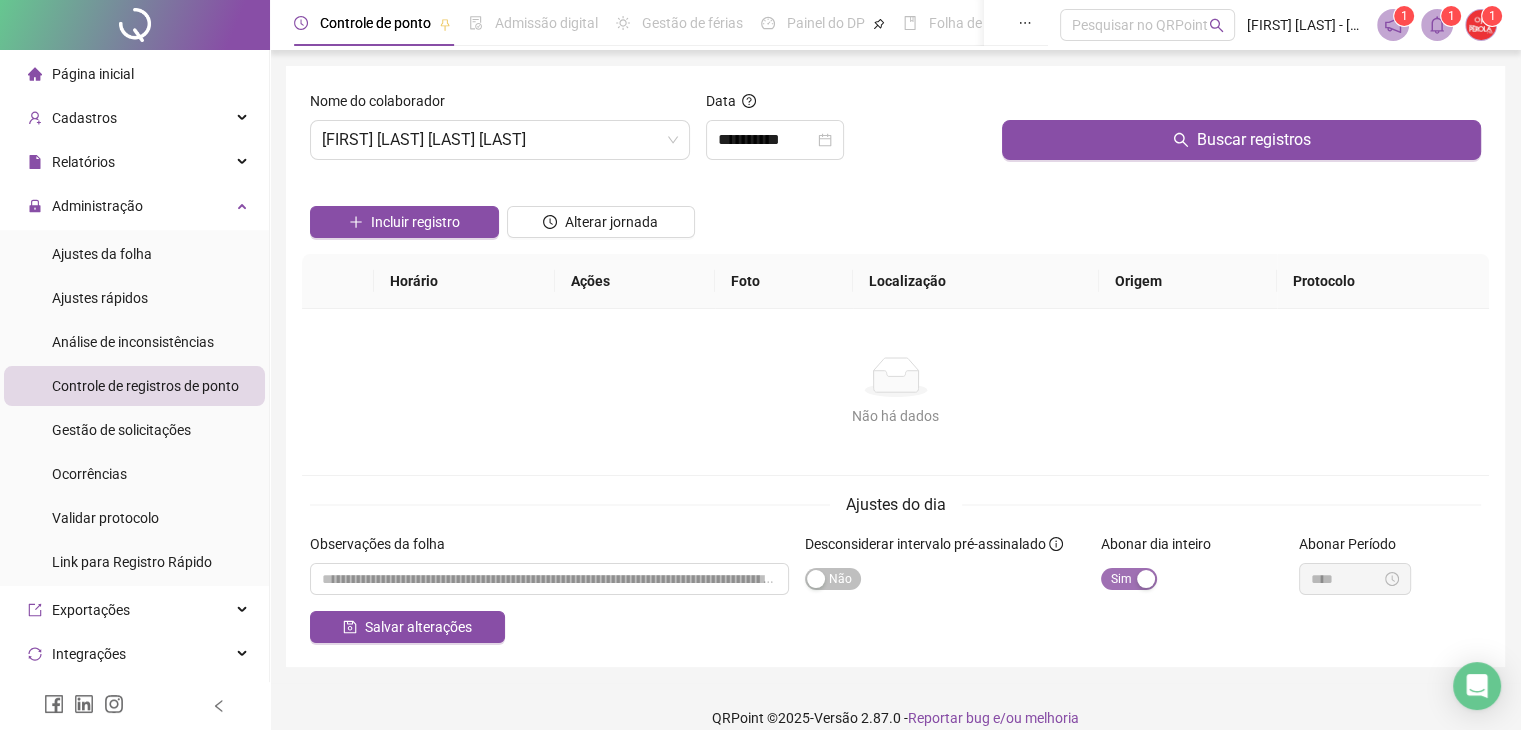 click on "Sim Não" at bounding box center (1129, 579) 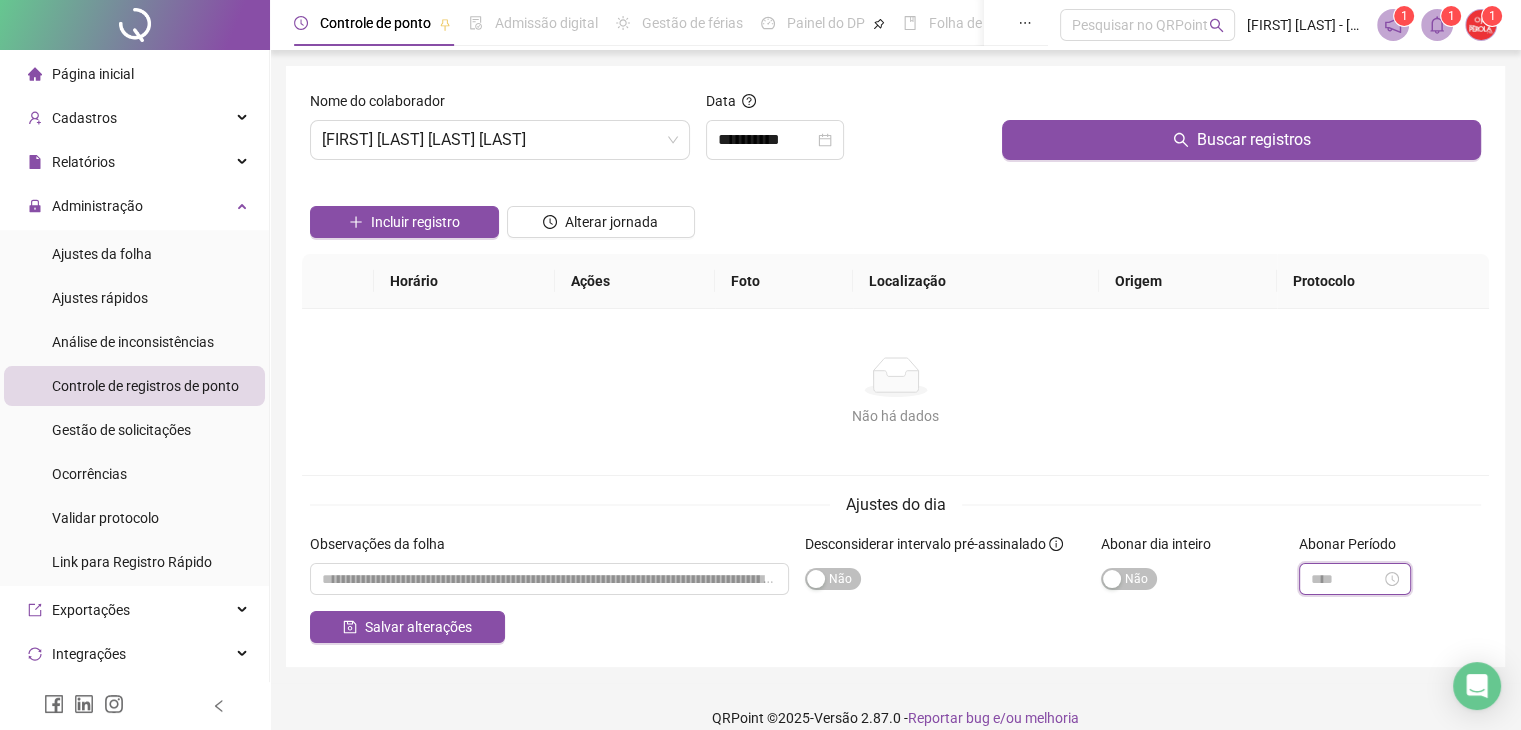 click at bounding box center (1346, 579) 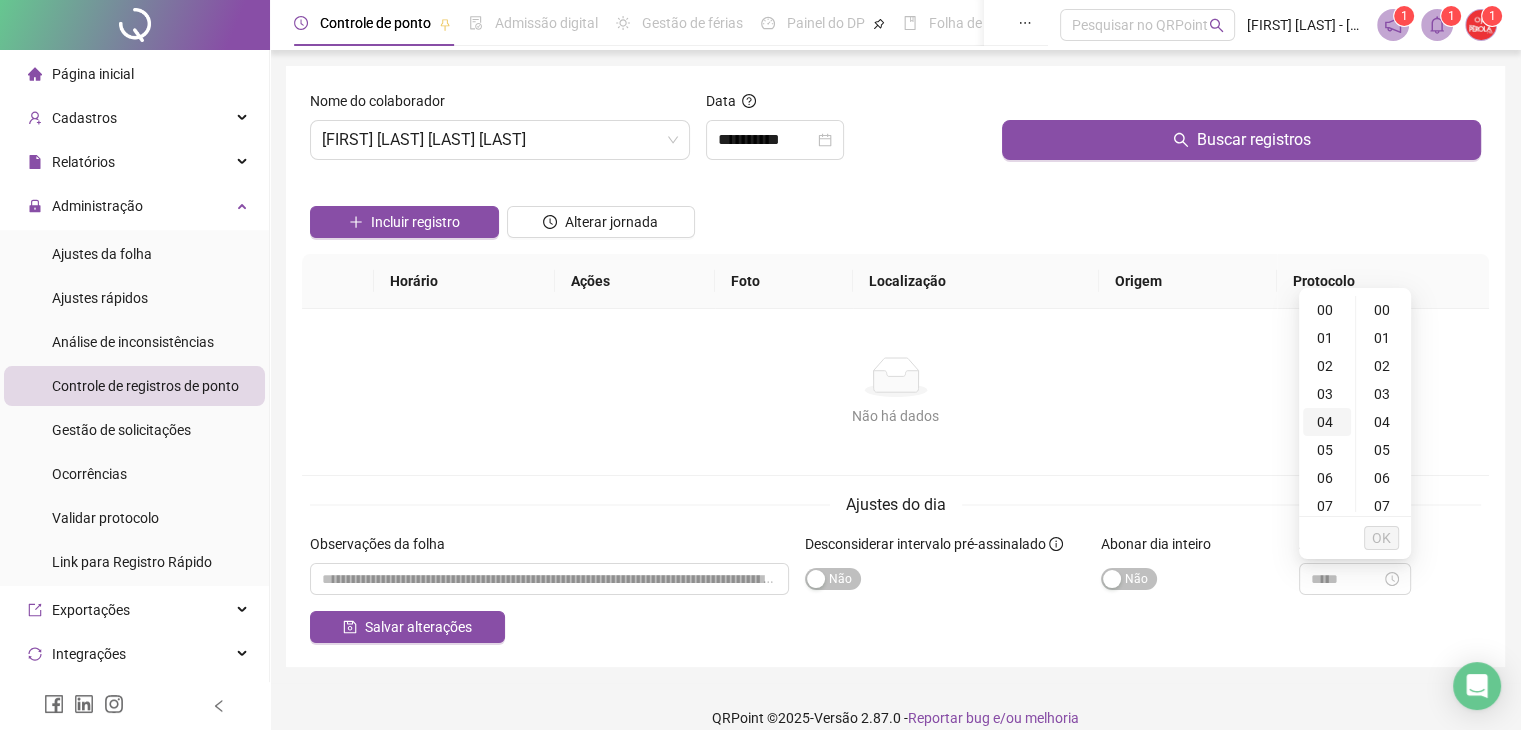 click on "04" at bounding box center [1327, 422] 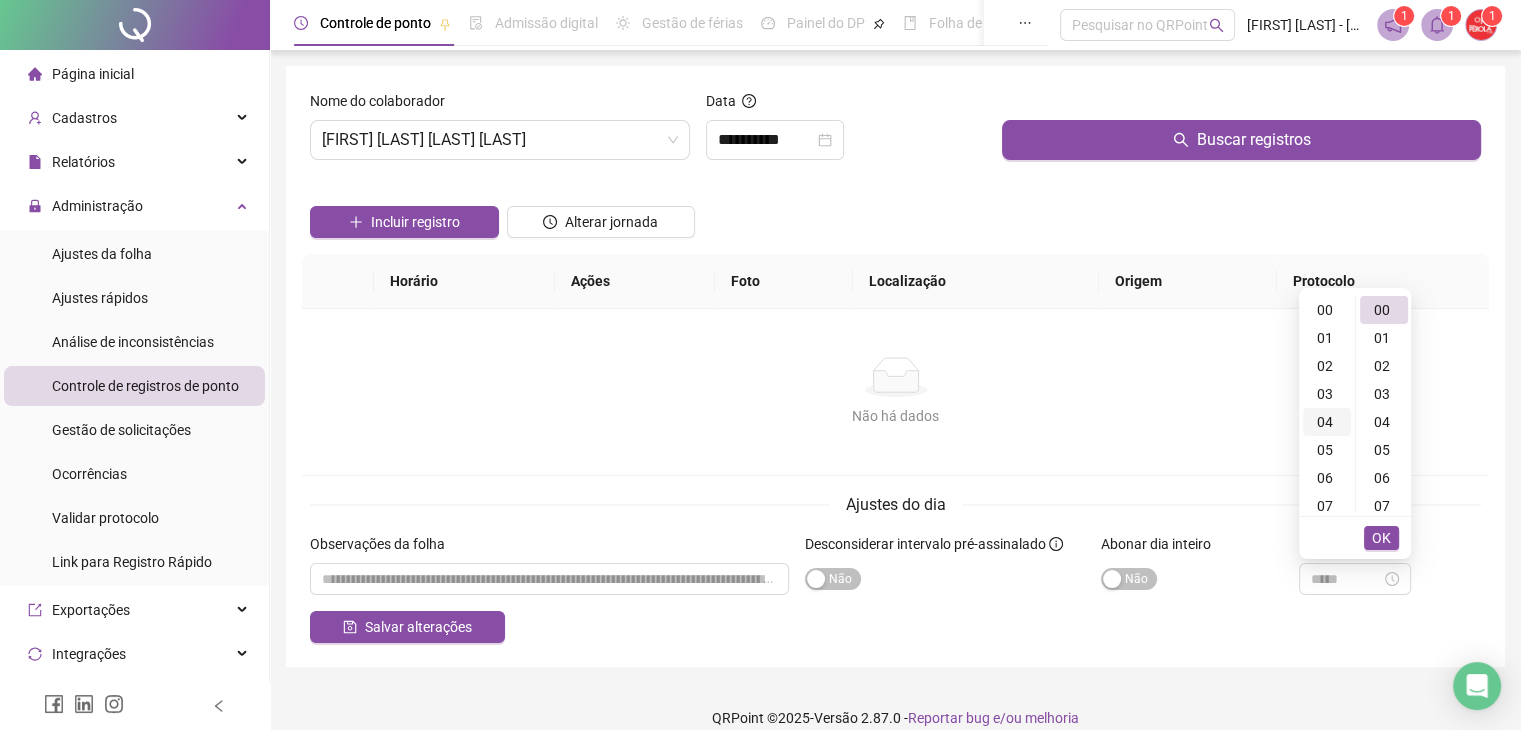 scroll, scrollTop: 112, scrollLeft: 0, axis: vertical 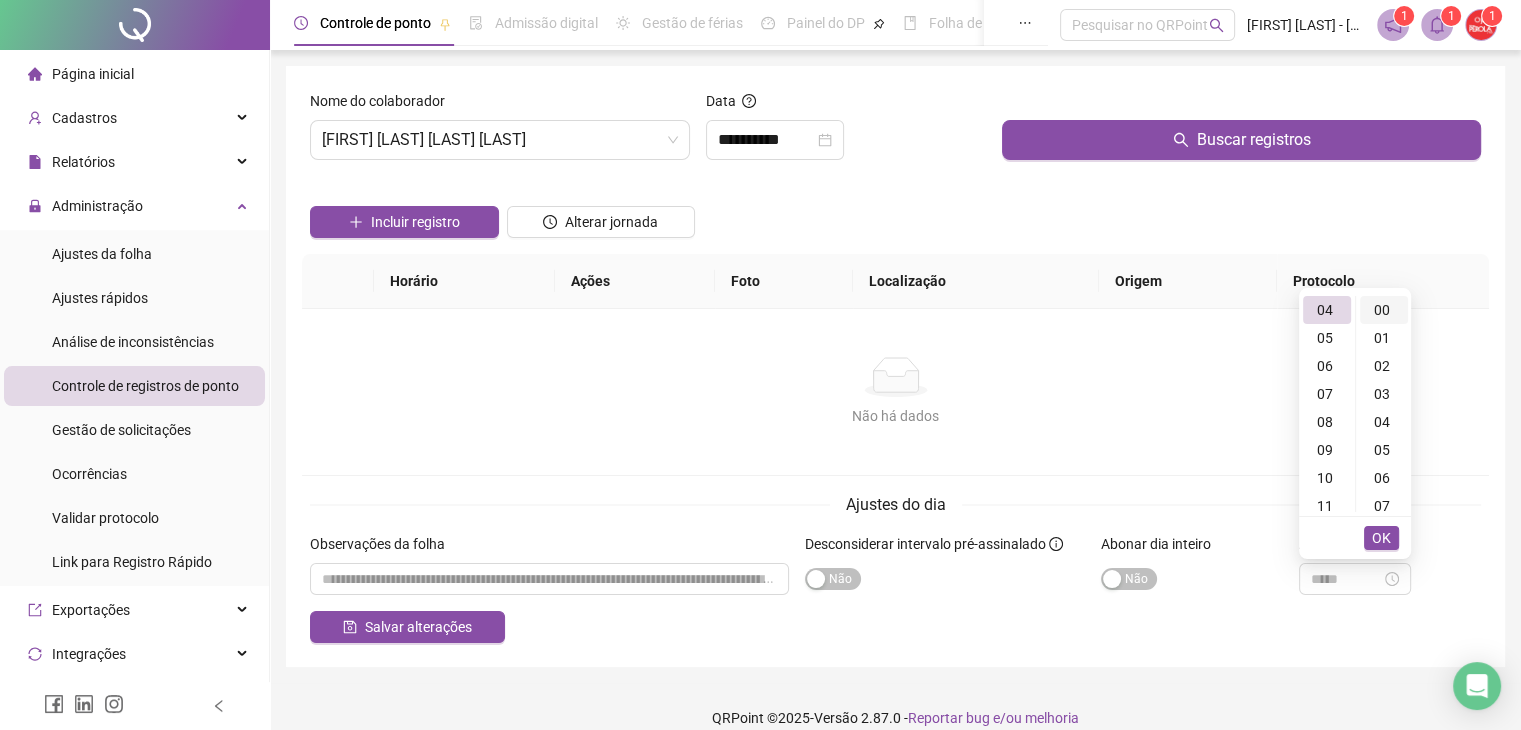 click on "00" at bounding box center (1384, 310) 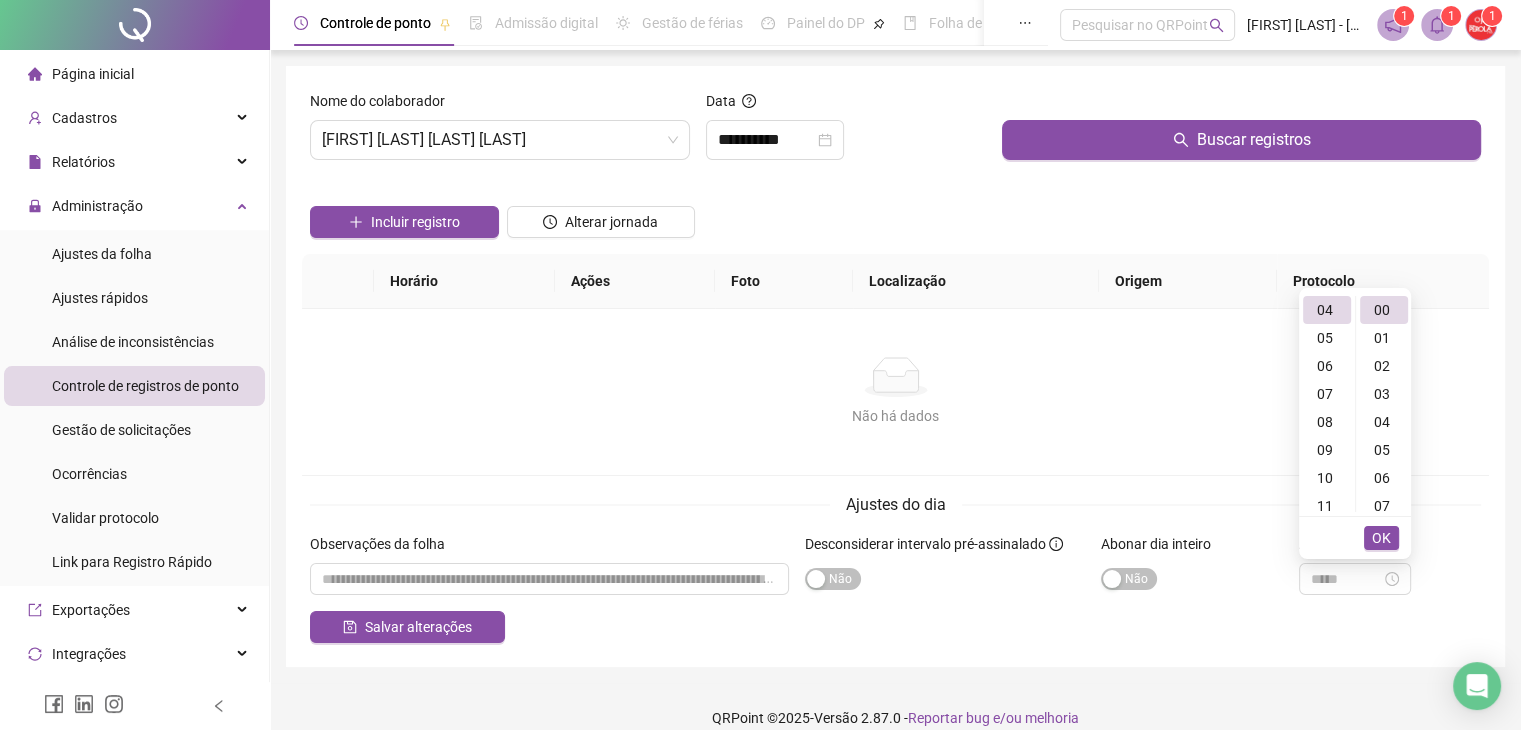 type on "*****" 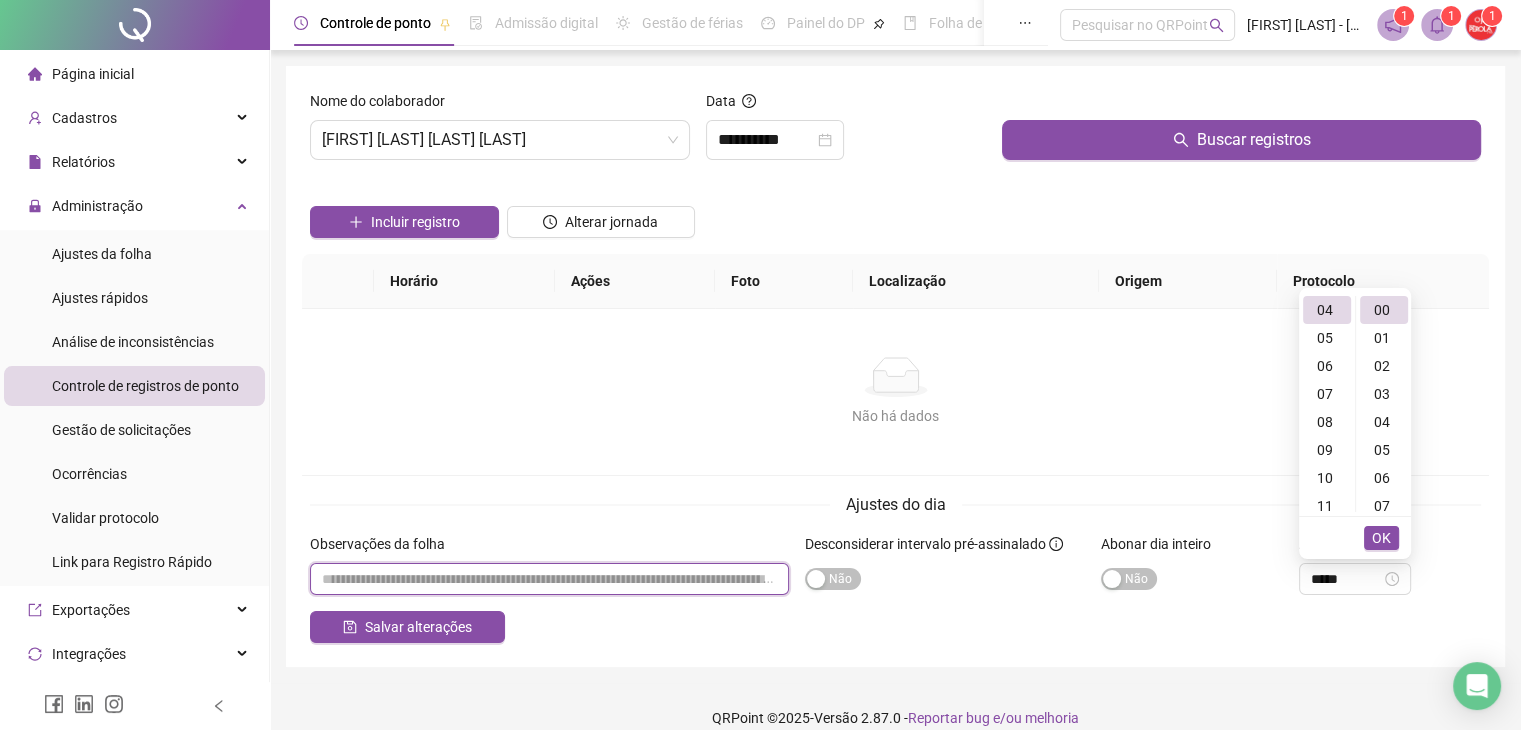 type 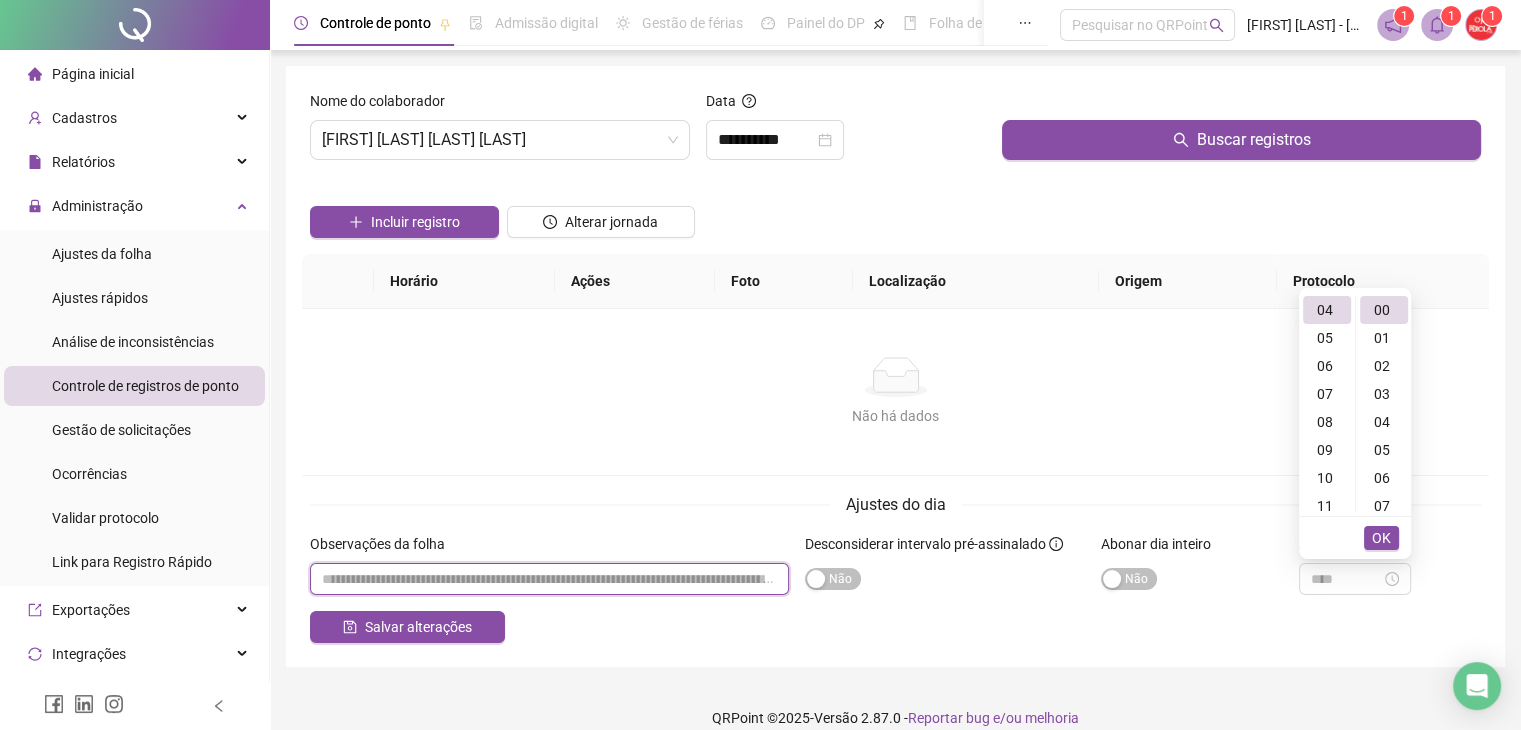 click at bounding box center [549, 579] 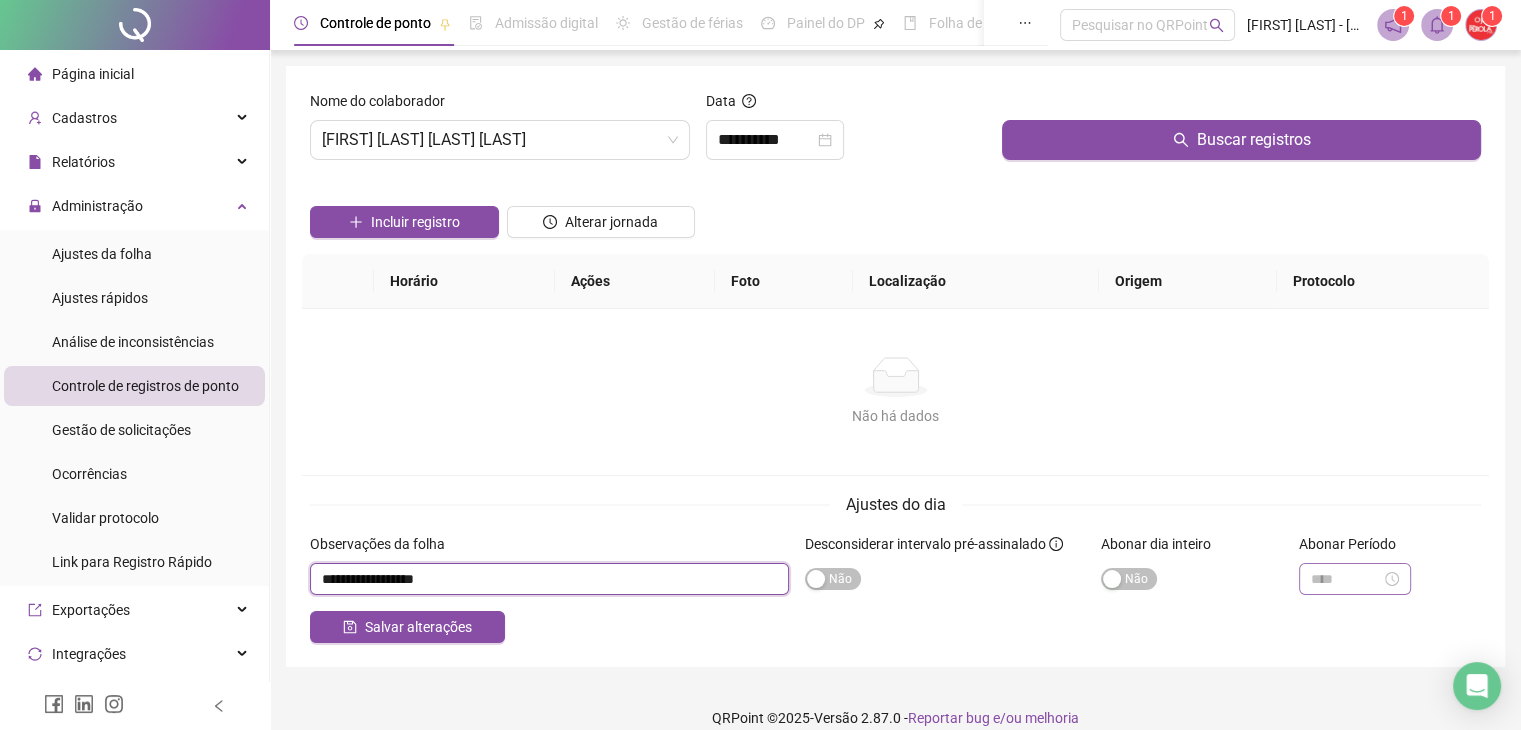 type on "**********" 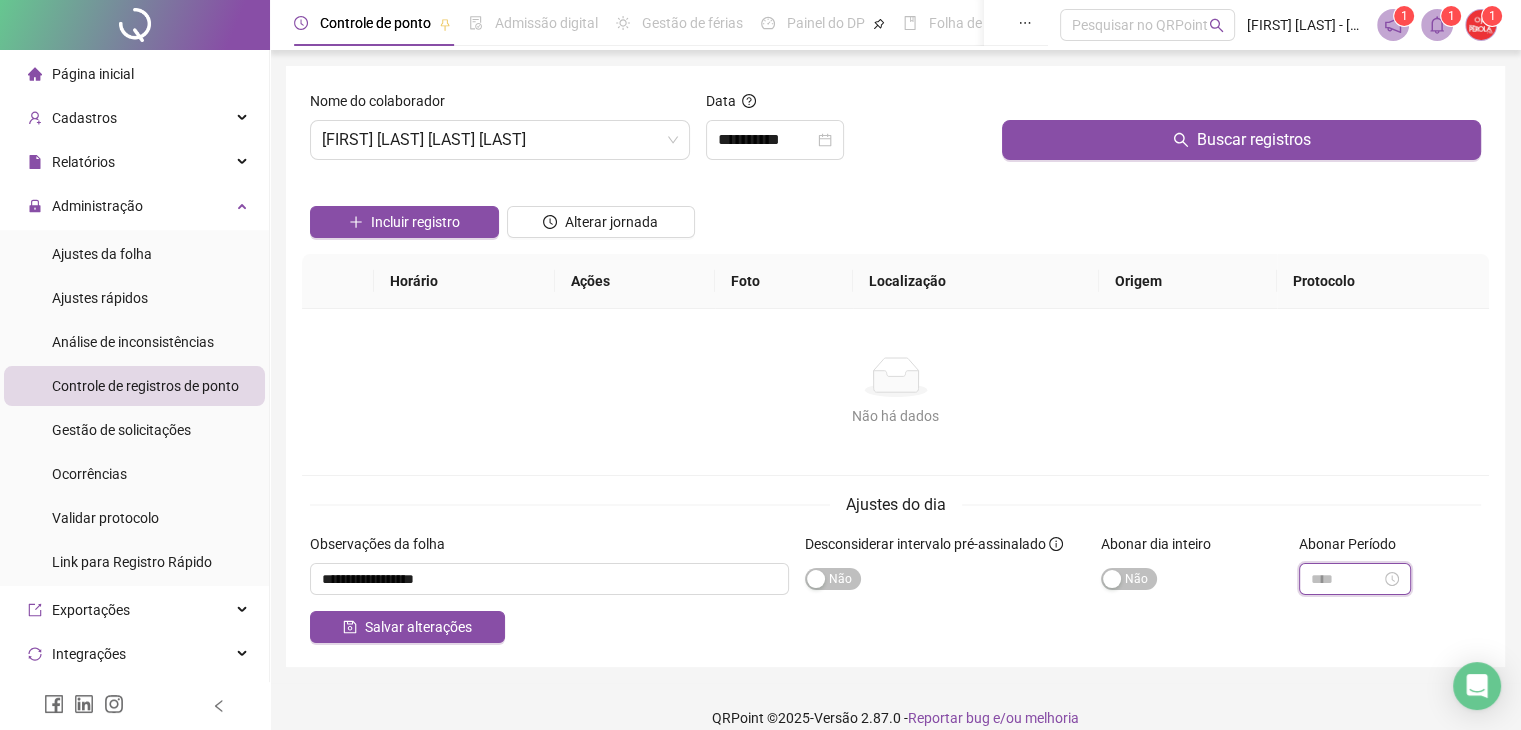 click at bounding box center [1346, 579] 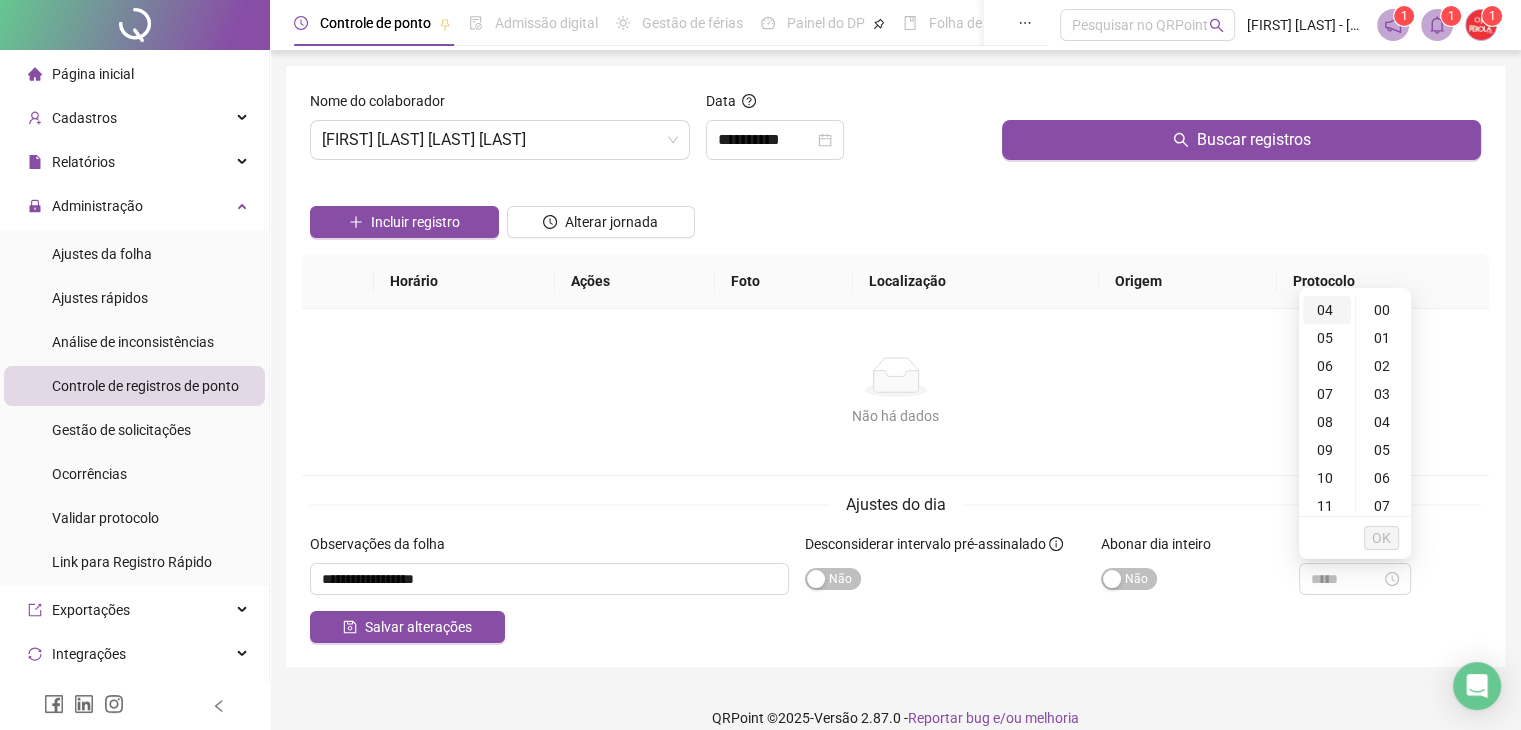 click on "04" at bounding box center (1327, 310) 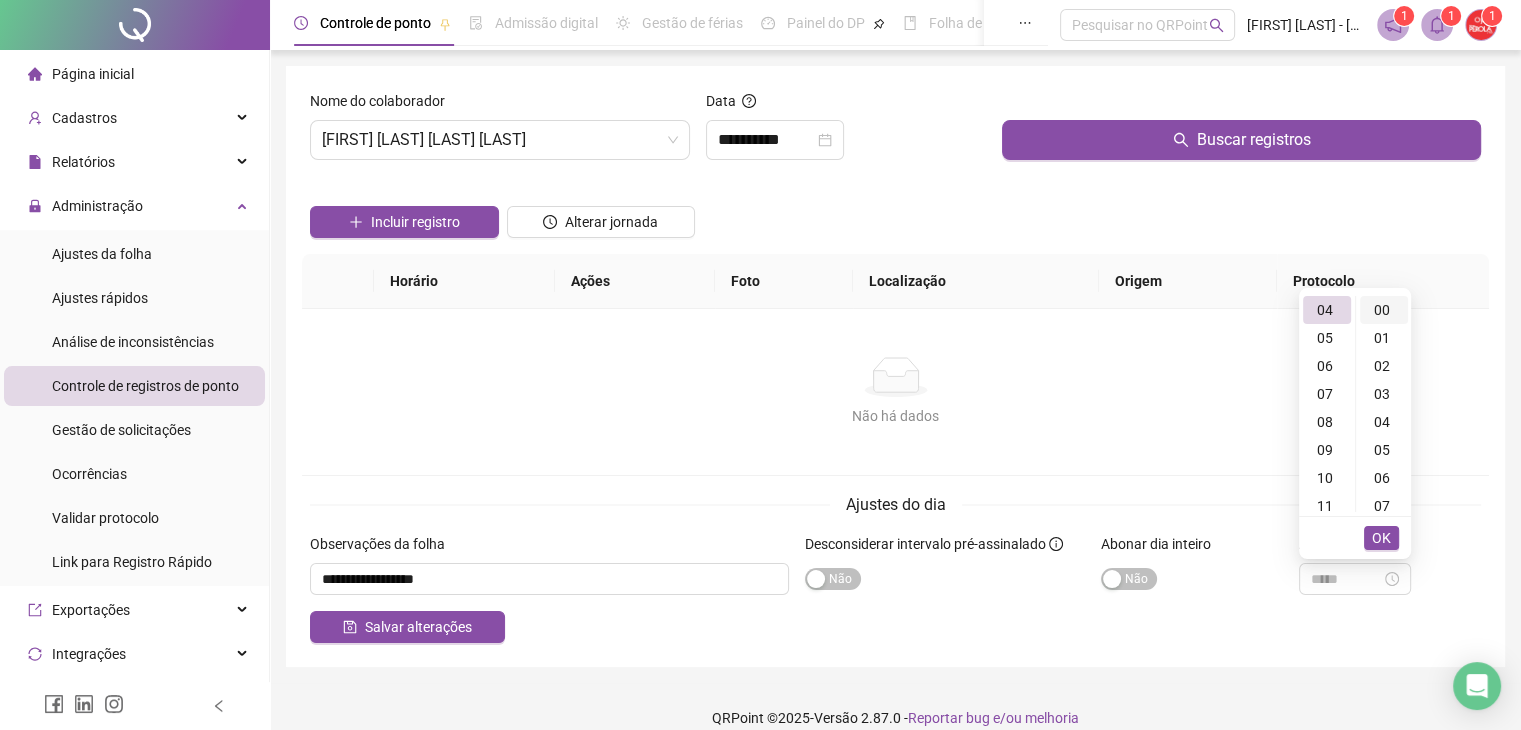 click on "00" at bounding box center (1384, 310) 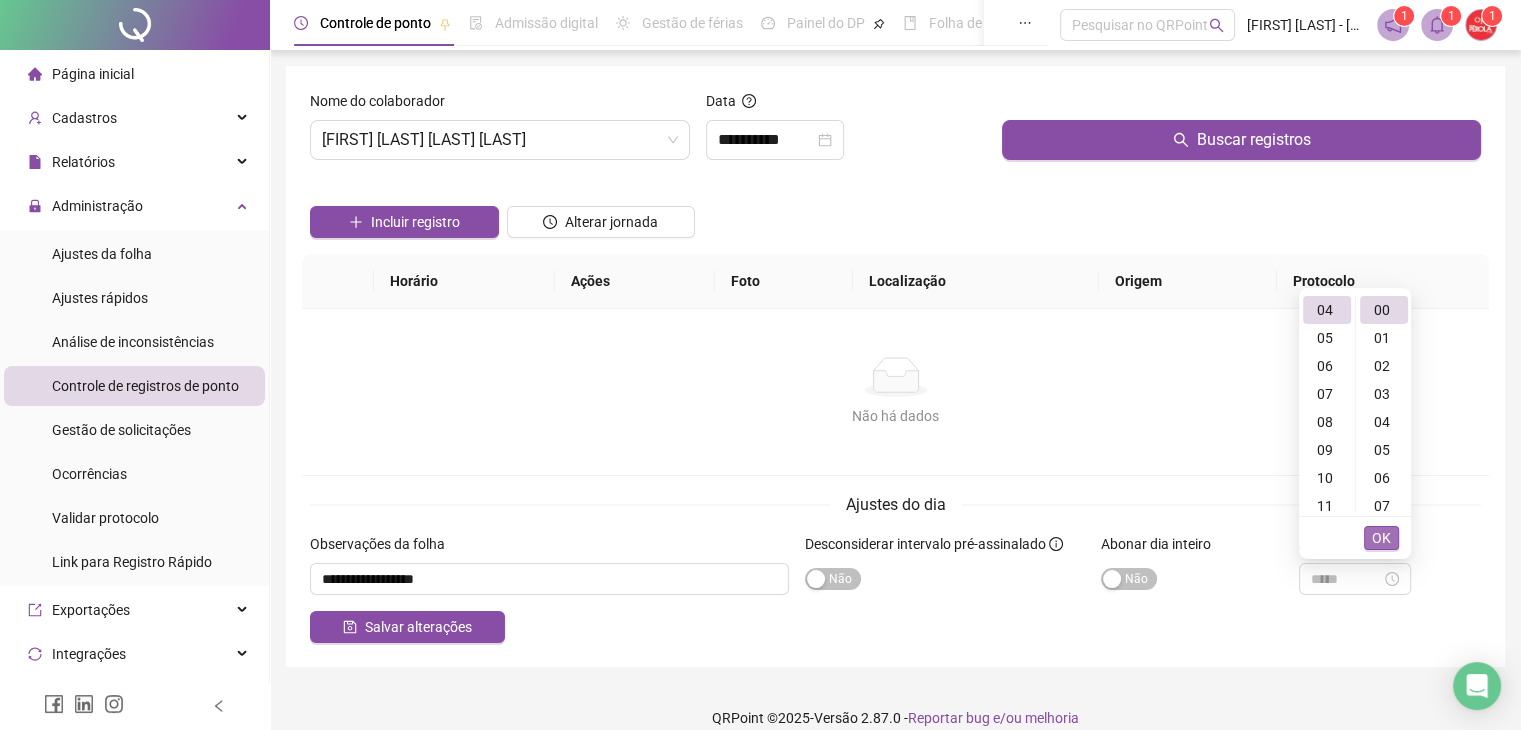 type on "*****" 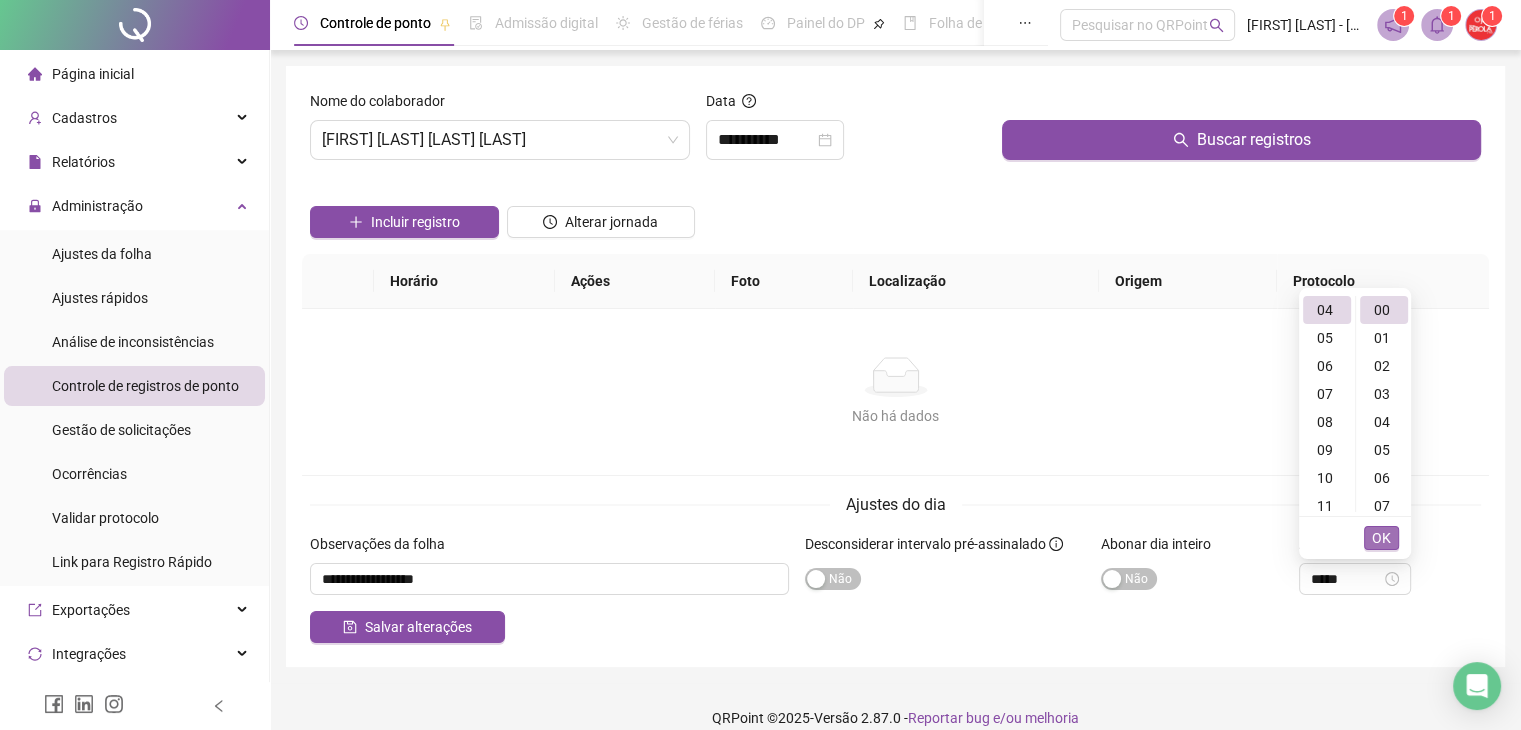 click on "OK" at bounding box center (1381, 538) 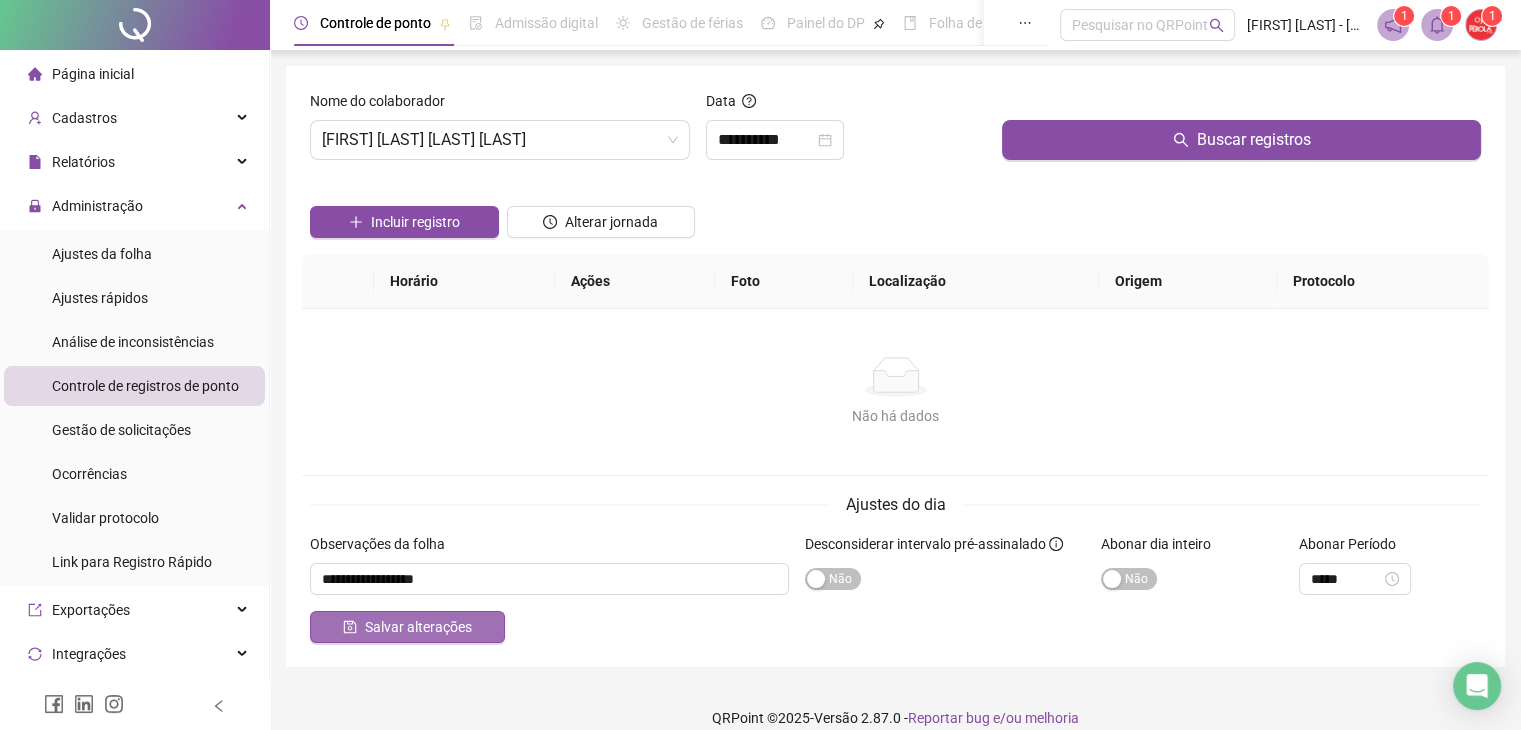 click on "Salvar alterações" at bounding box center [407, 627] 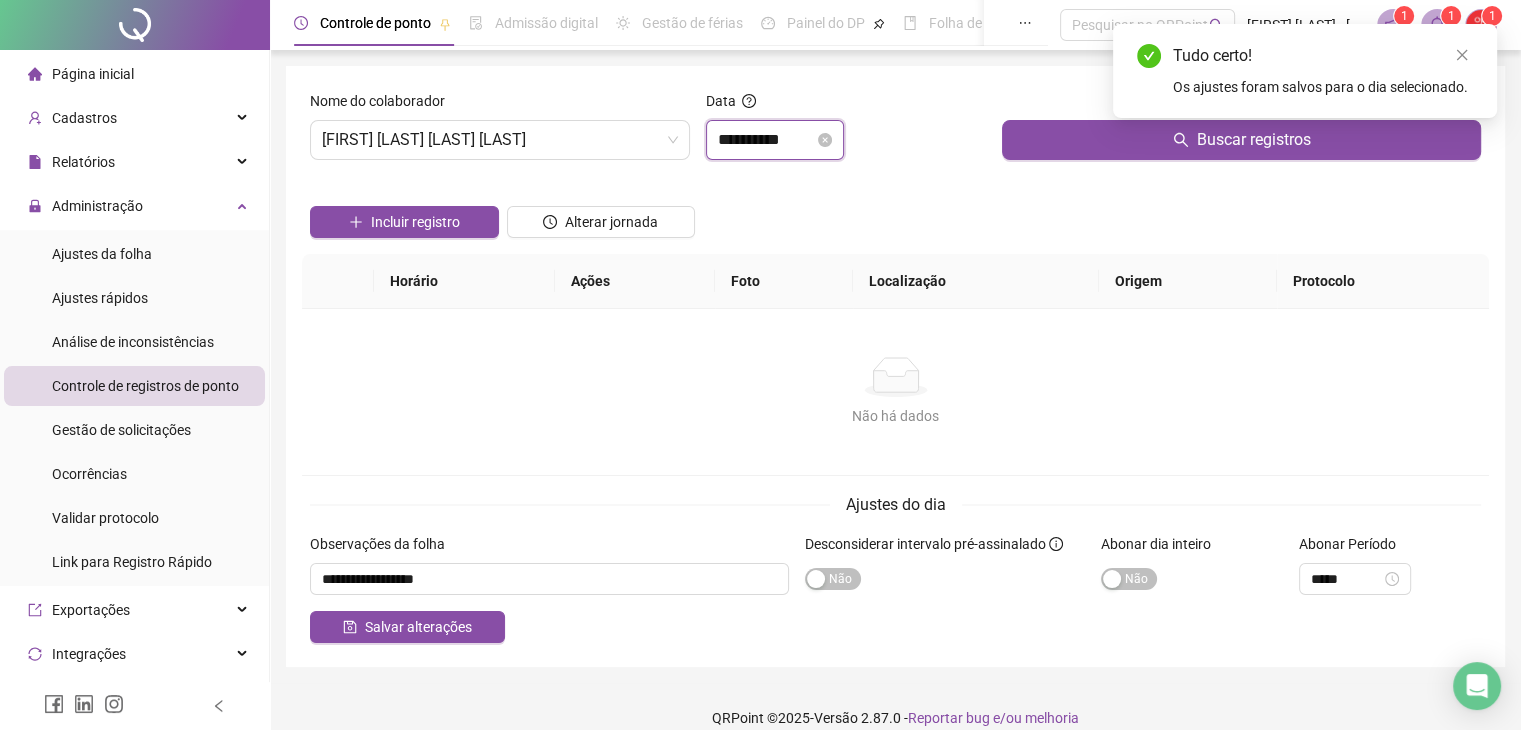 click on "**********" at bounding box center (766, 140) 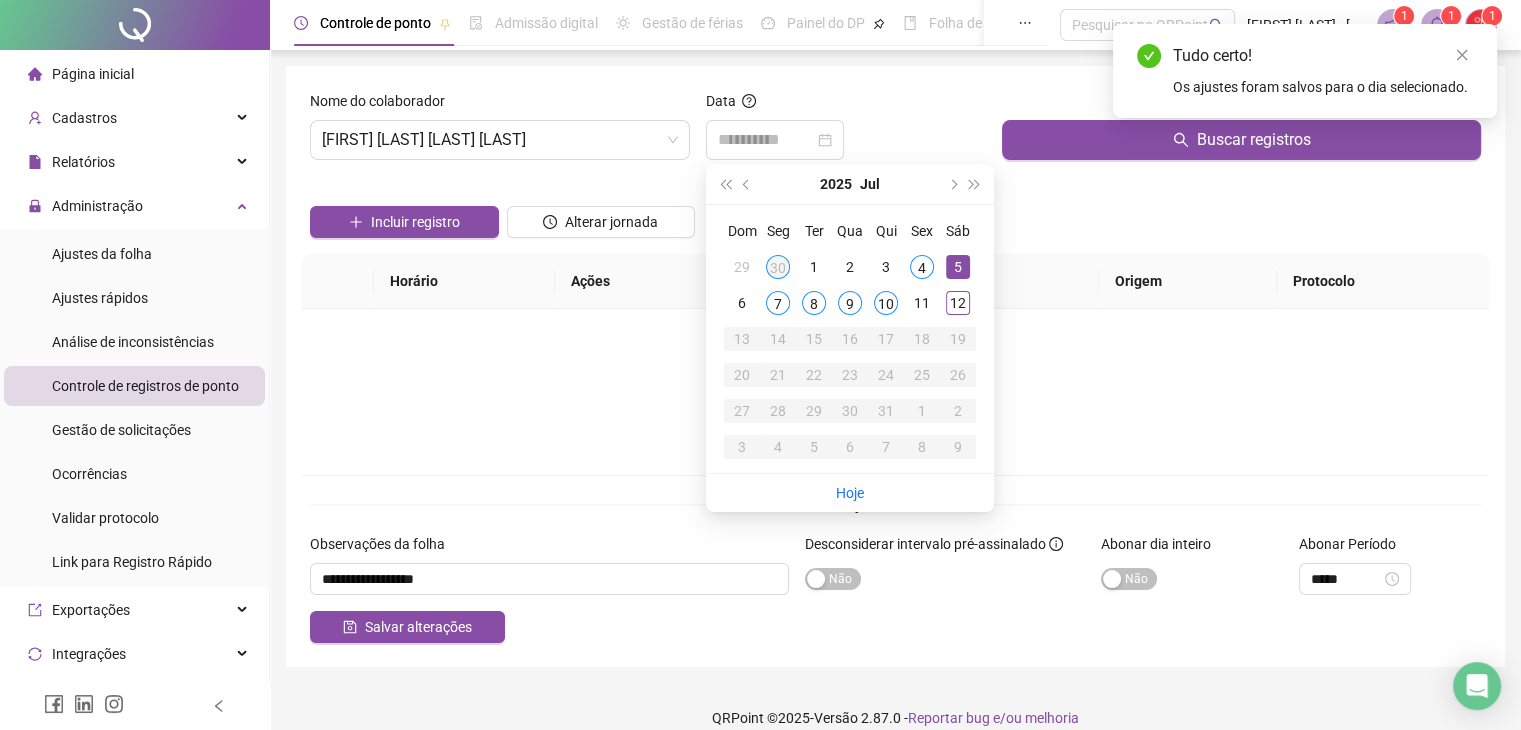 click on "30" at bounding box center [778, 267] 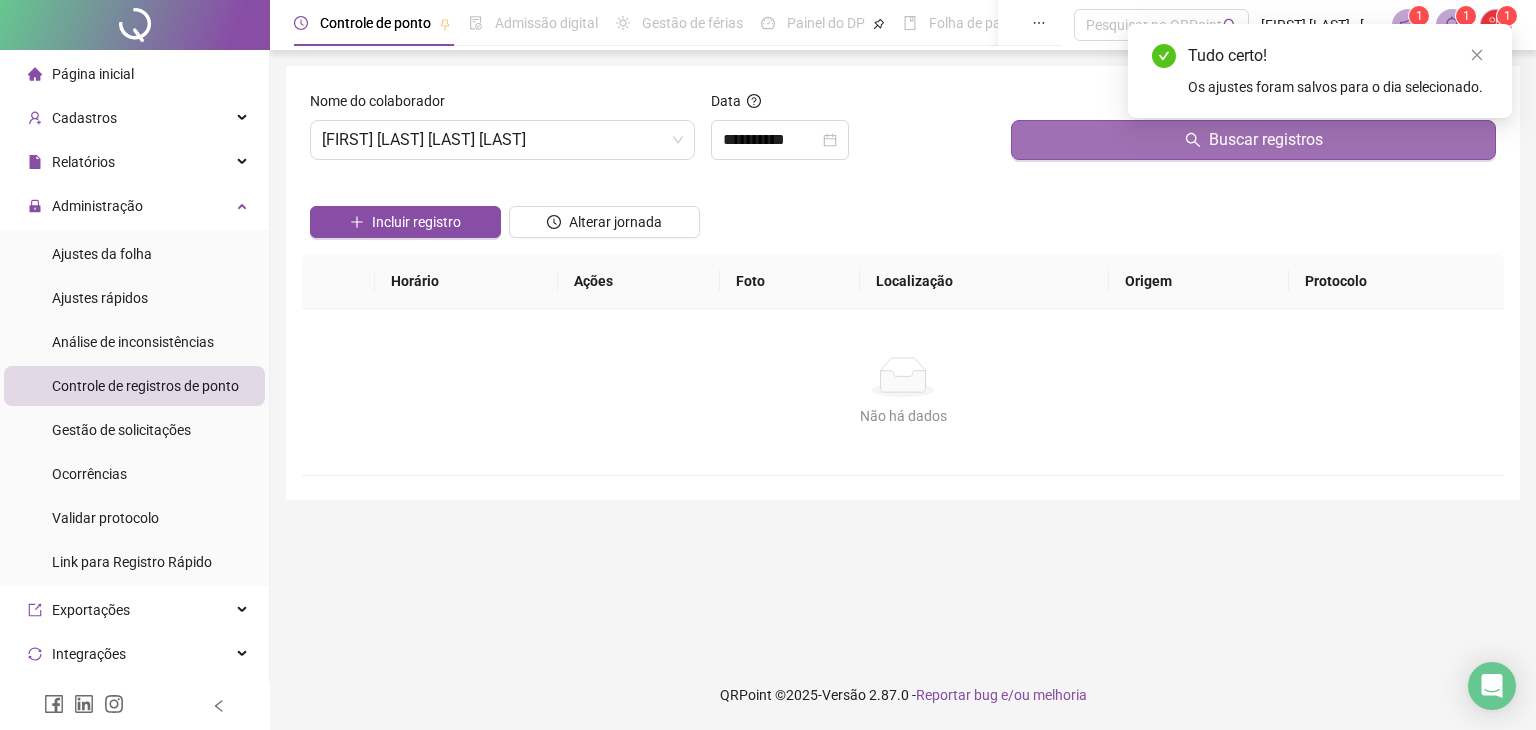 click on "Buscar registros" at bounding box center (1253, 140) 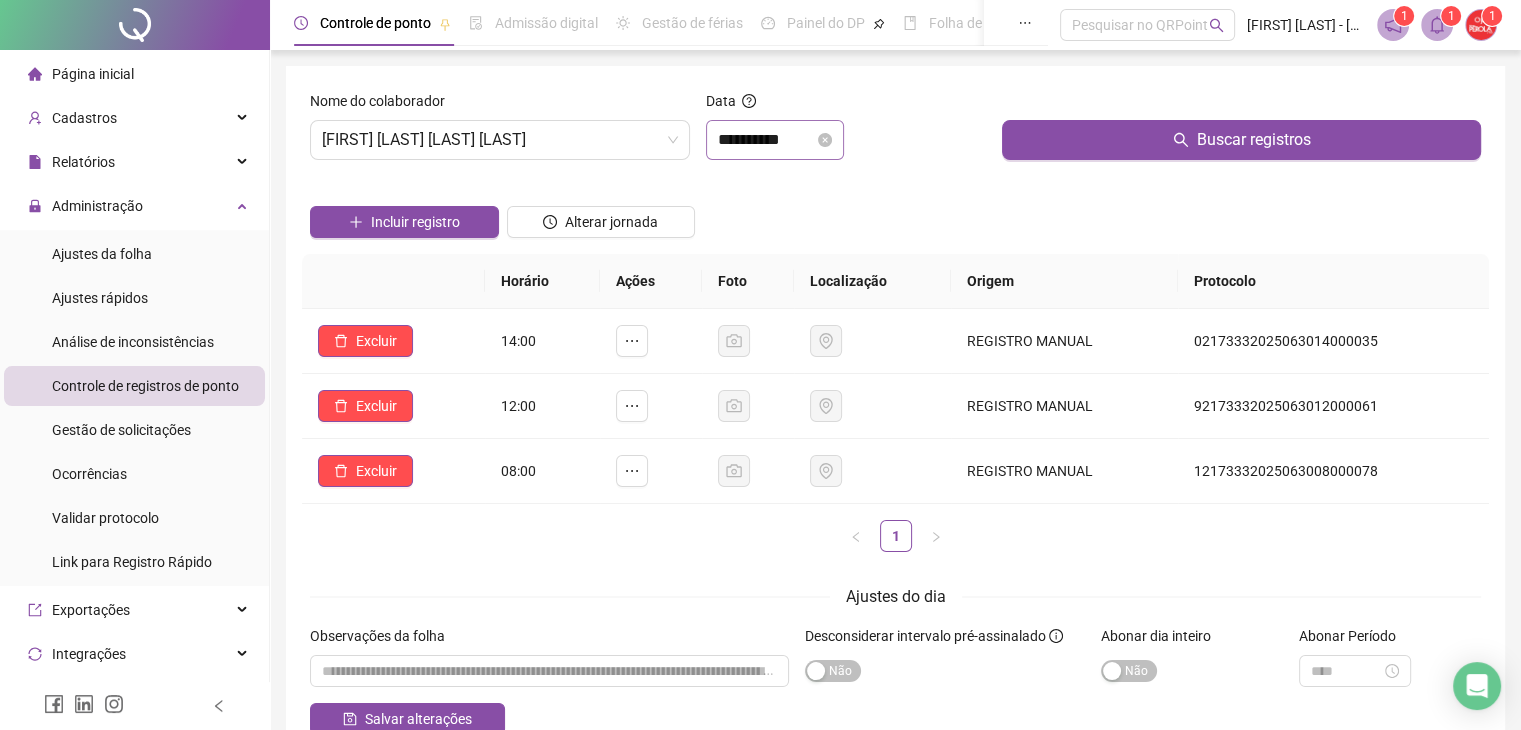 click on "**********" at bounding box center (775, 140) 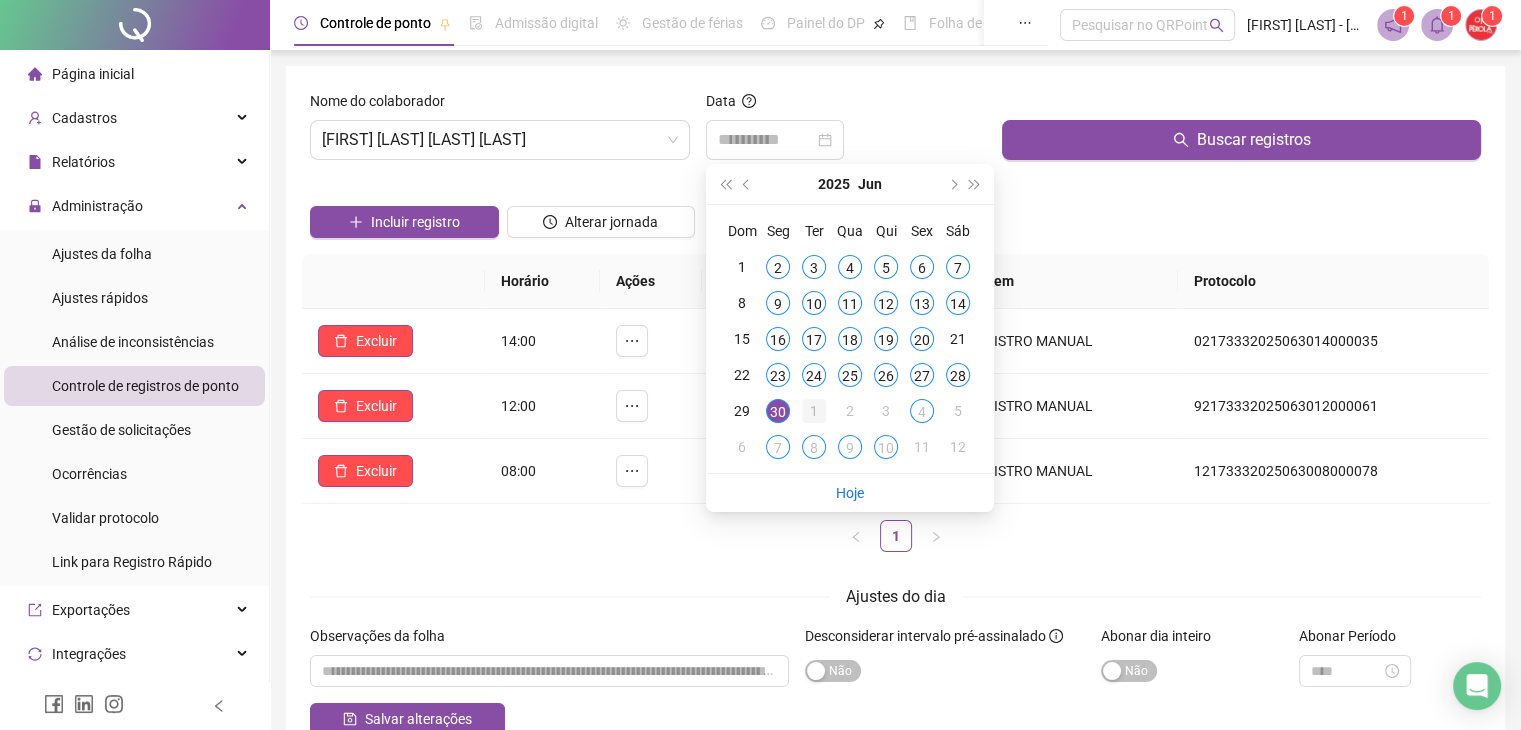 click on "1" at bounding box center (814, 411) 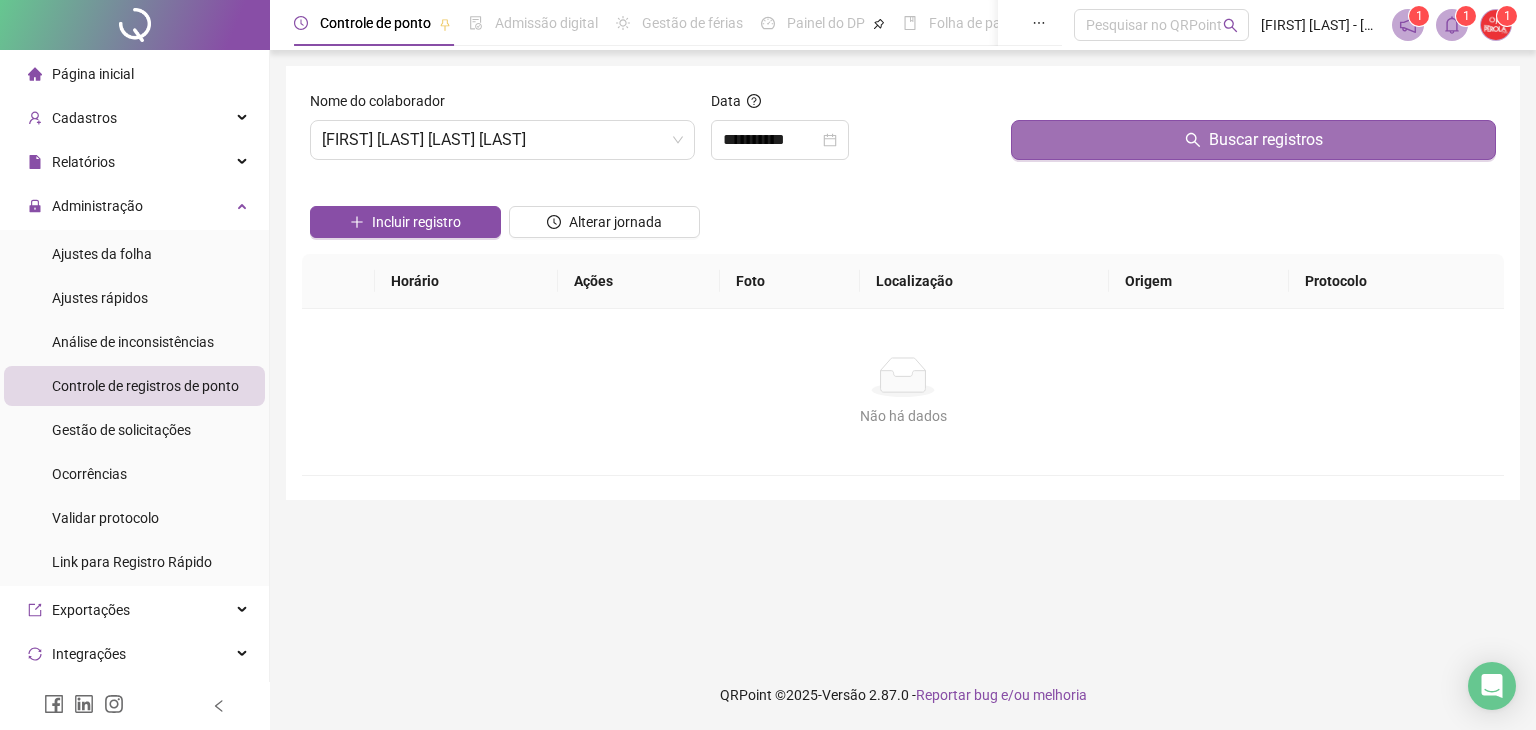 click on "Buscar registros" at bounding box center (1253, 140) 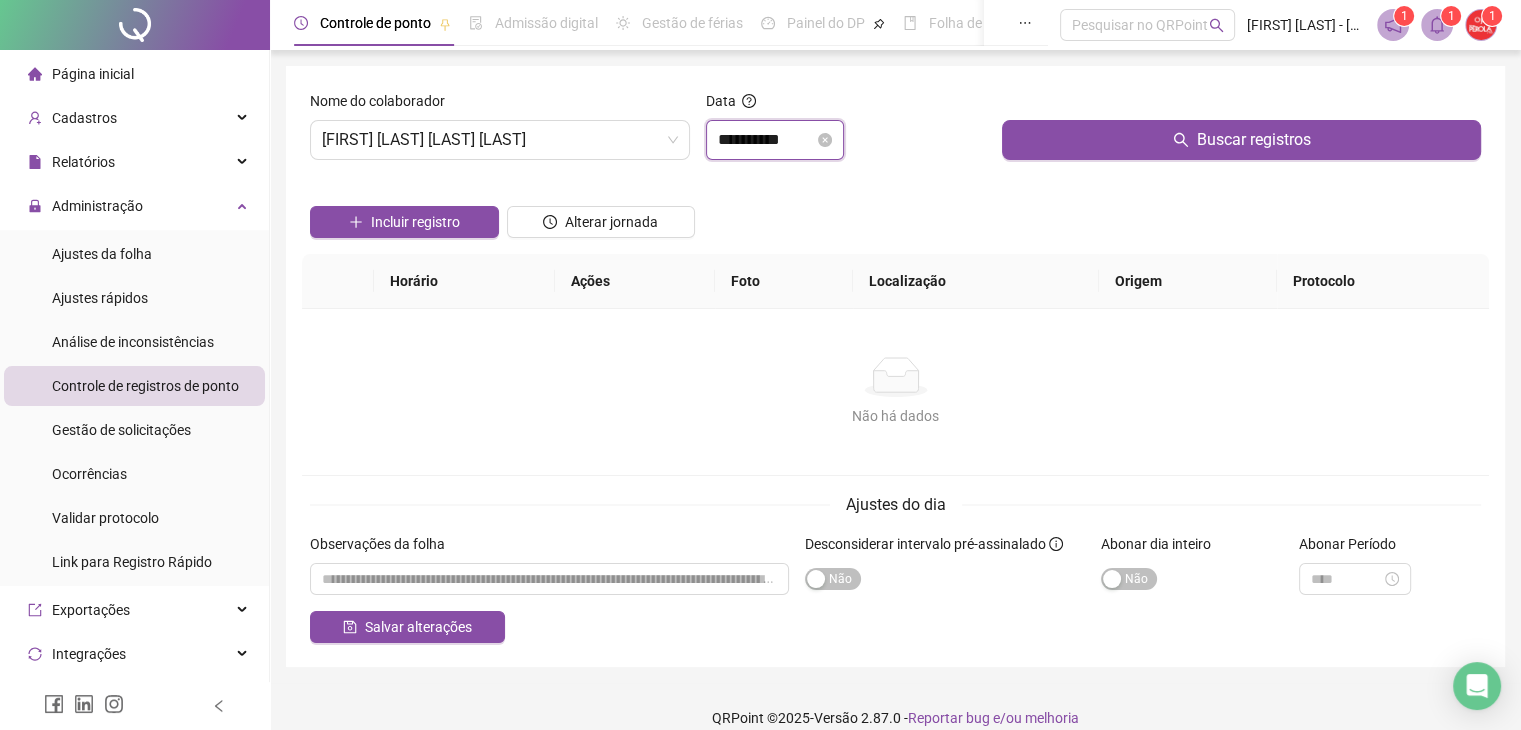 click on "**********" at bounding box center [766, 140] 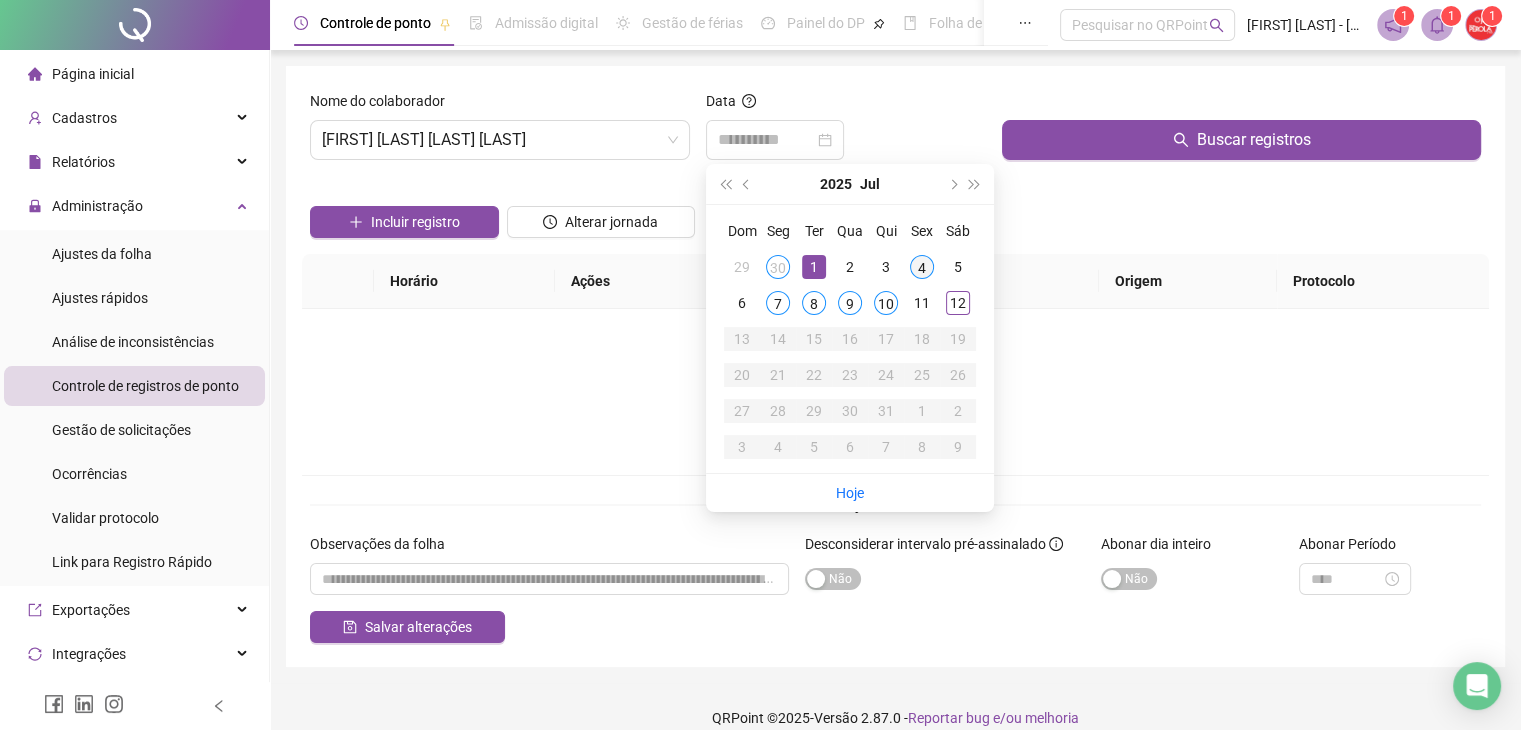 click on "4" at bounding box center [922, 267] 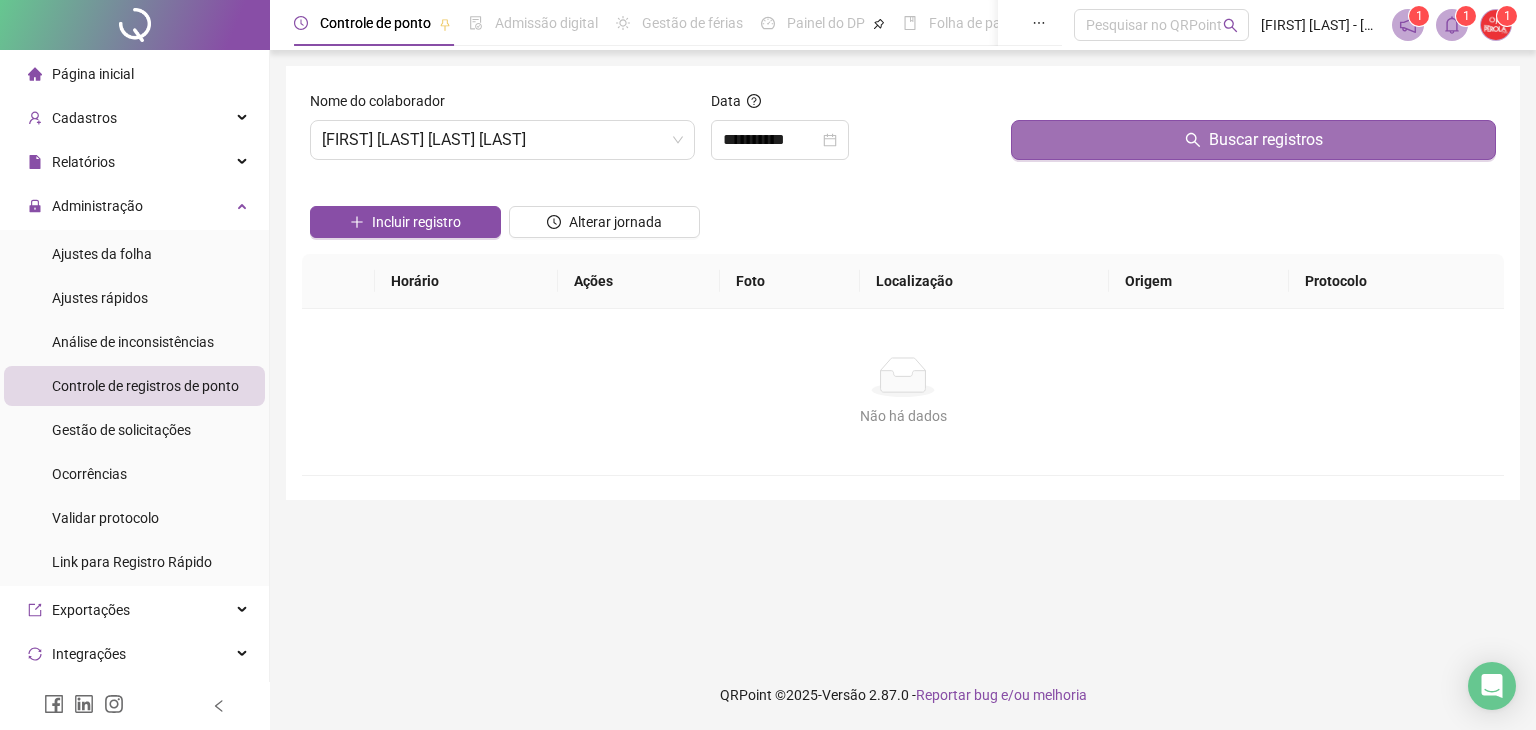 click on "Buscar registros" at bounding box center (1253, 140) 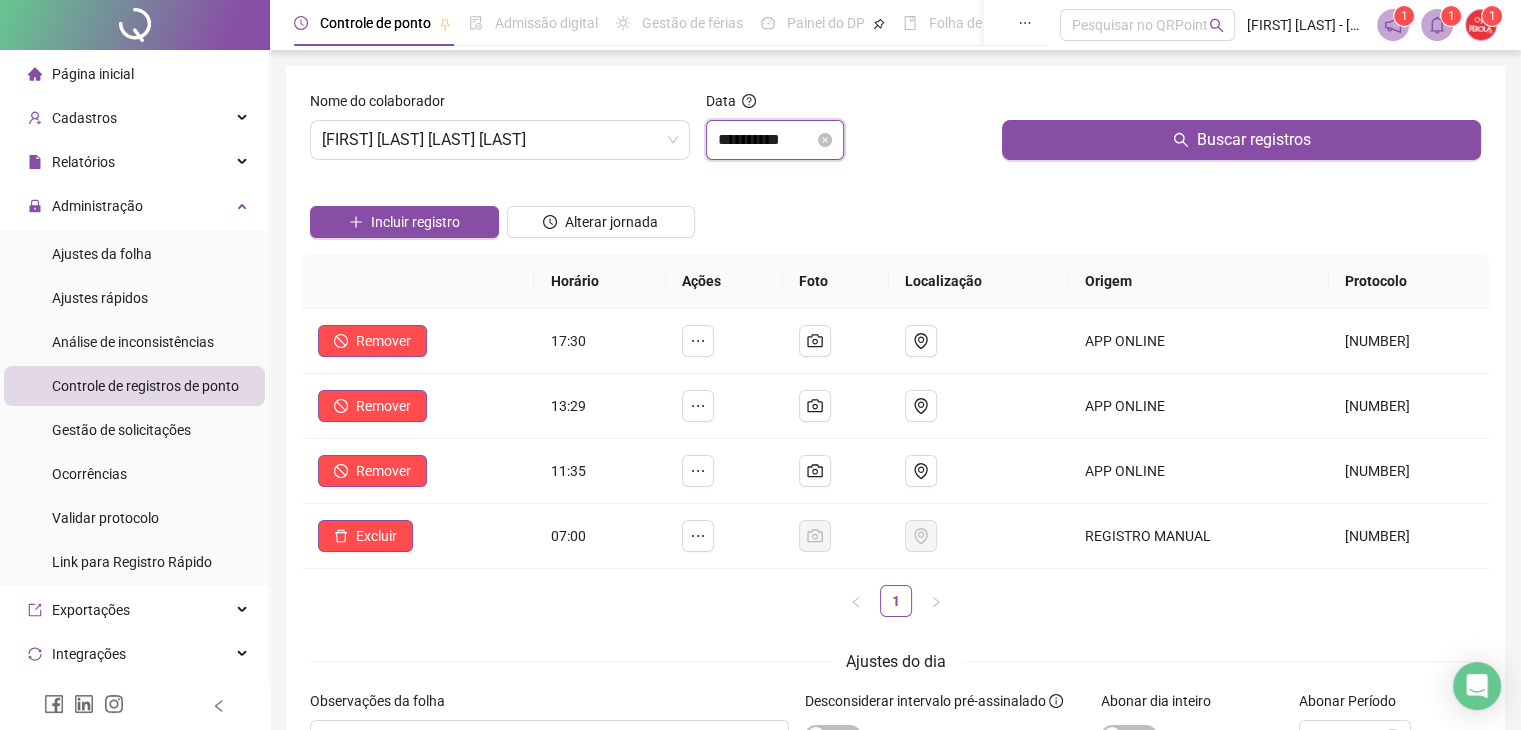 click on "**********" at bounding box center [766, 140] 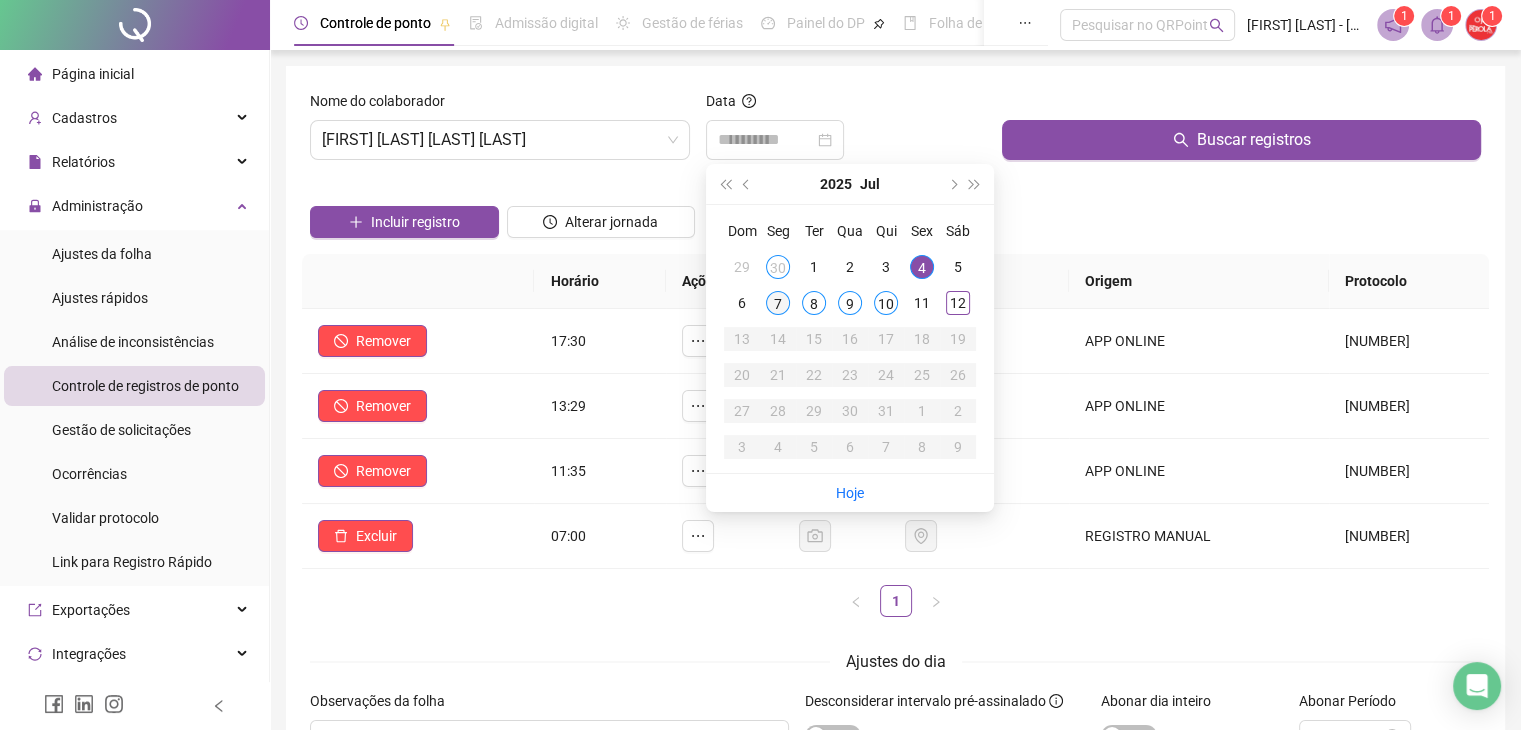 click on "7" at bounding box center (778, 303) 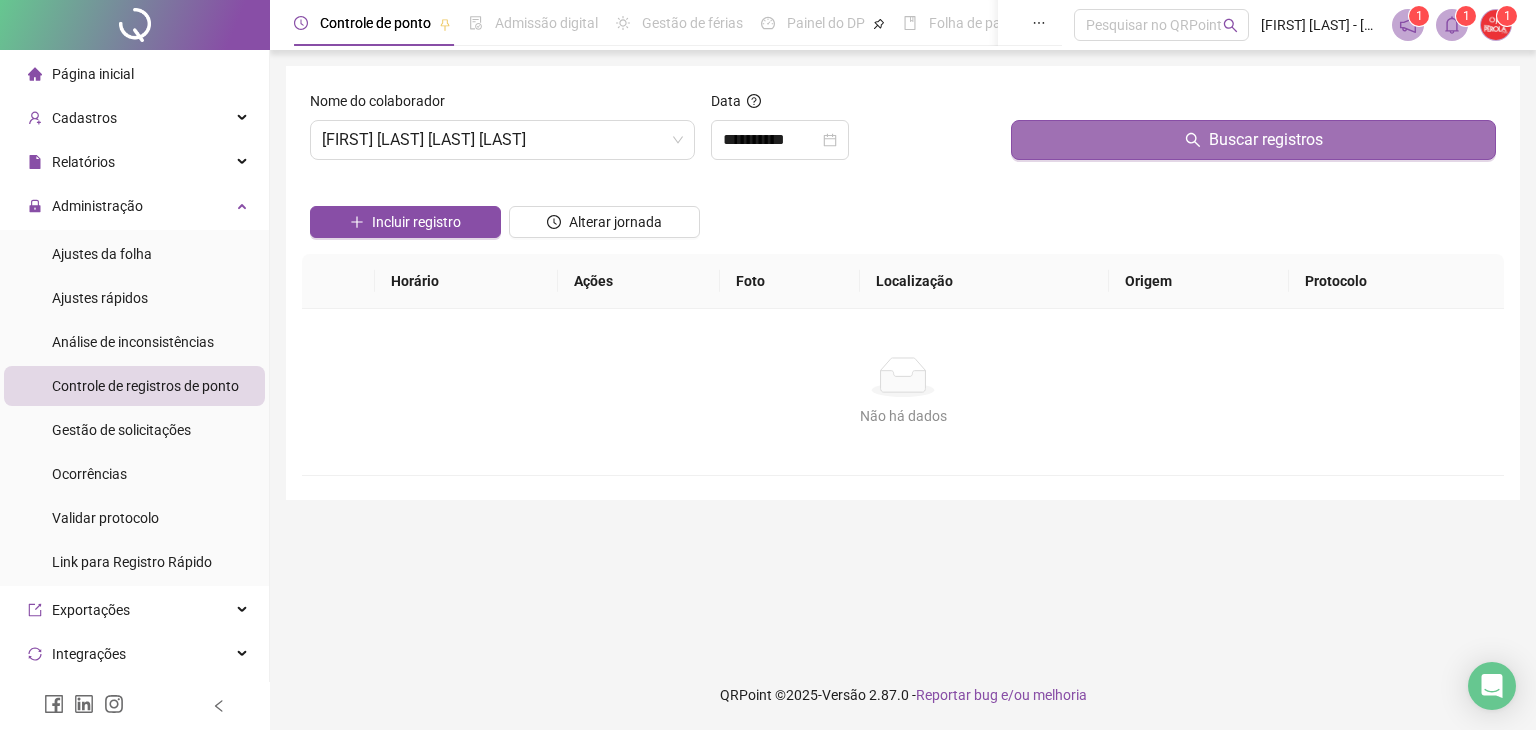click on "Buscar registros" at bounding box center [1253, 140] 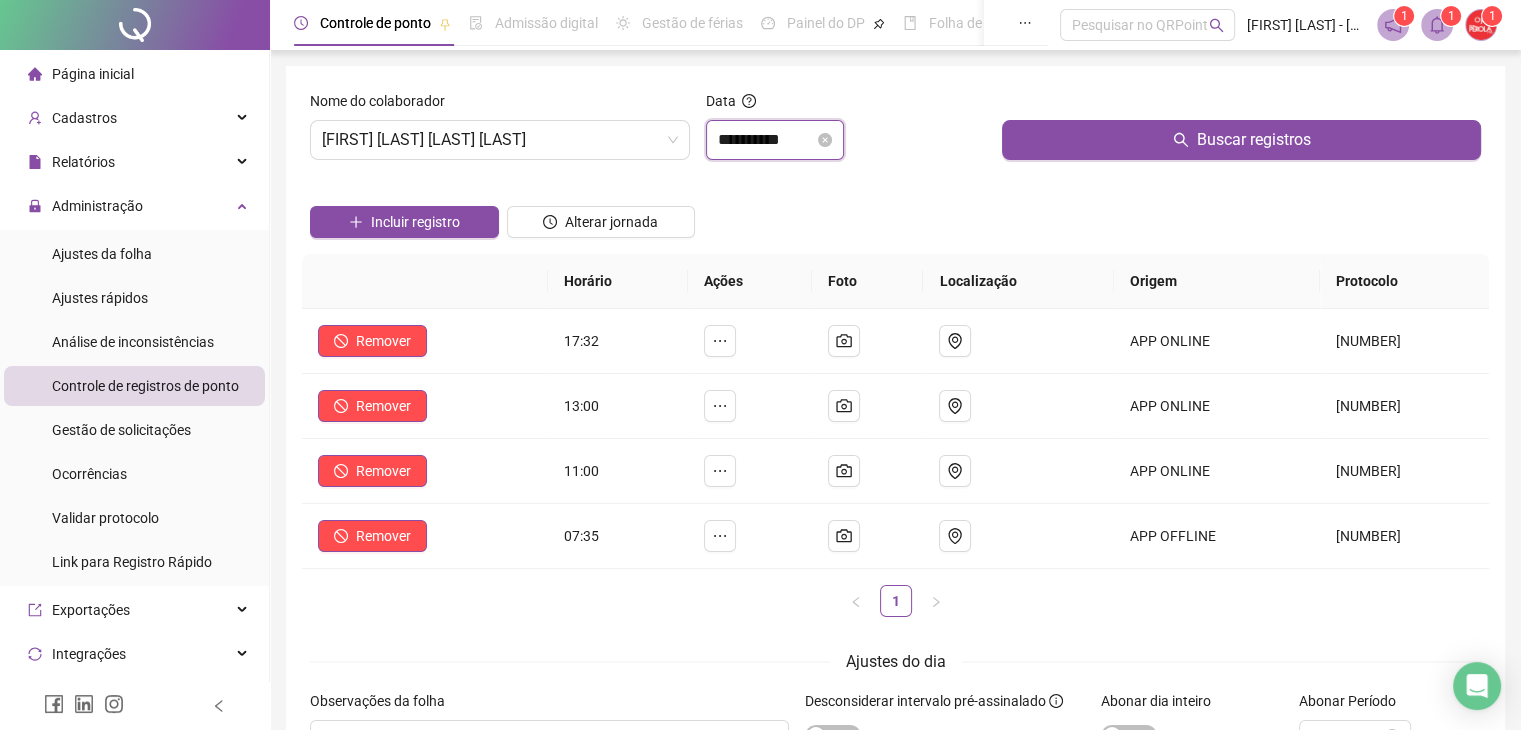 click on "**********" at bounding box center [766, 140] 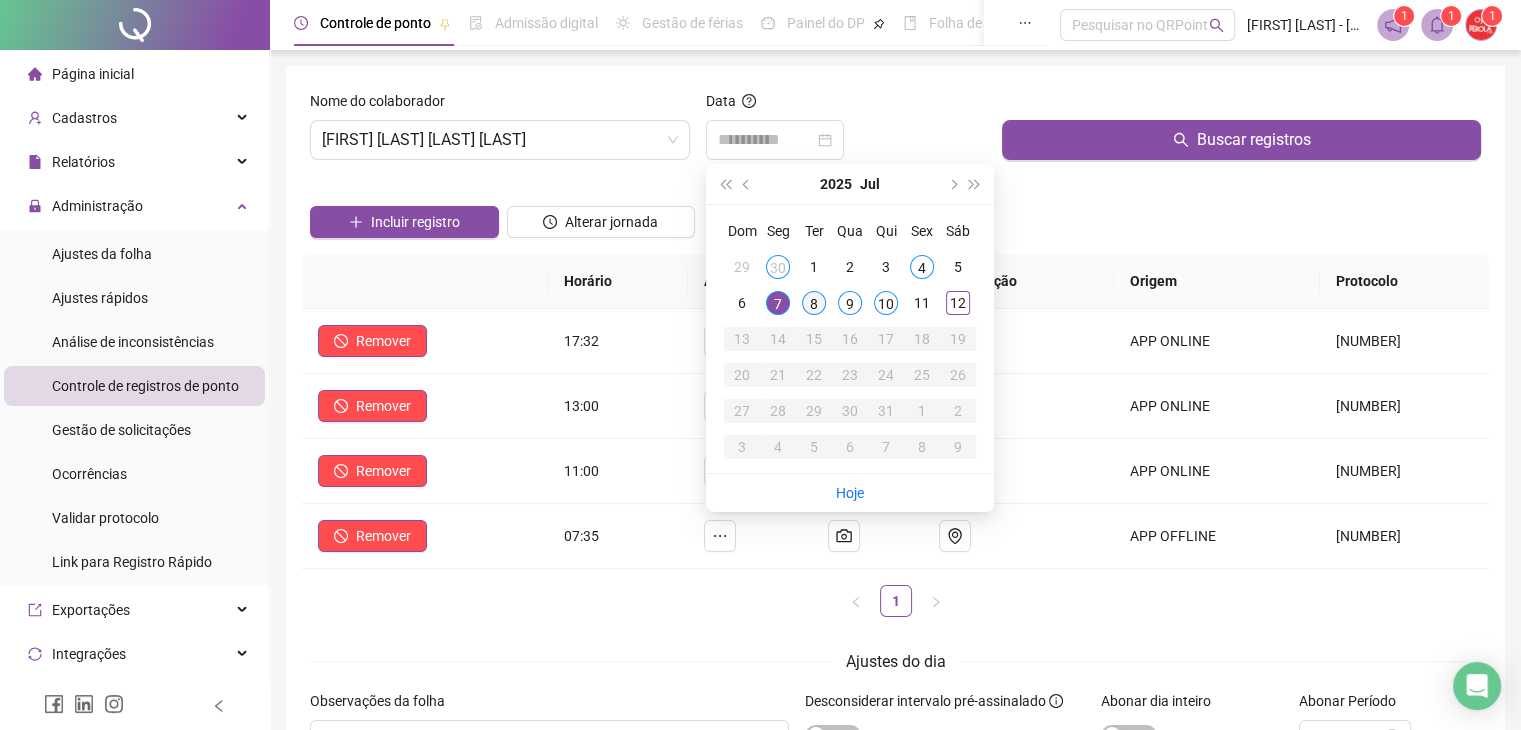 click on "8" at bounding box center (814, 303) 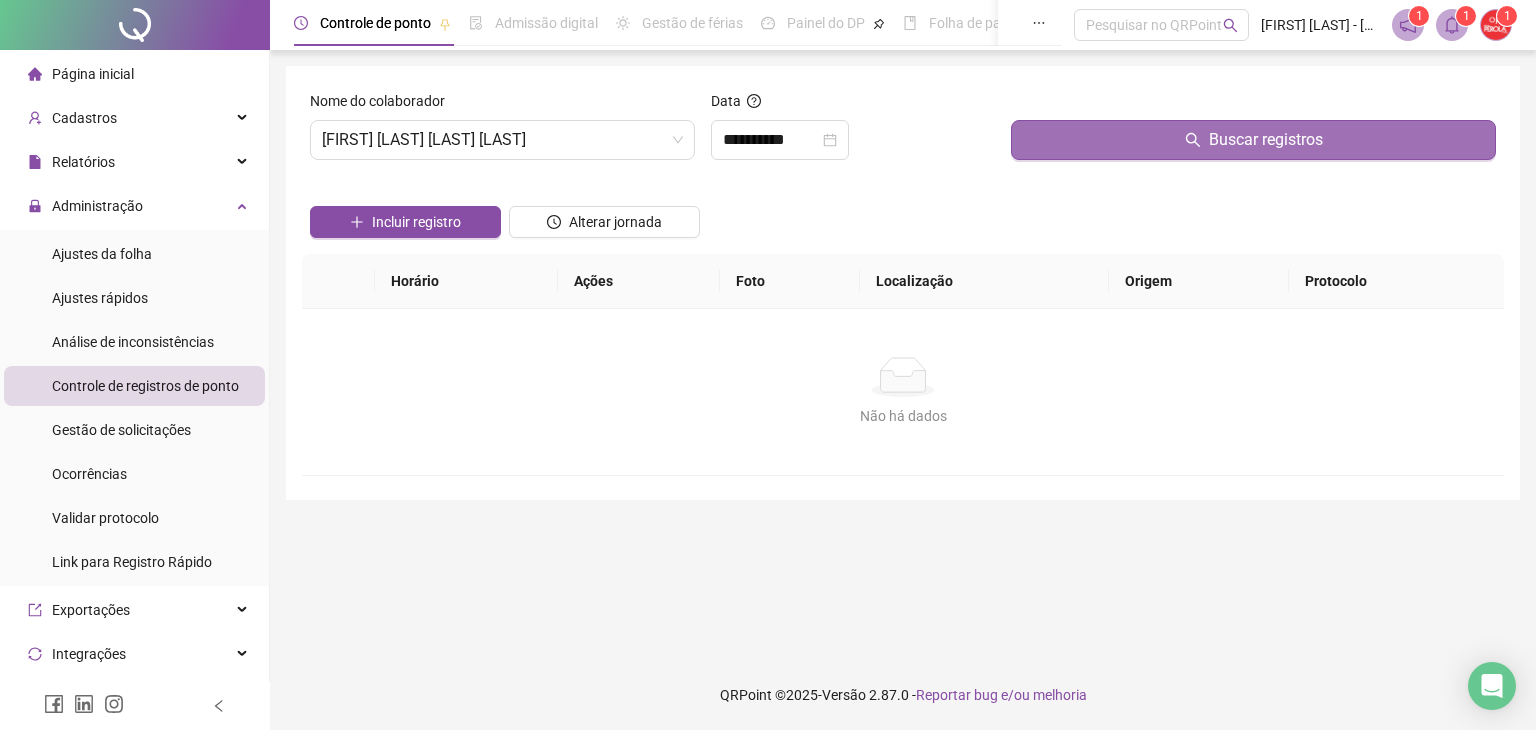 click on "Buscar registros" at bounding box center (1253, 140) 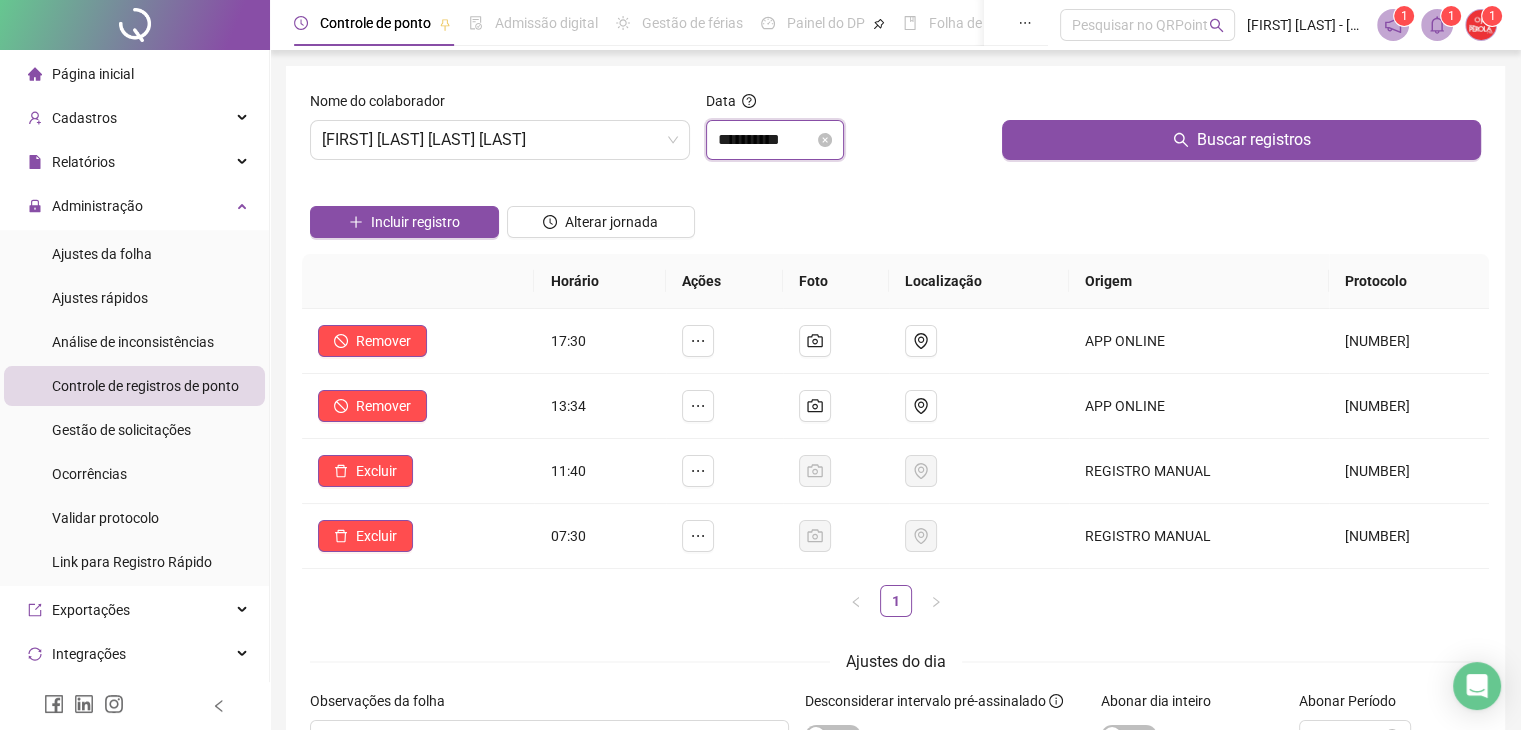 click on "**********" at bounding box center [766, 140] 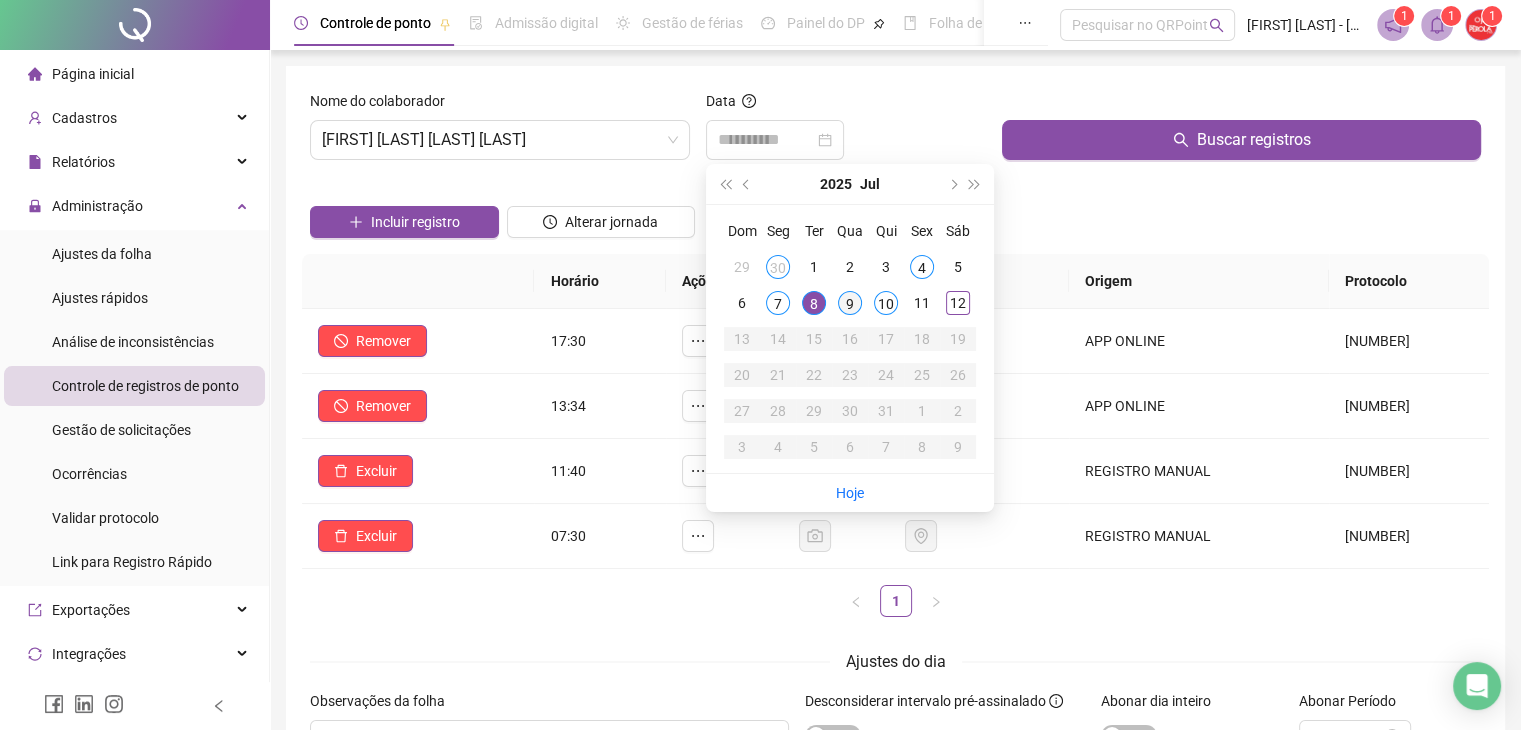 click on "9" at bounding box center [850, 303] 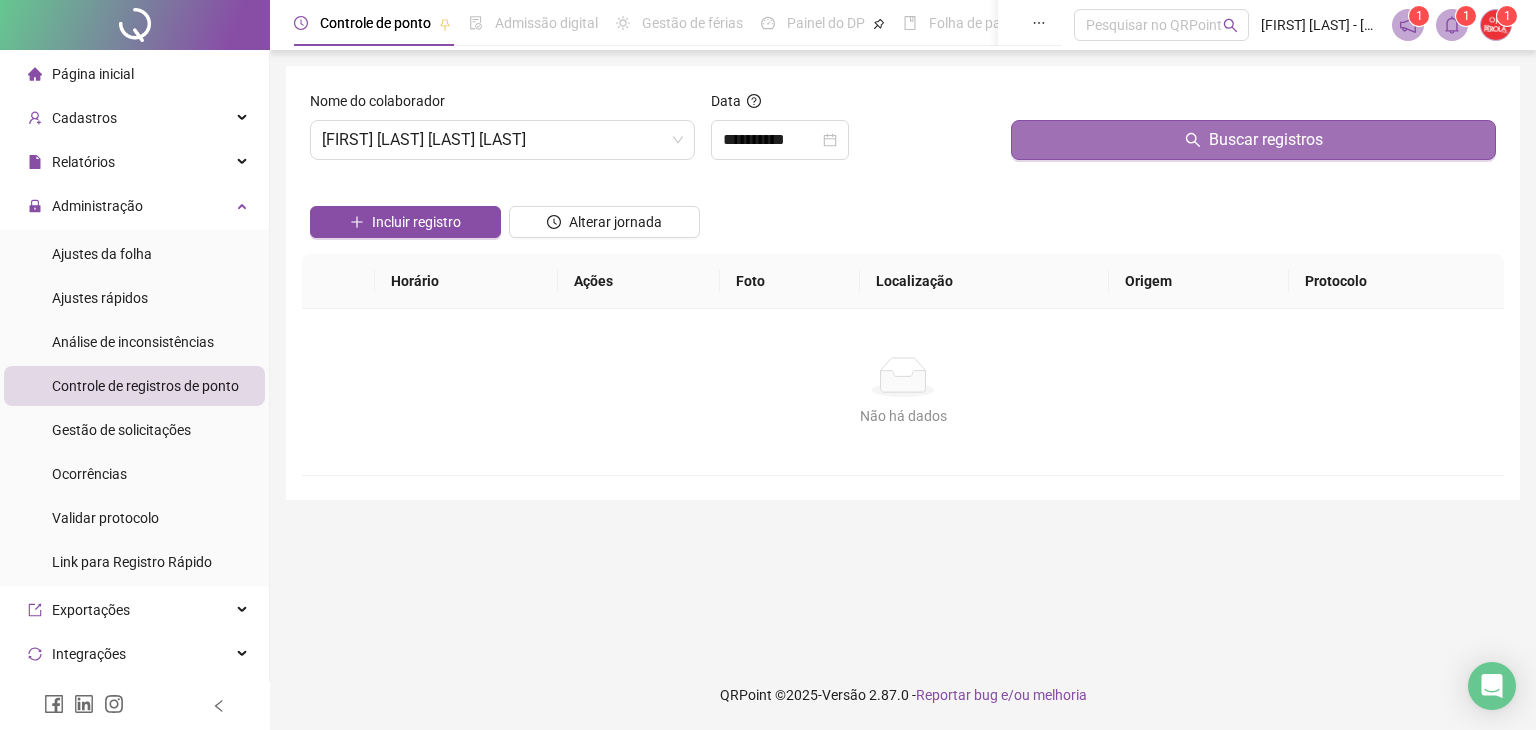 click on "Buscar registros" at bounding box center (1253, 140) 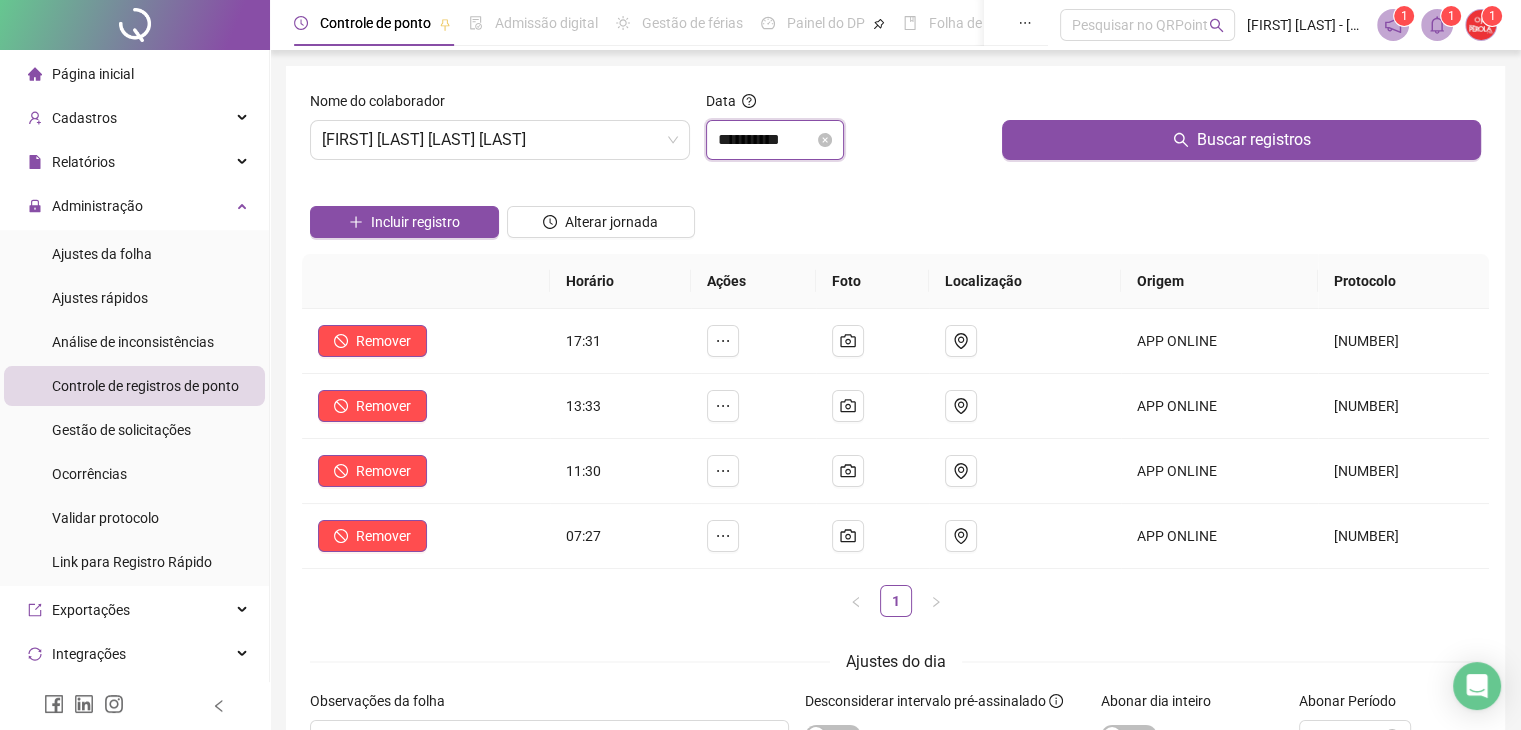 click on "**********" at bounding box center [766, 140] 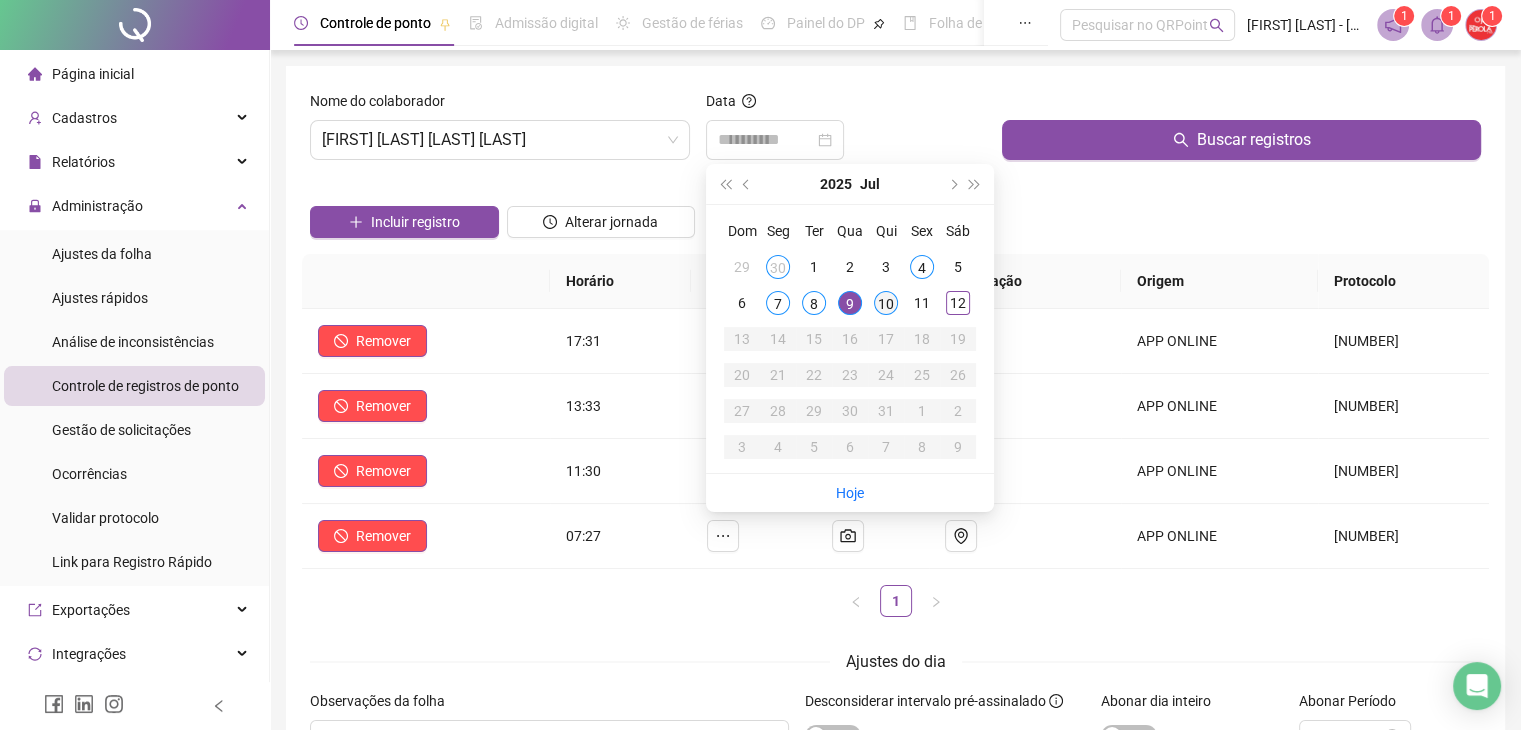 click on "10" at bounding box center [886, 303] 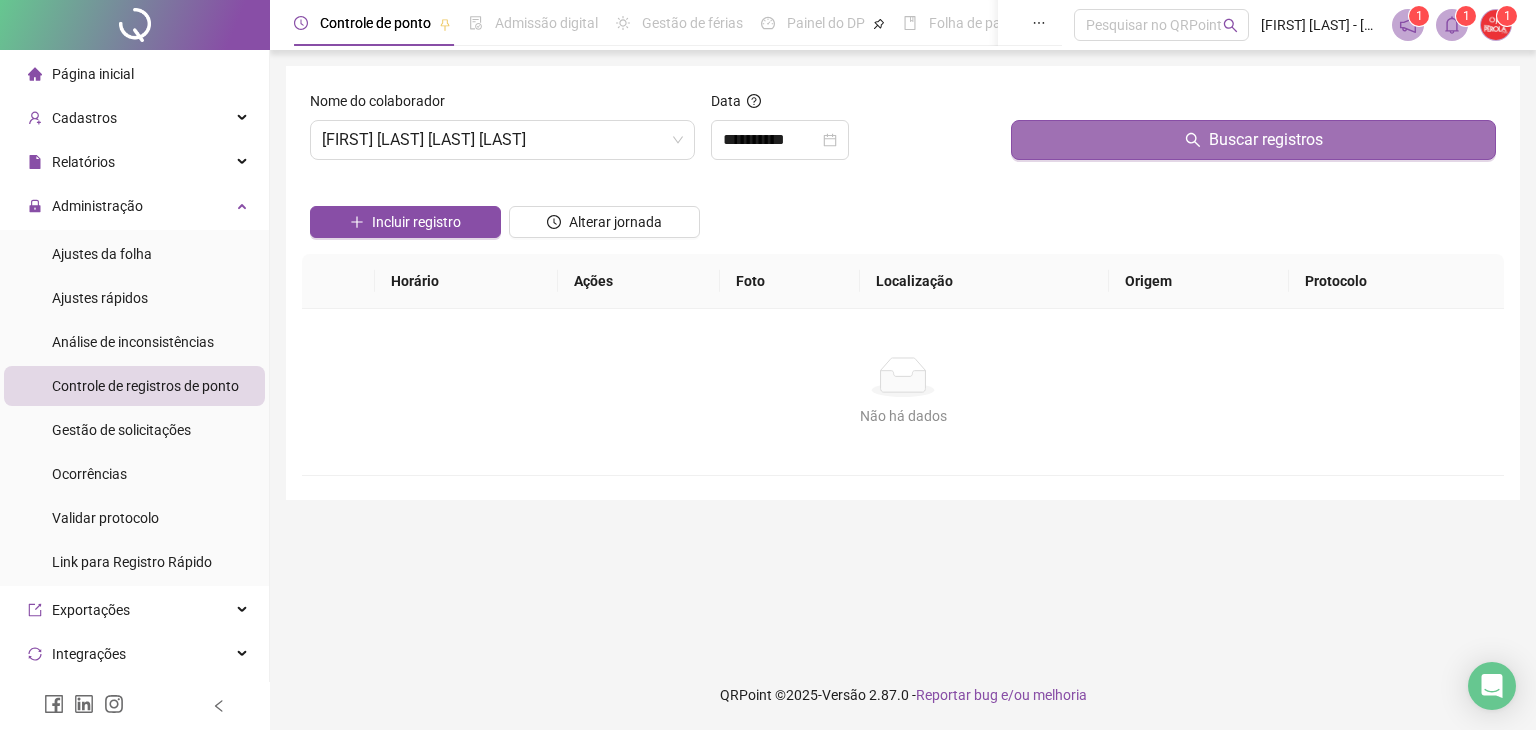 click on "Buscar registros" at bounding box center (1253, 140) 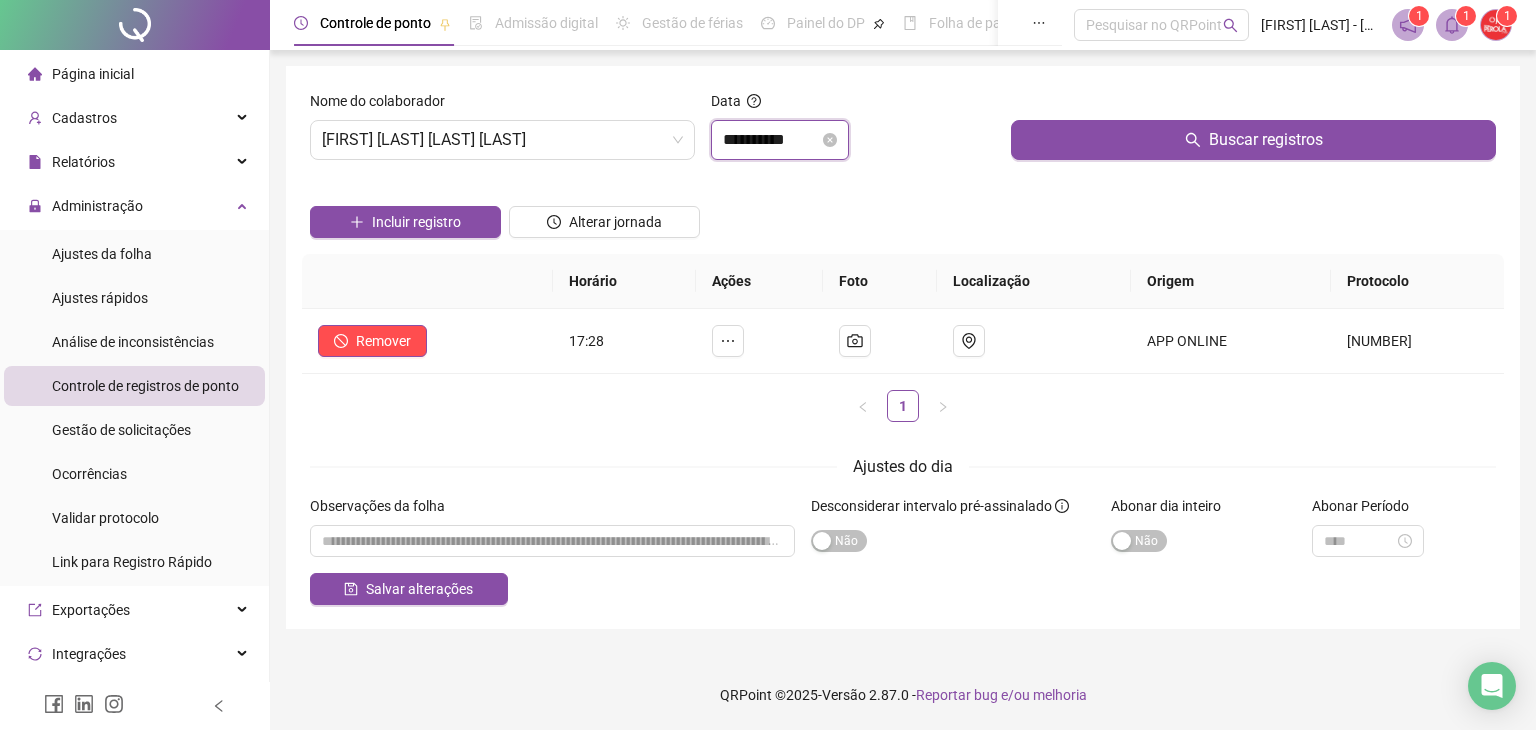 click on "**********" at bounding box center [771, 140] 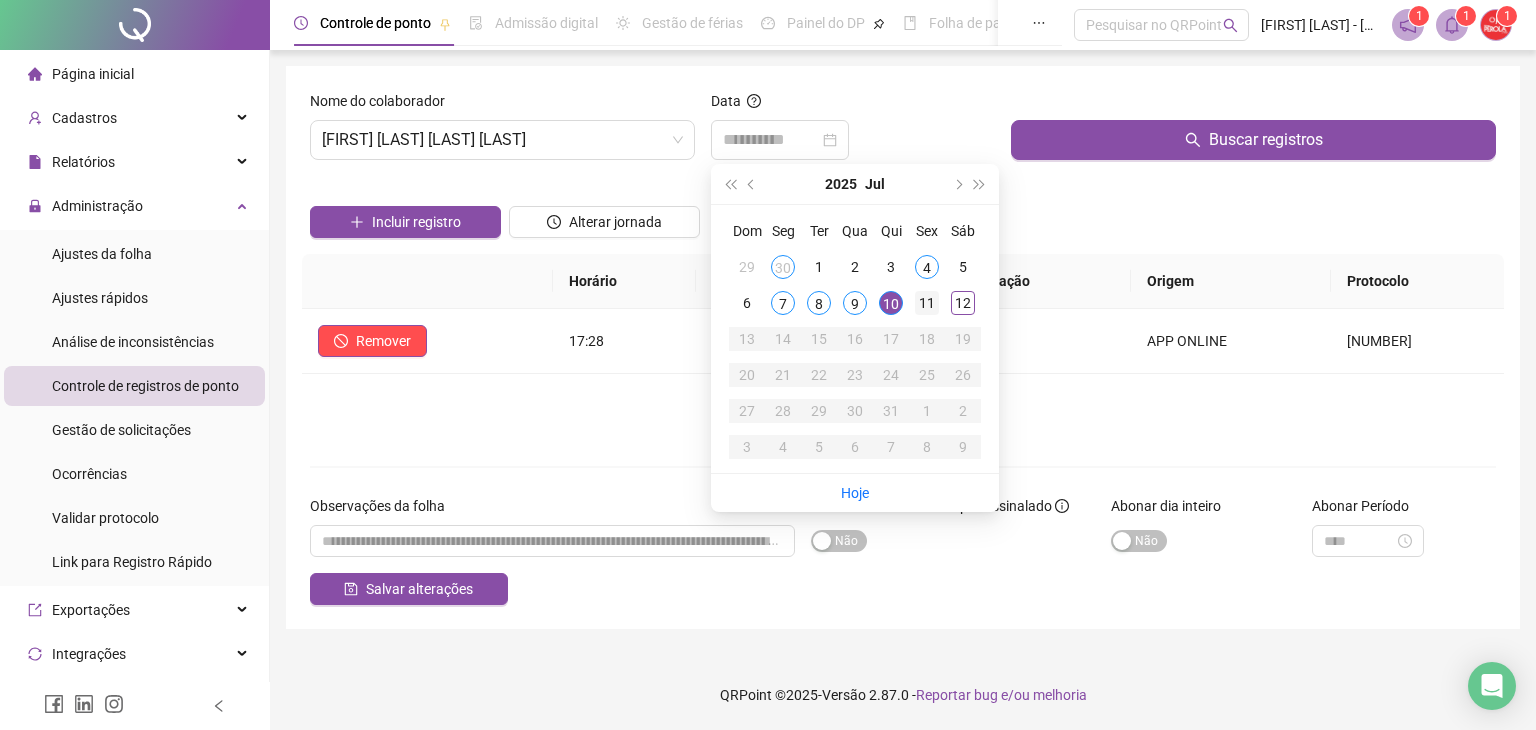 click on "11" at bounding box center [927, 303] 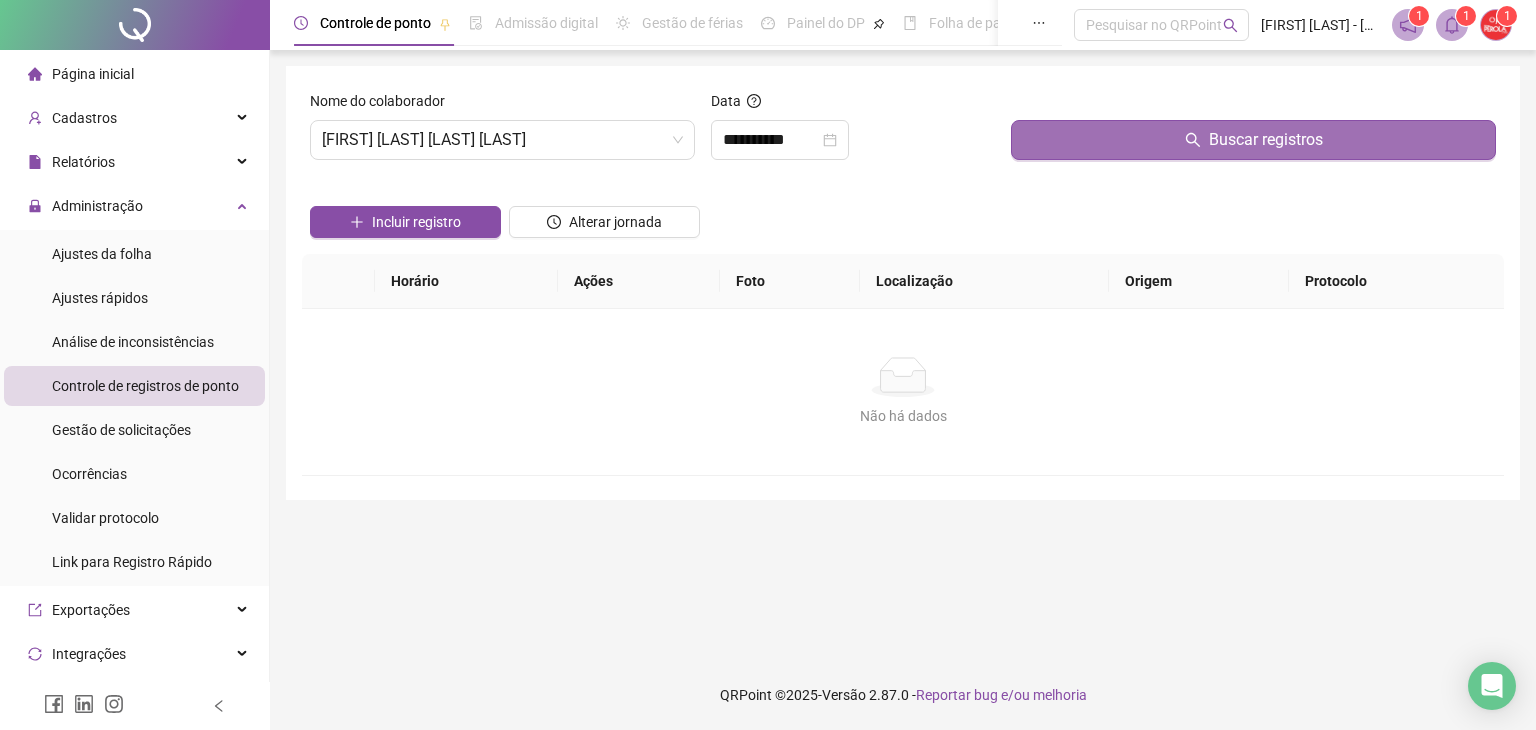click on "Buscar registros" at bounding box center (1253, 140) 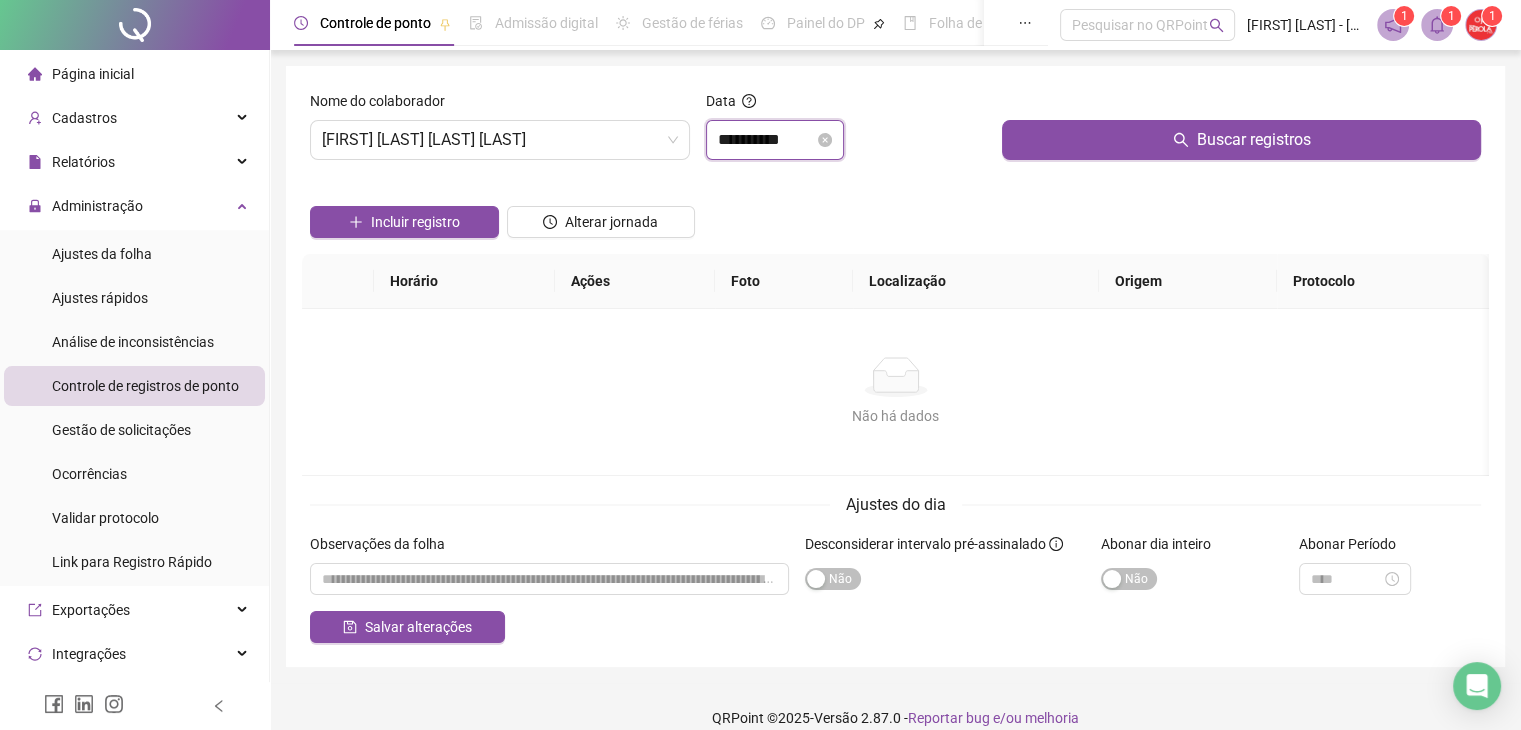 click on "**********" at bounding box center [766, 140] 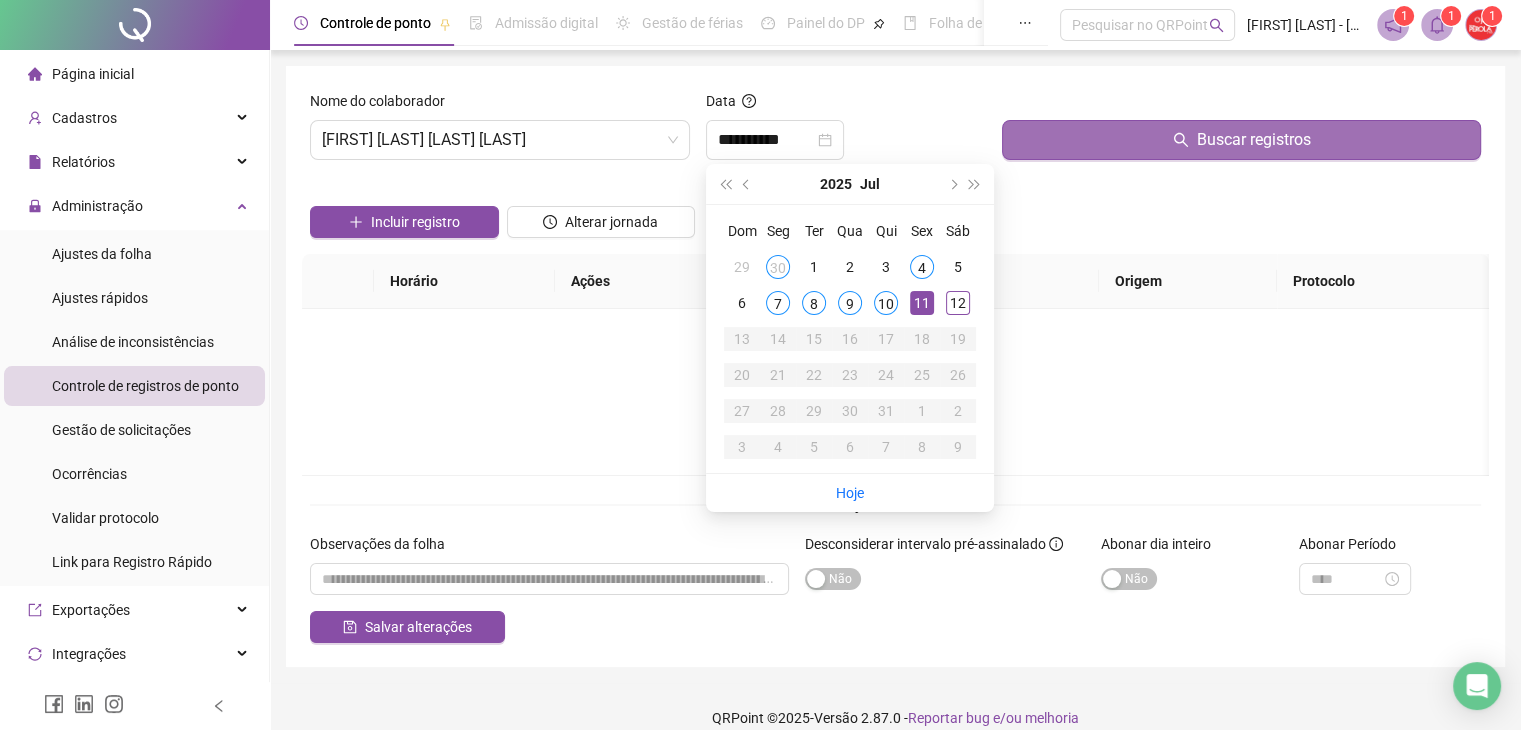 click on "Buscar registros" at bounding box center [1241, 140] 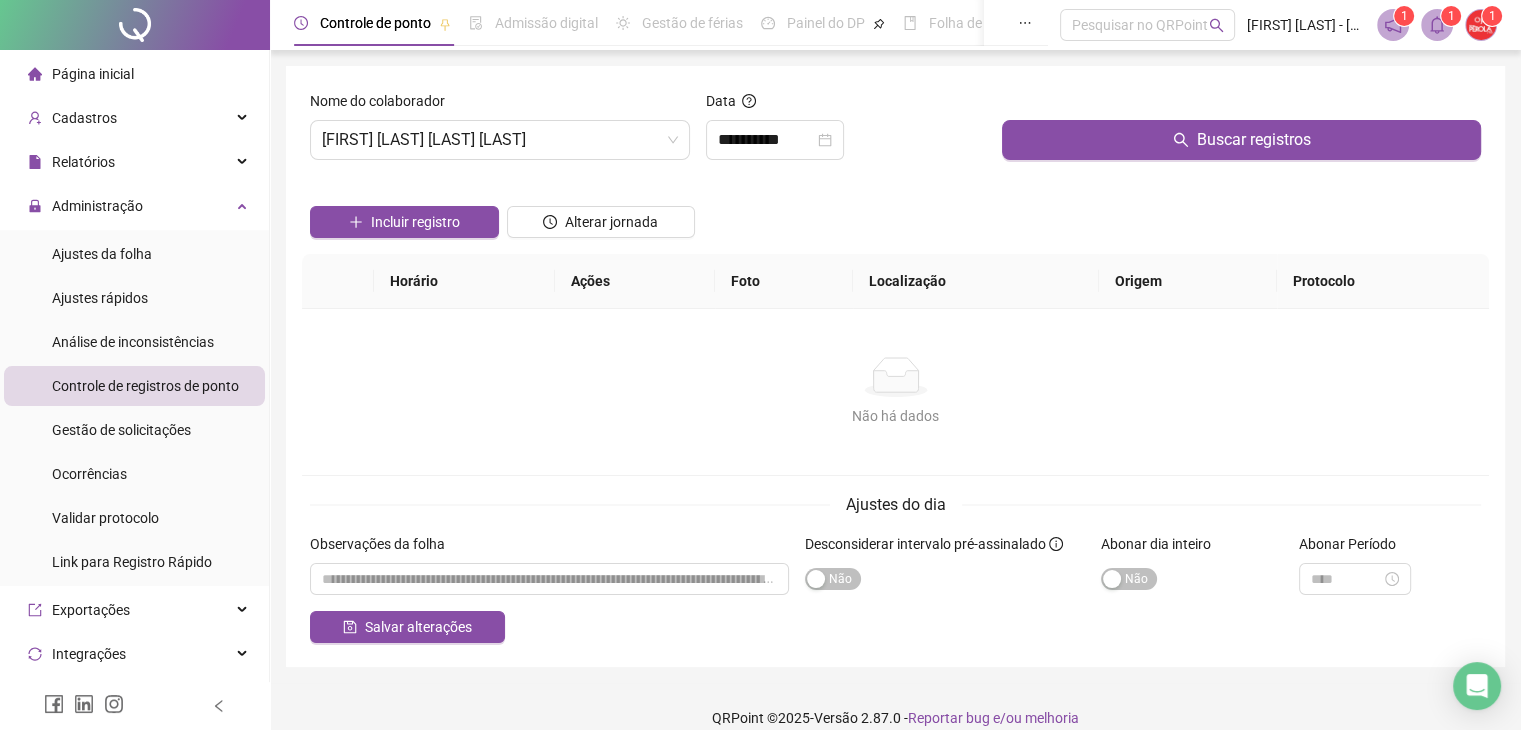 click on "Incluir registro   Alterar jornada" at bounding box center [895, 215] 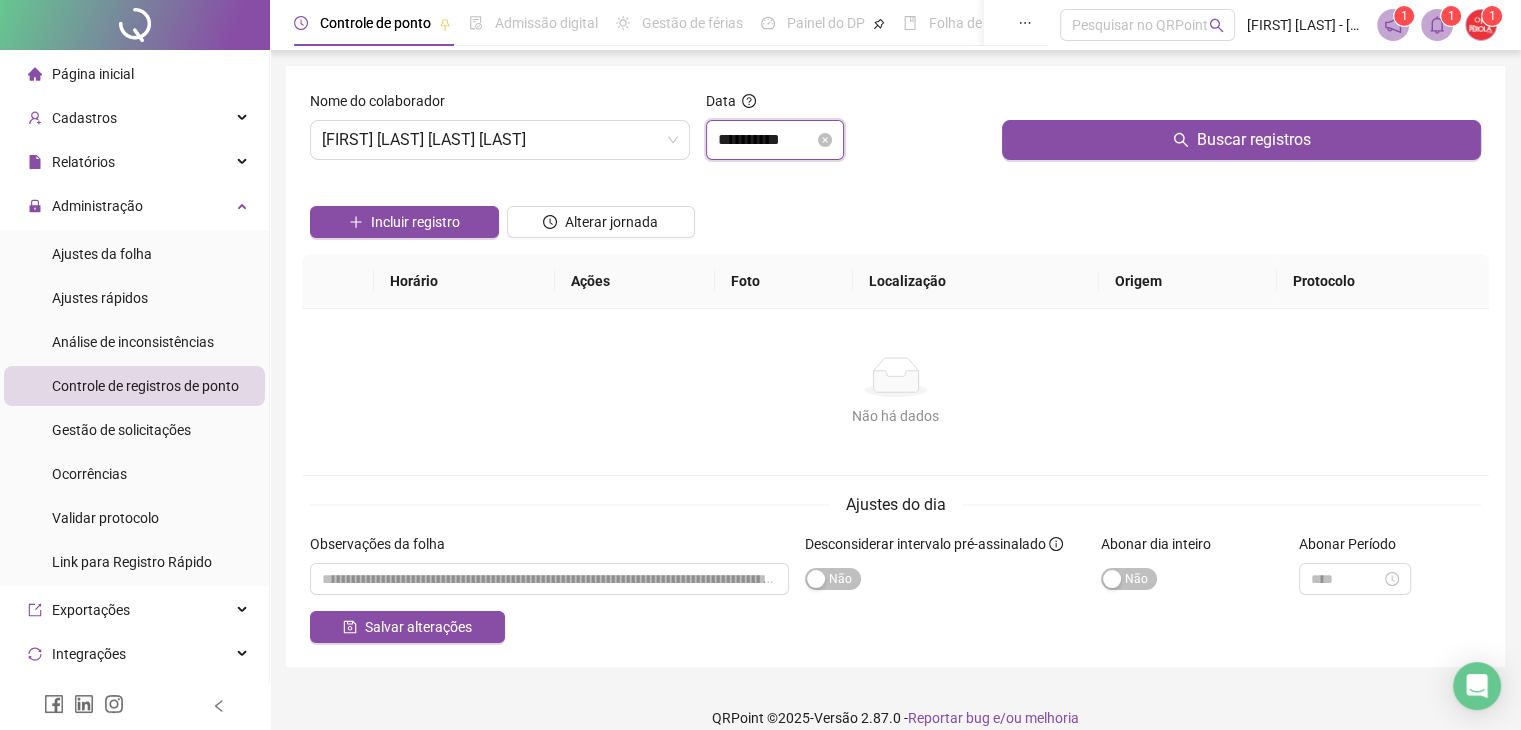 click on "**********" at bounding box center [766, 140] 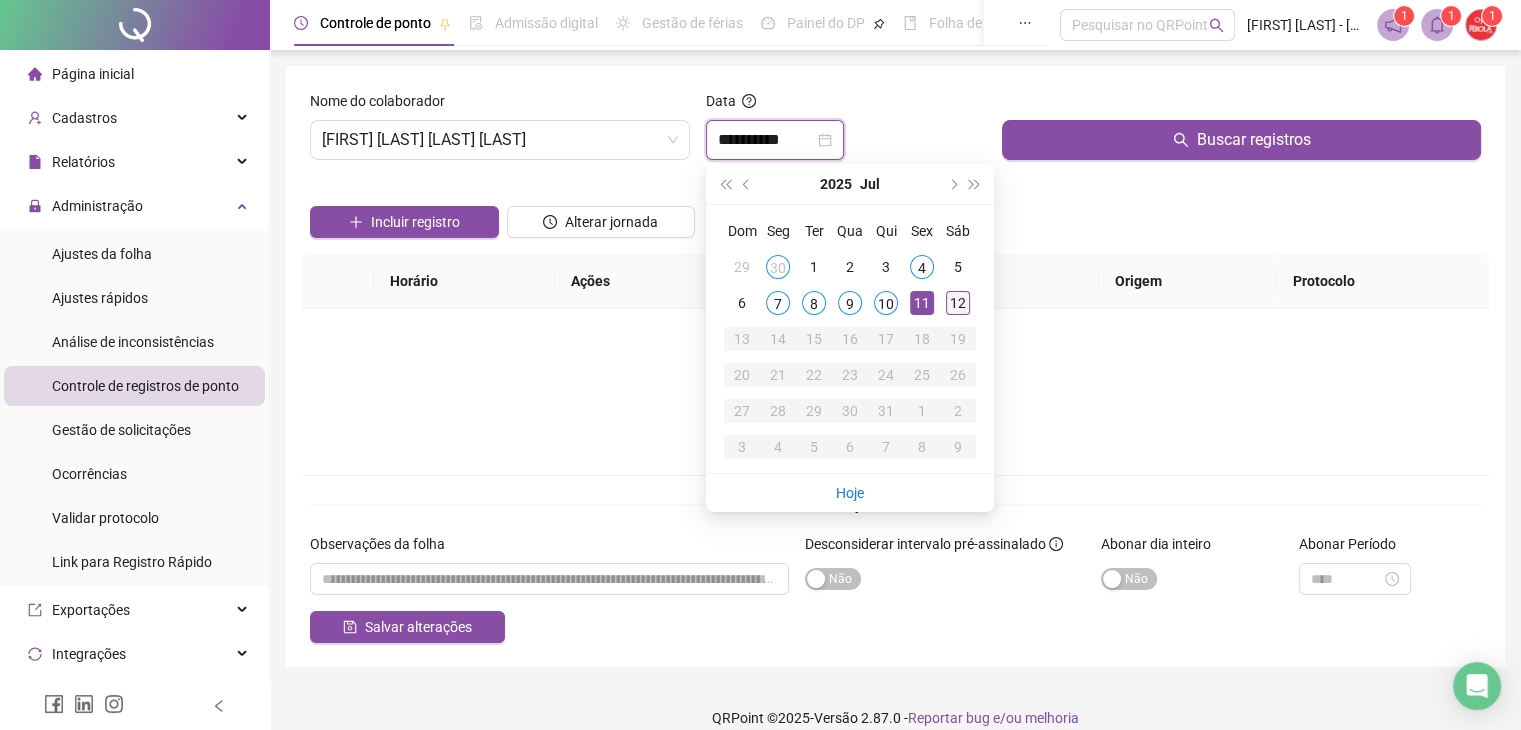 type on "**********" 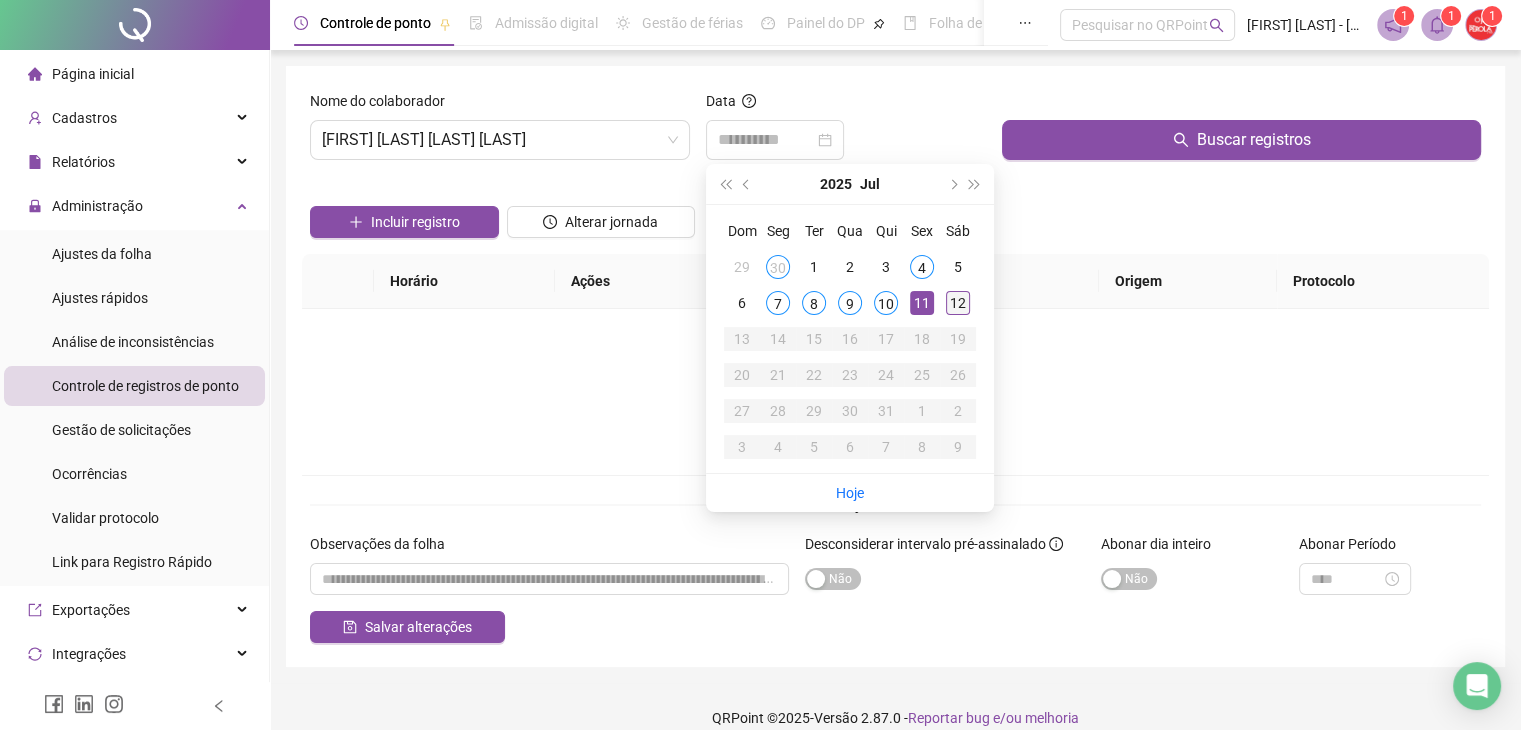 click on "12" at bounding box center [958, 303] 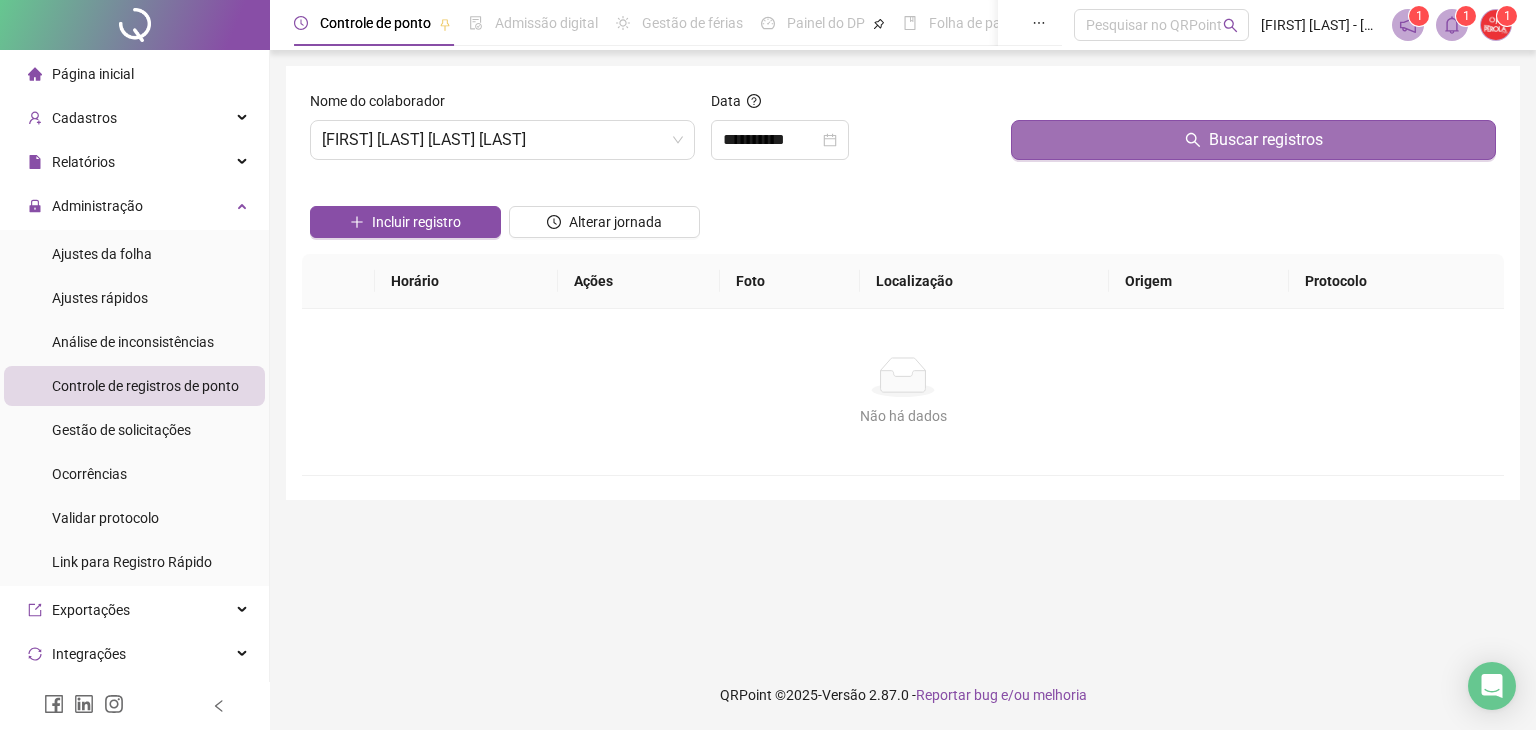 click on "Buscar registros" at bounding box center [1253, 140] 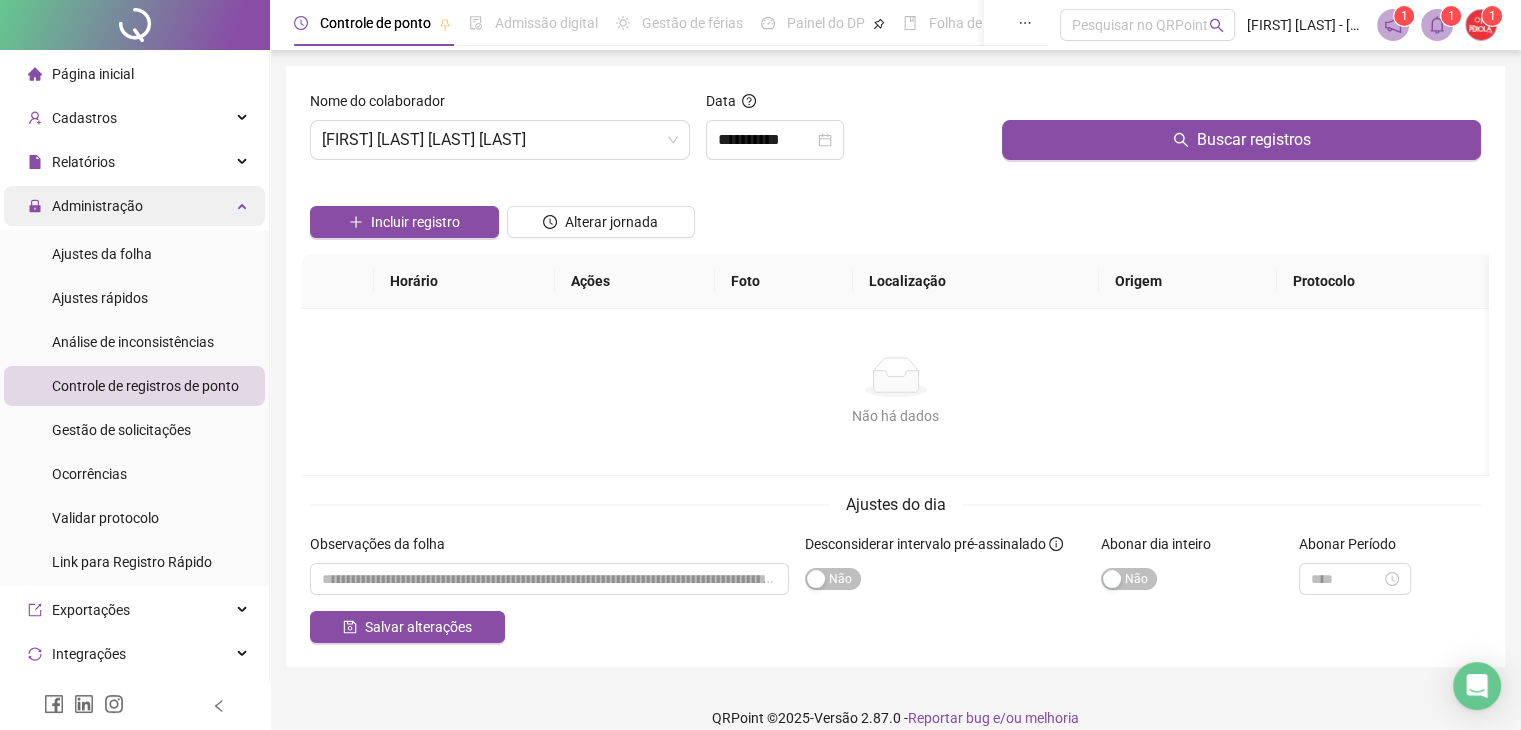click on "Administração" at bounding box center (134, 206) 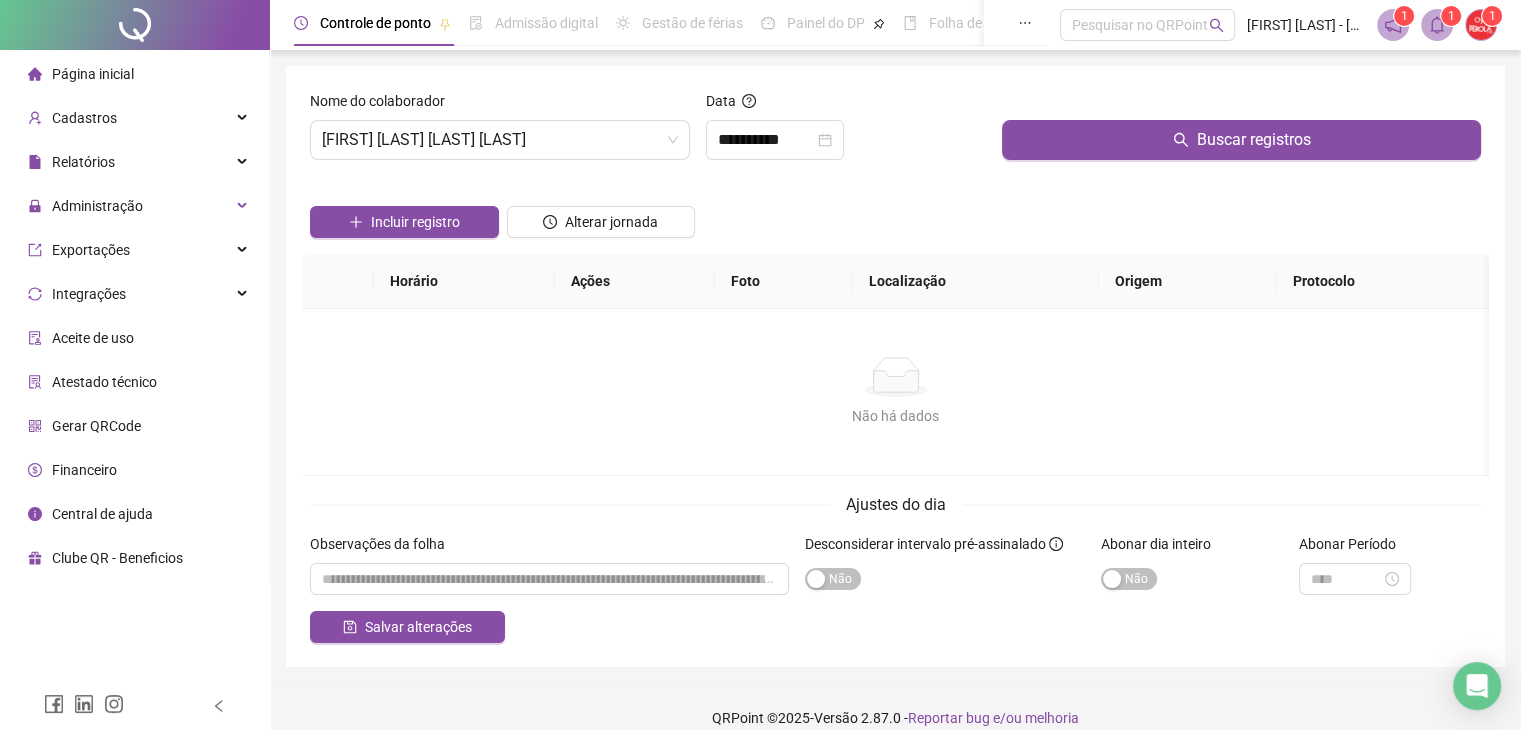 click on "Página inicial" at bounding box center (81, 74) 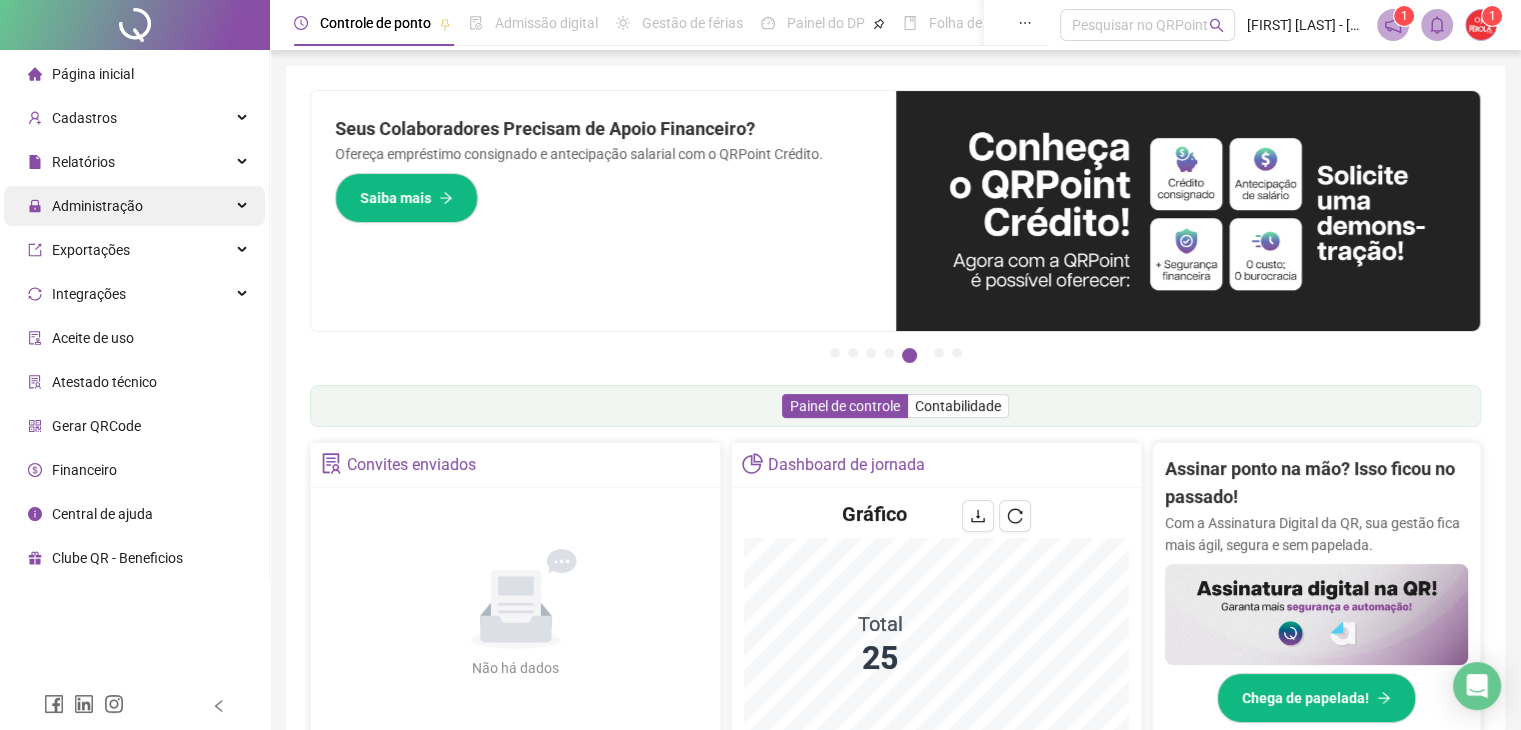 click on "Administração" at bounding box center (97, 206) 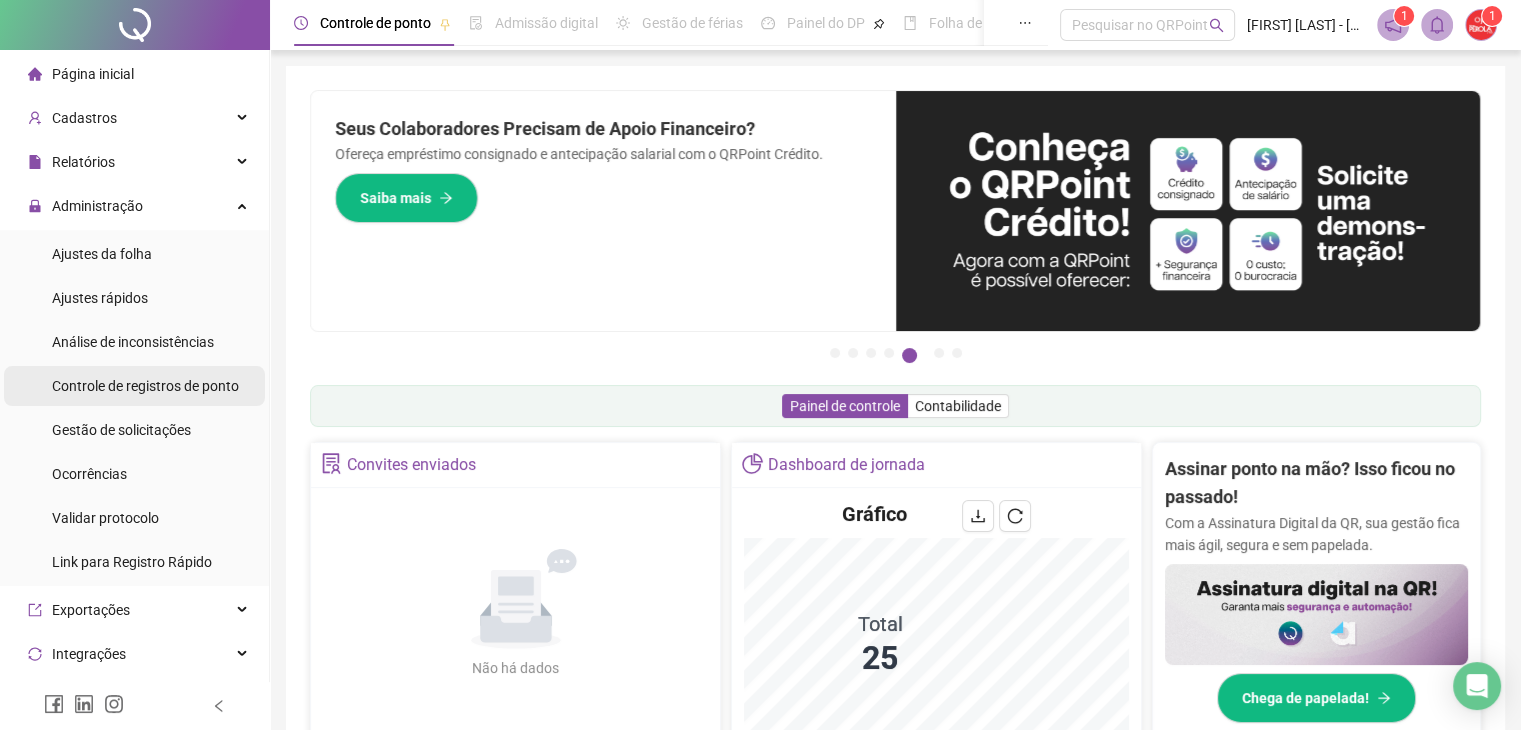 click on "Controle de registros de ponto" at bounding box center [145, 386] 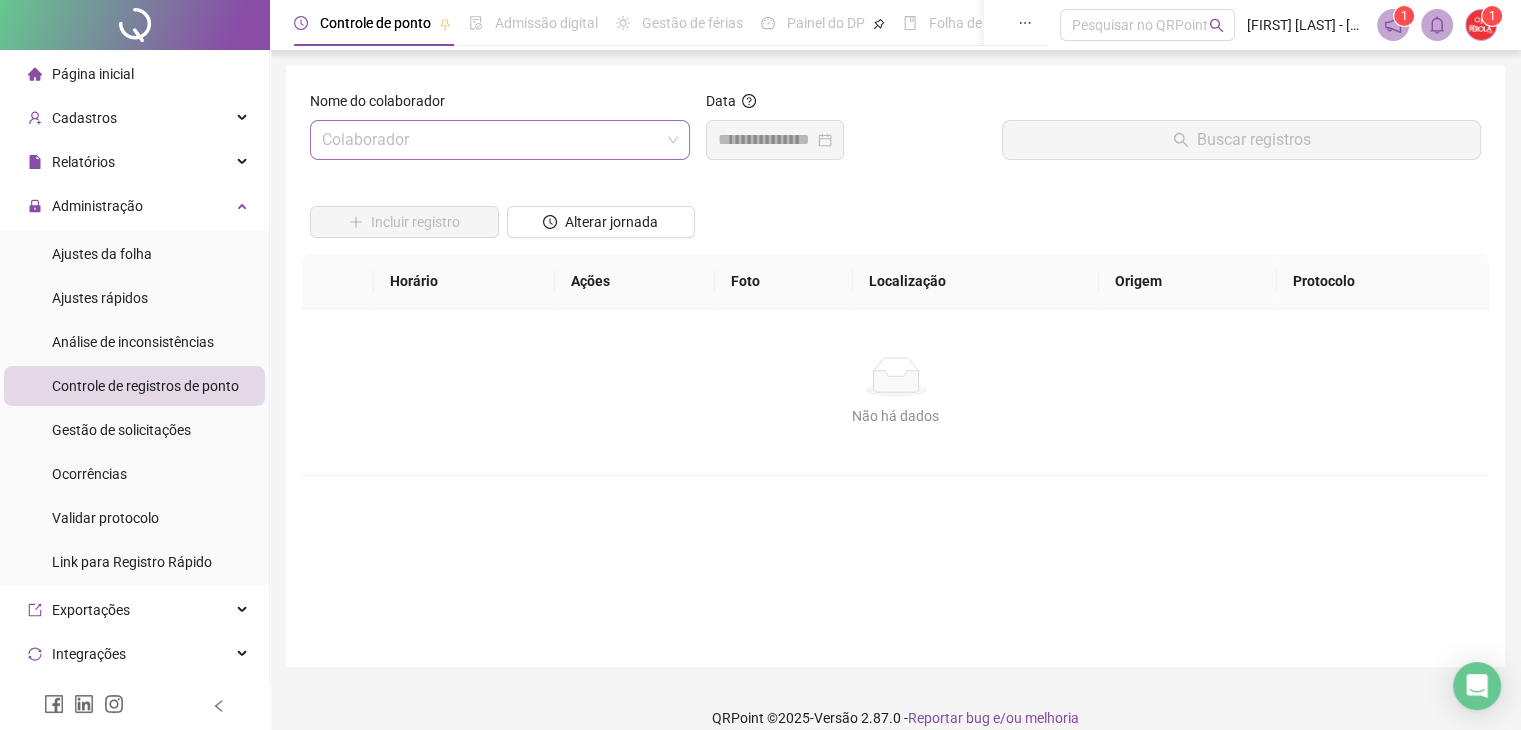 click at bounding box center [494, 140] 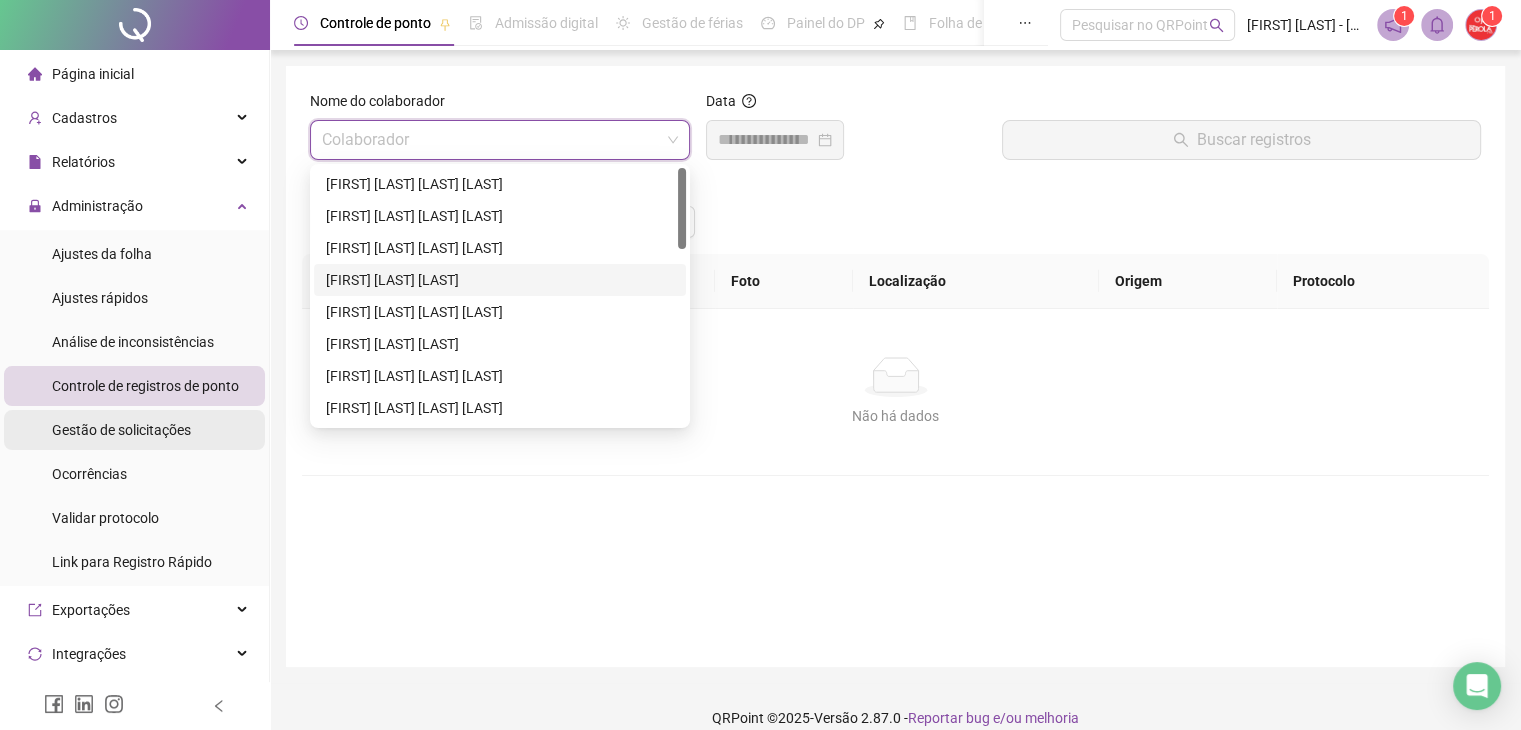 click on "Gestão de solicitações" at bounding box center (121, 430) 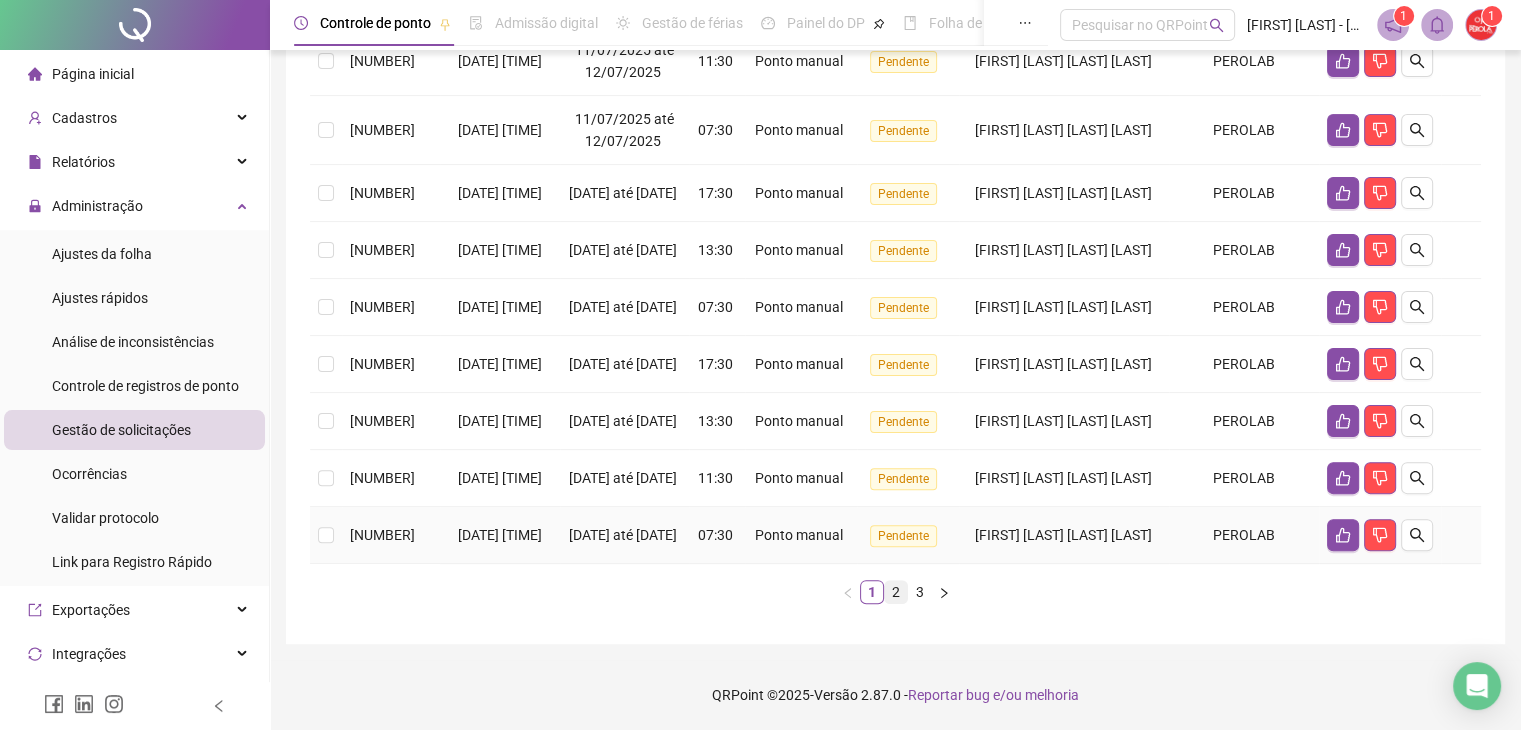 scroll, scrollTop: 604, scrollLeft: 0, axis: vertical 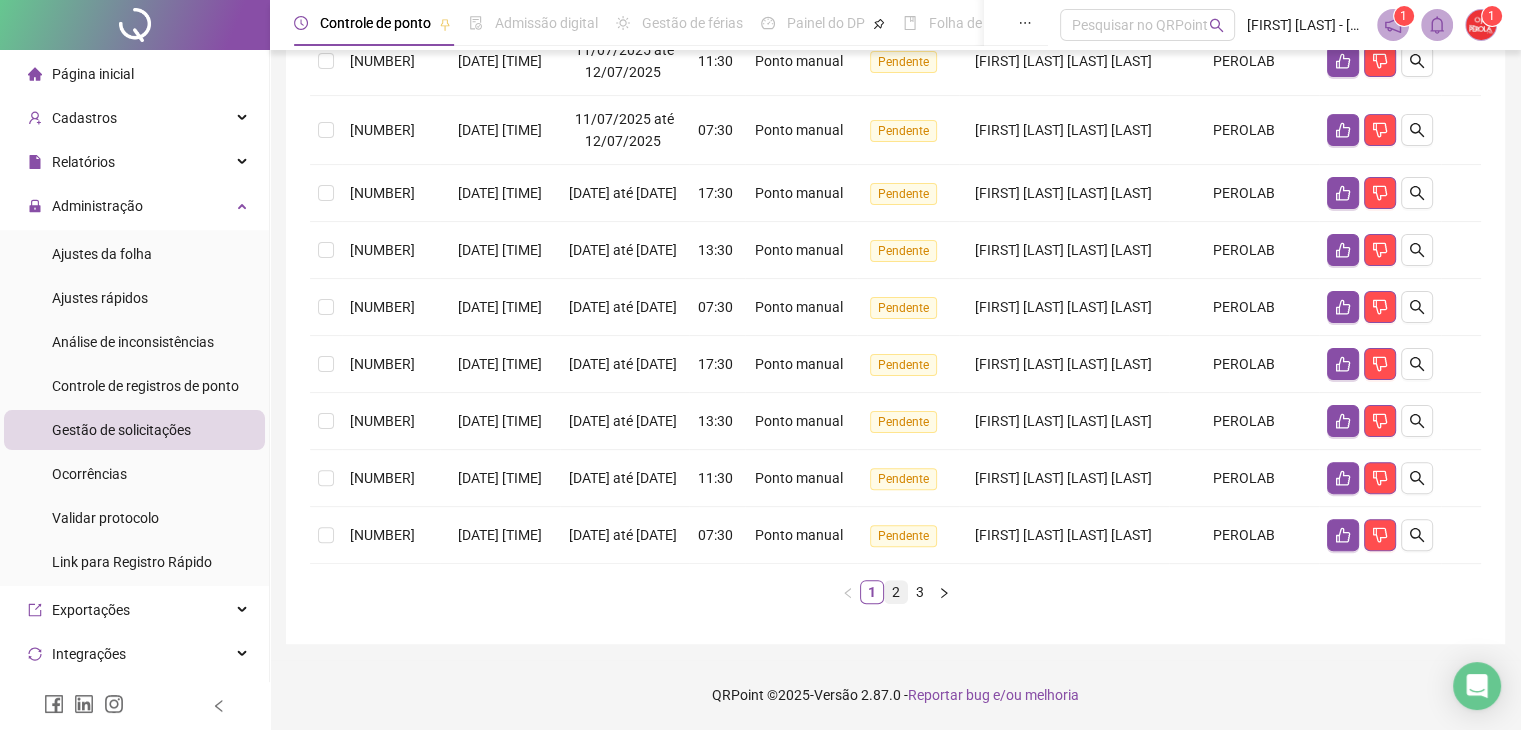 click on "2" at bounding box center [896, 592] 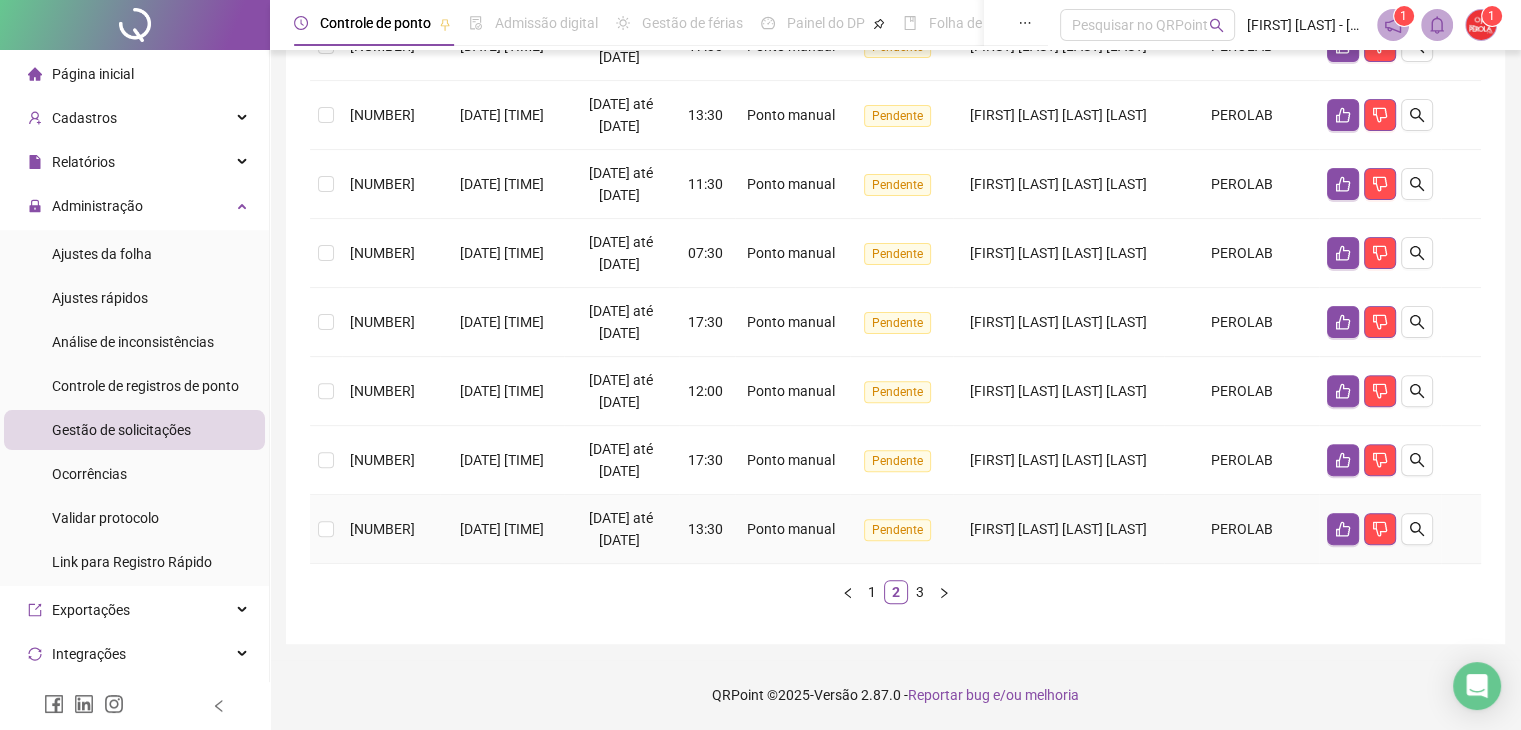 scroll, scrollTop: 604, scrollLeft: 0, axis: vertical 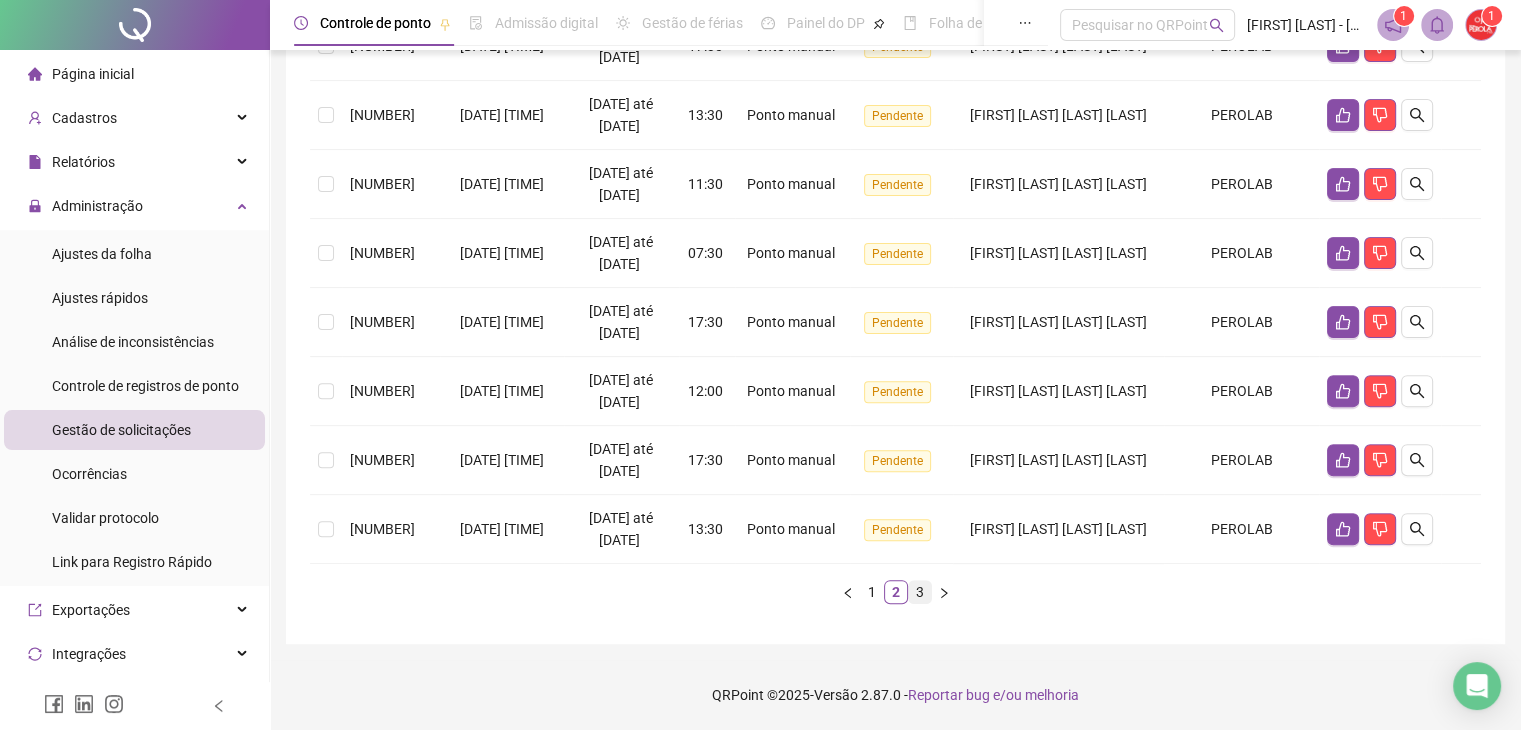 click on "3" at bounding box center [920, 592] 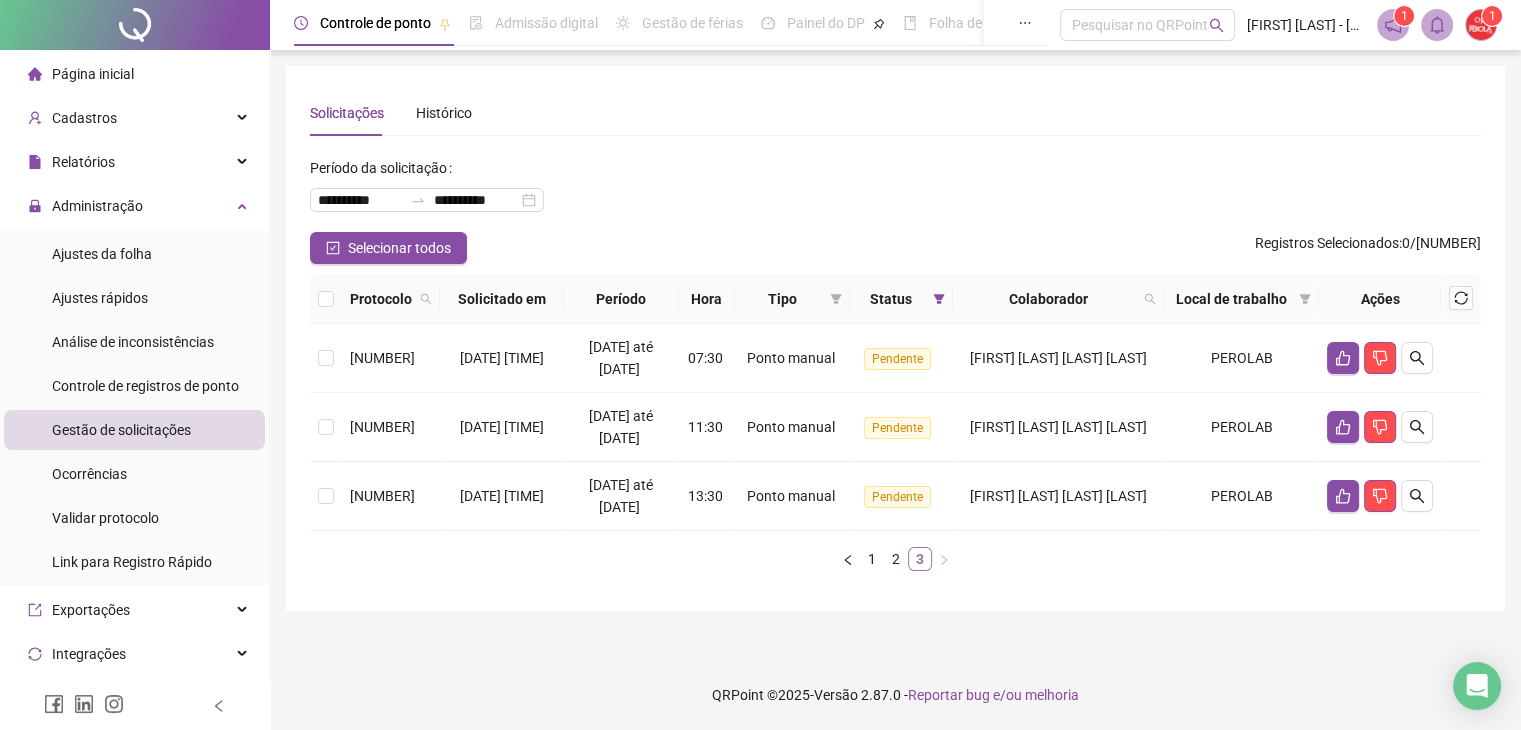 scroll, scrollTop: 0, scrollLeft: 0, axis: both 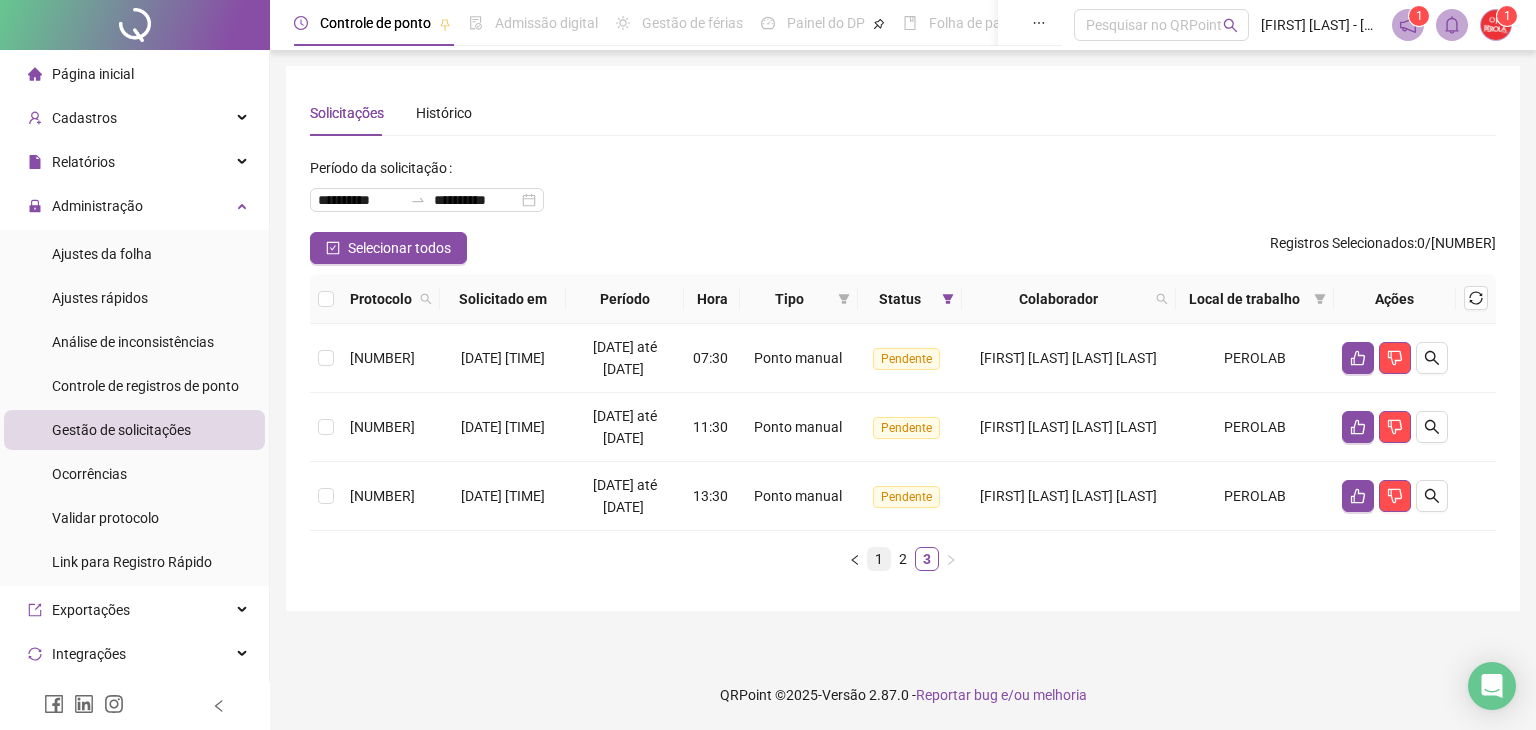 click on "1" at bounding box center [879, 559] 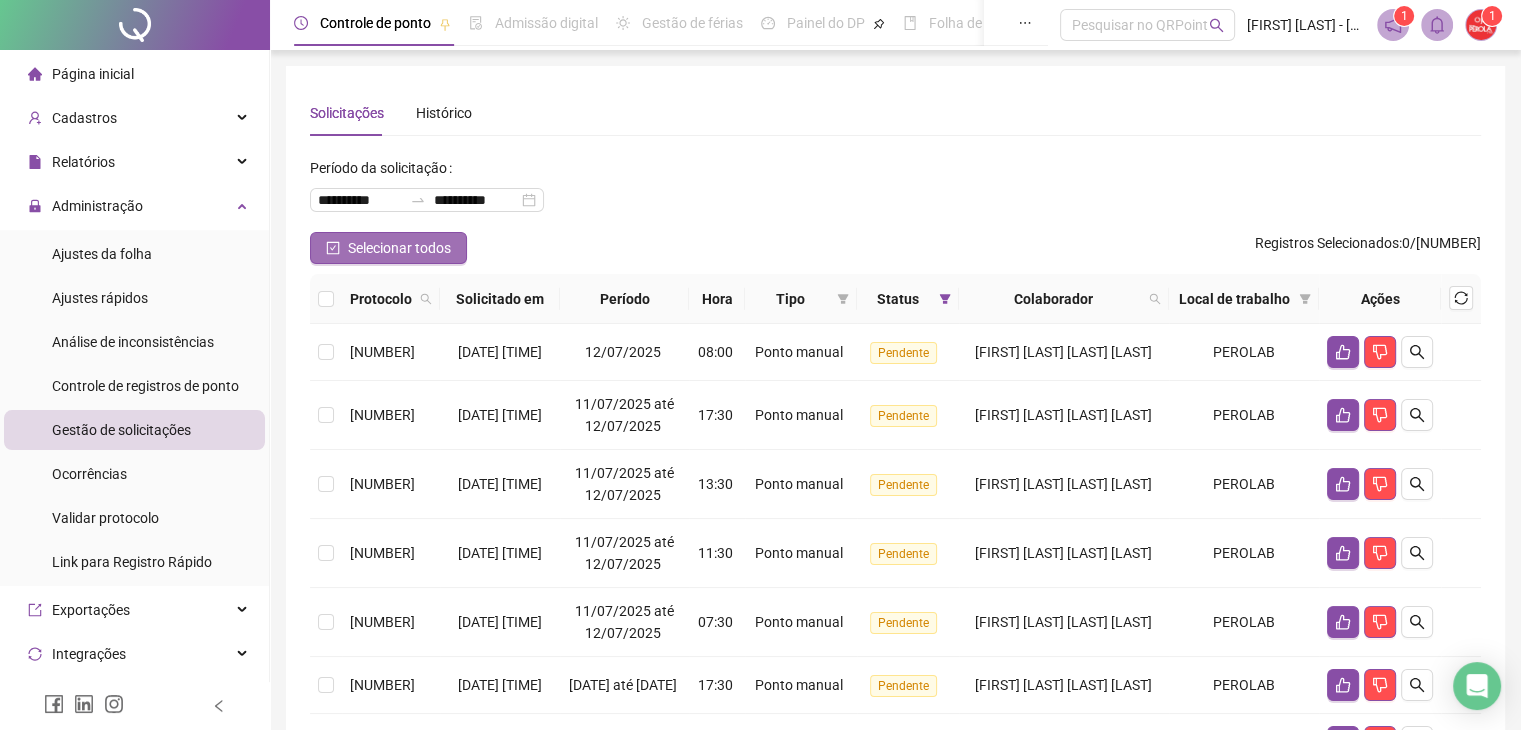 click on "Selecionar todos" at bounding box center [399, 248] 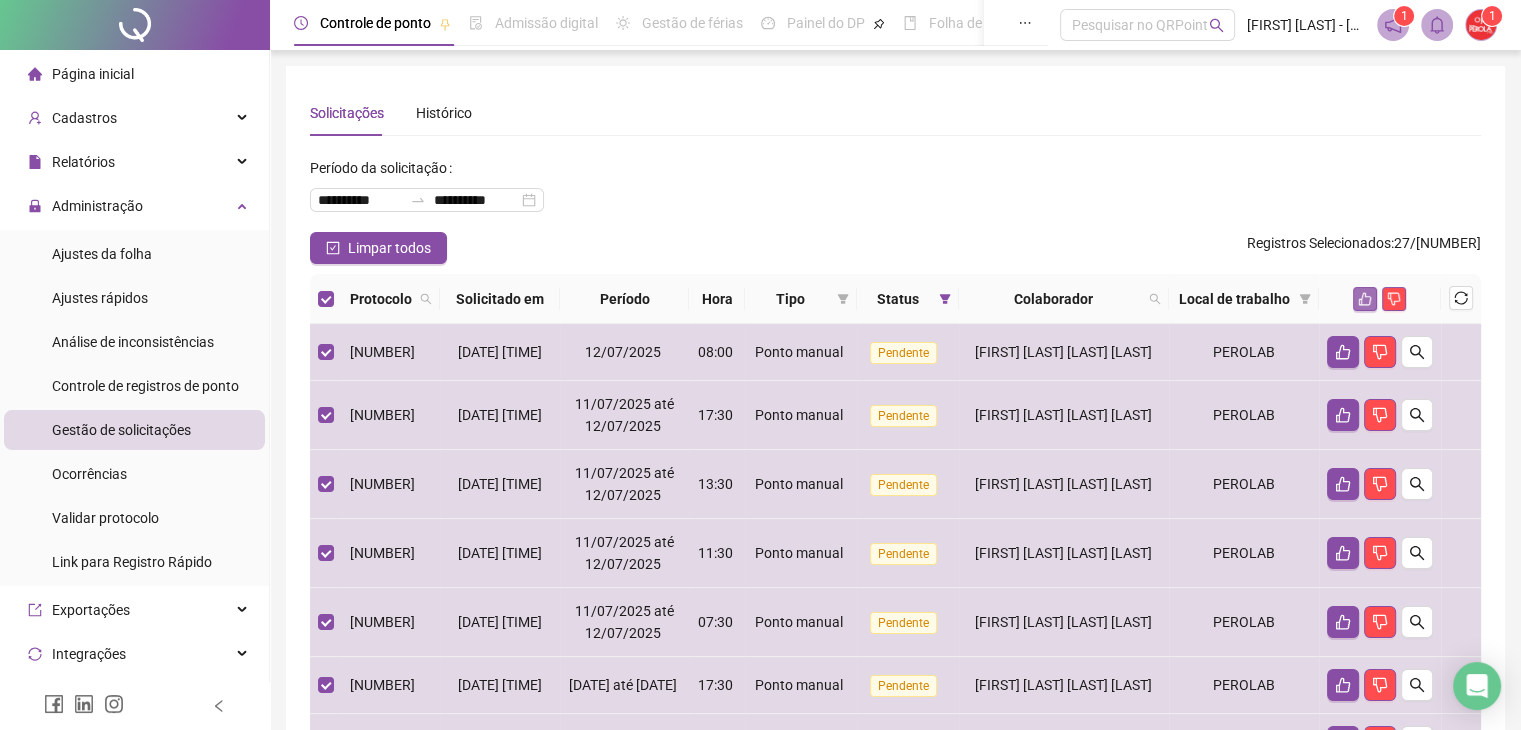 click 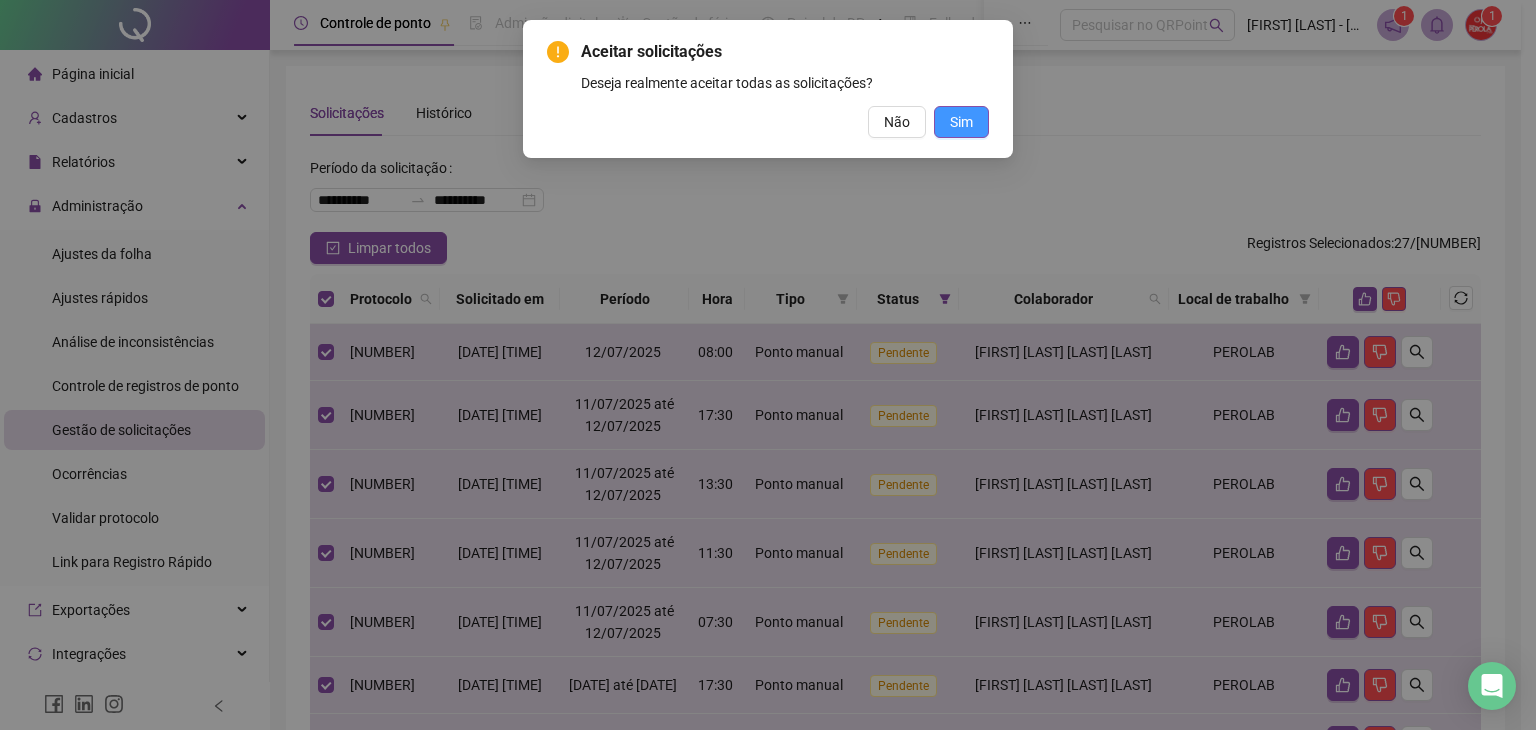 click on "Sim" at bounding box center [961, 122] 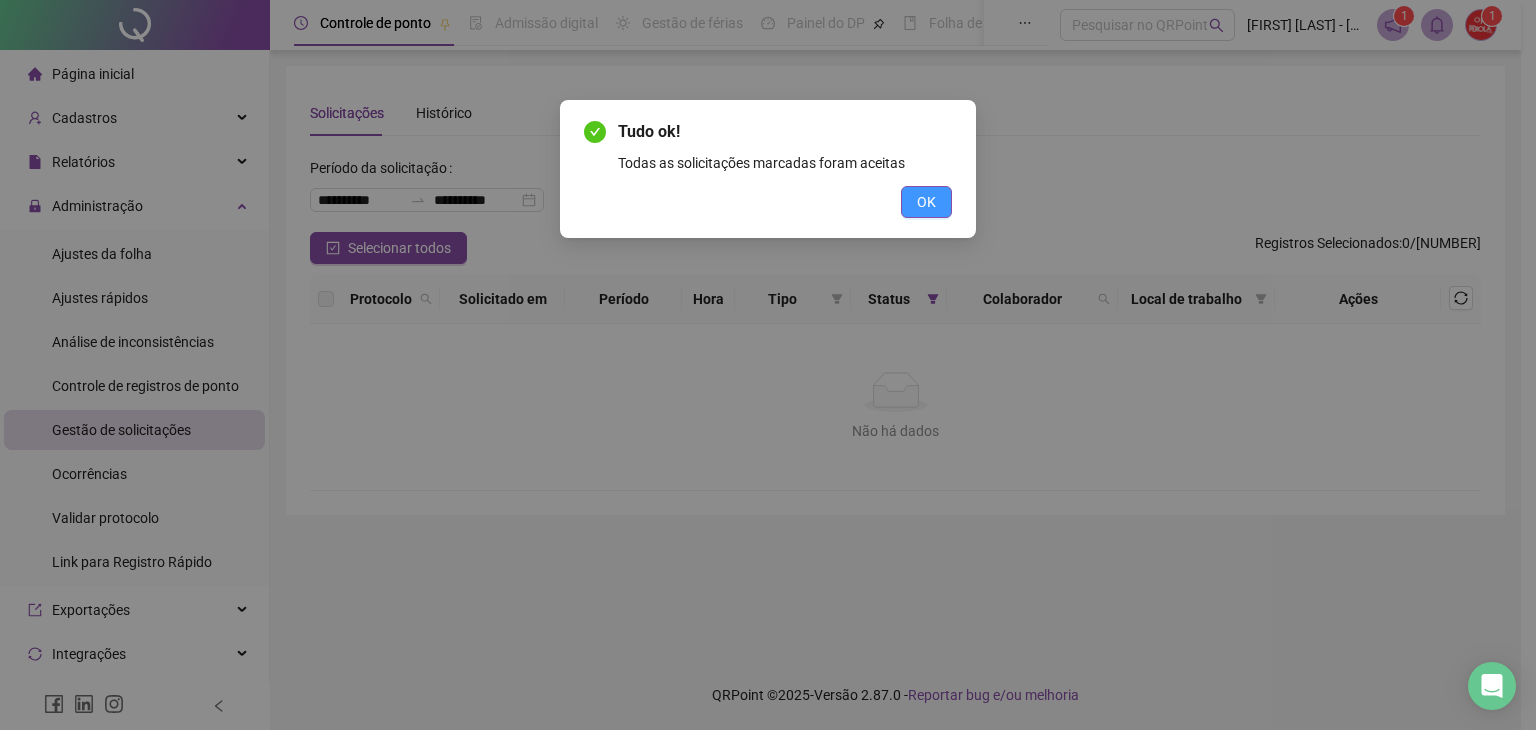 click on "OK" at bounding box center [926, 202] 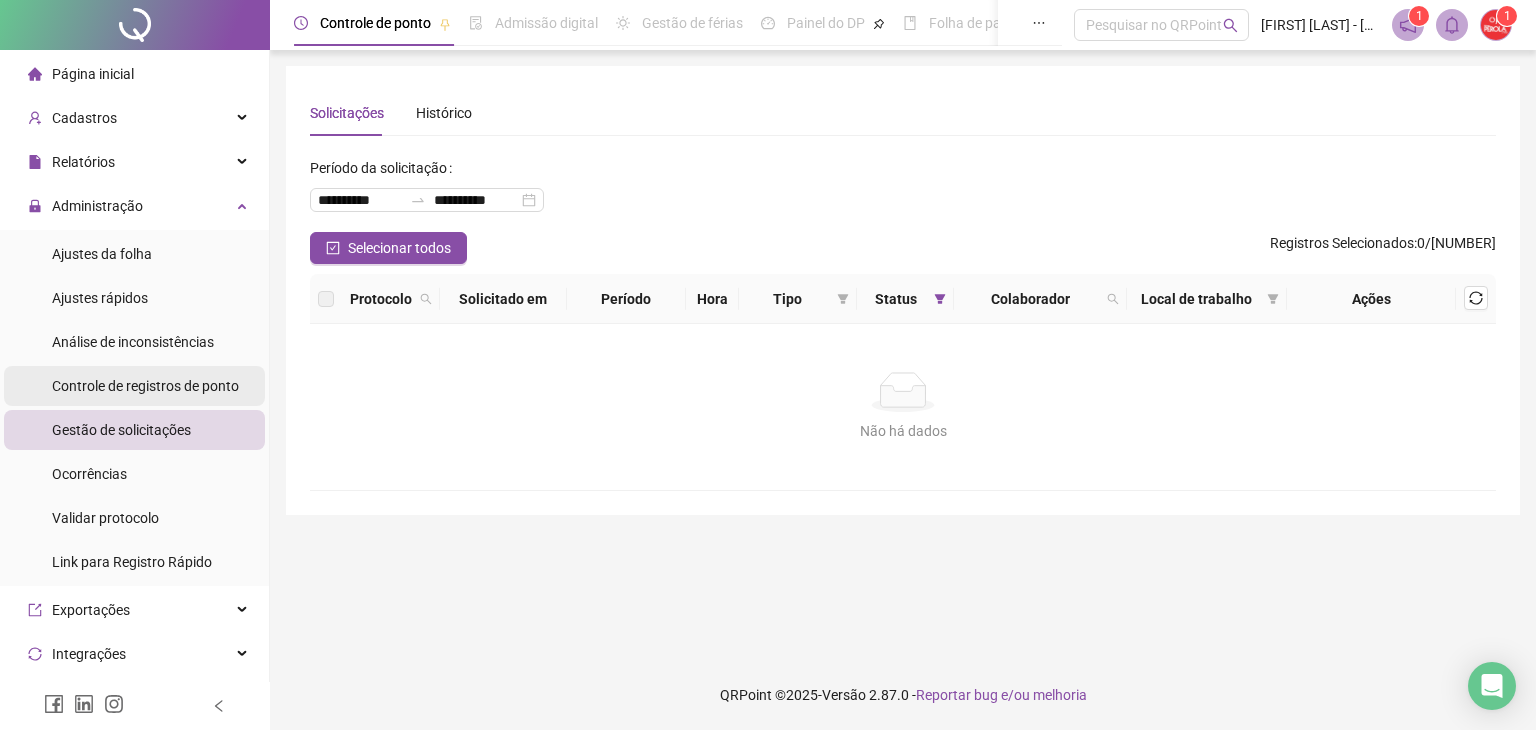 click on "Controle de registros de ponto" at bounding box center (145, 386) 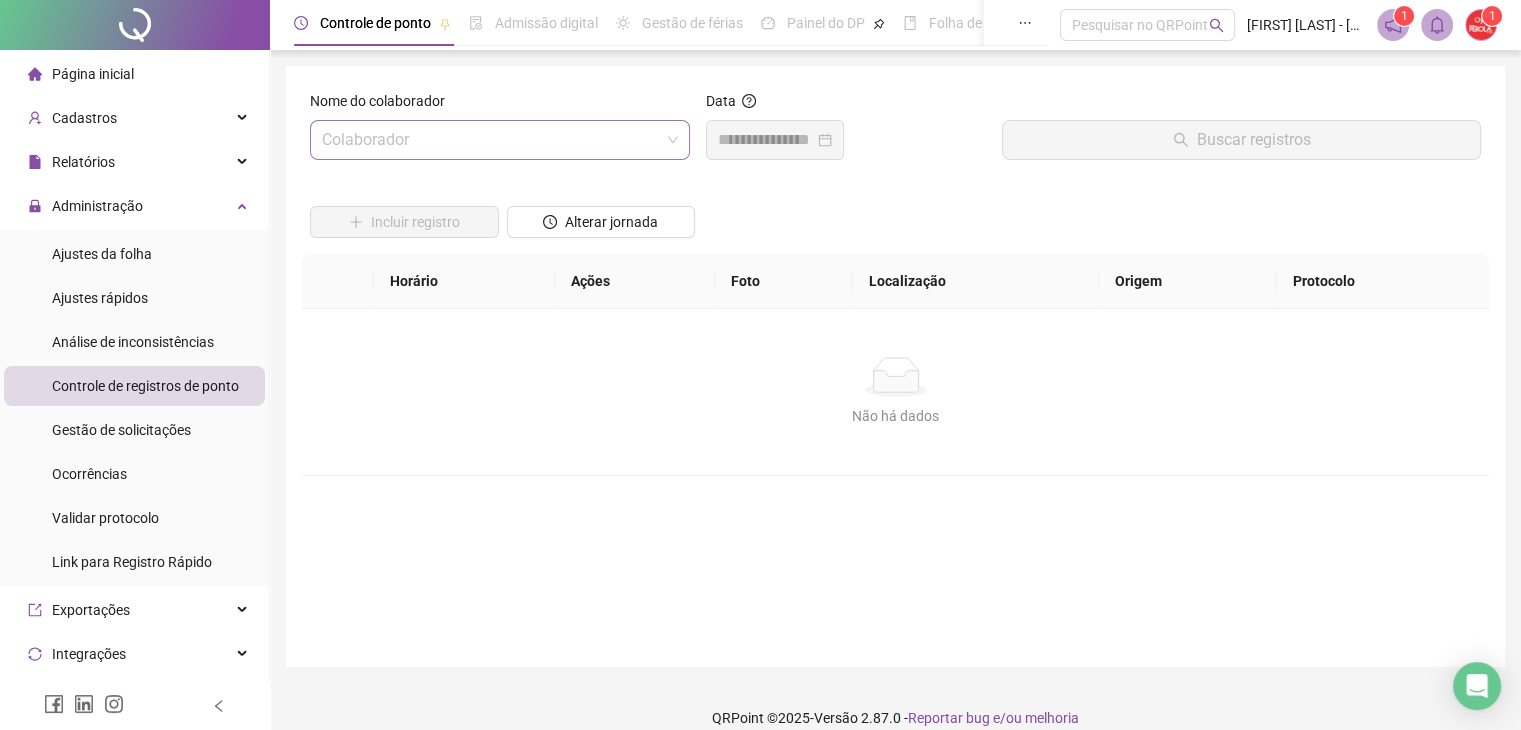 click at bounding box center [494, 140] 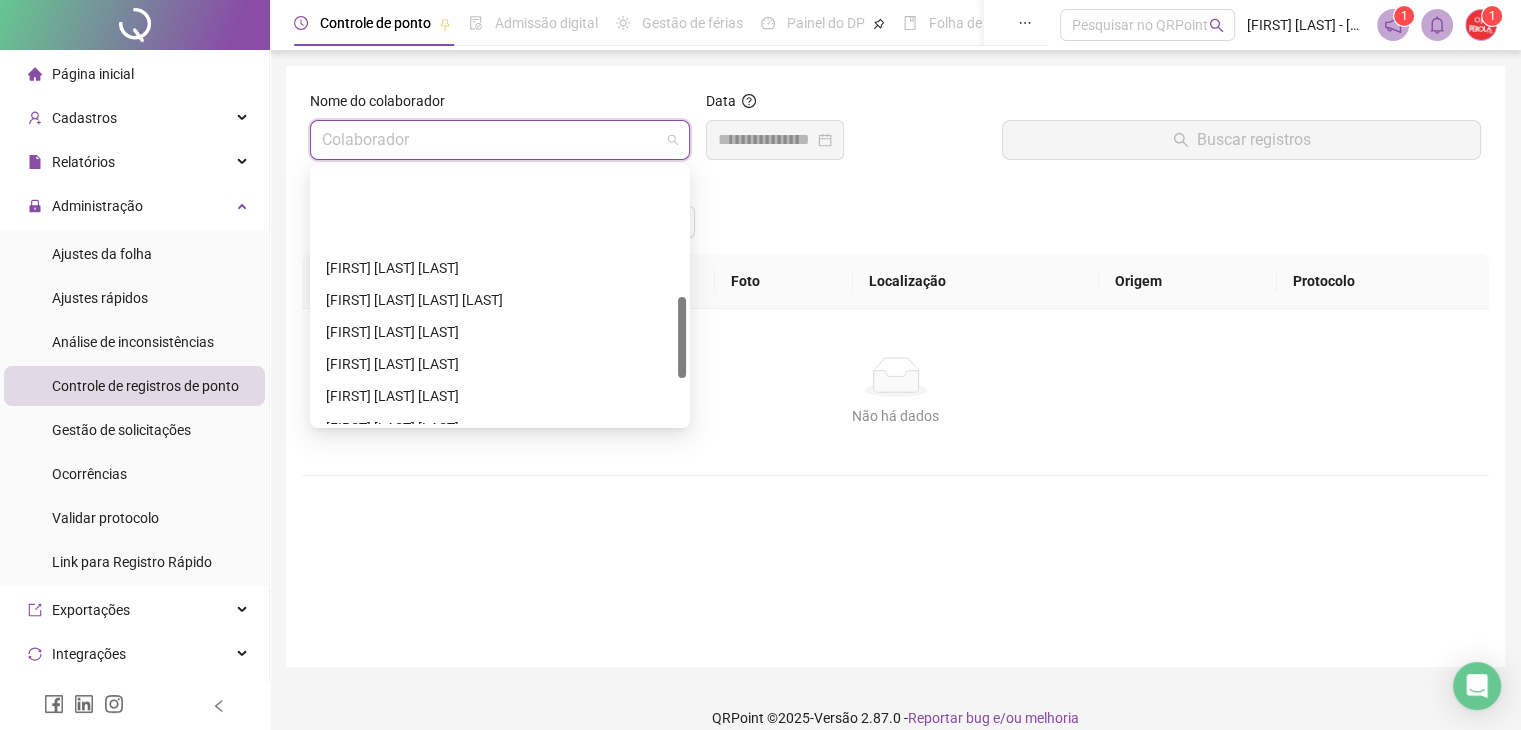 scroll, scrollTop: 544, scrollLeft: 0, axis: vertical 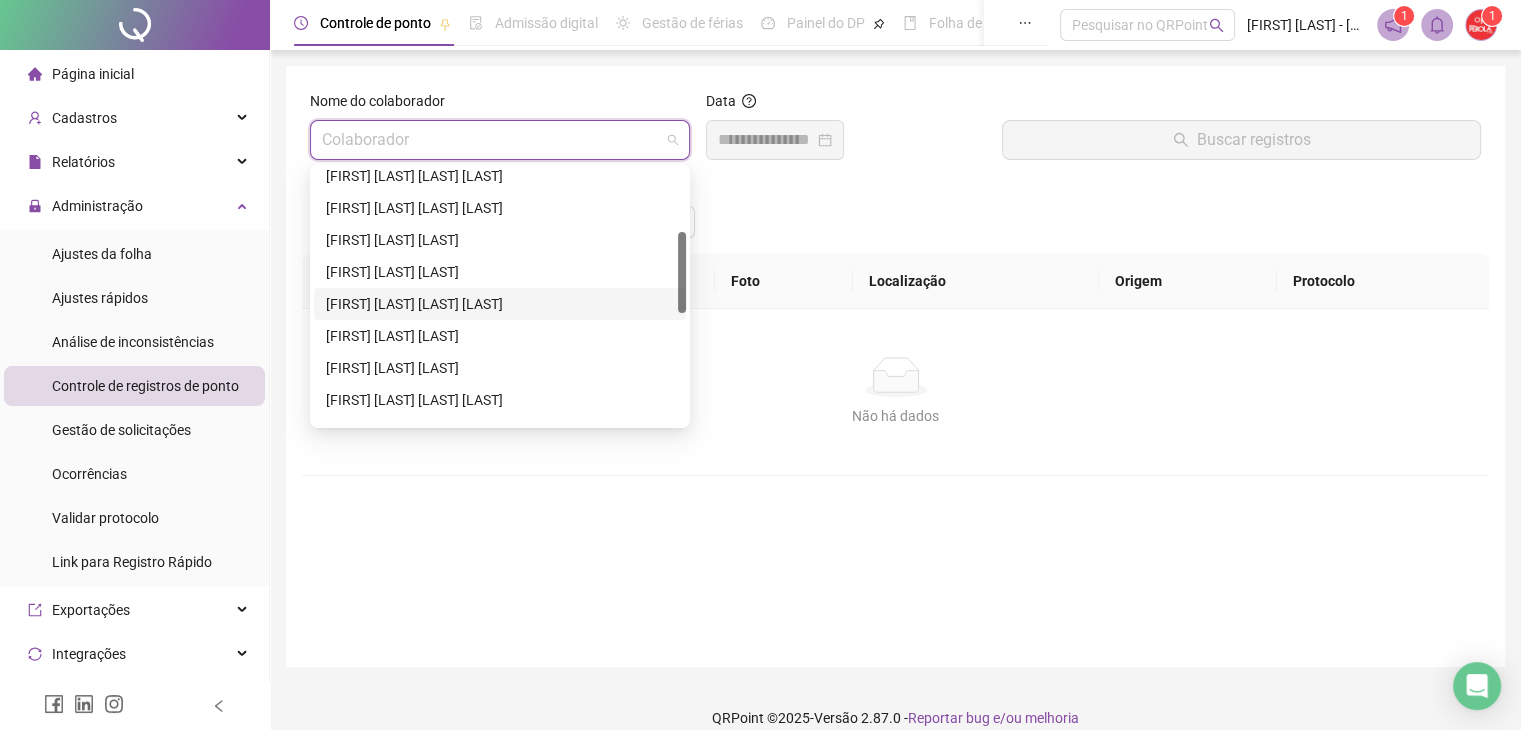 click on "[FIRST] [LAST] [LAST] [LAST]" at bounding box center [500, 304] 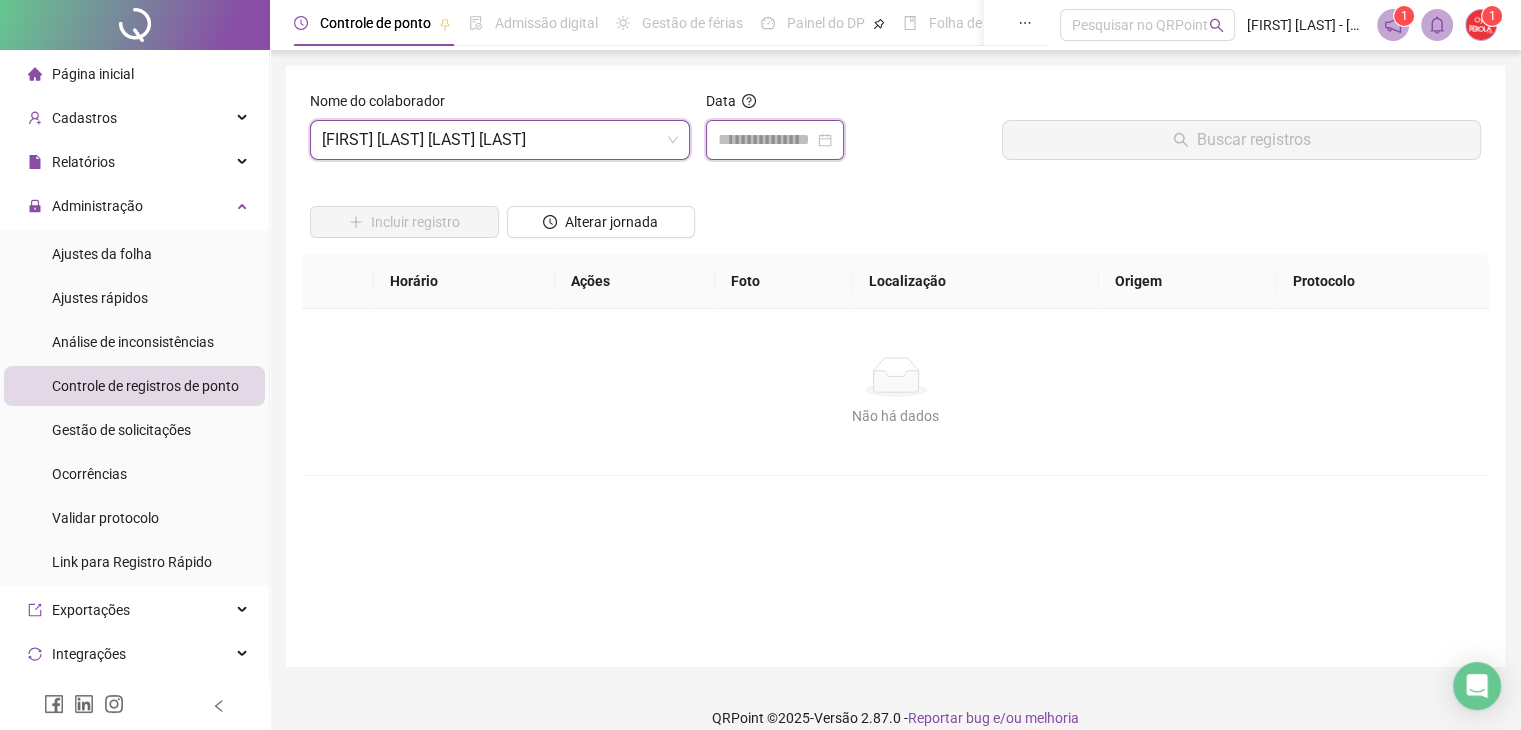 click at bounding box center [766, 140] 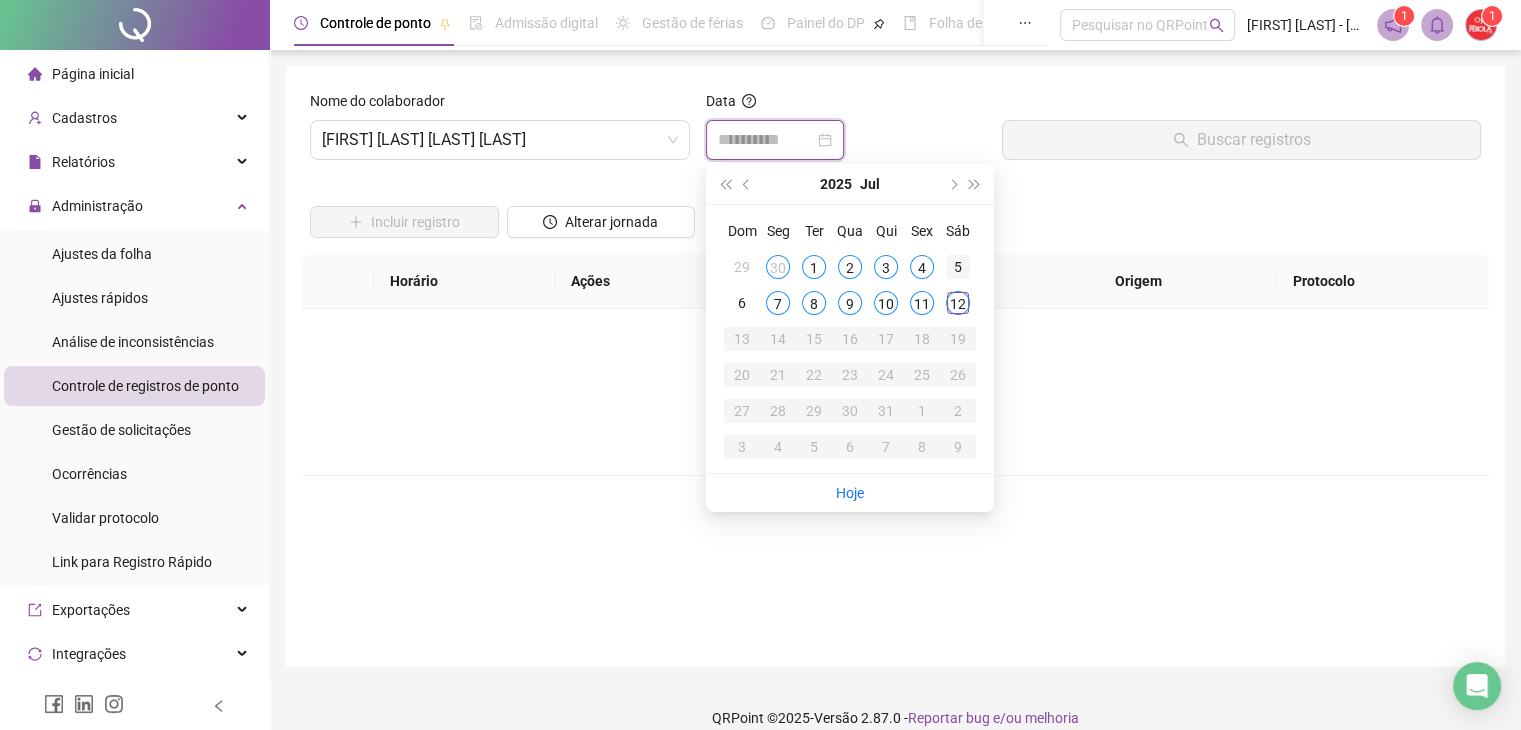 type on "**********" 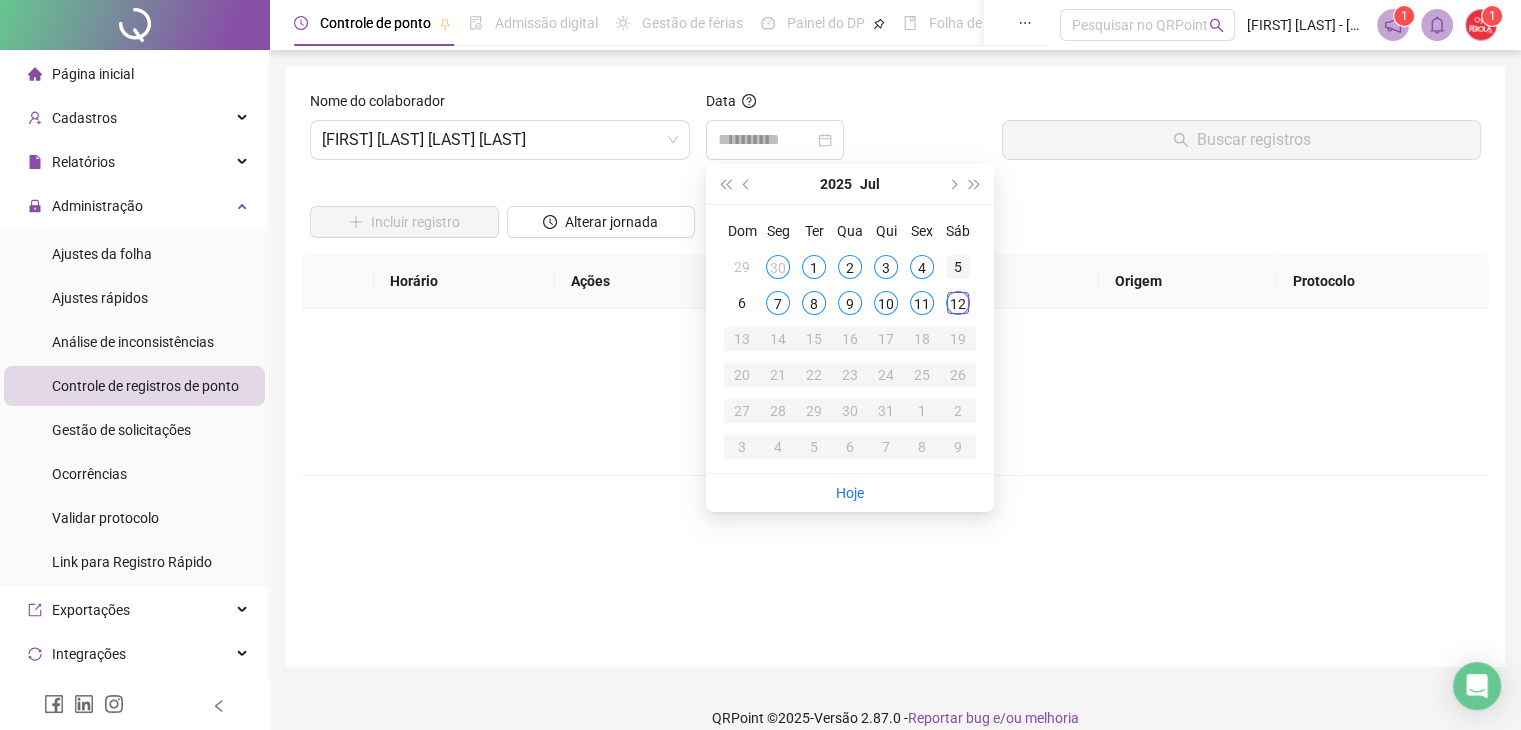 click on "5" at bounding box center [958, 267] 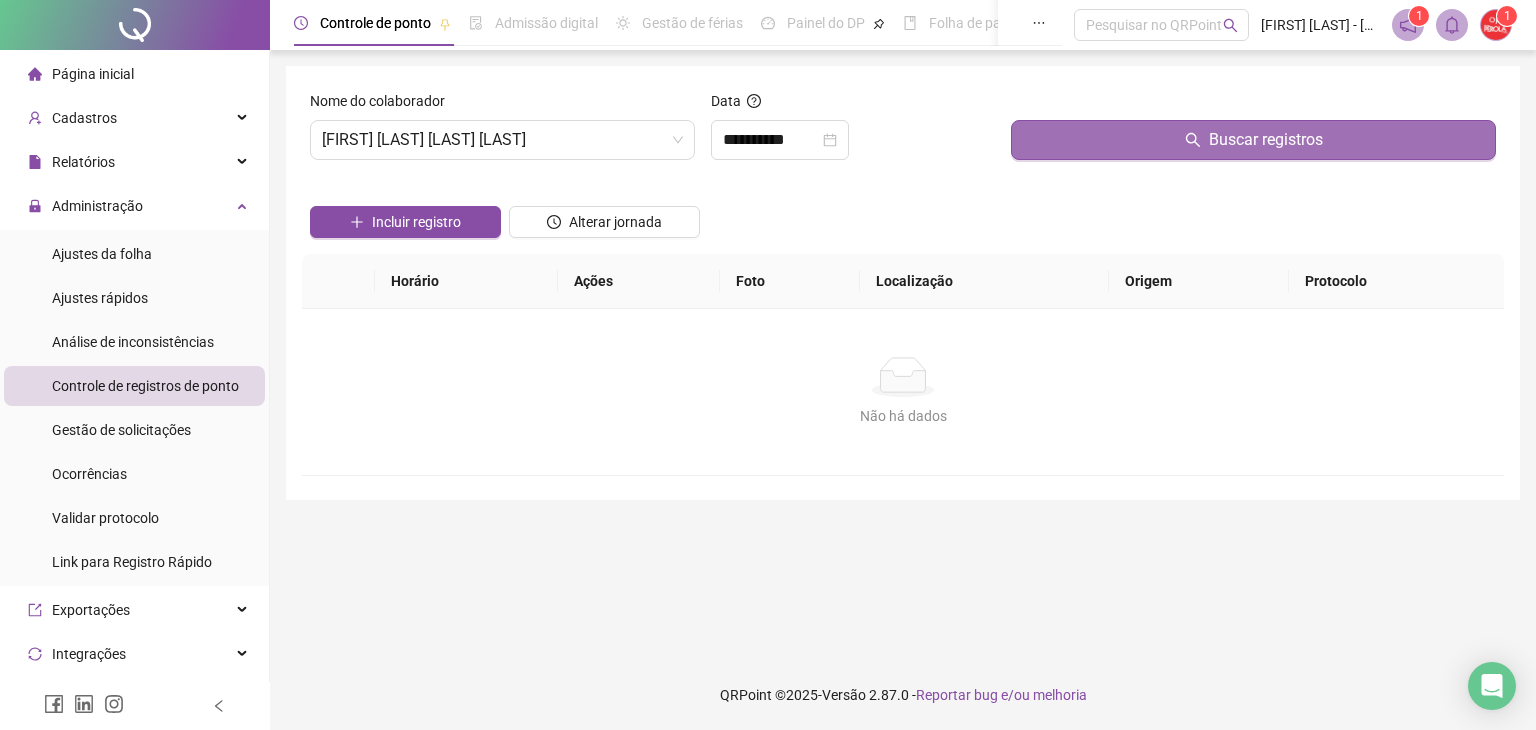 click on "Buscar registros" at bounding box center [1253, 140] 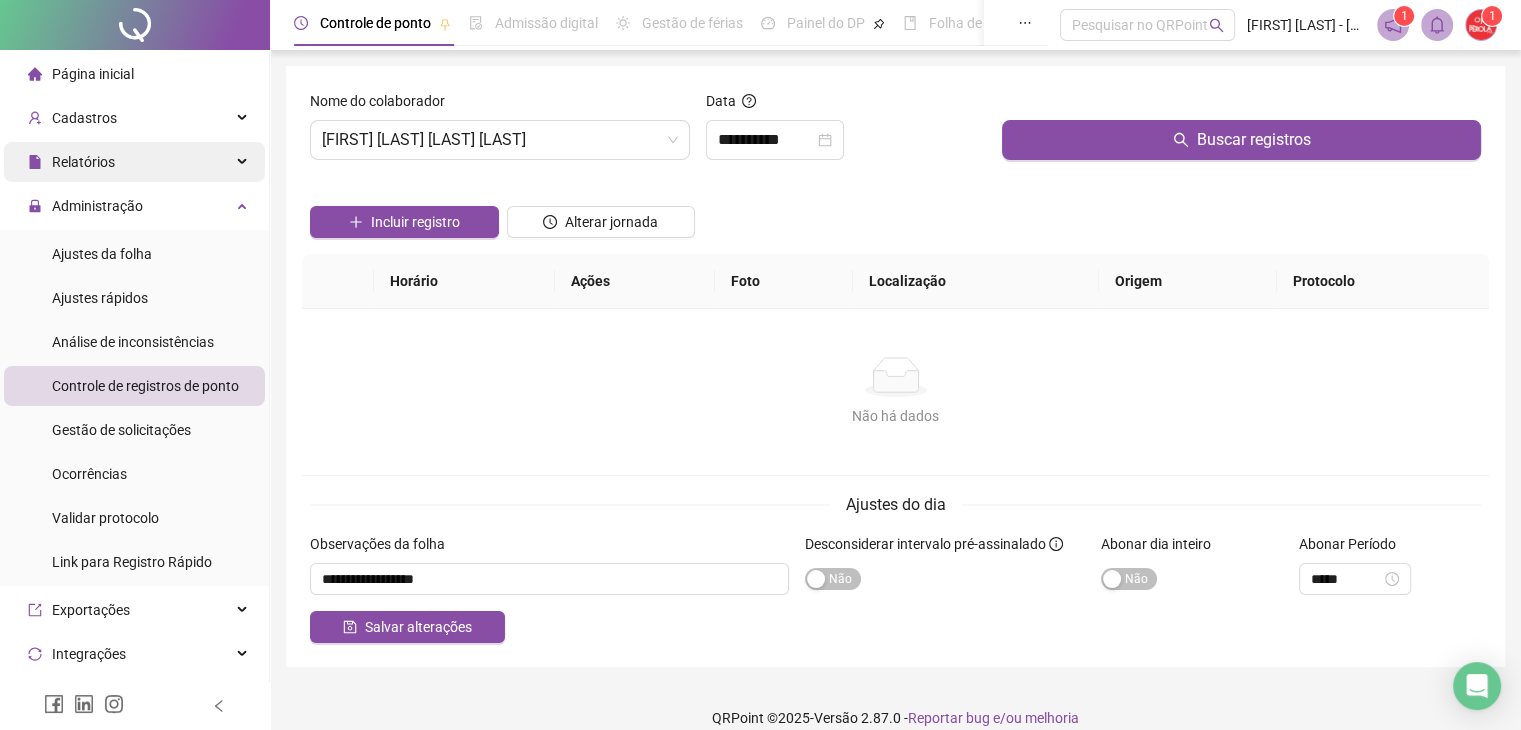 click on "Relatórios" at bounding box center (134, 162) 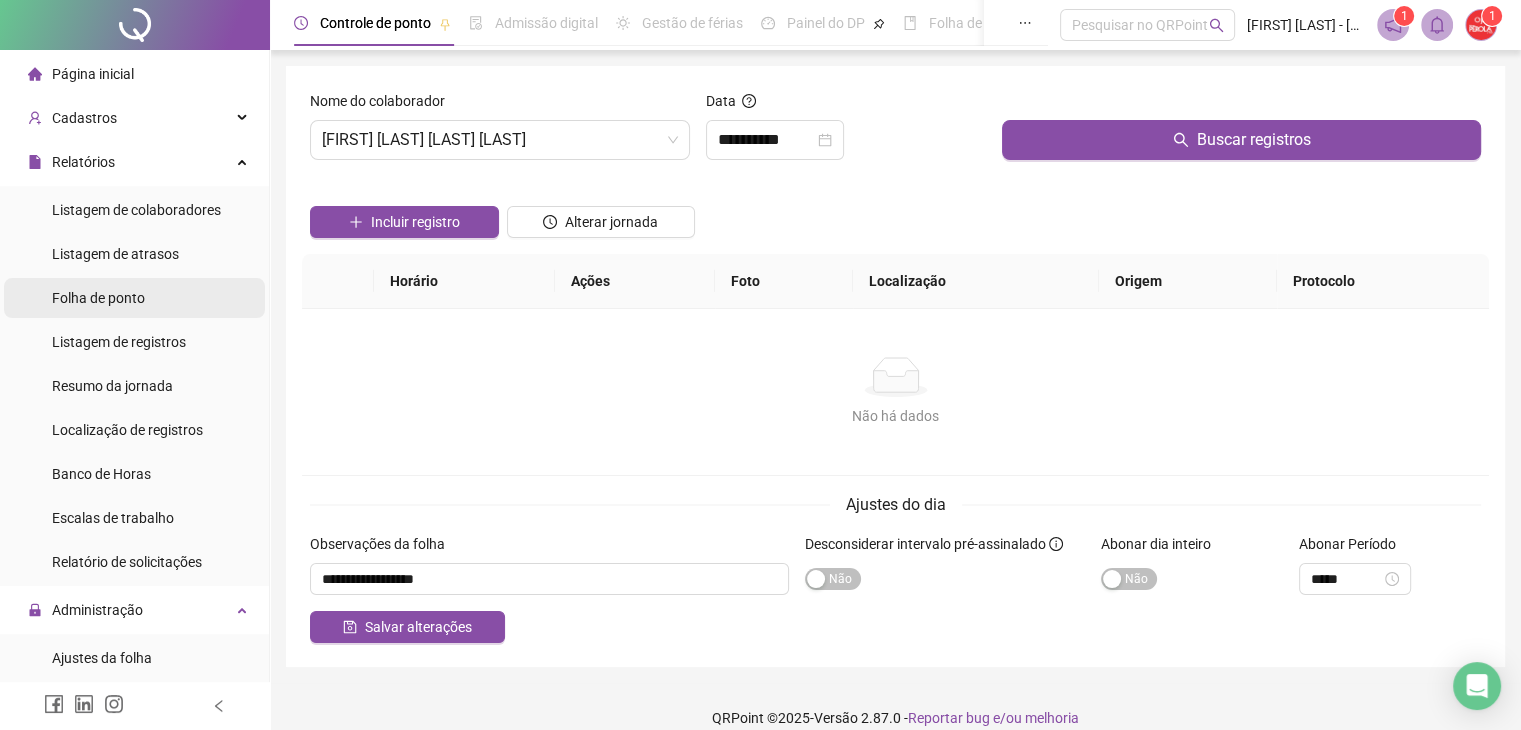 click on "Folha de ponto" at bounding box center (98, 298) 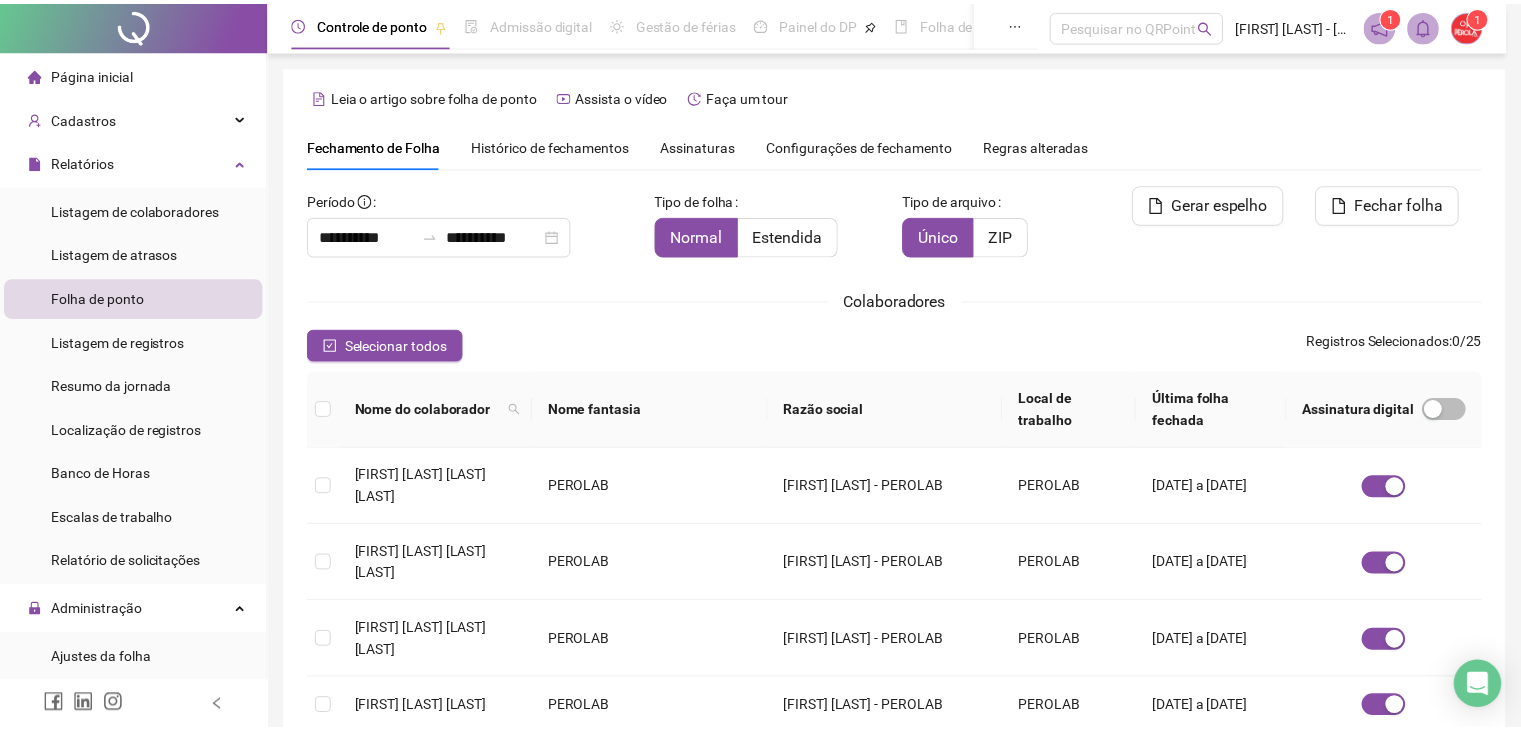 scroll, scrollTop: 44, scrollLeft: 0, axis: vertical 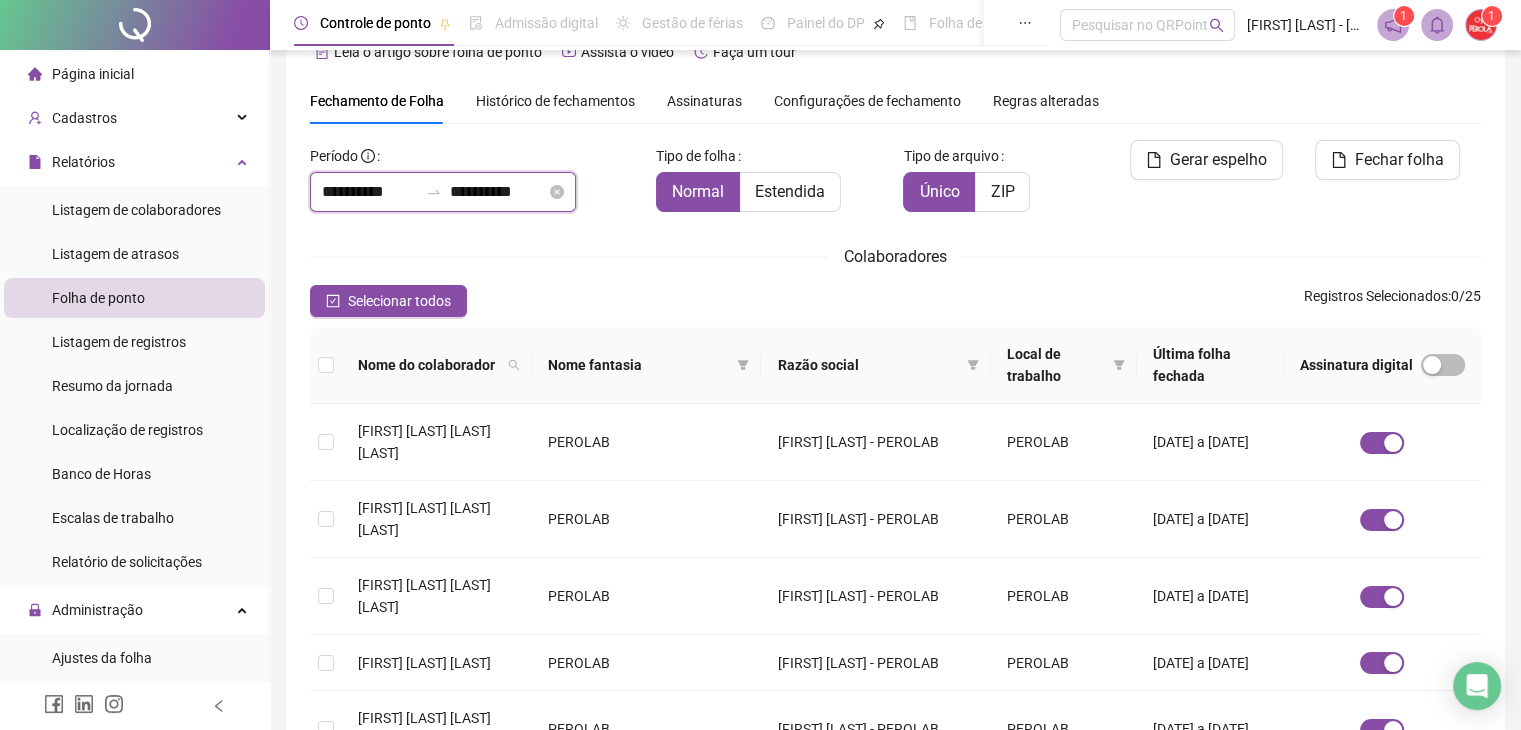 click on "**********" at bounding box center (370, 192) 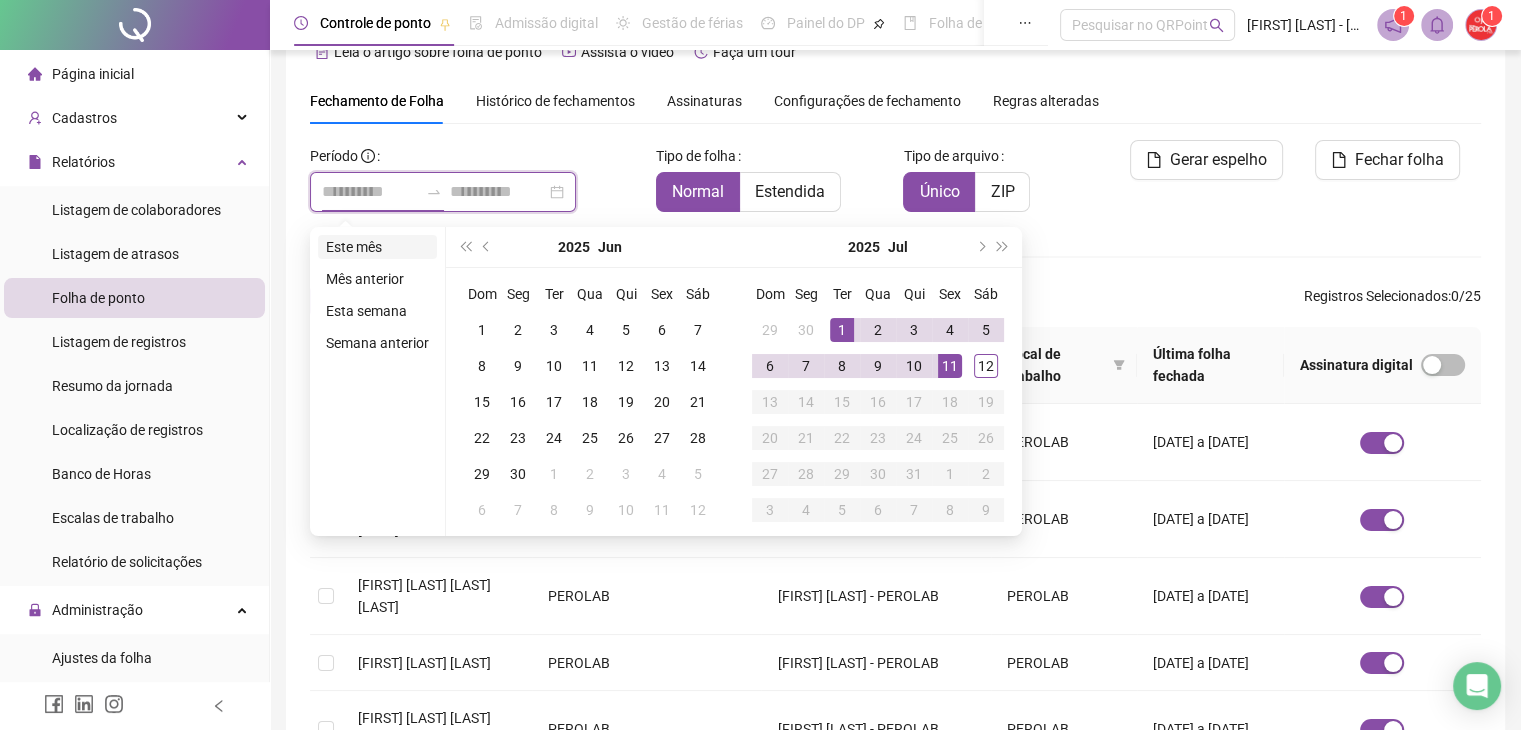 type on "**********" 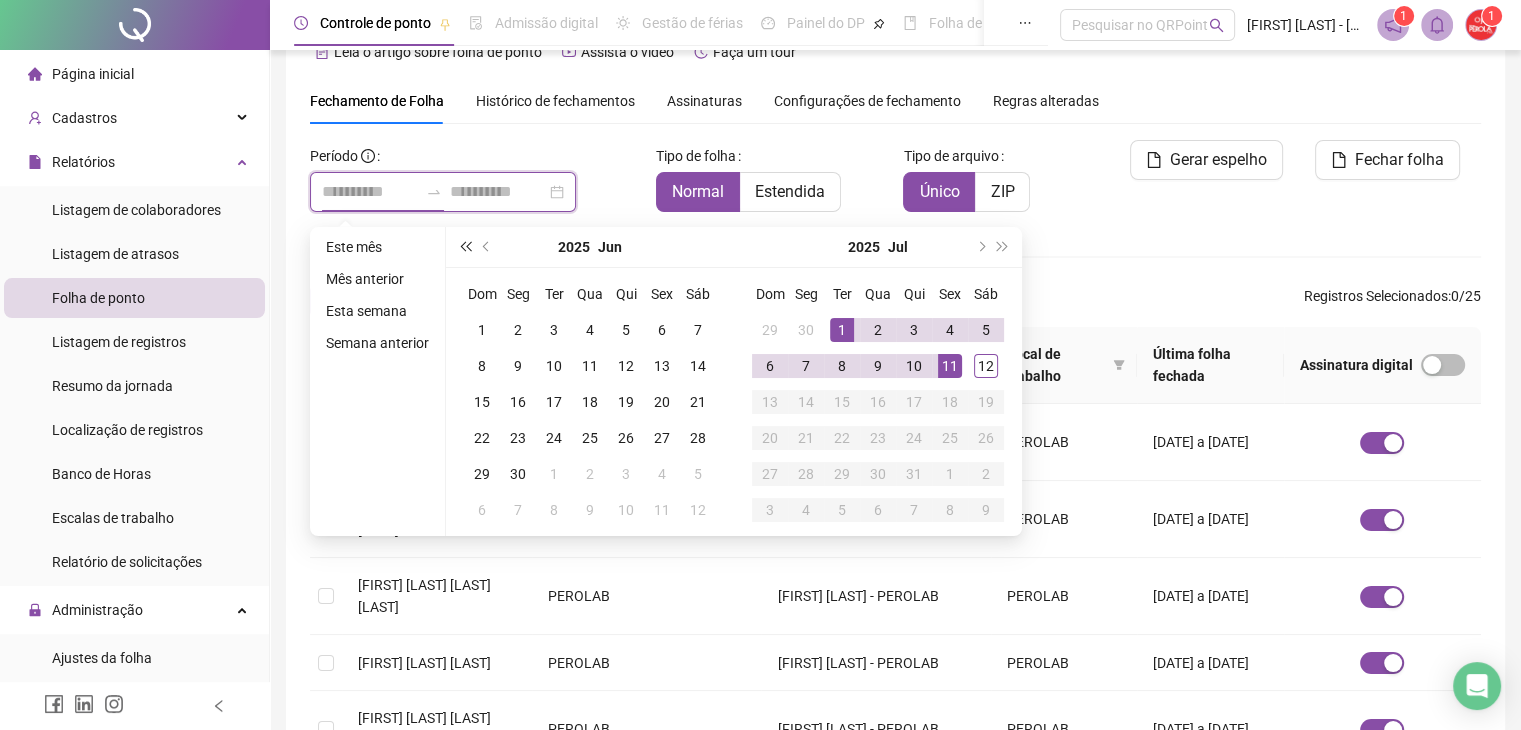 type on "**********" 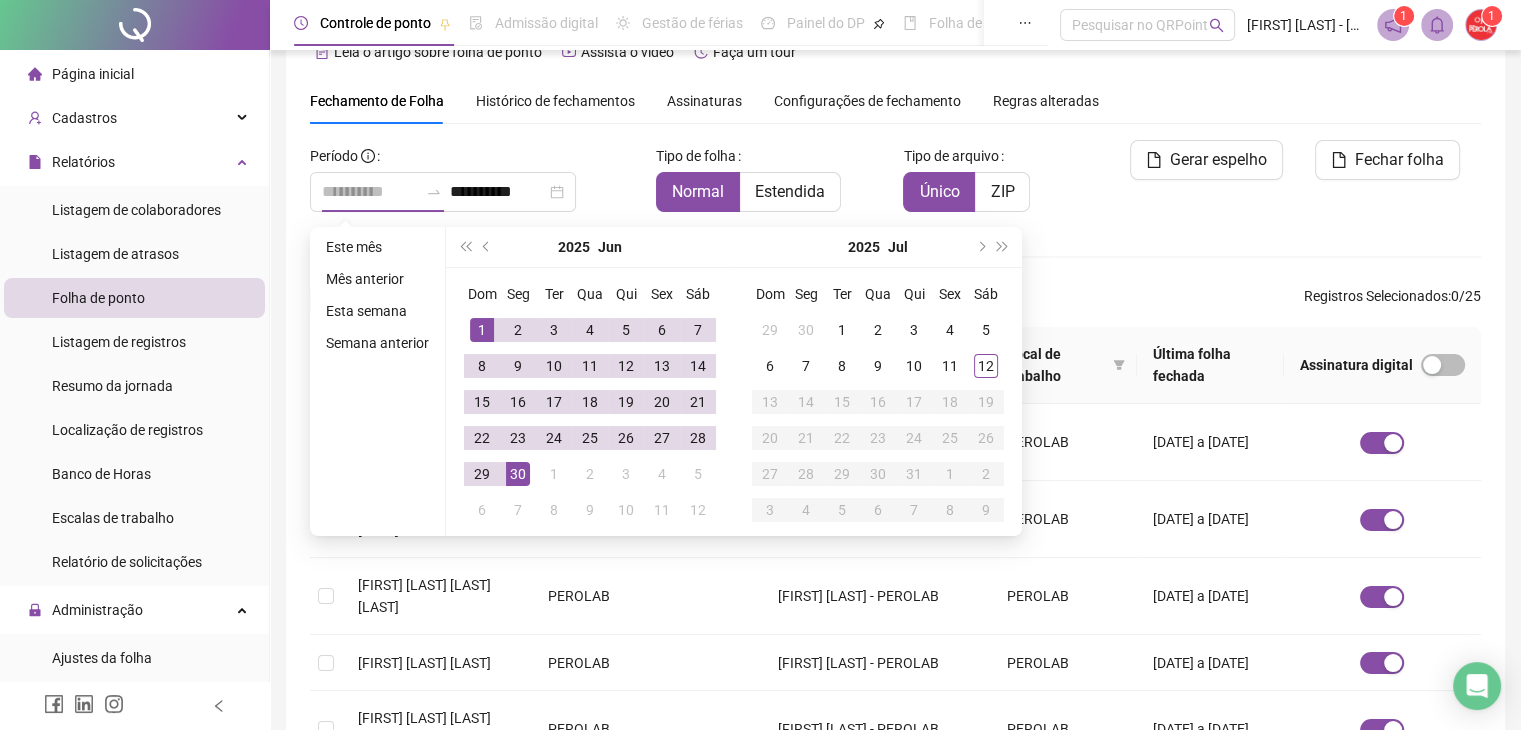 click on "1" at bounding box center [482, 330] 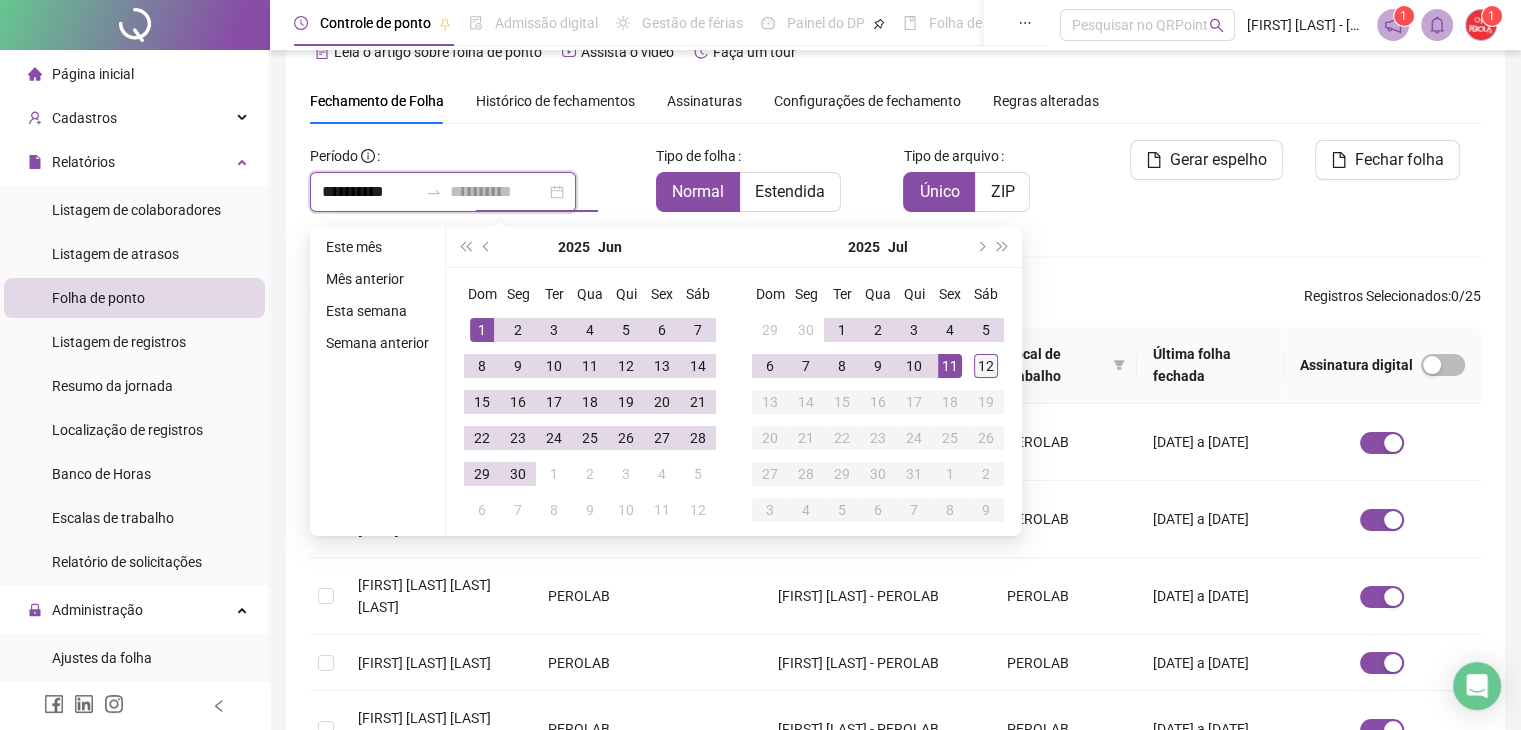 type on "**********" 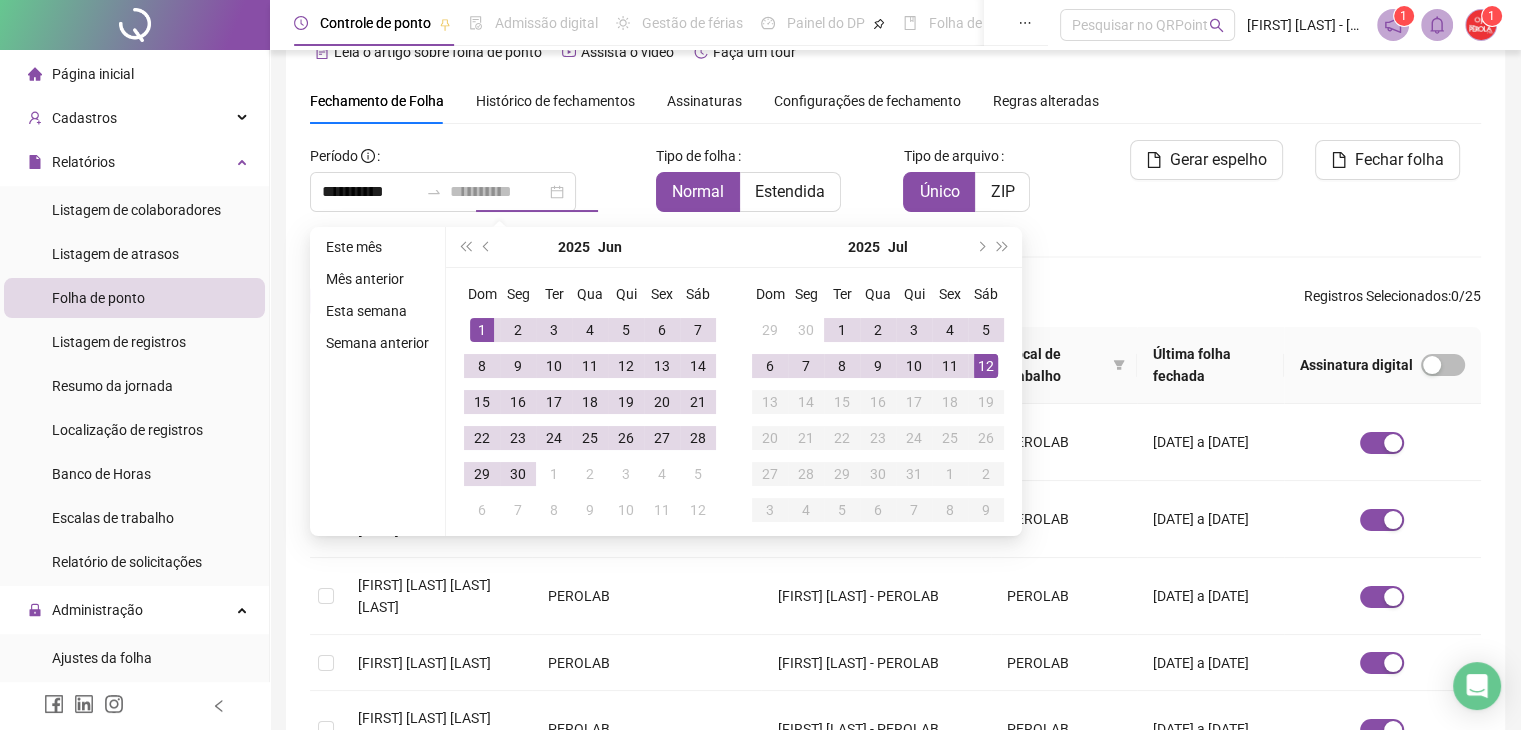 click on "12" at bounding box center (986, 366) 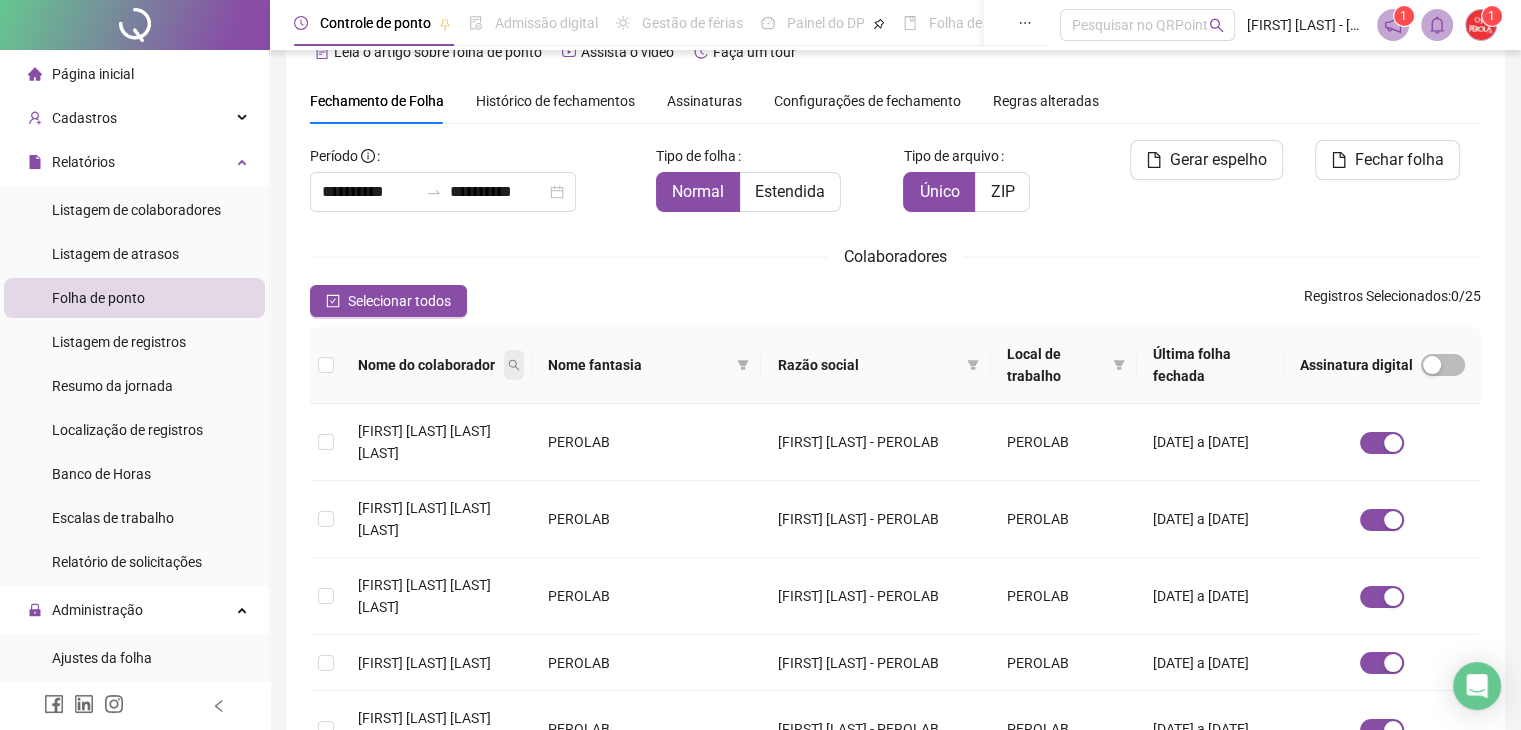 click at bounding box center (514, 365) 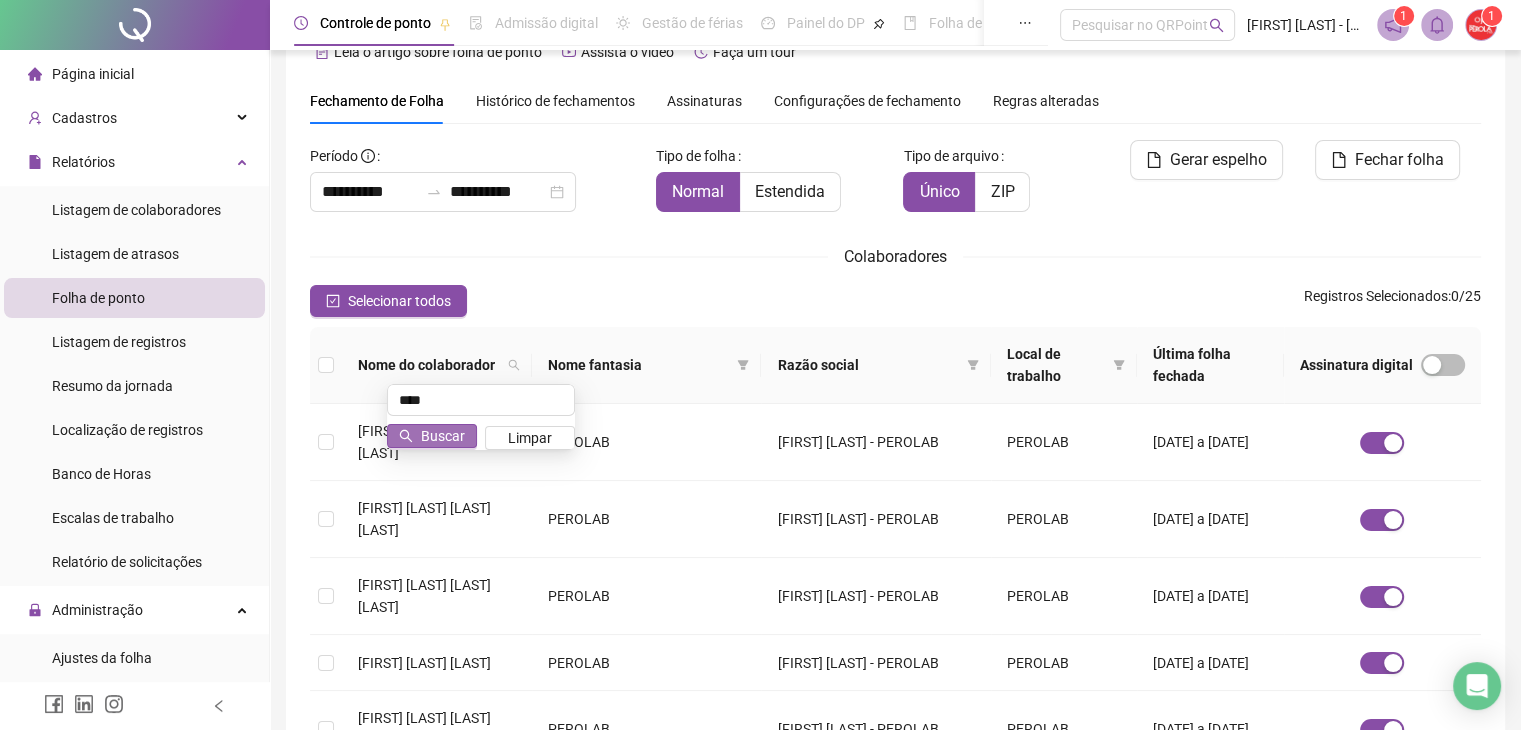 type on "****" 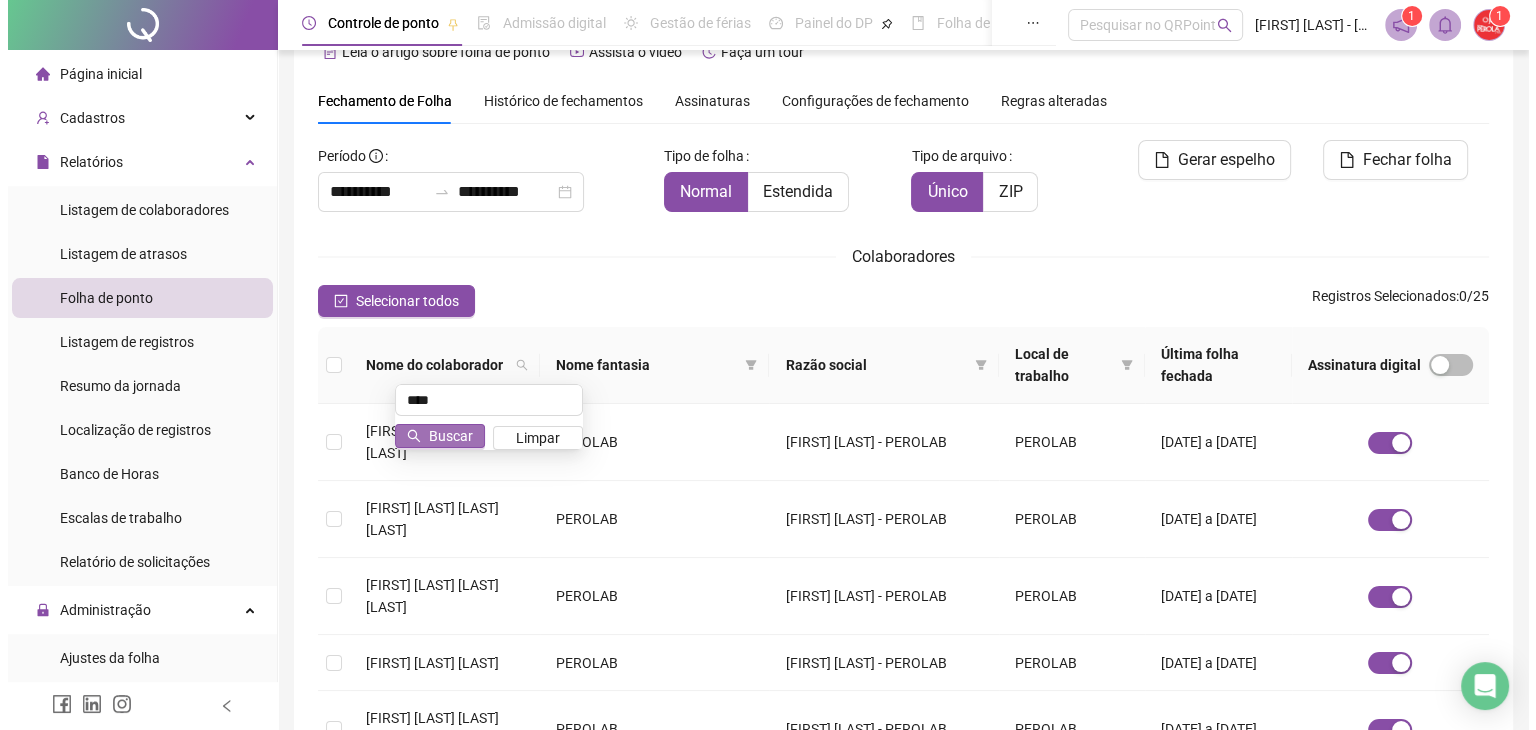 scroll, scrollTop: 0, scrollLeft: 0, axis: both 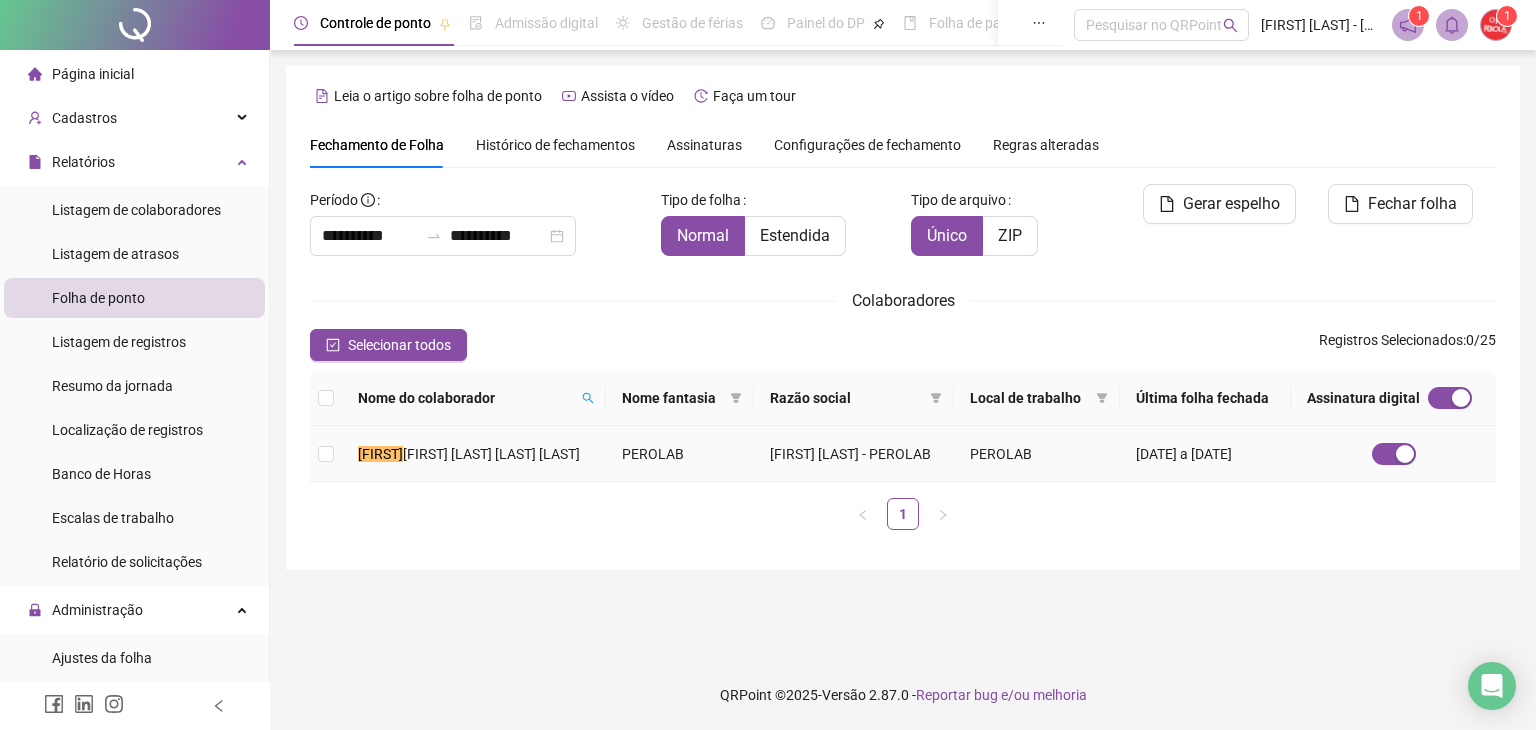 click on "[FIRST]" at bounding box center [380, 454] 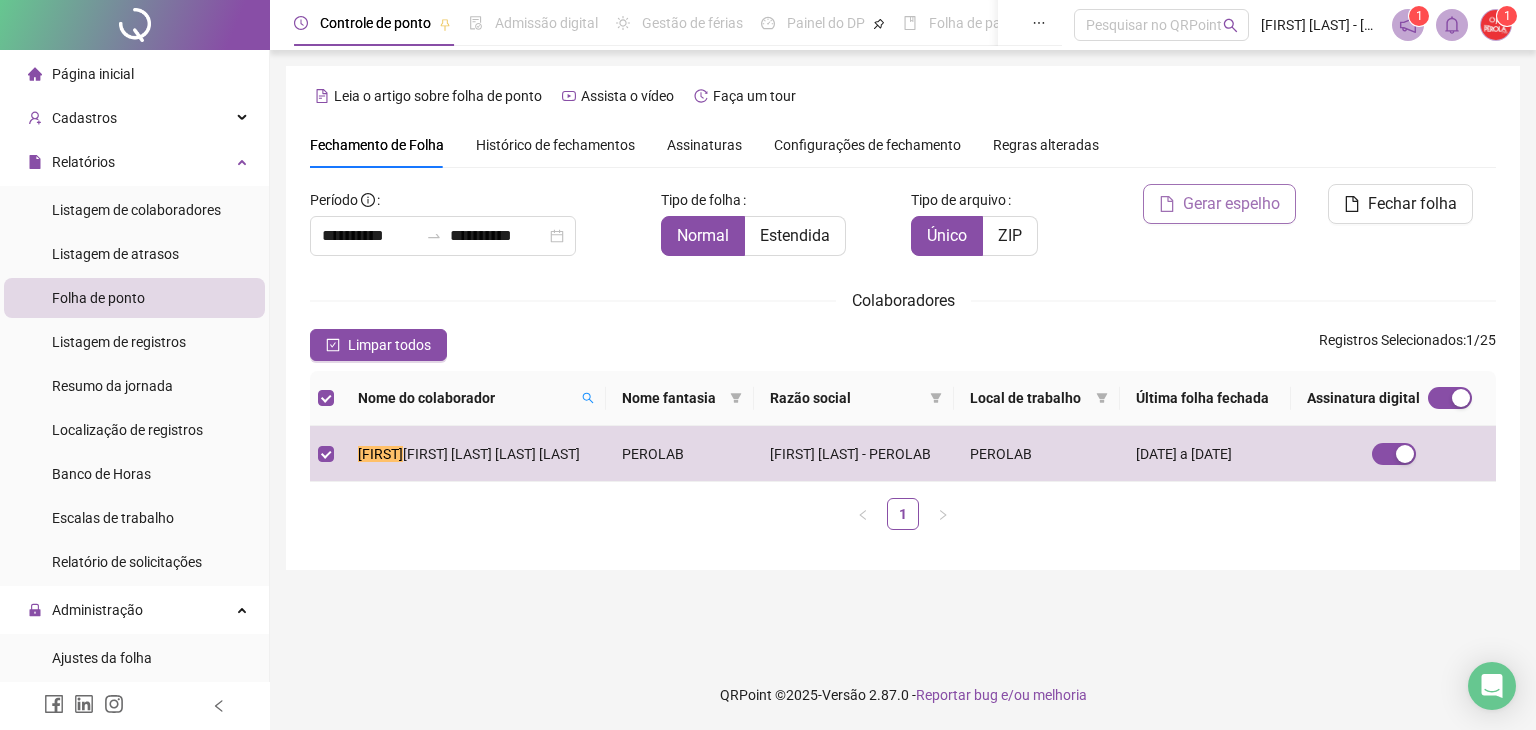 click on "Gerar espelho" at bounding box center (1231, 204) 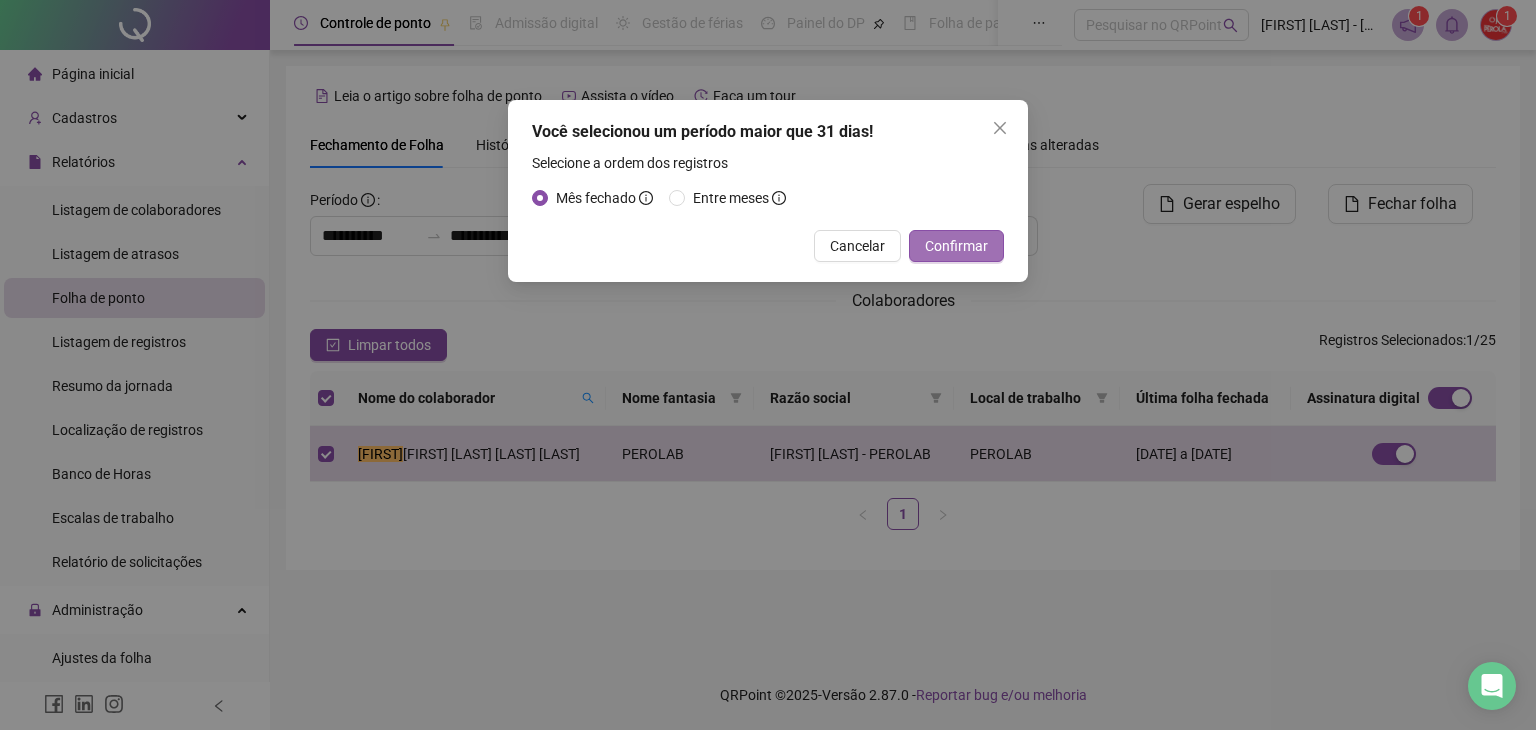 click on "Confirmar" at bounding box center [956, 246] 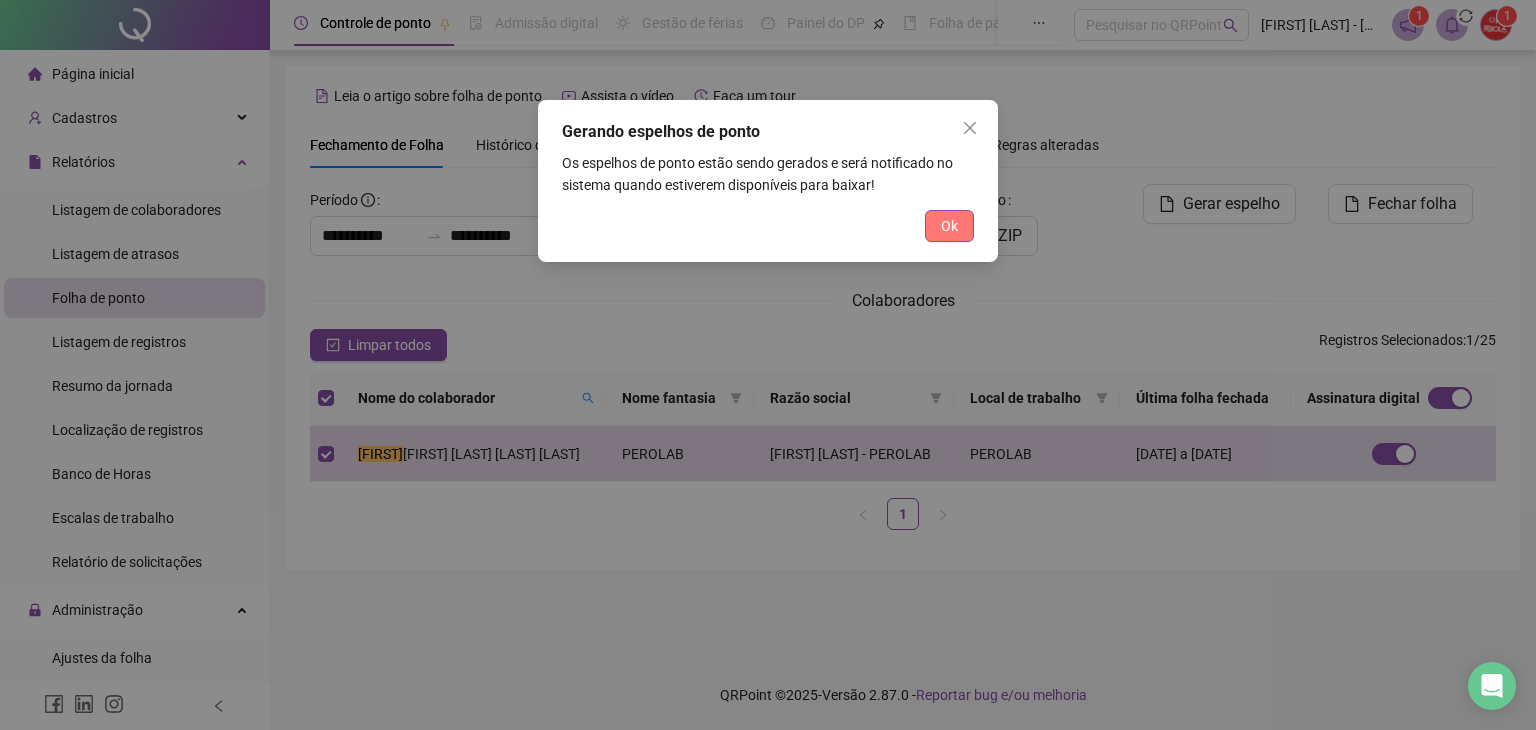 click on "Ok" at bounding box center (949, 226) 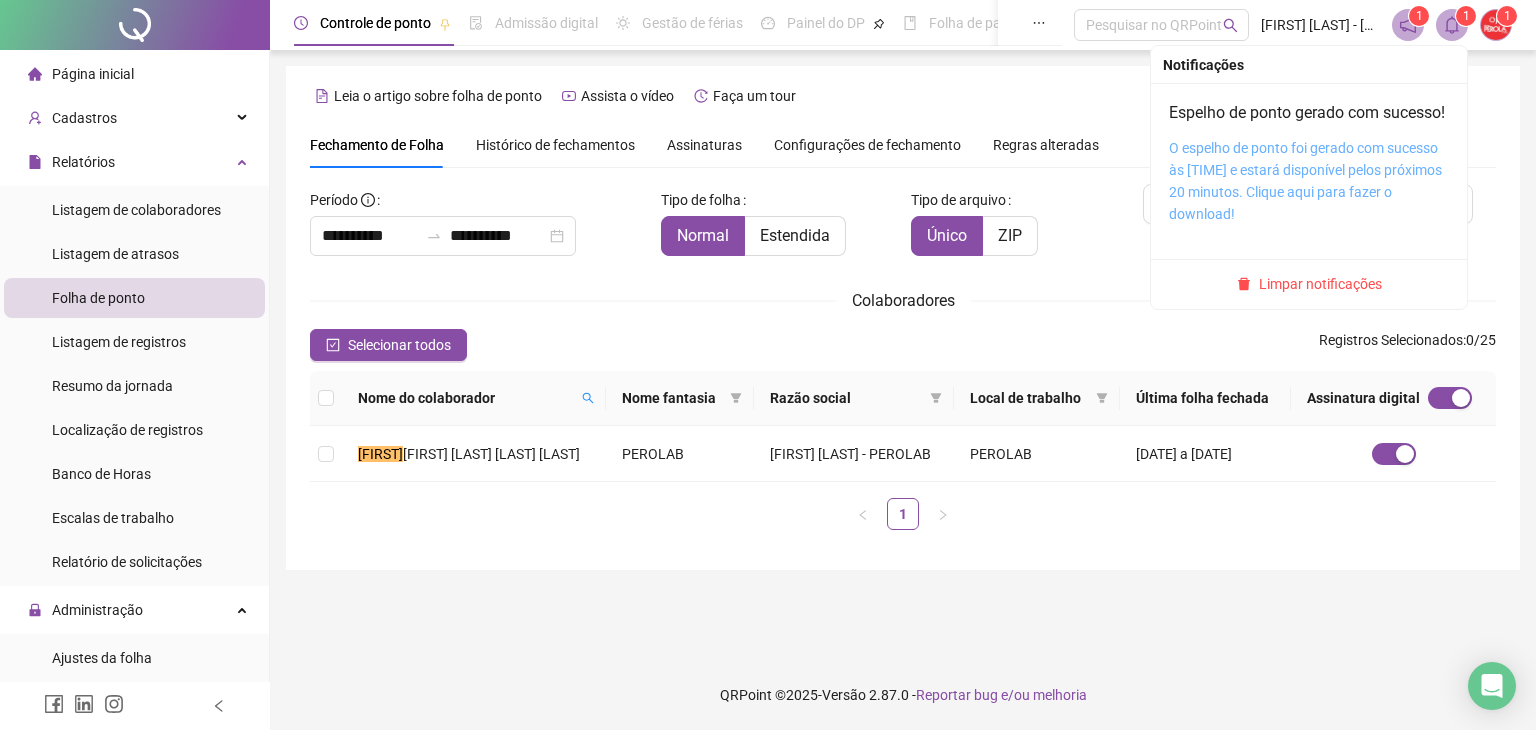 click on "O espelho de ponto foi gerado com sucesso às [TIME] e estará disponível pelos próximos 20 minutos.
Clique aqui para fazer o download!" at bounding box center [1305, 181] 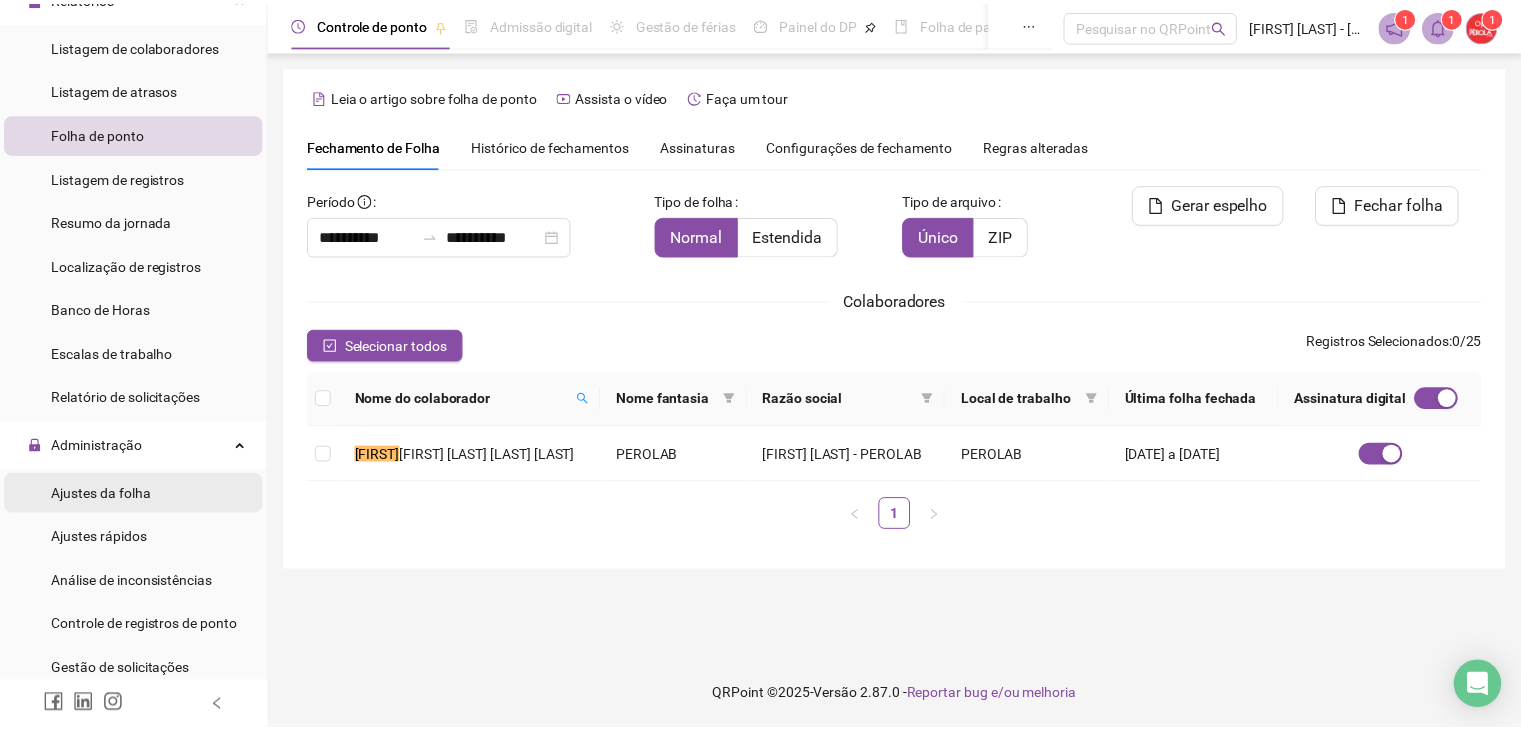 scroll, scrollTop: 200, scrollLeft: 0, axis: vertical 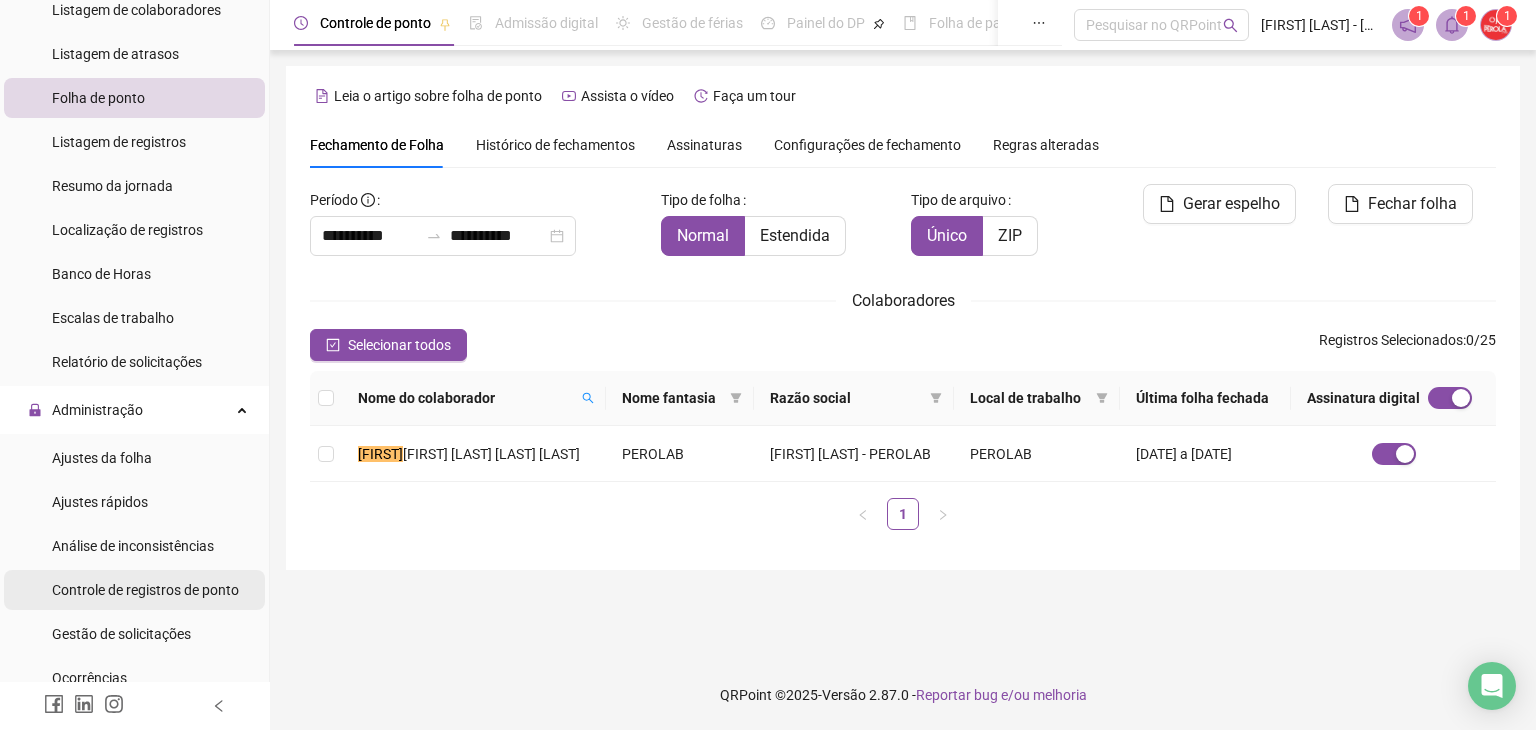 click on "Controle de registros de ponto" at bounding box center [145, 590] 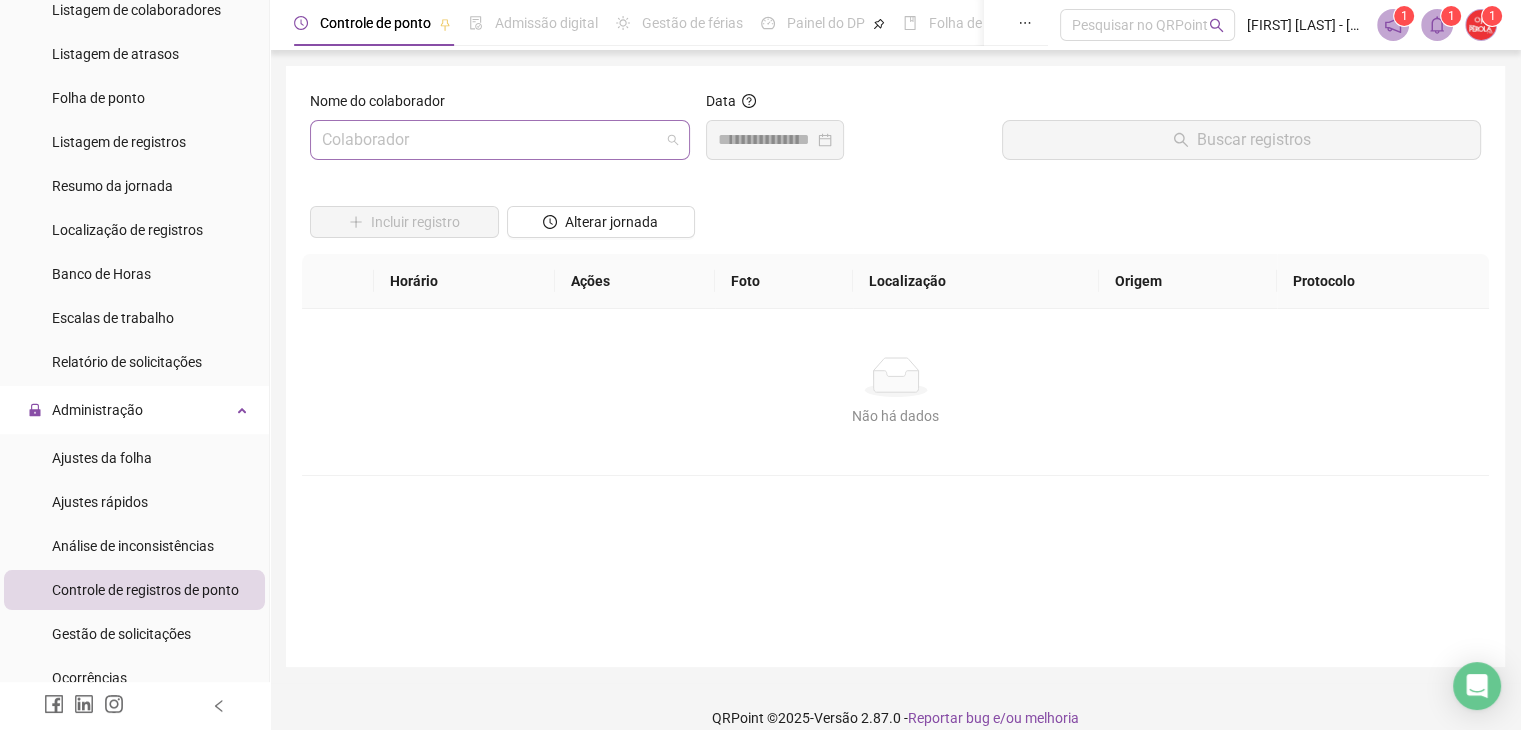 click at bounding box center (494, 140) 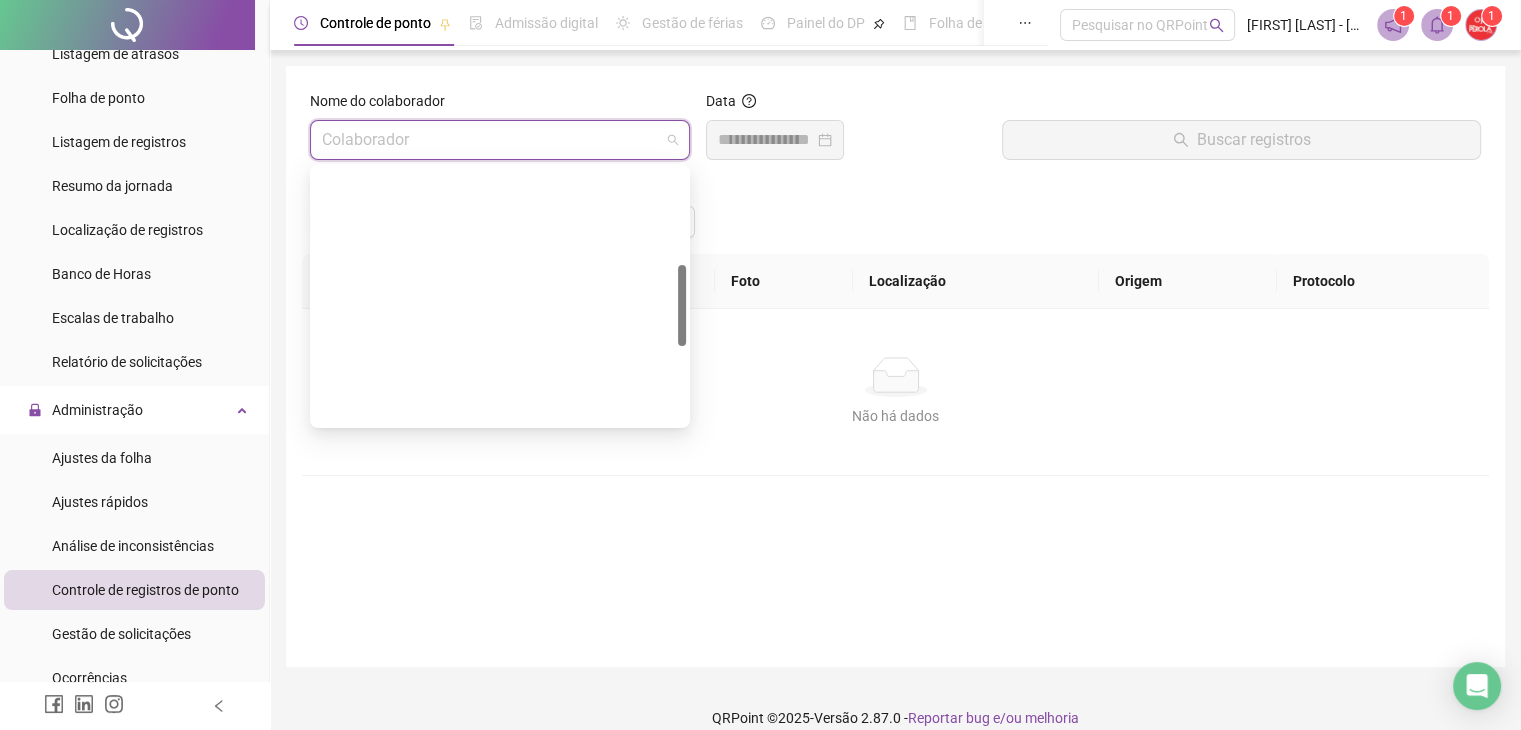 scroll, scrollTop: 23, scrollLeft: 0, axis: vertical 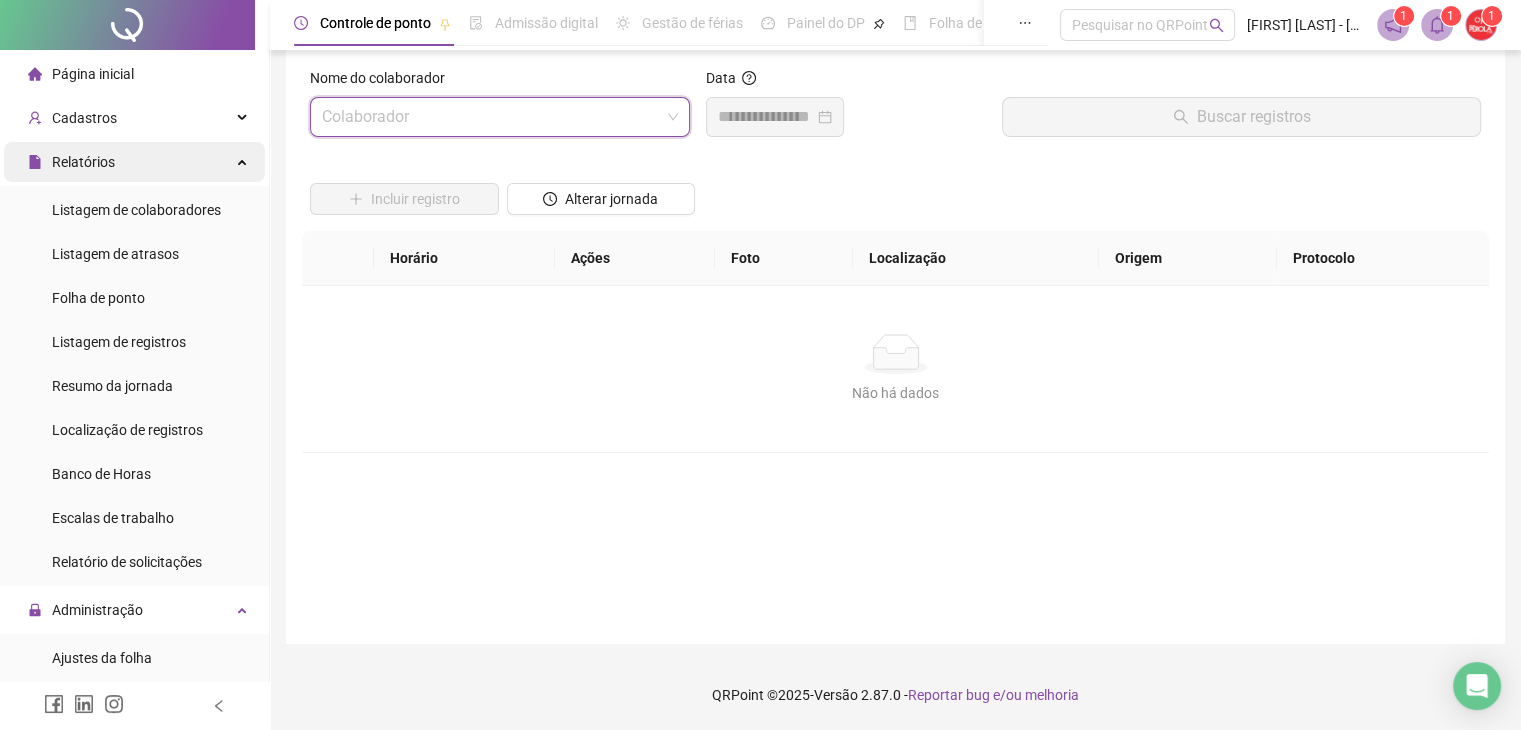 click on "Relatórios" at bounding box center [134, 162] 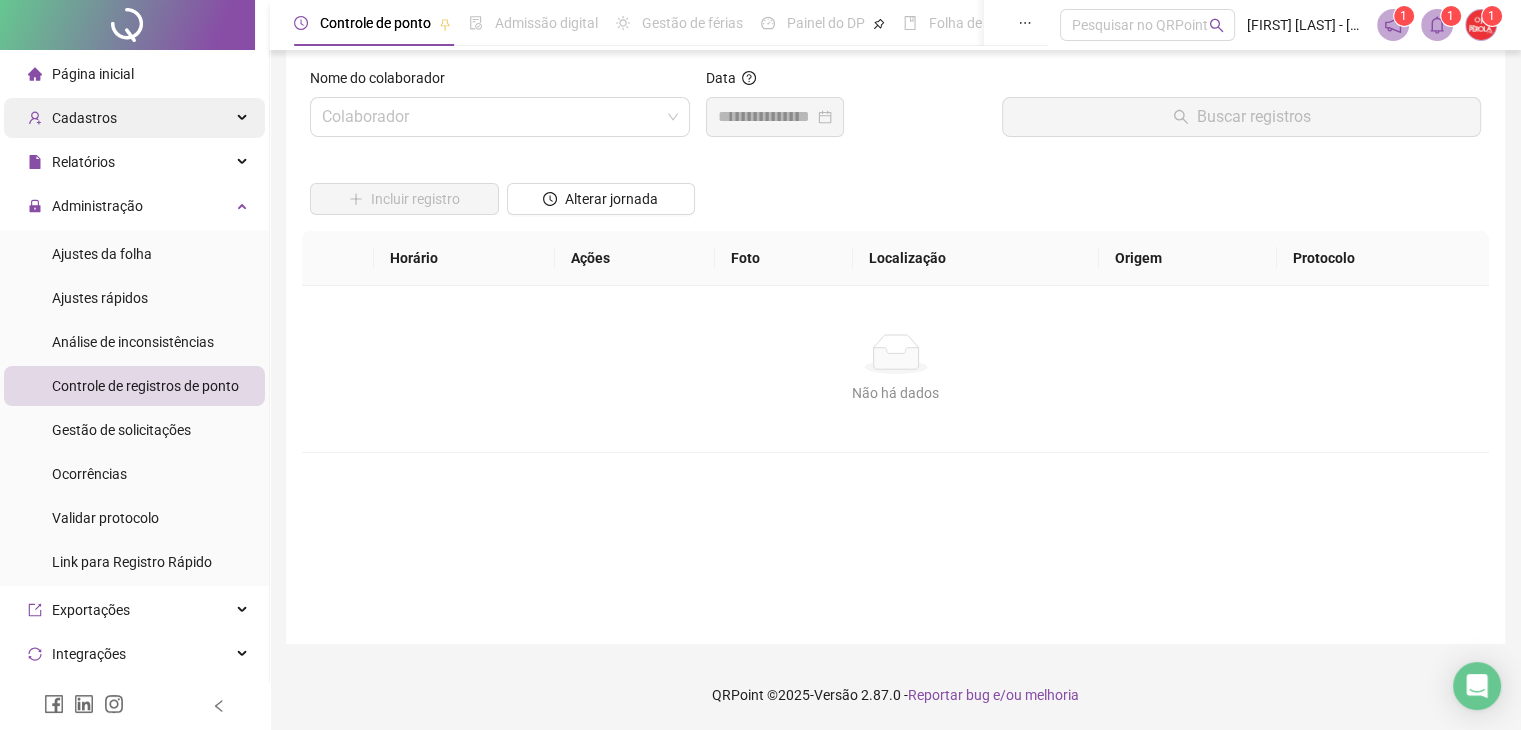 click on "Cadastros" at bounding box center (134, 118) 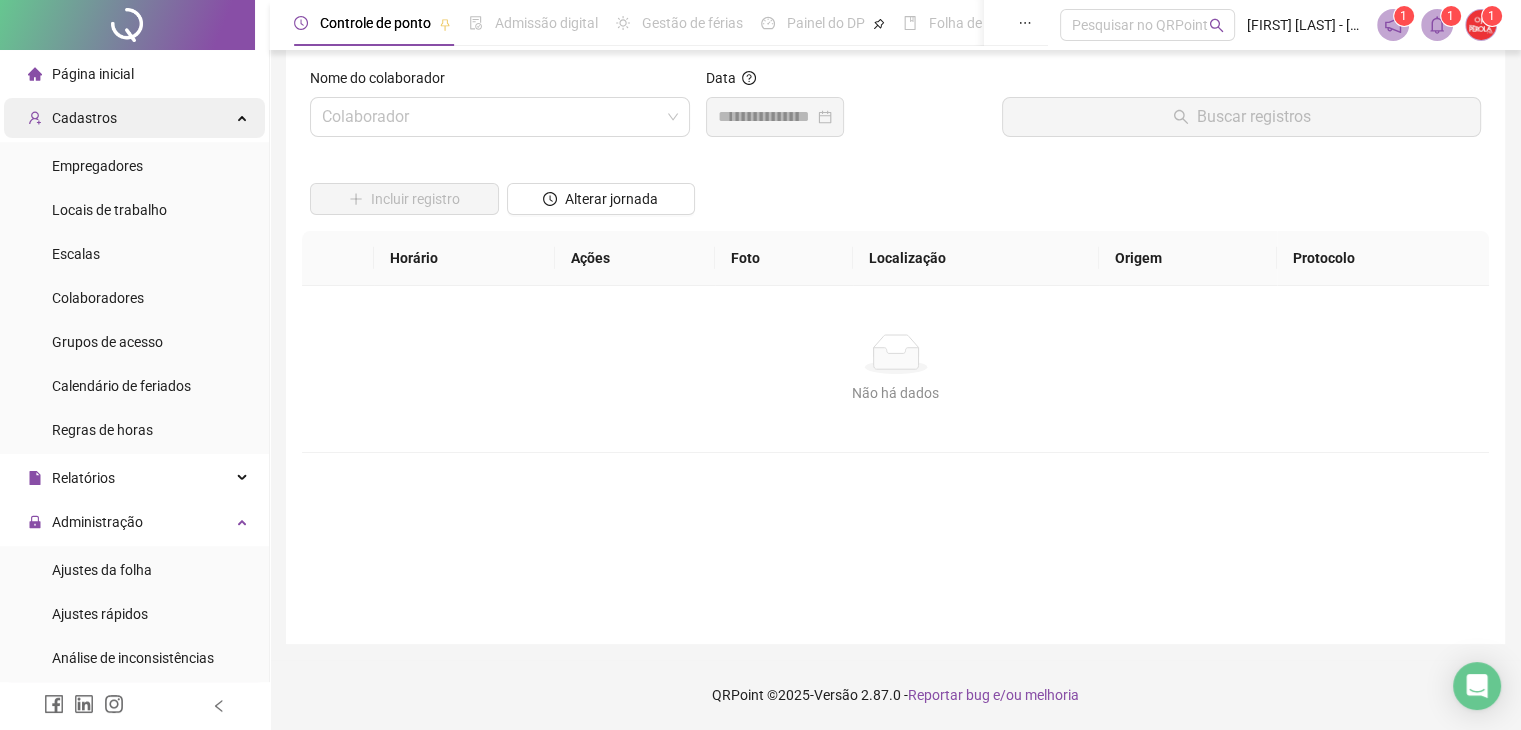 click on "Cadastros" at bounding box center [134, 118] 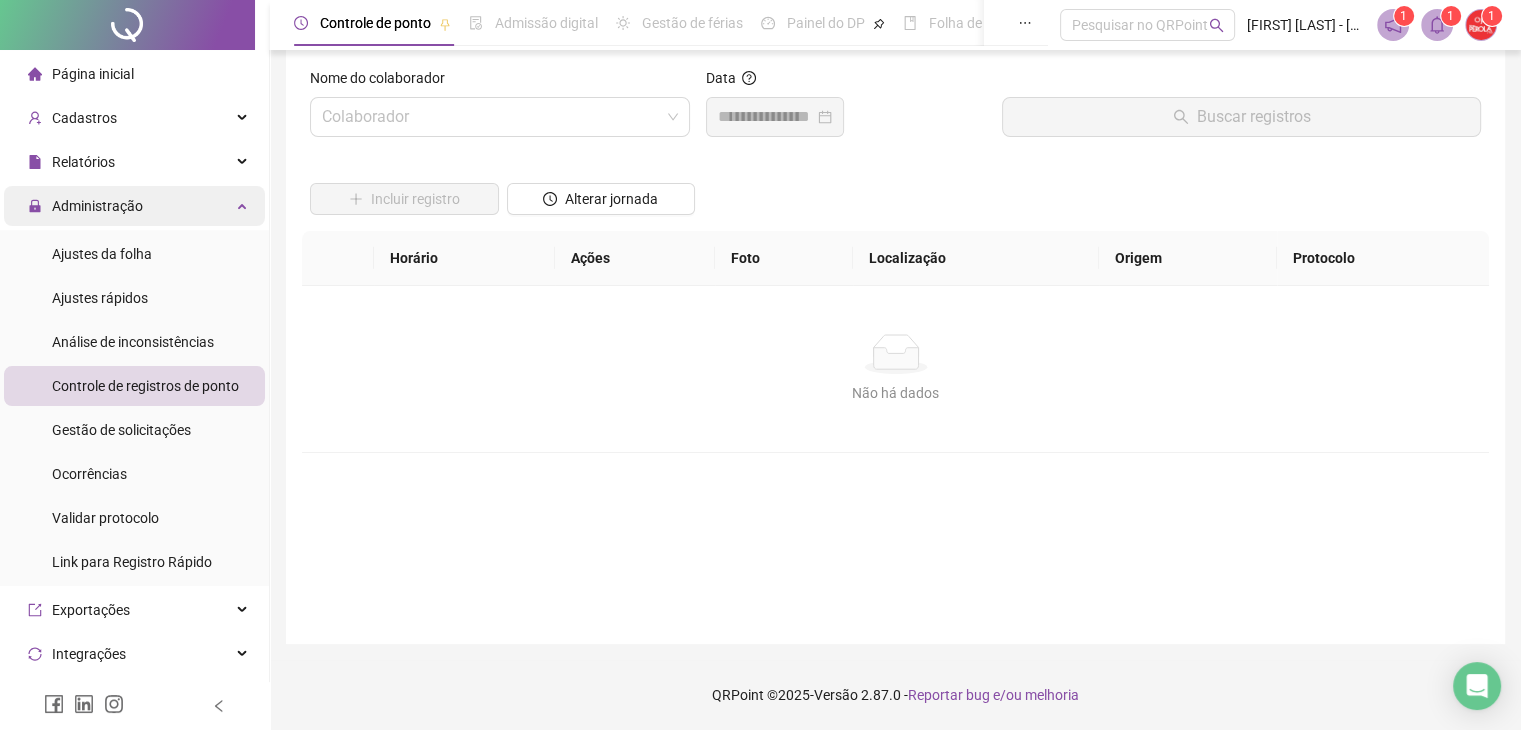 click on "Administração" at bounding box center (85, 206) 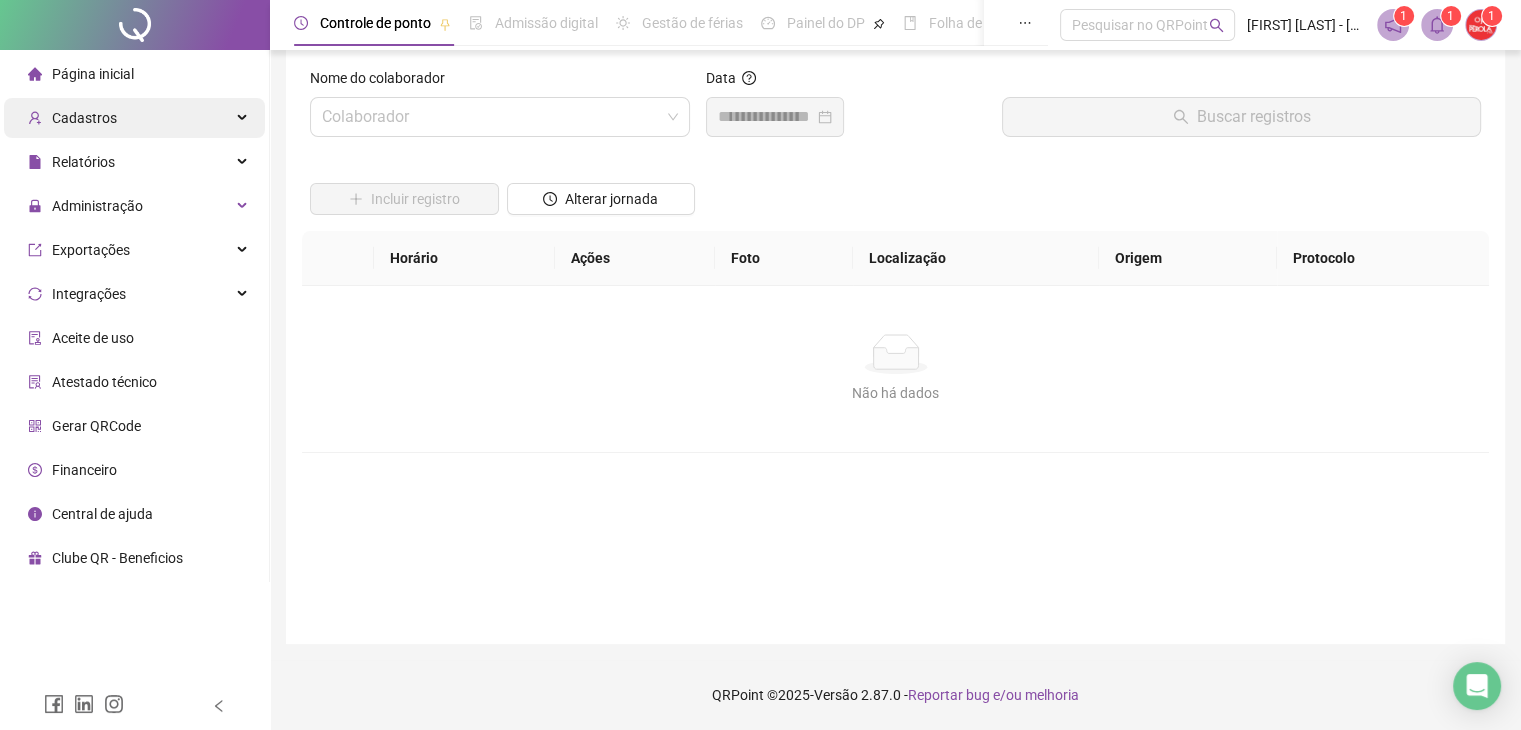 click on "Cadastros" at bounding box center [72, 118] 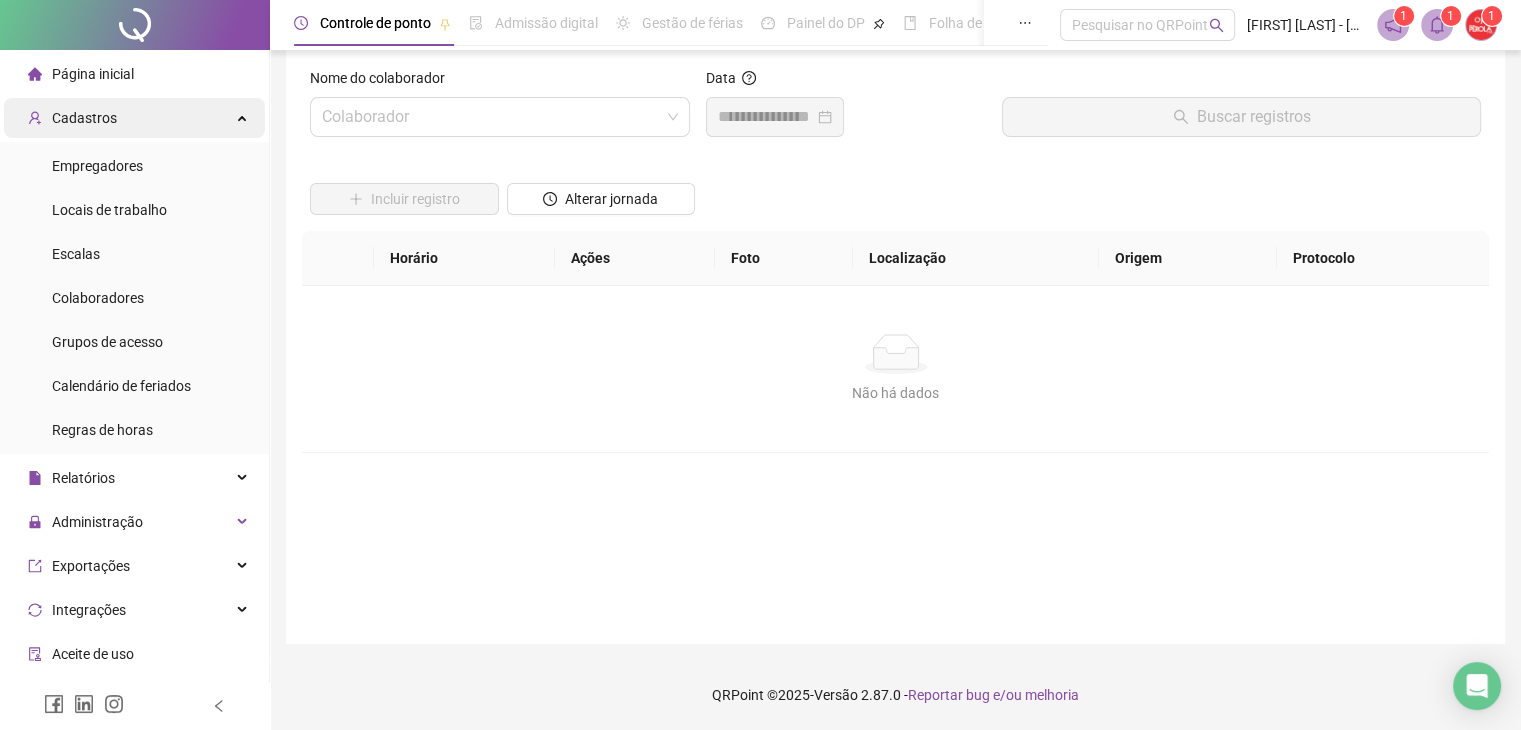 click on "Cadastros" at bounding box center [134, 118] 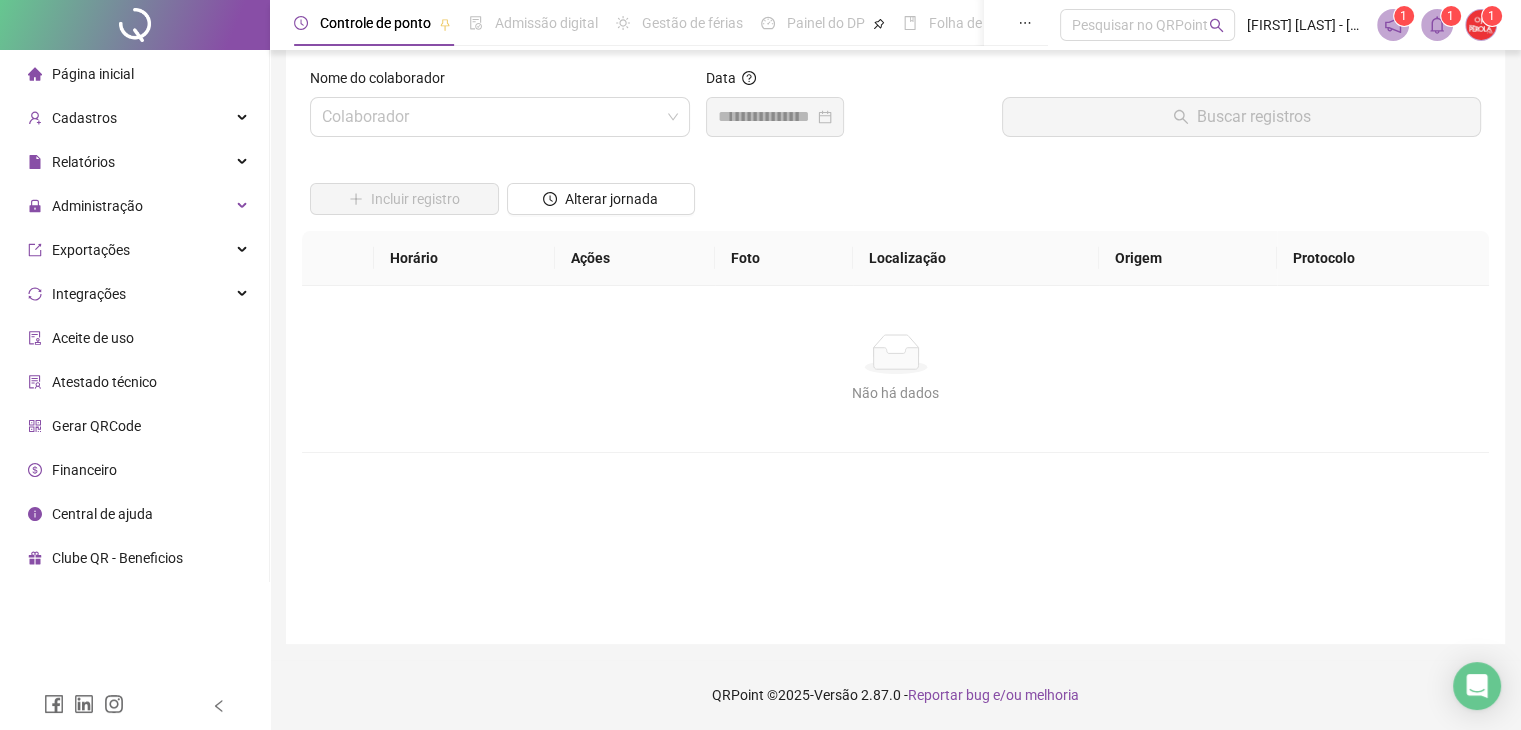click on "Página inicial" at bounding box center (134, 74) 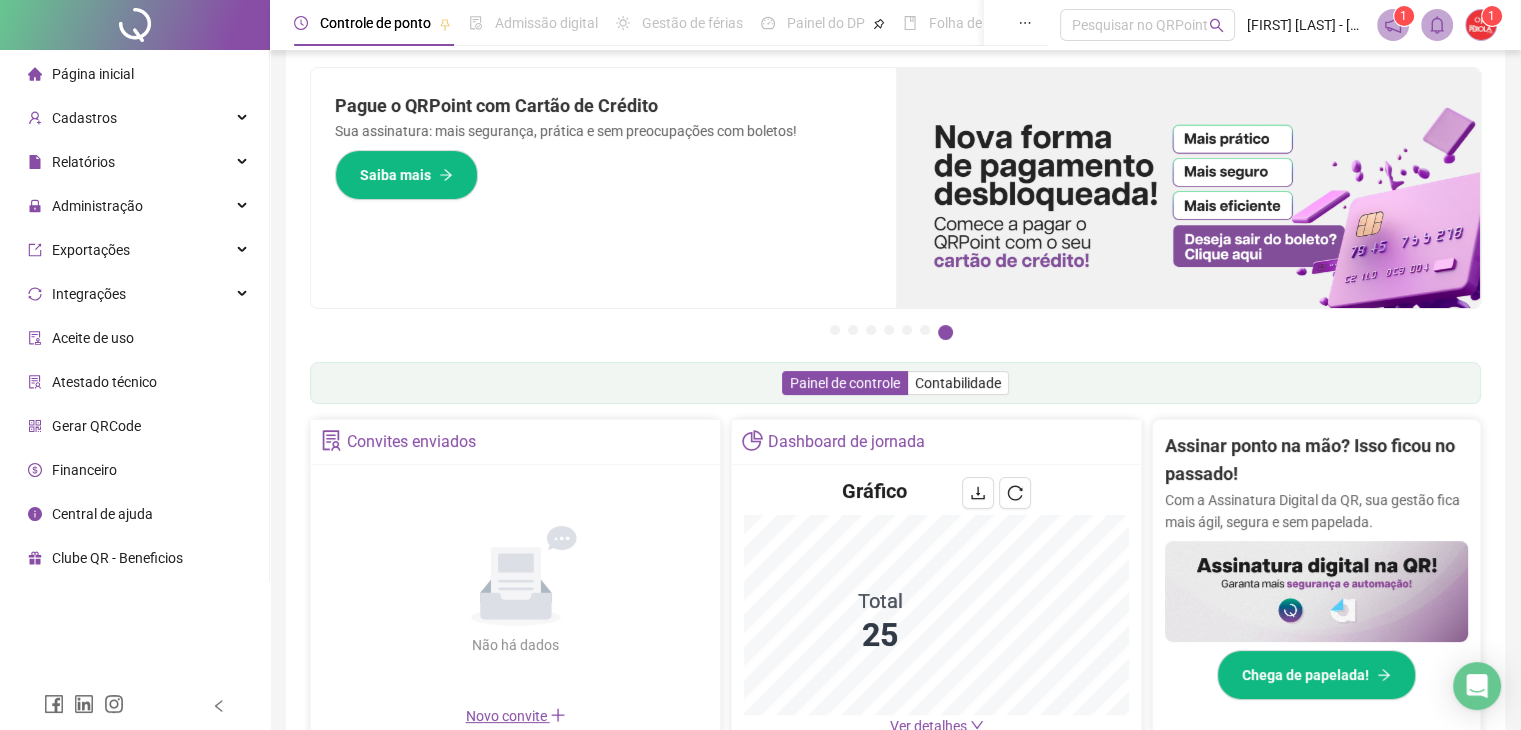 scroll, scrollTop: 223, scrollLeft: 0, axis: vertical 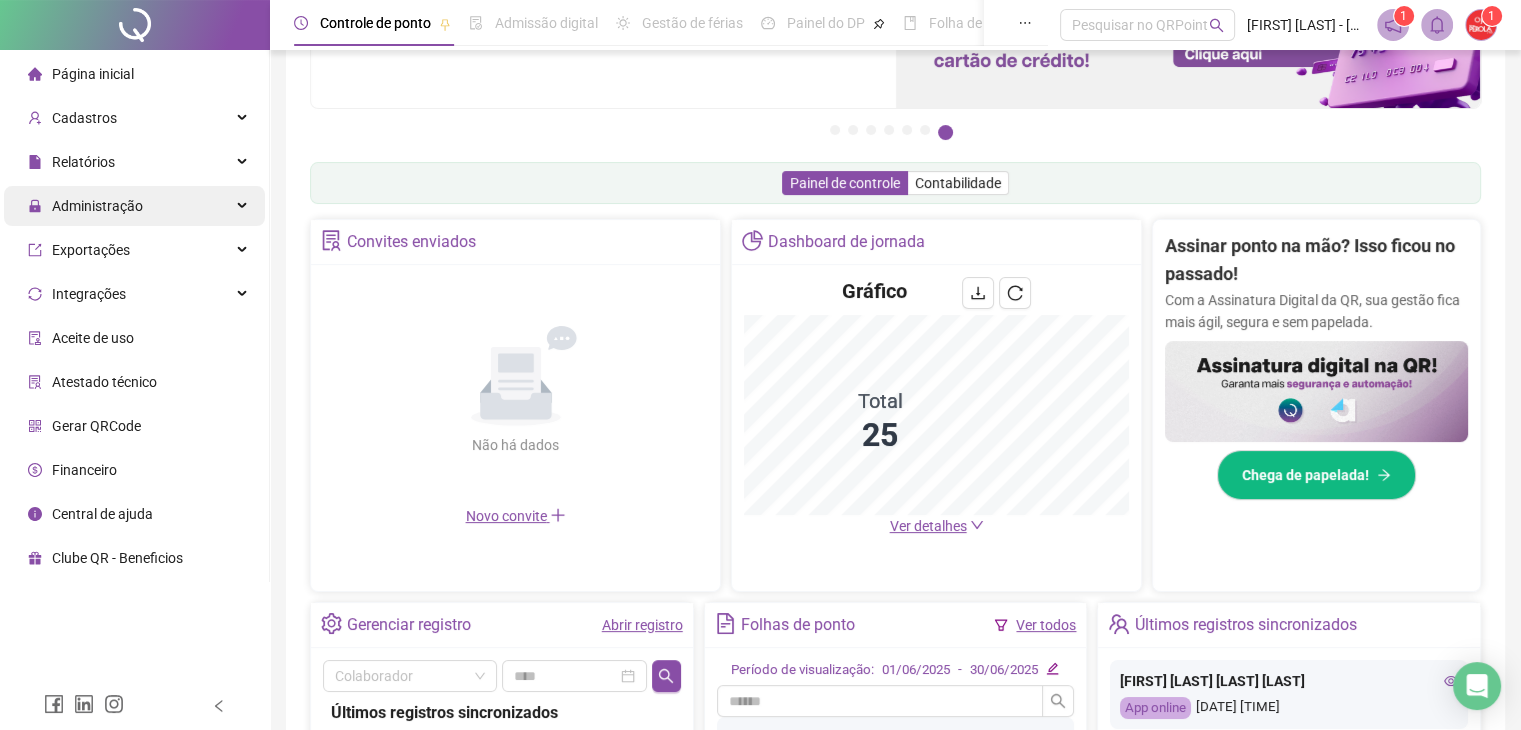 click on "Administração" at bounding box center (97, 206) 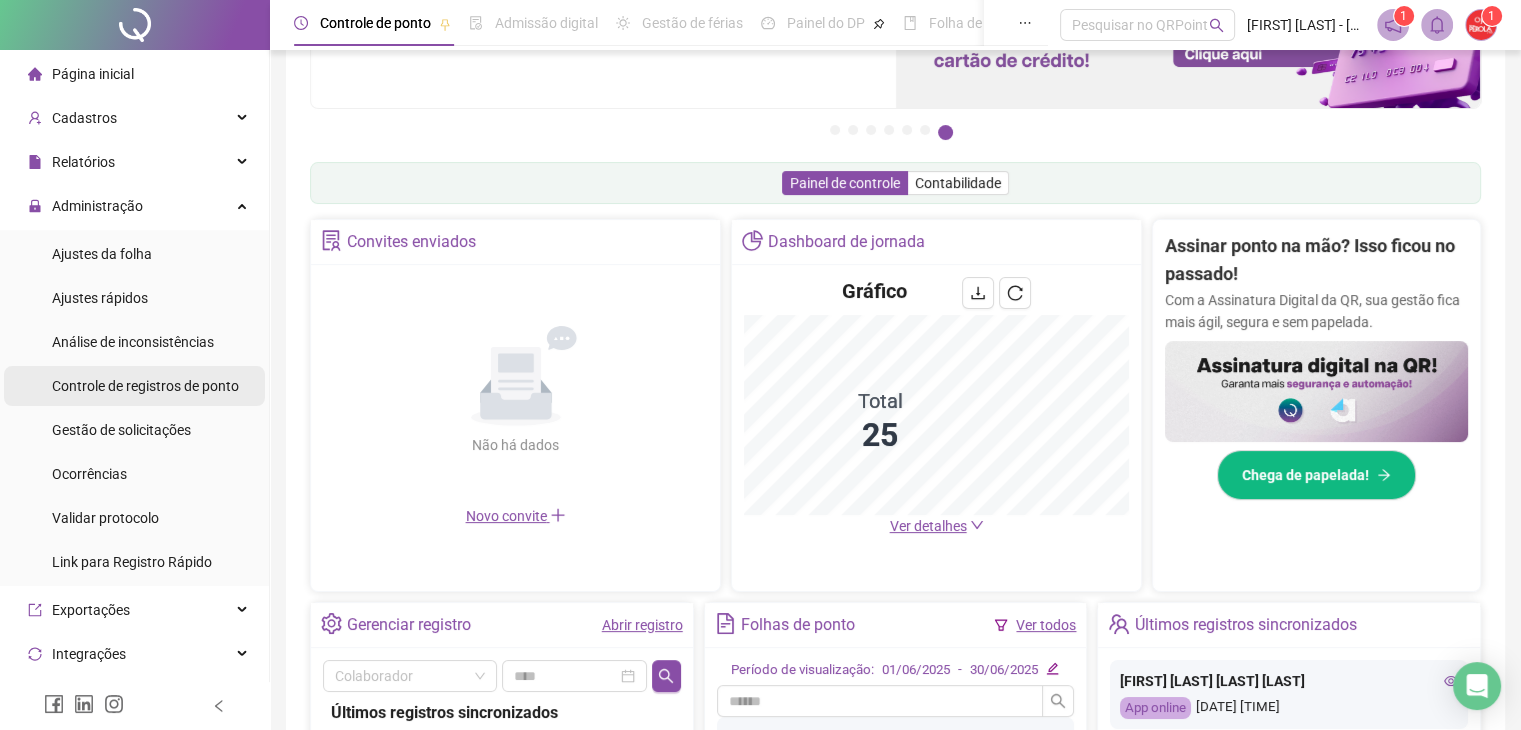 click on "Controle de registros de ponto" at bounding box center (145, 386) 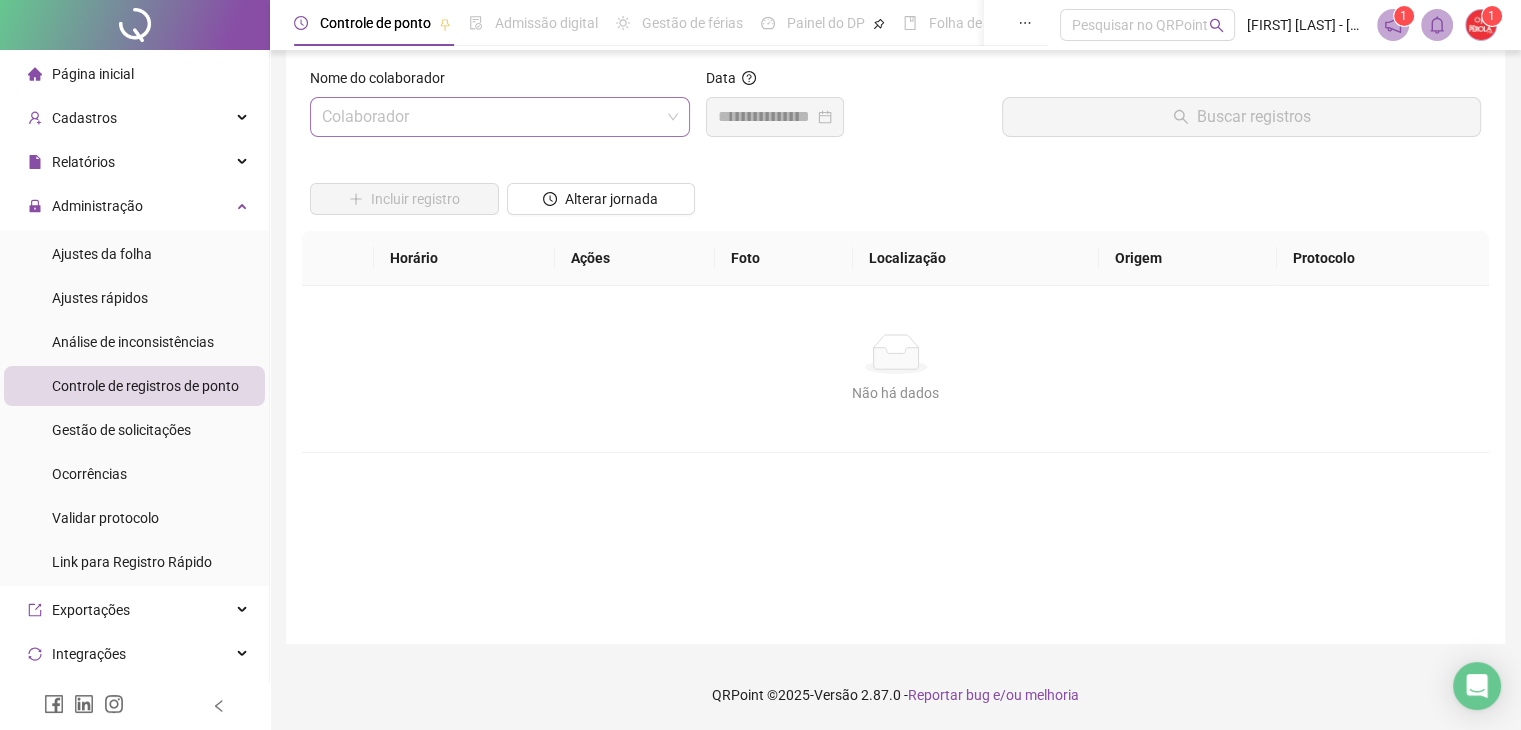 scroll, scrollTop: 23, scrollLeft: 0, axis: vertical 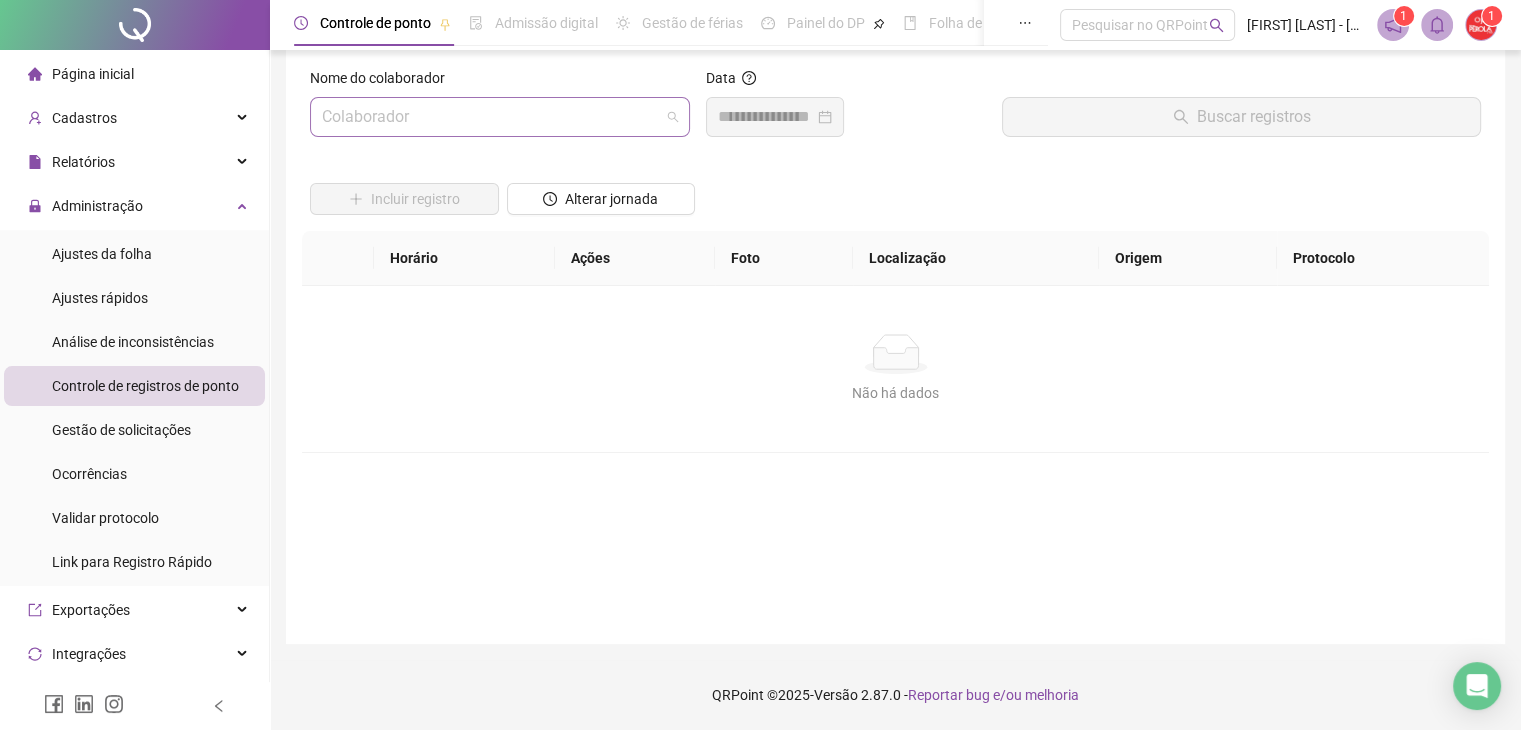 click at bounding box center (494, 117) 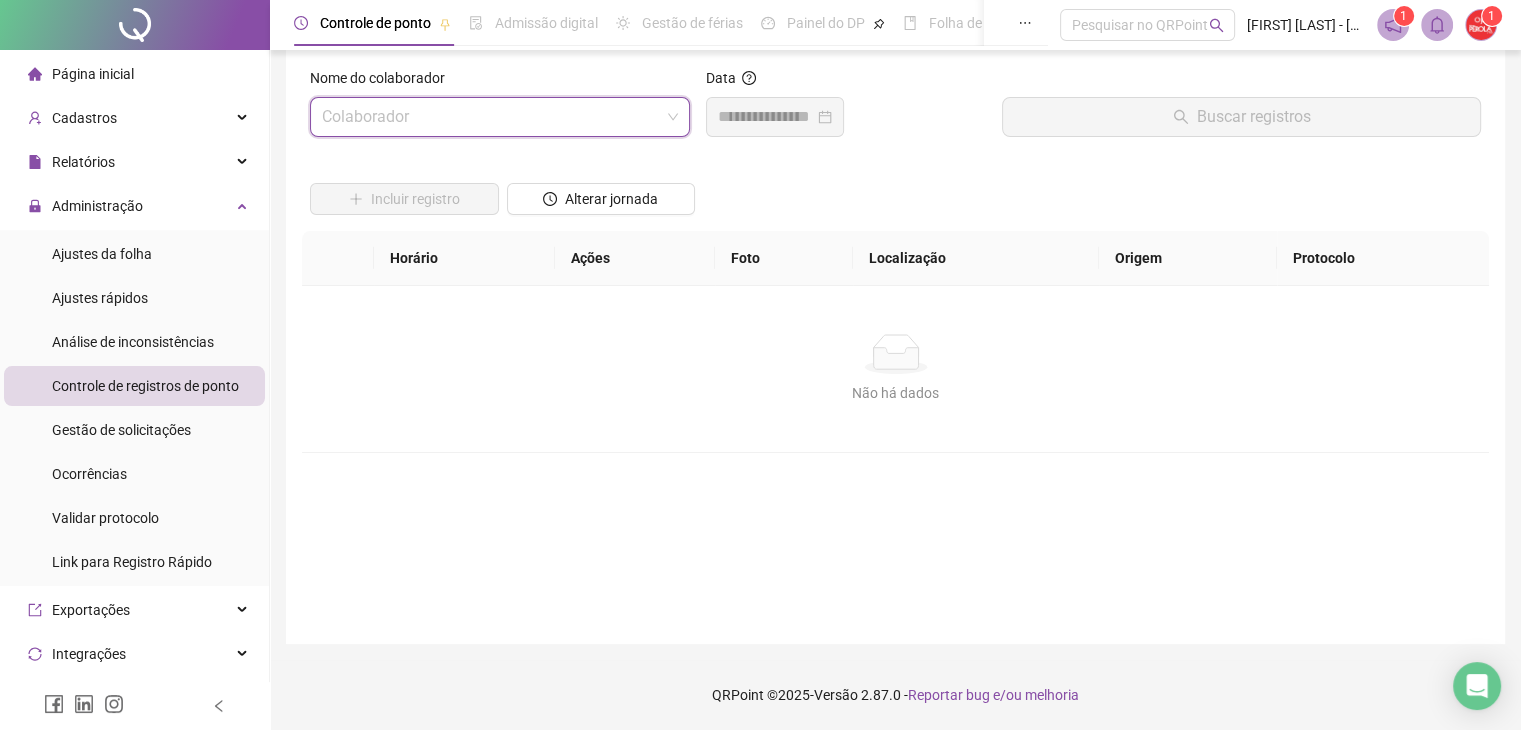 click on "Não há dados Não há dados" at bounding box center [895, 369] 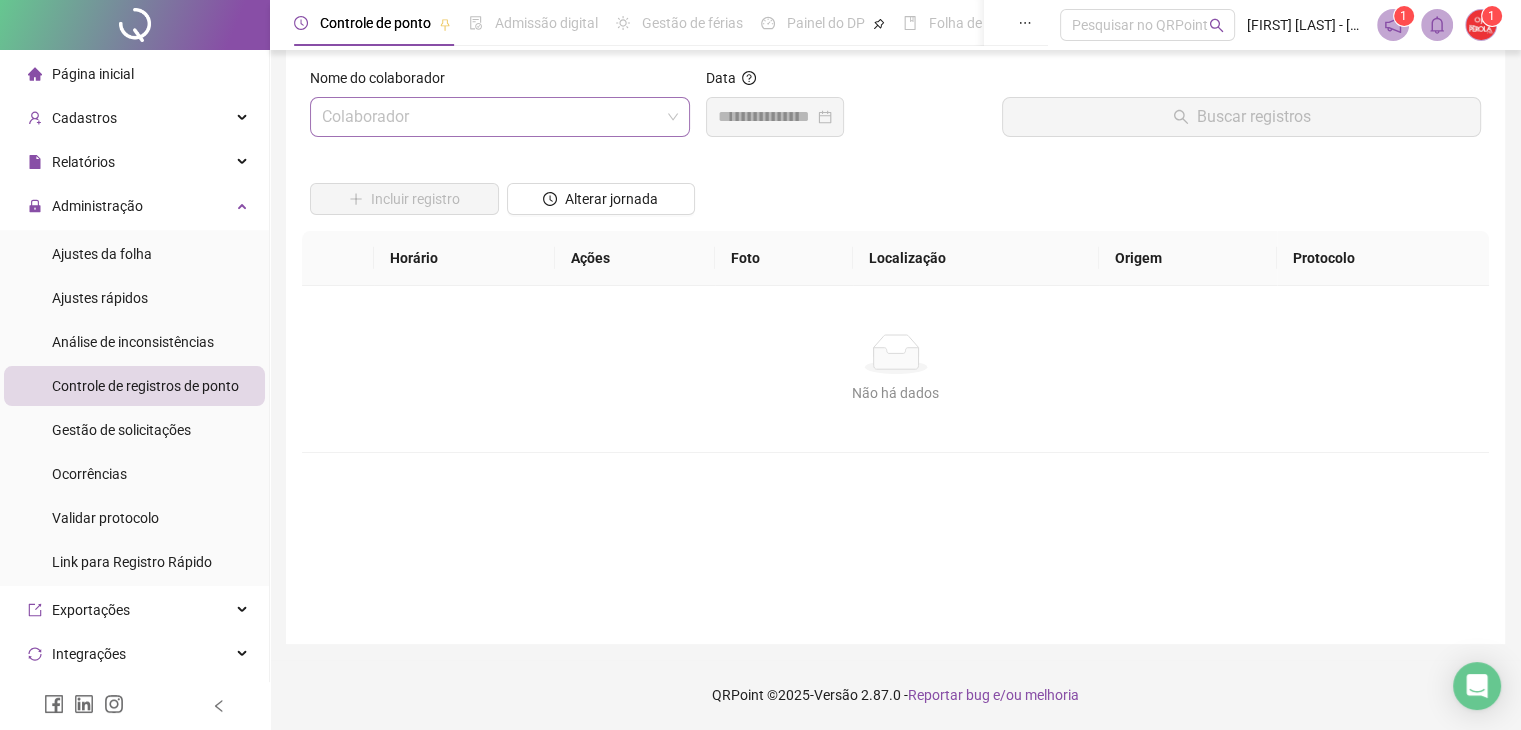 click at bounding box center [494, 117] 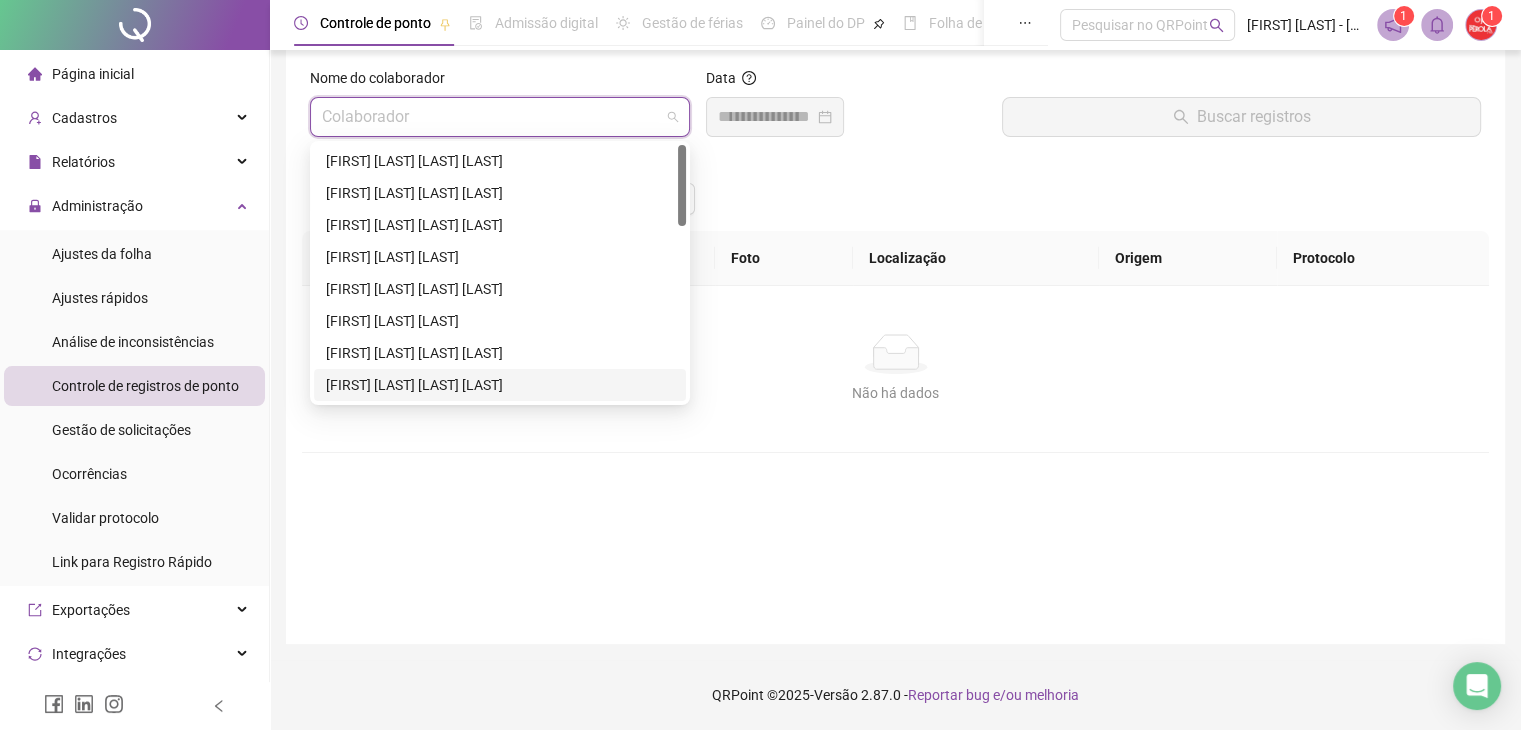 click on "Nome do colaborador Colaborador Data      Buscar registros   Incluir registro   Alterar jornada Horário Ações Foto Localização Origem Protocolo               Não há dados Não há dados Ajustes do dia Observações da folha Desconsiderar intervalo pré-assinalado   Sim Não Abonar dia inteiro Sim Não Abonar Período Salvar alterações" at bounding box center (895, 343) 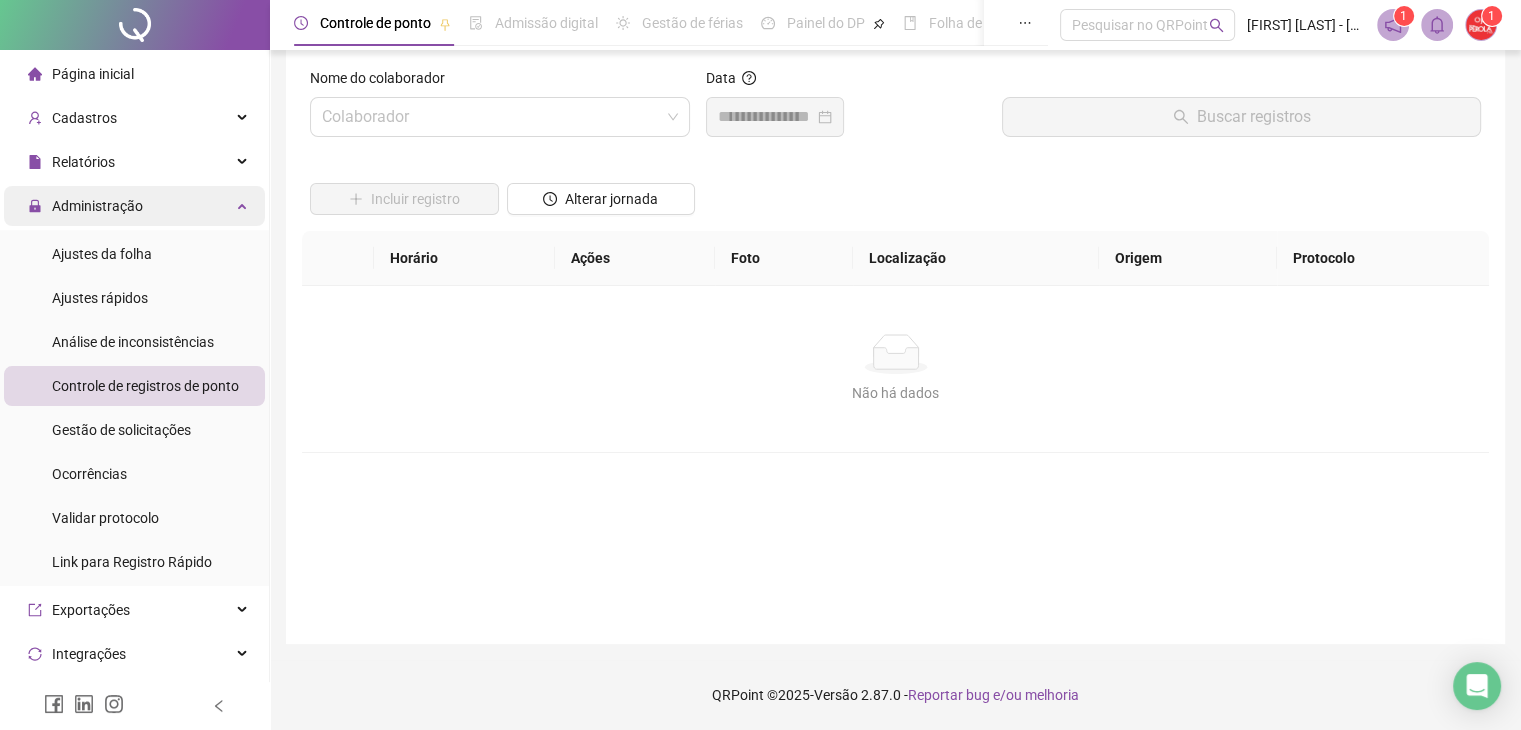 click on "Administração" at bounding box center [134, 206] 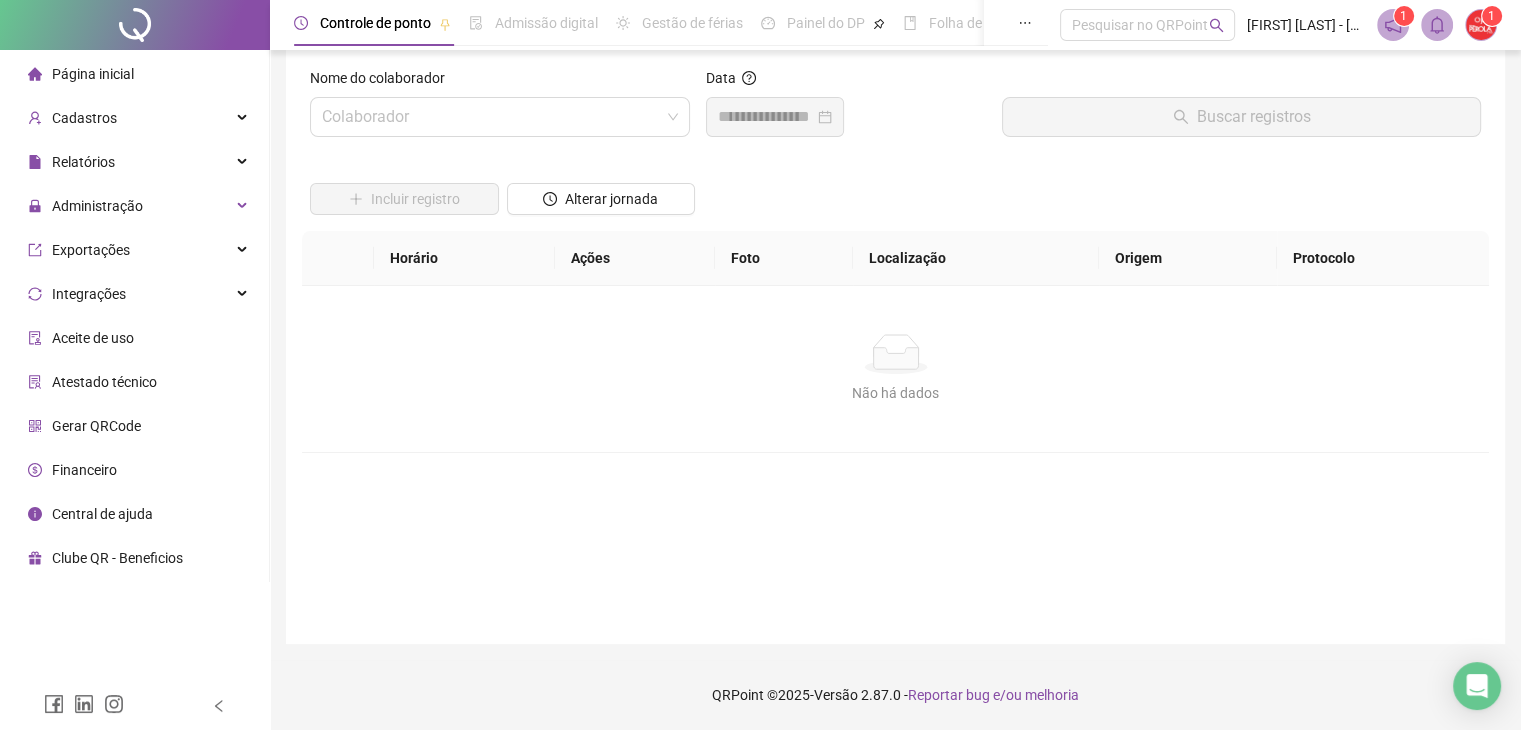 click on "Página inicial" at bounding box center [93, 74] 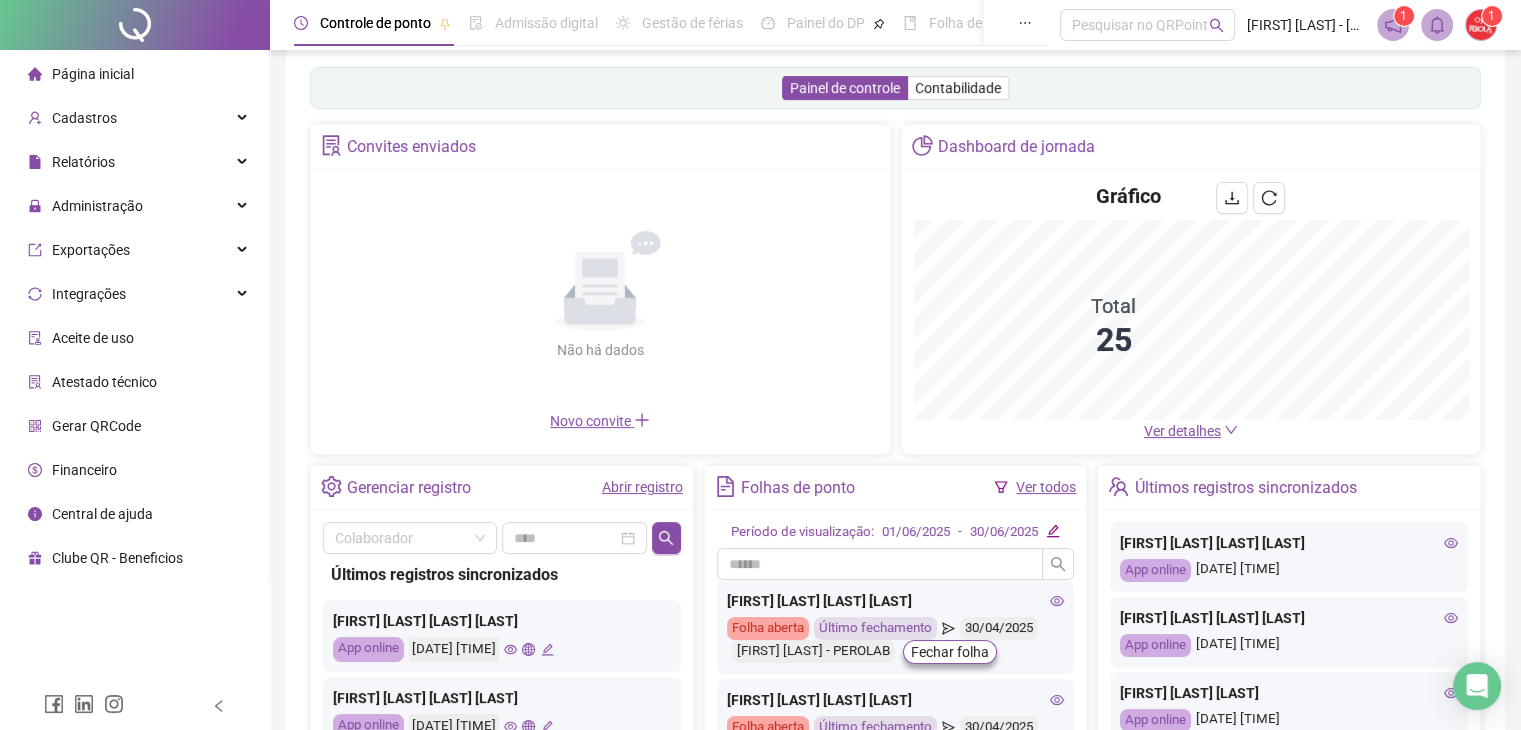 click on "Página inicial" at bounding box center (93, 74) 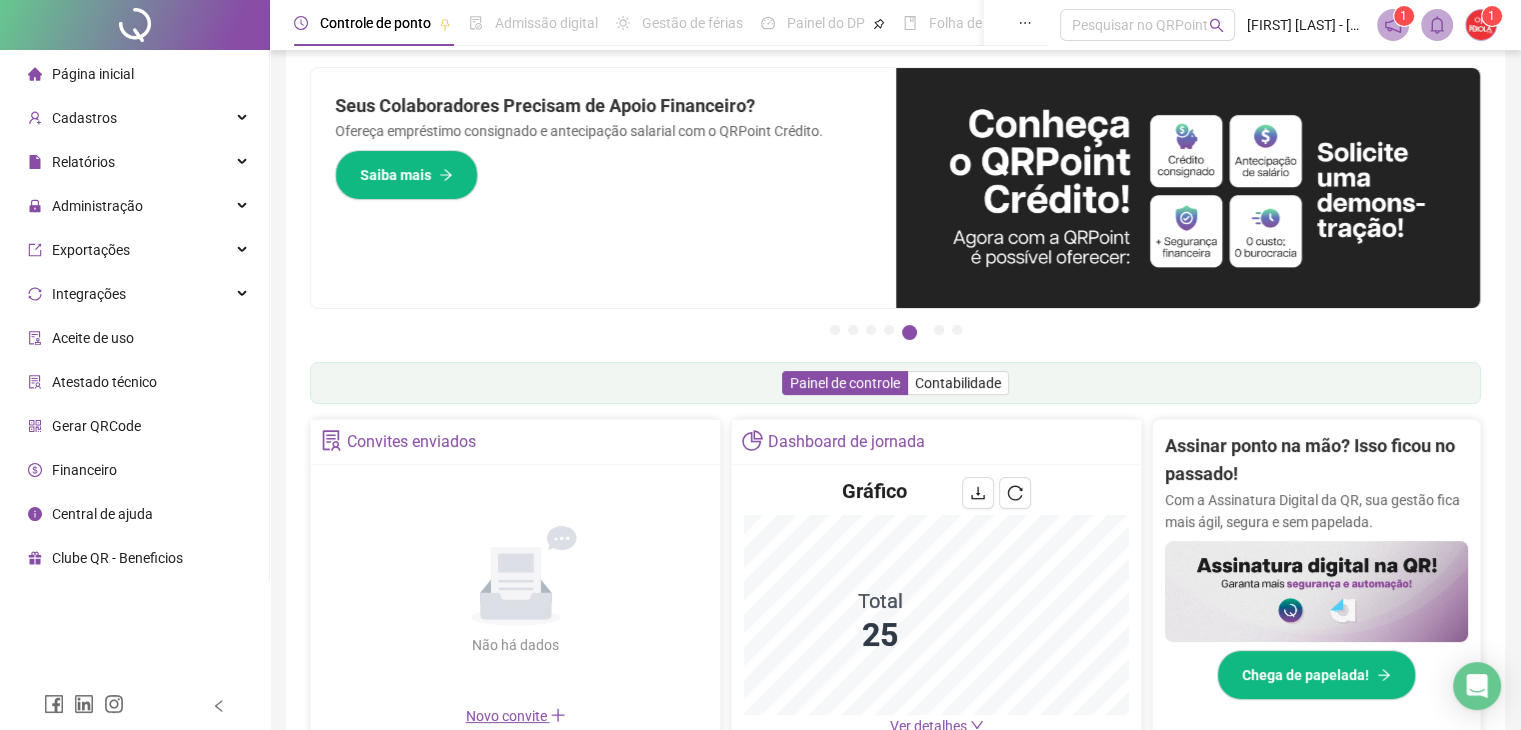 type 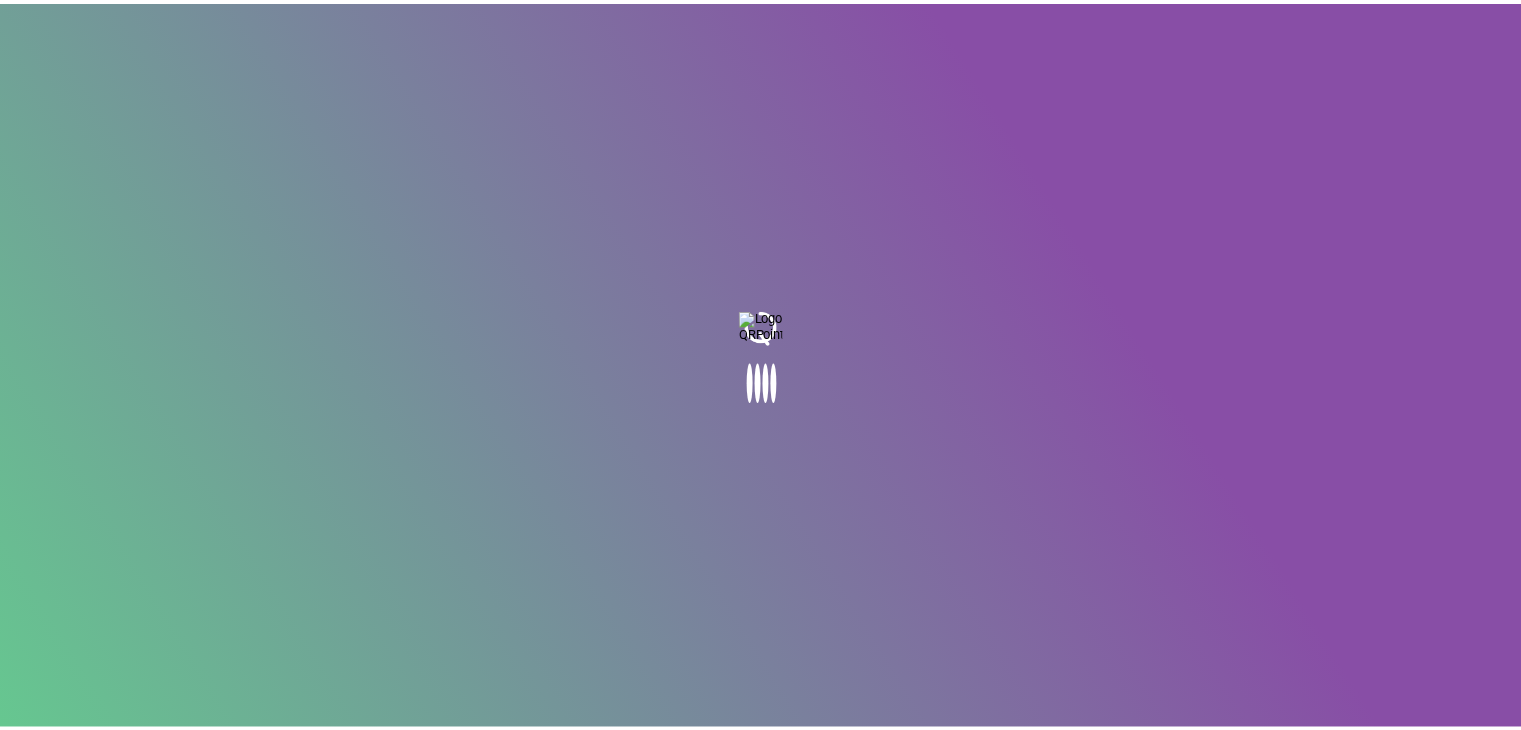 scroll, scrollTop: 0, scrollLeft: 0, axis: both 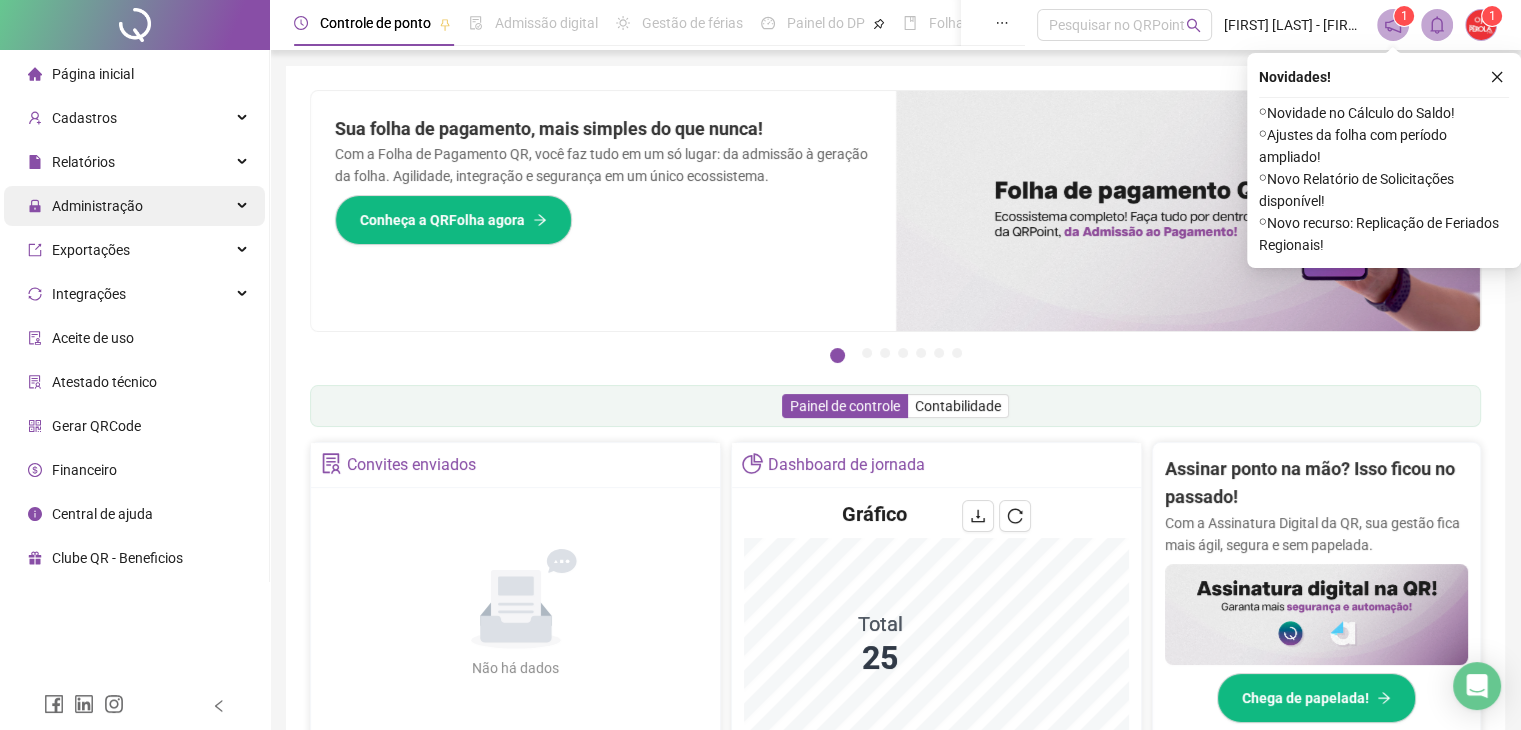 click on "Administração" at bounding box center [134, 206] 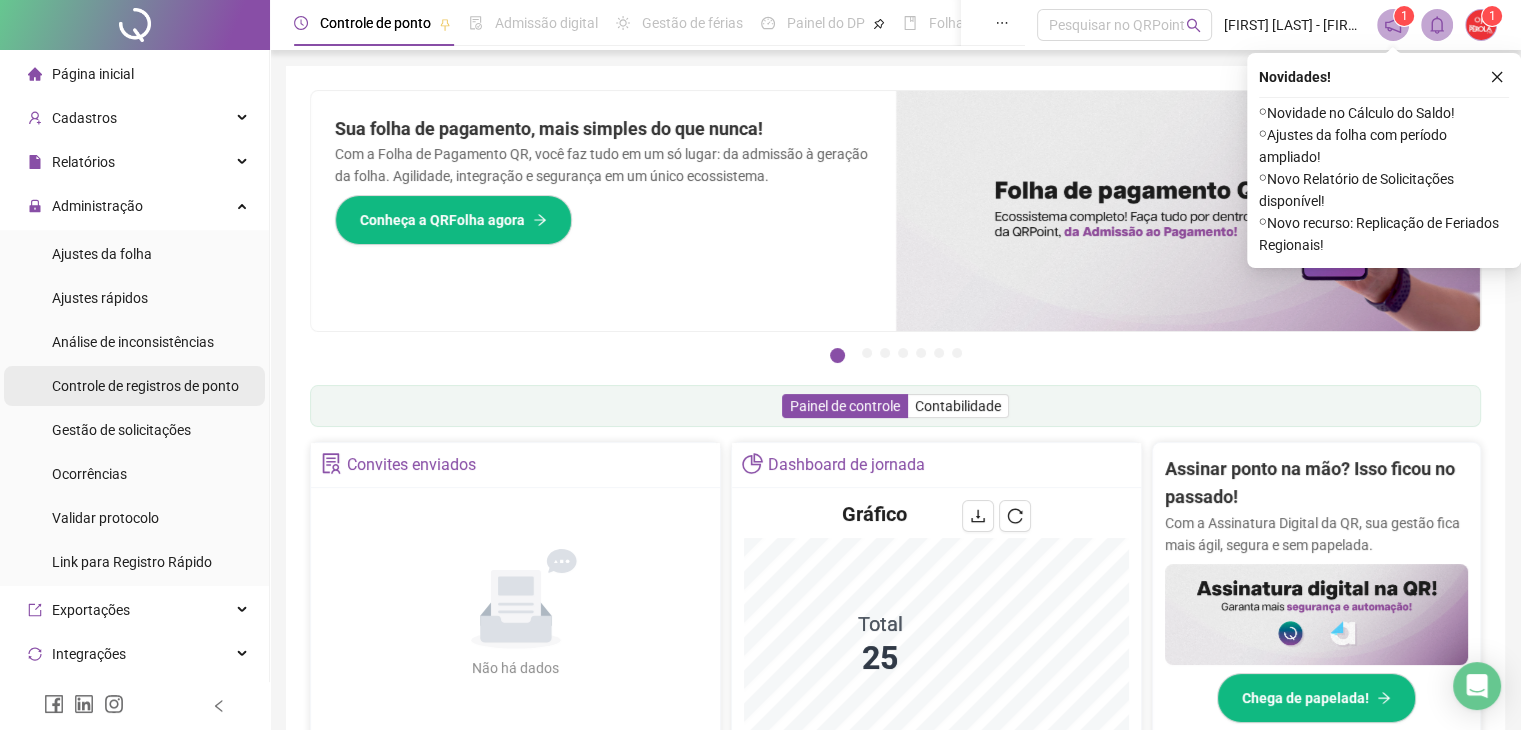 click on "Controle de registros de ponto" at bounding box center [145, 386] 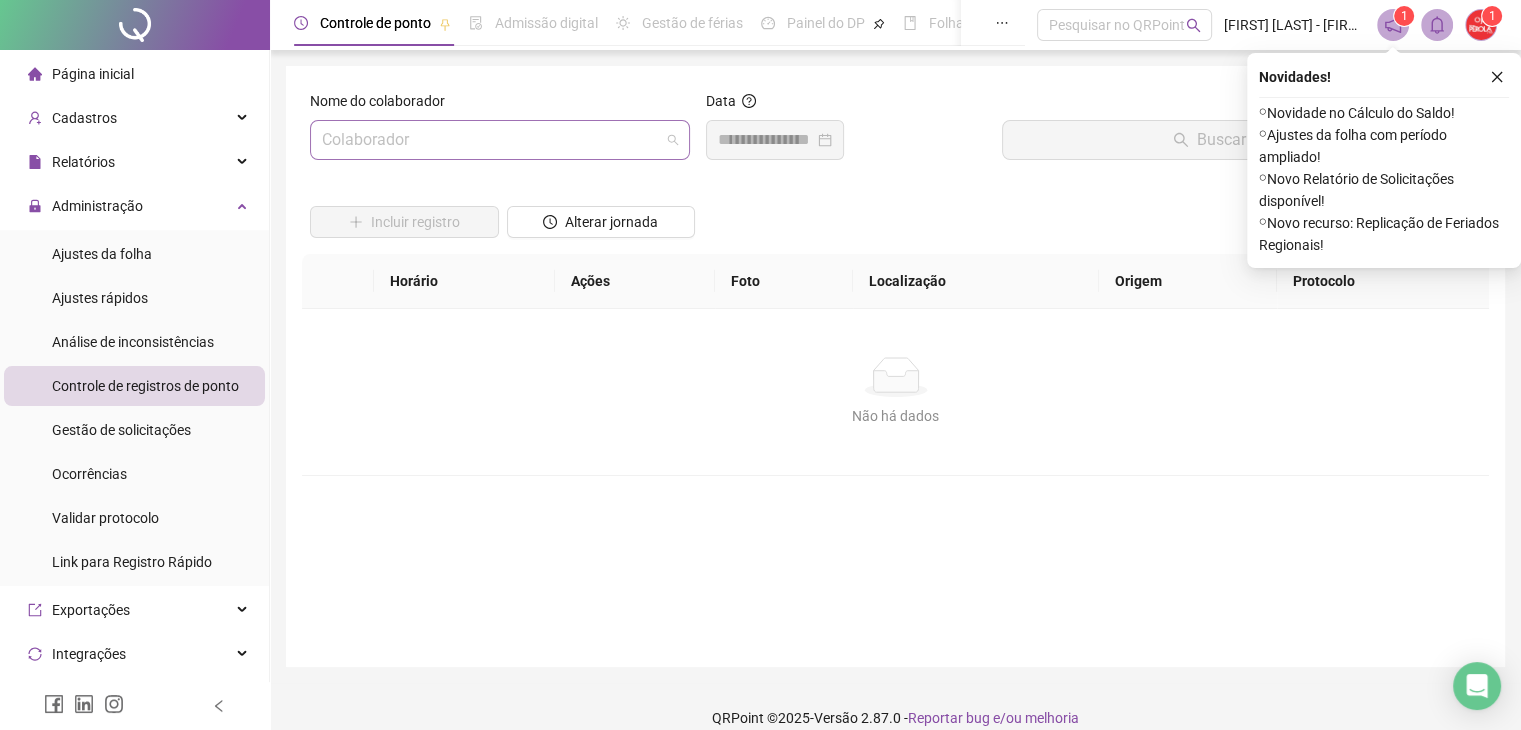 click at bounding box center (494, 140) 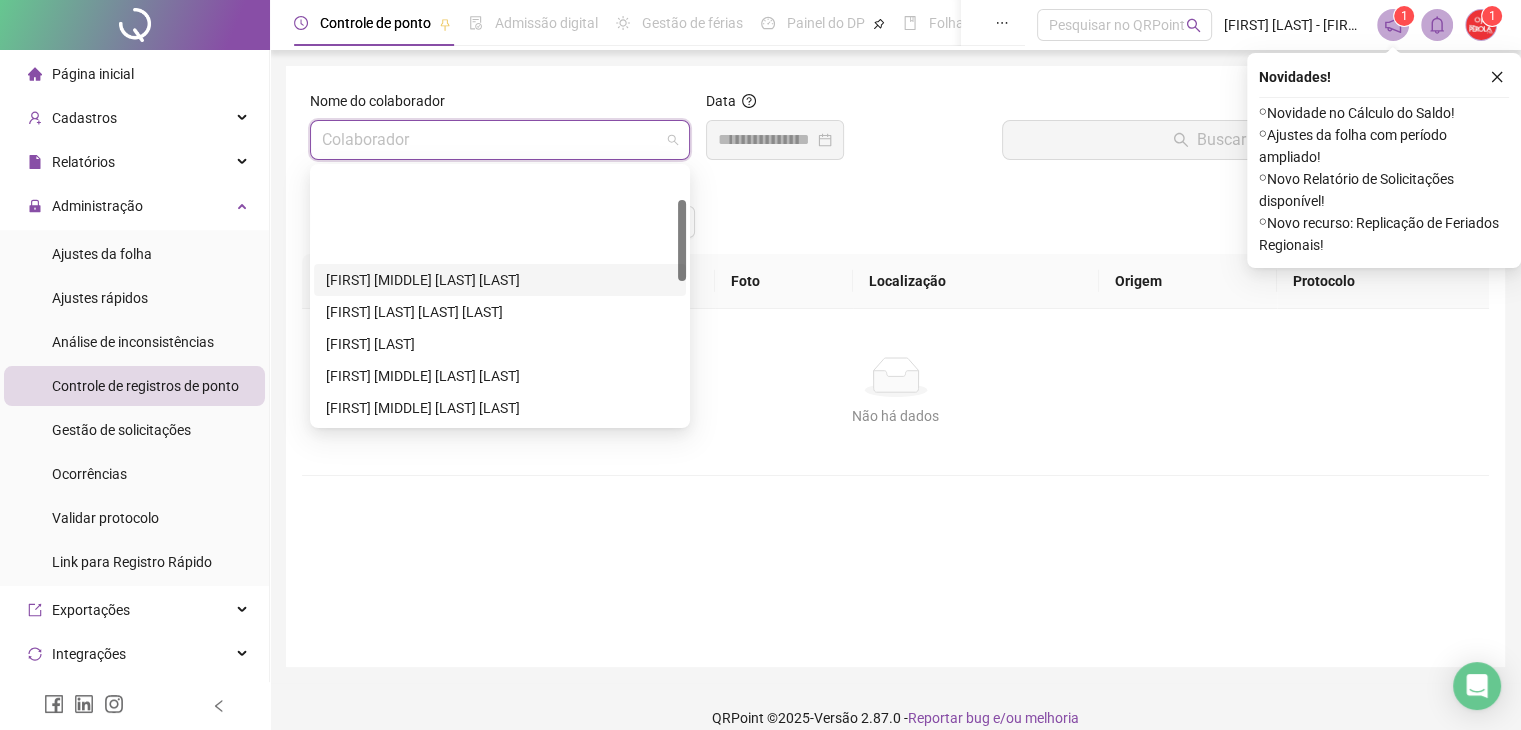scroll, scrollTop: 200, scrollLeft: 0, axis: vertical 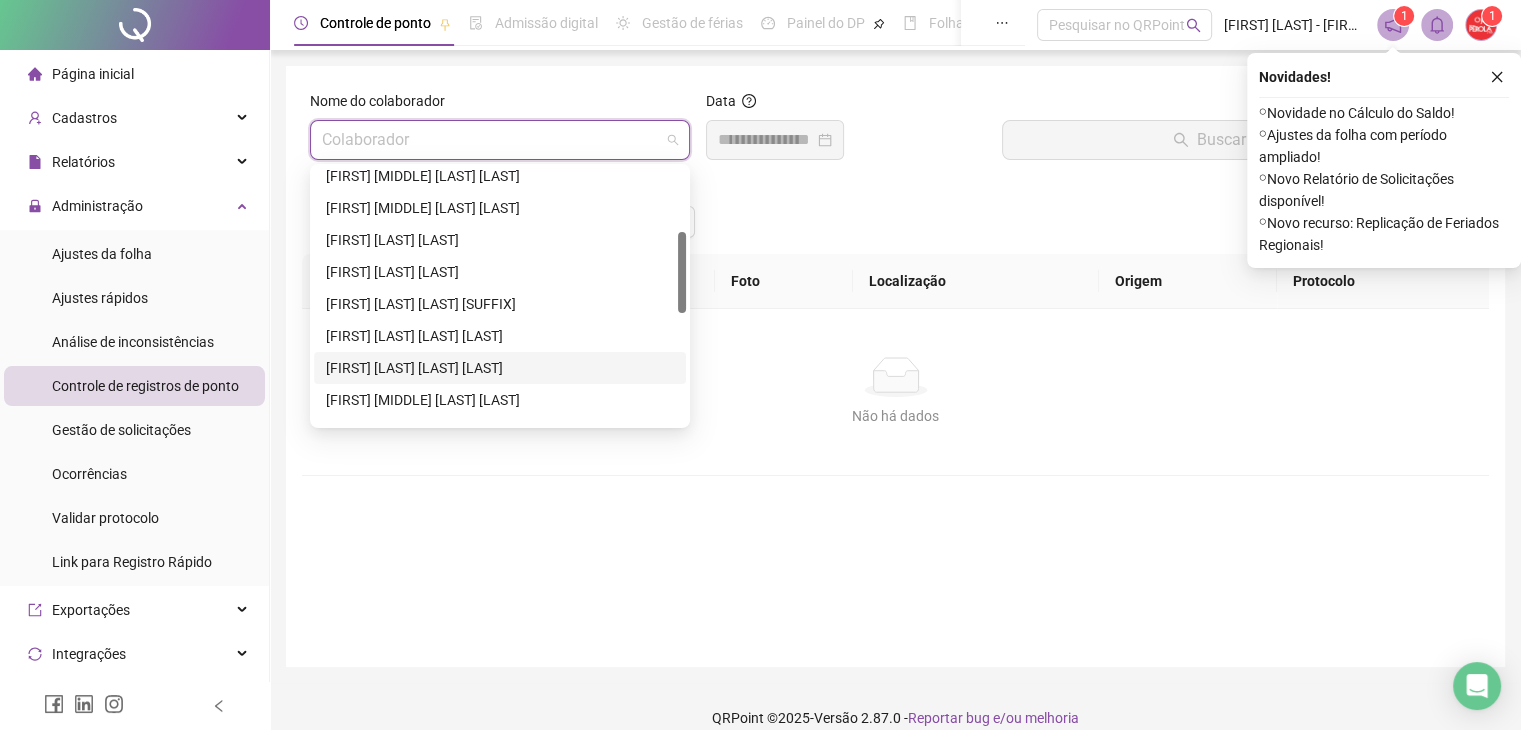 click on "[FIRST] [LAST] [LAST]" at bounding box center [500, 368] 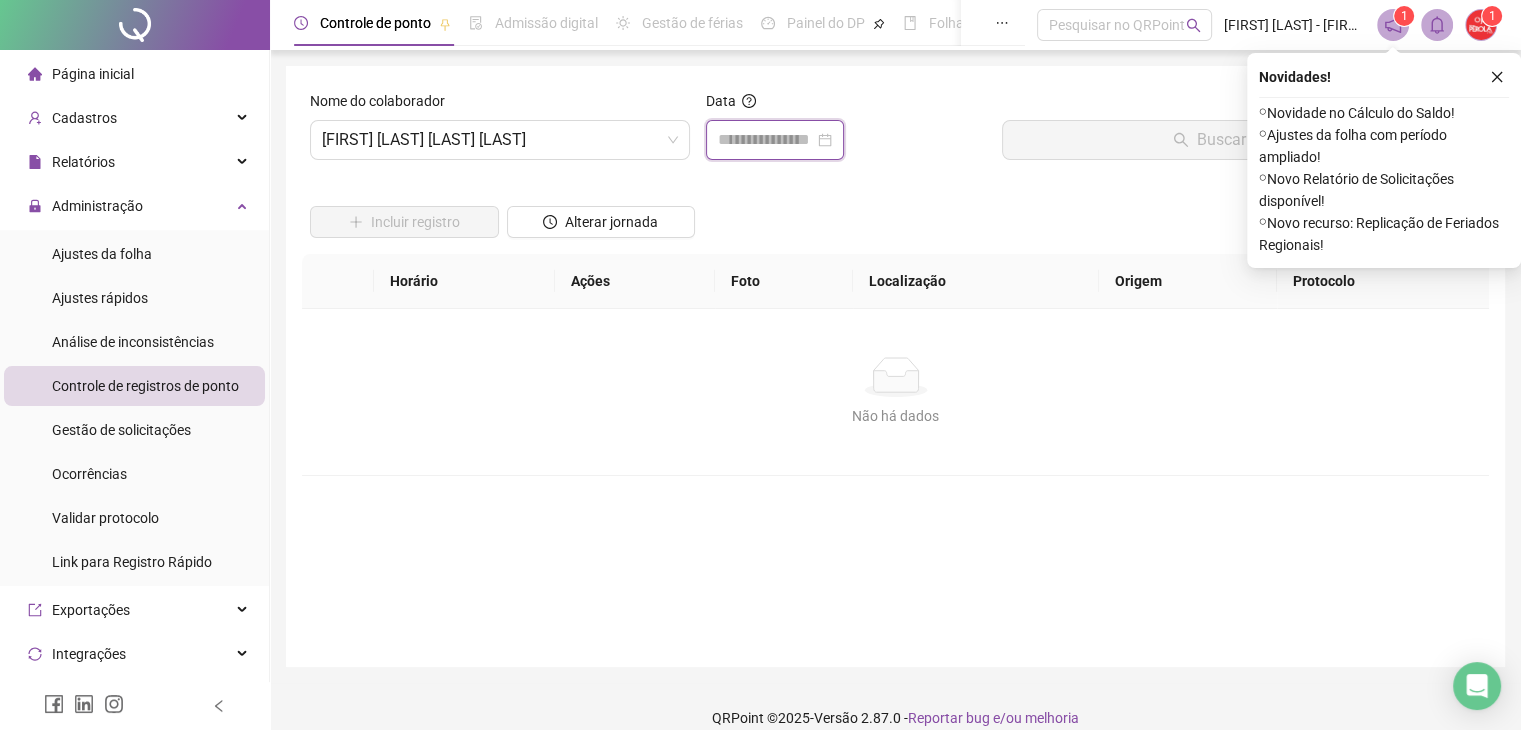 click at bounding box center [766, 140] 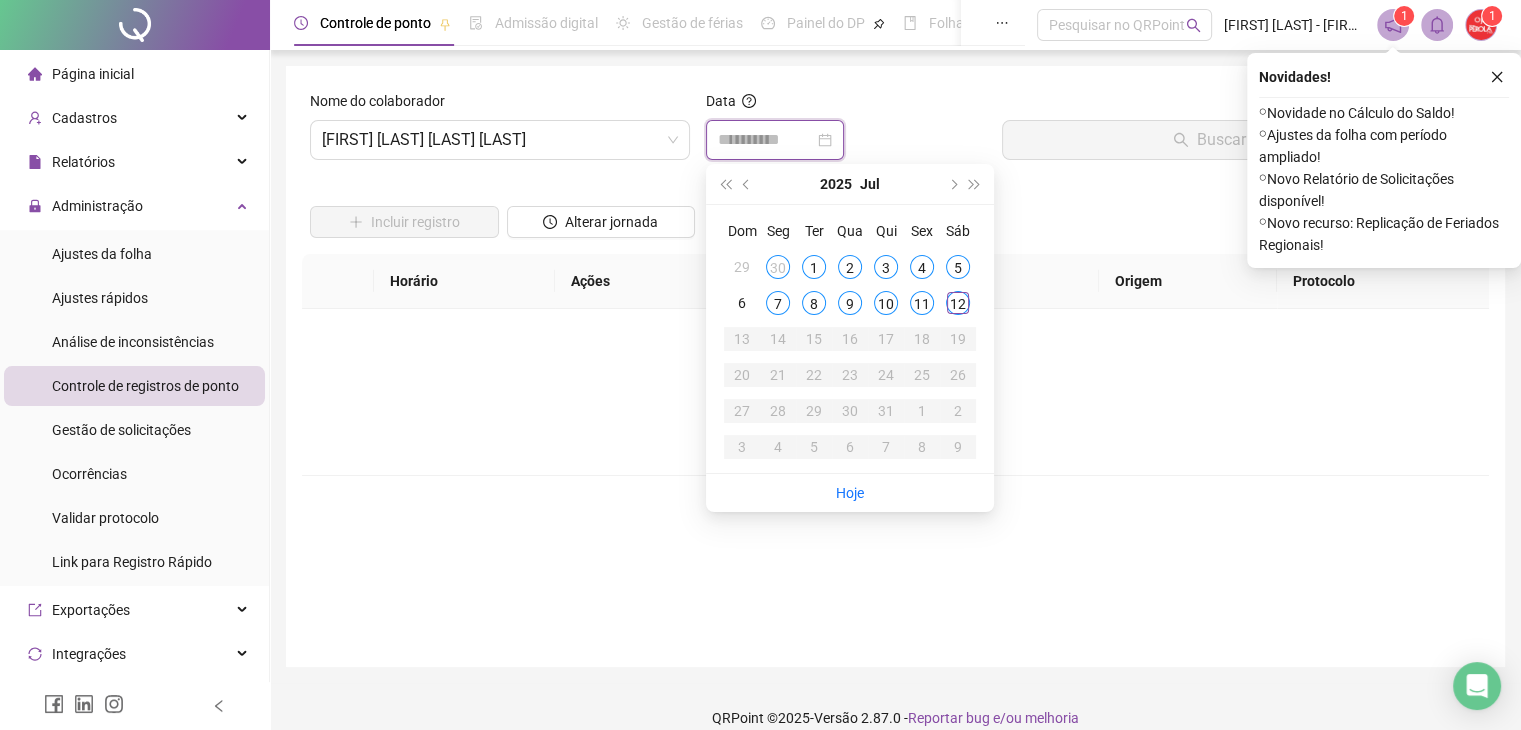 type on "**********" 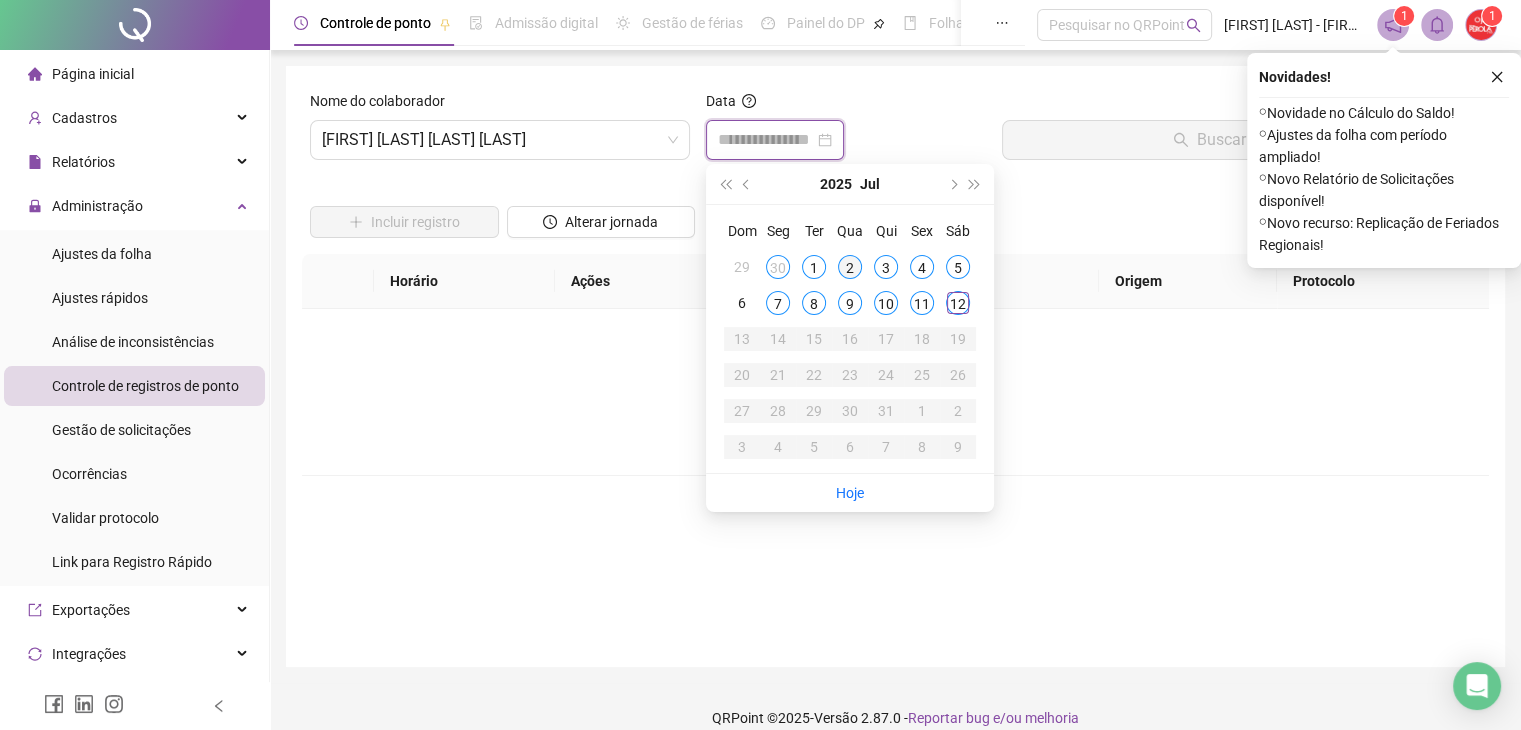 type on "**********" 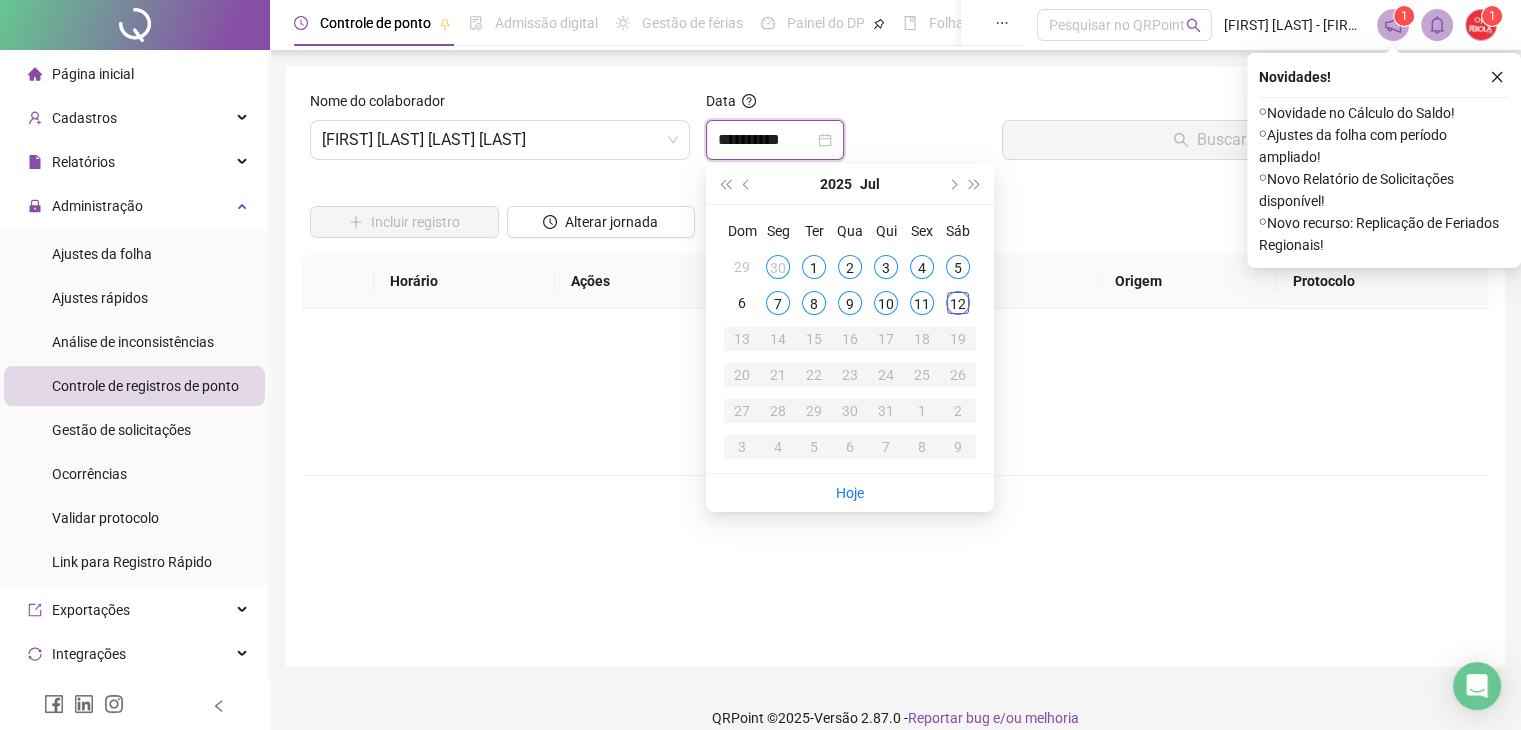 type on "**********" 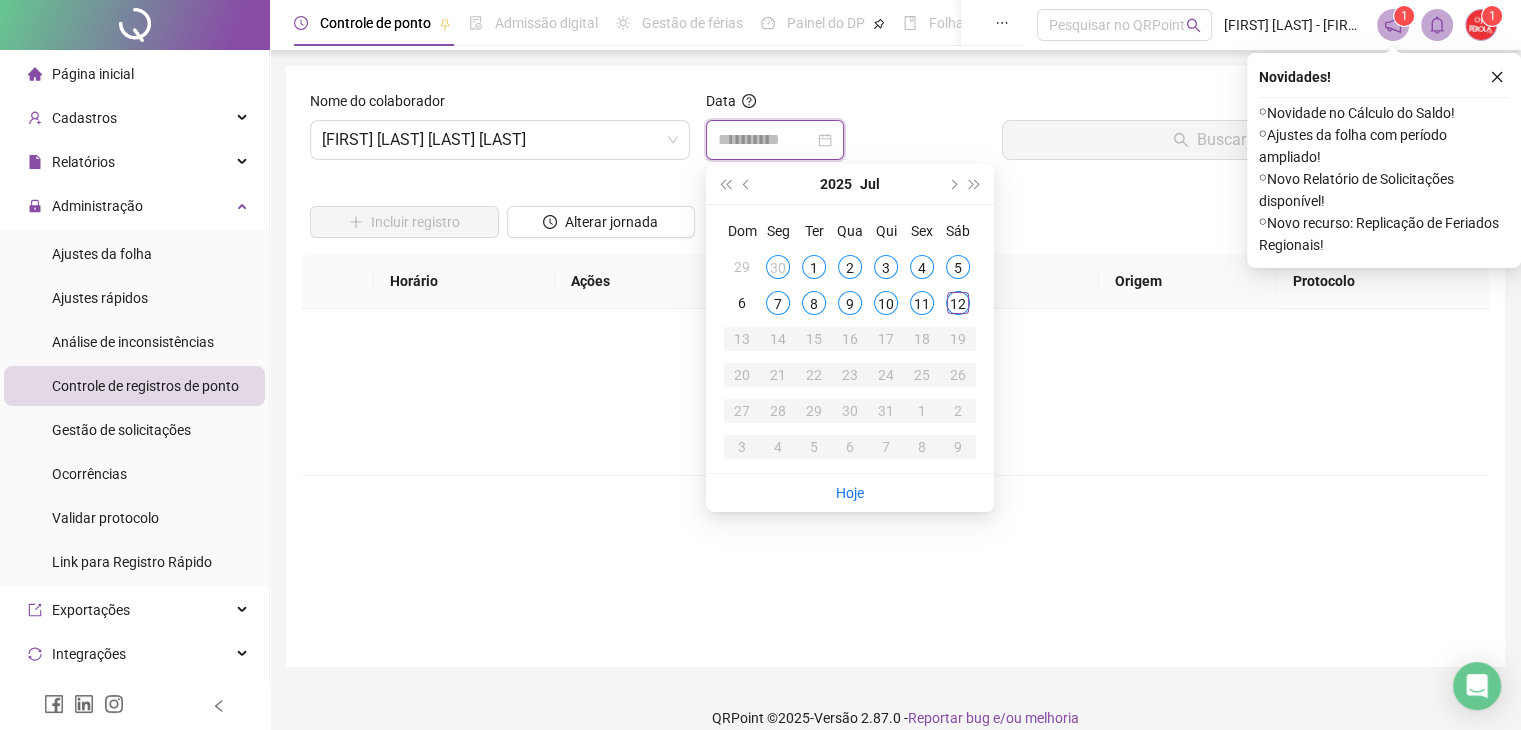 type on "**********" 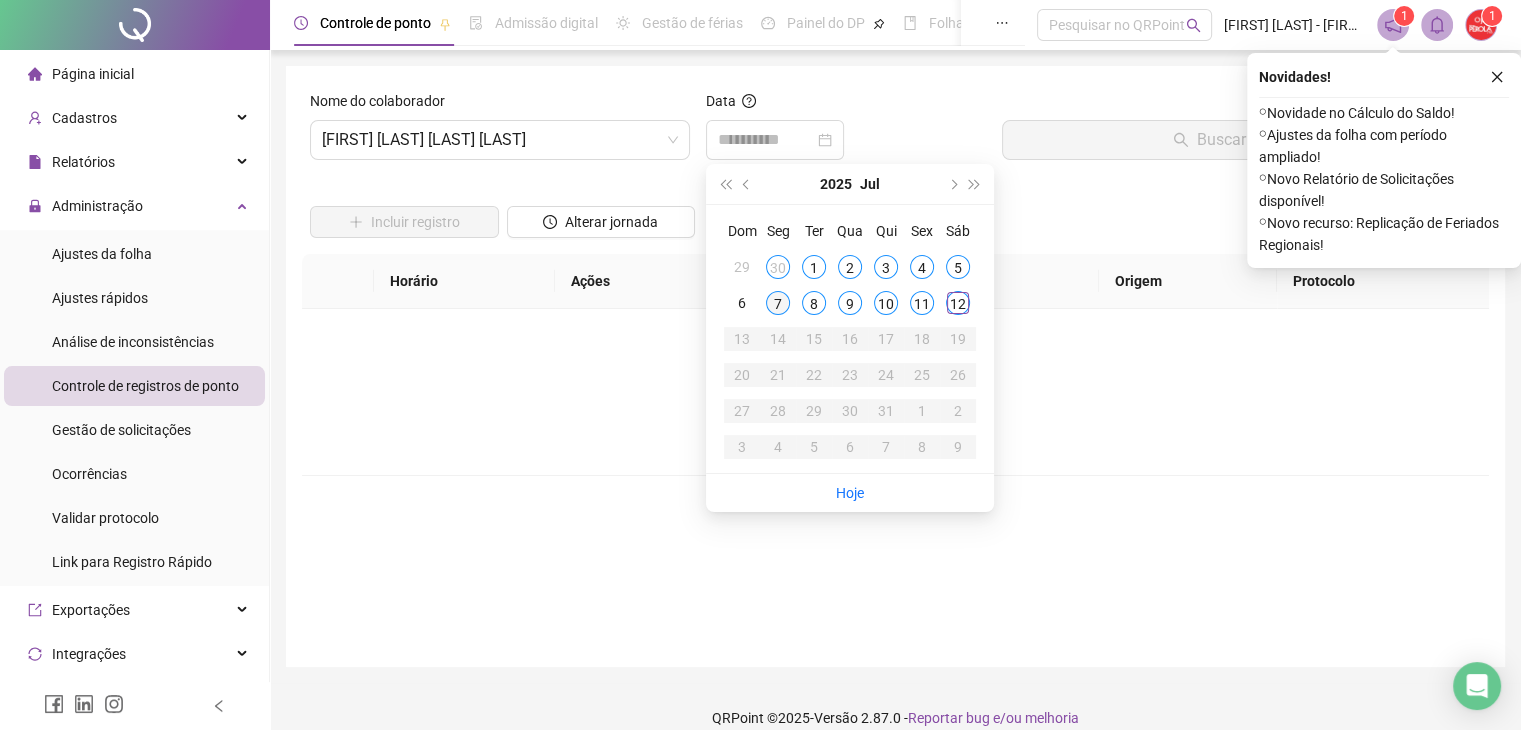 click on "7" at bounding box center [778, 303] 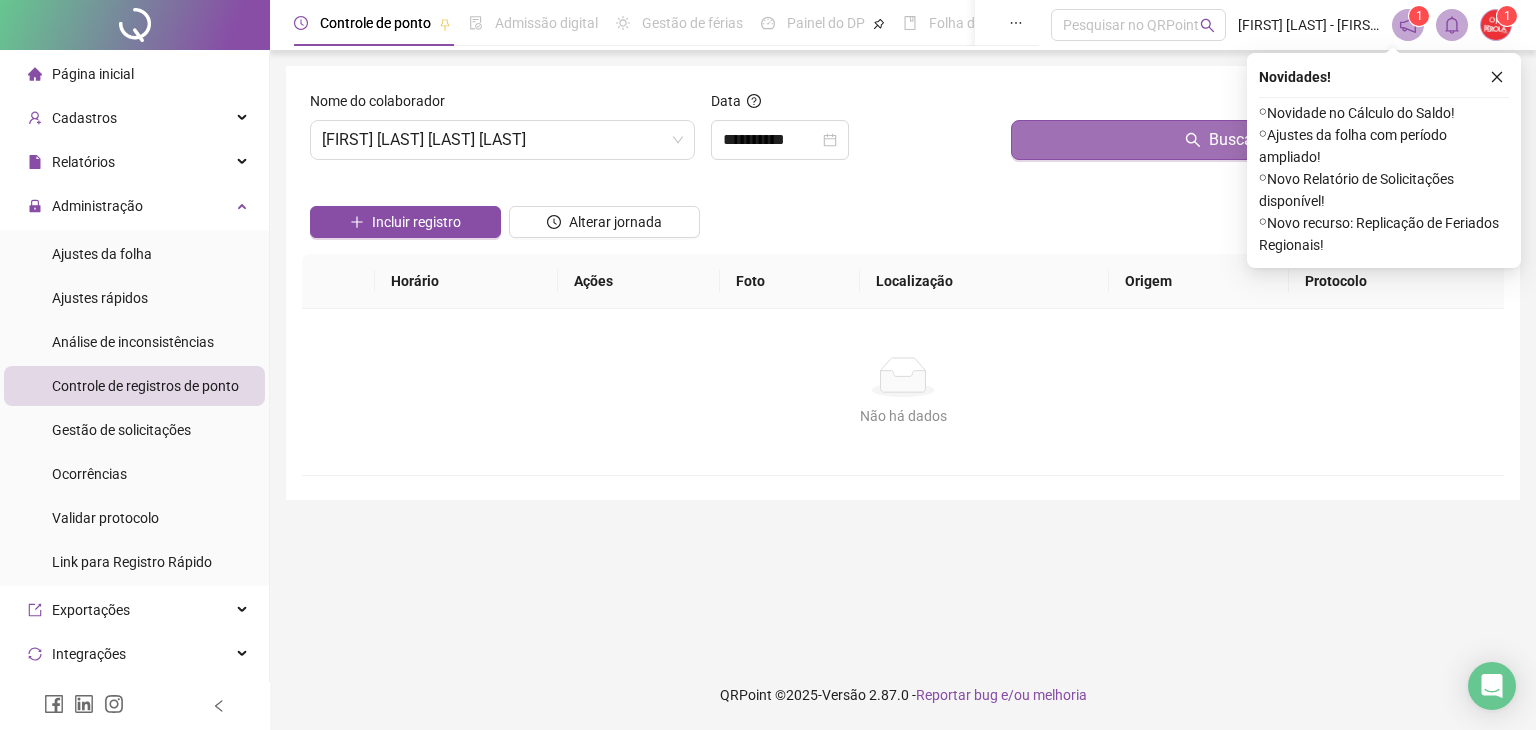 click on "Buscar registros" at bounding box center [1253, 140] 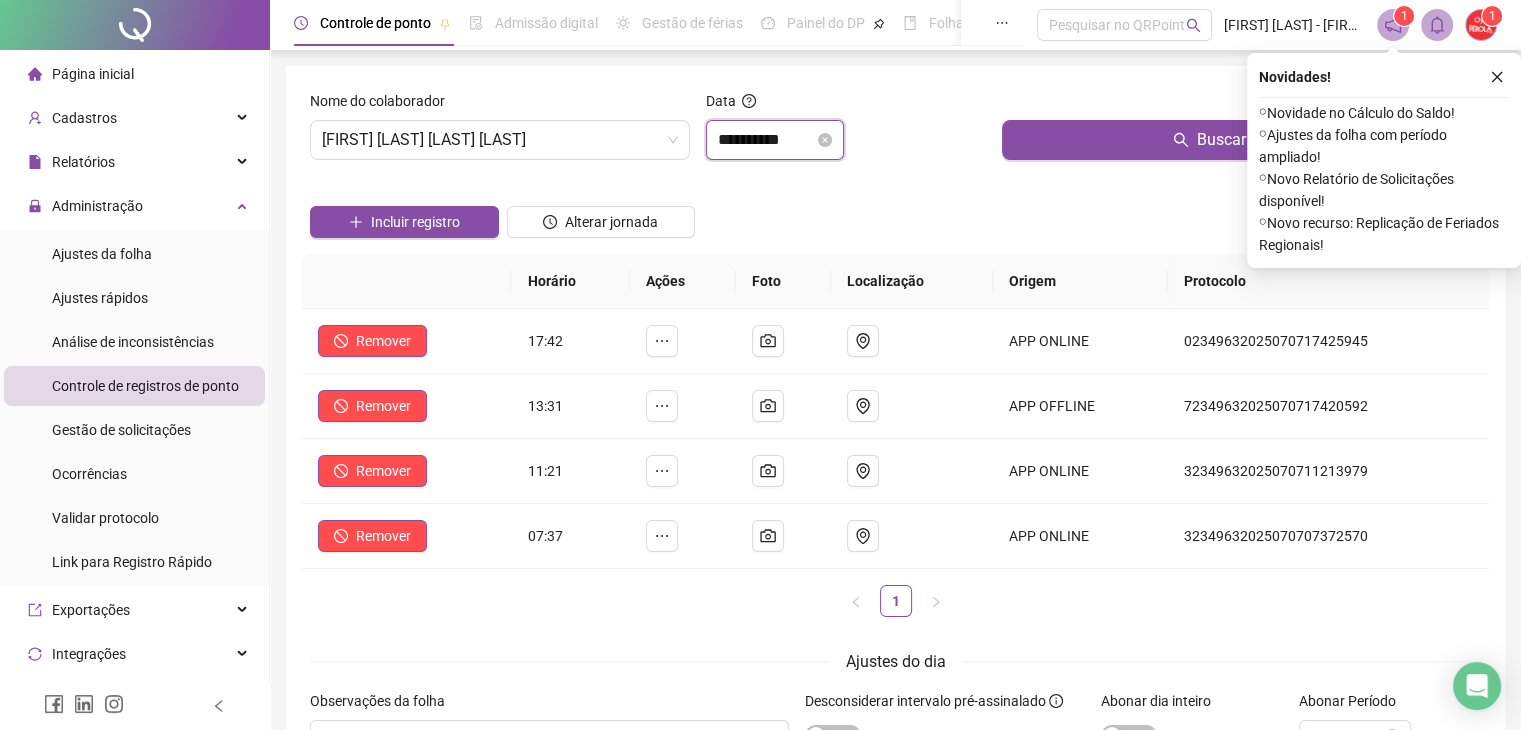 click on "**********" at bounding box center (766, 140) 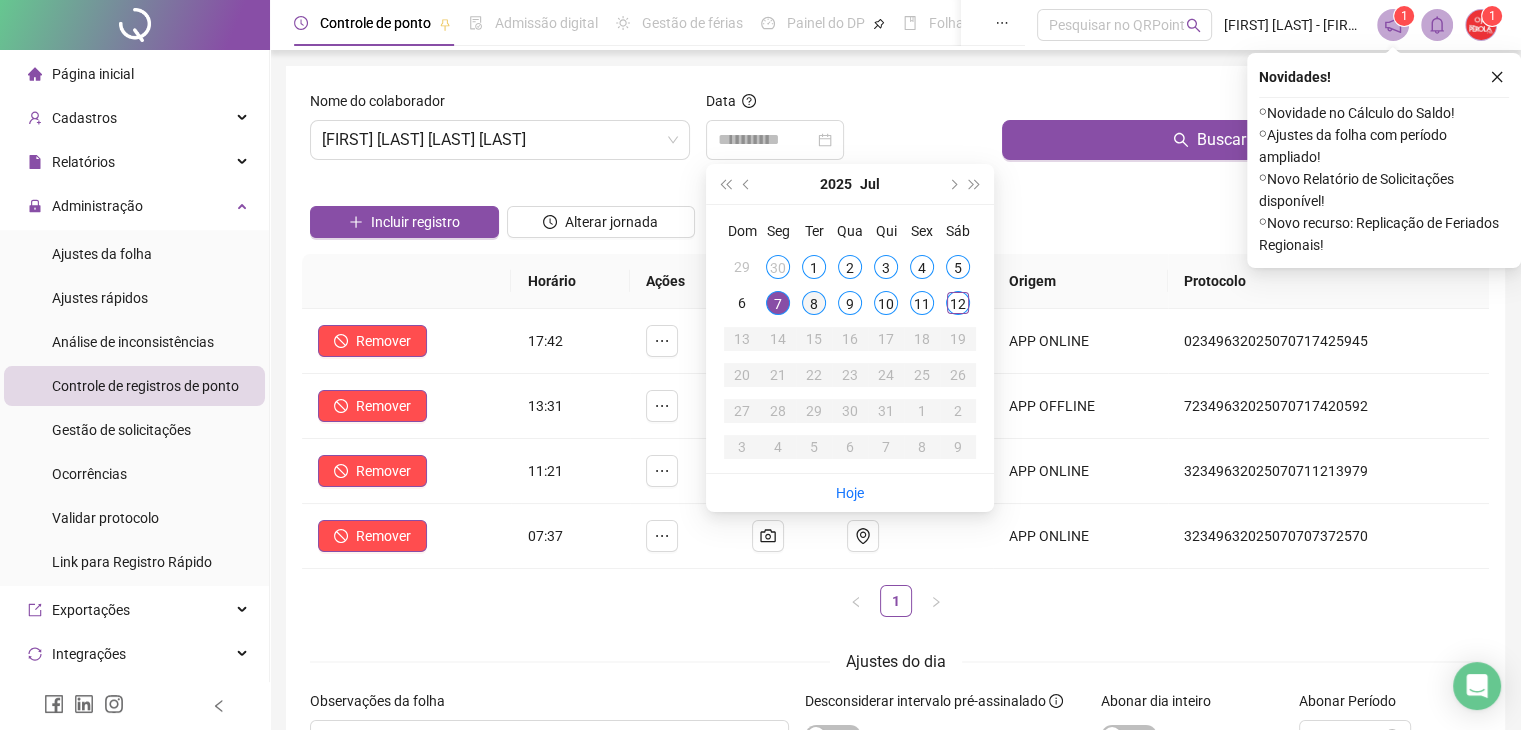 click on "8" at bounding box center (814, 303) 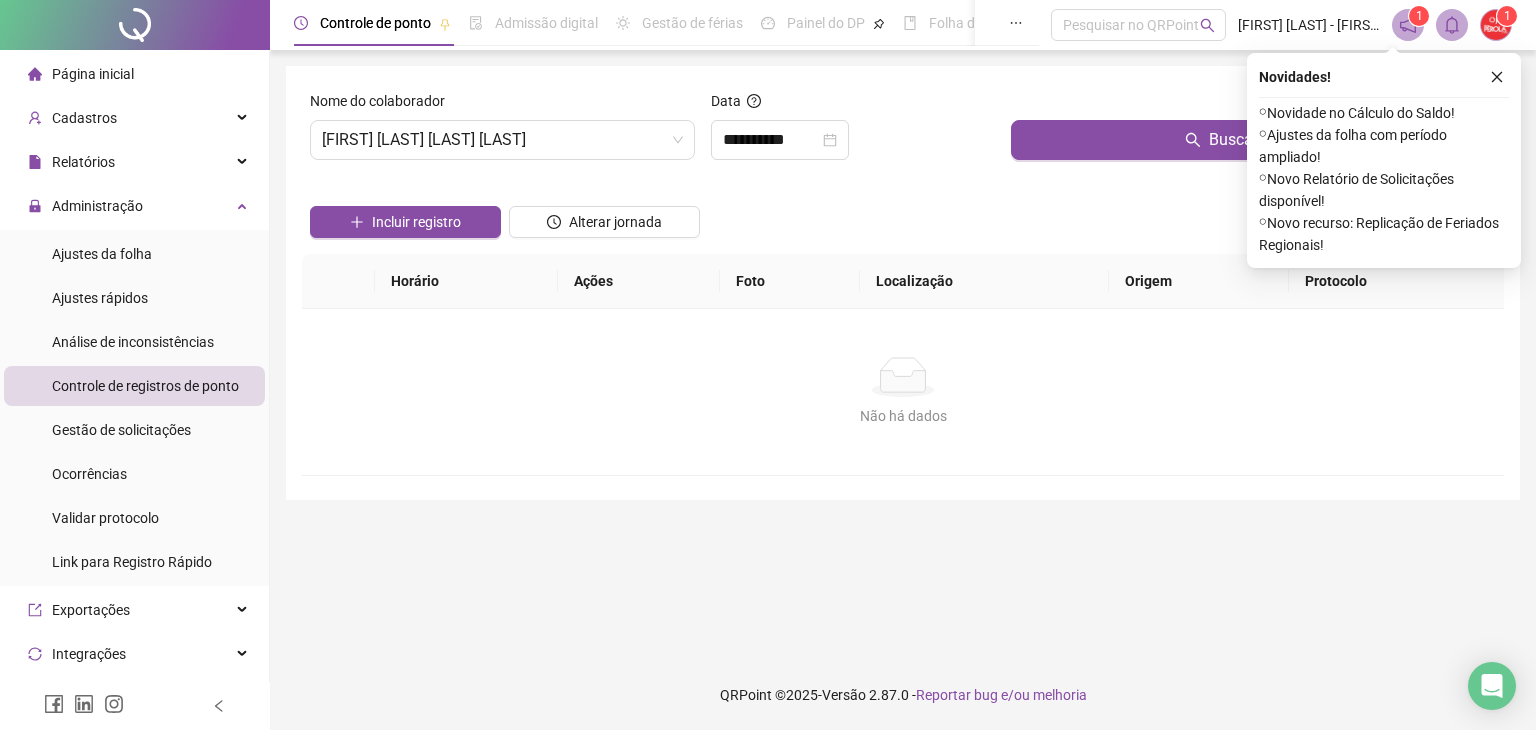 click on "Buscar registros" at bounding box center (1253, 133) 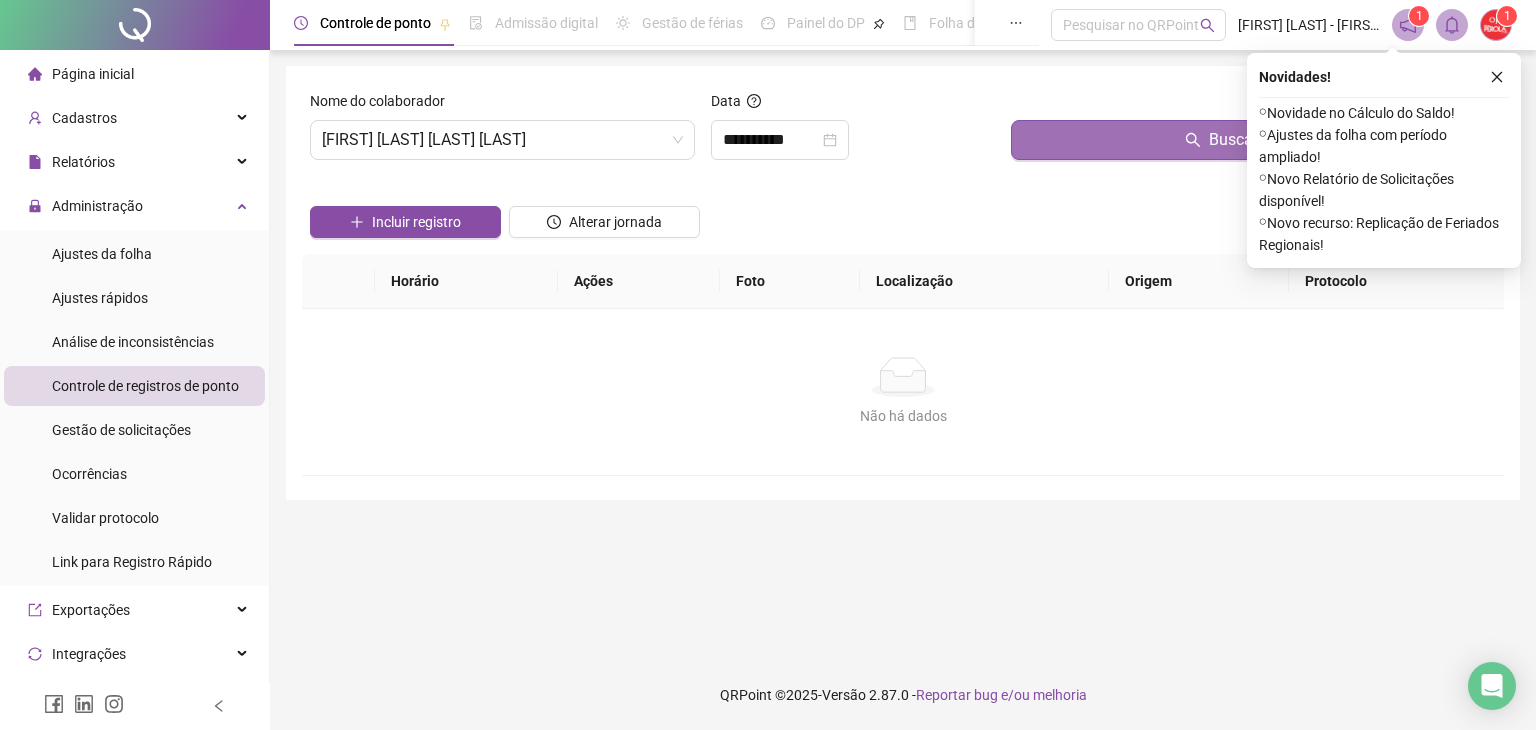 click on "Buscar registros" at bounding box center [1253, 140] 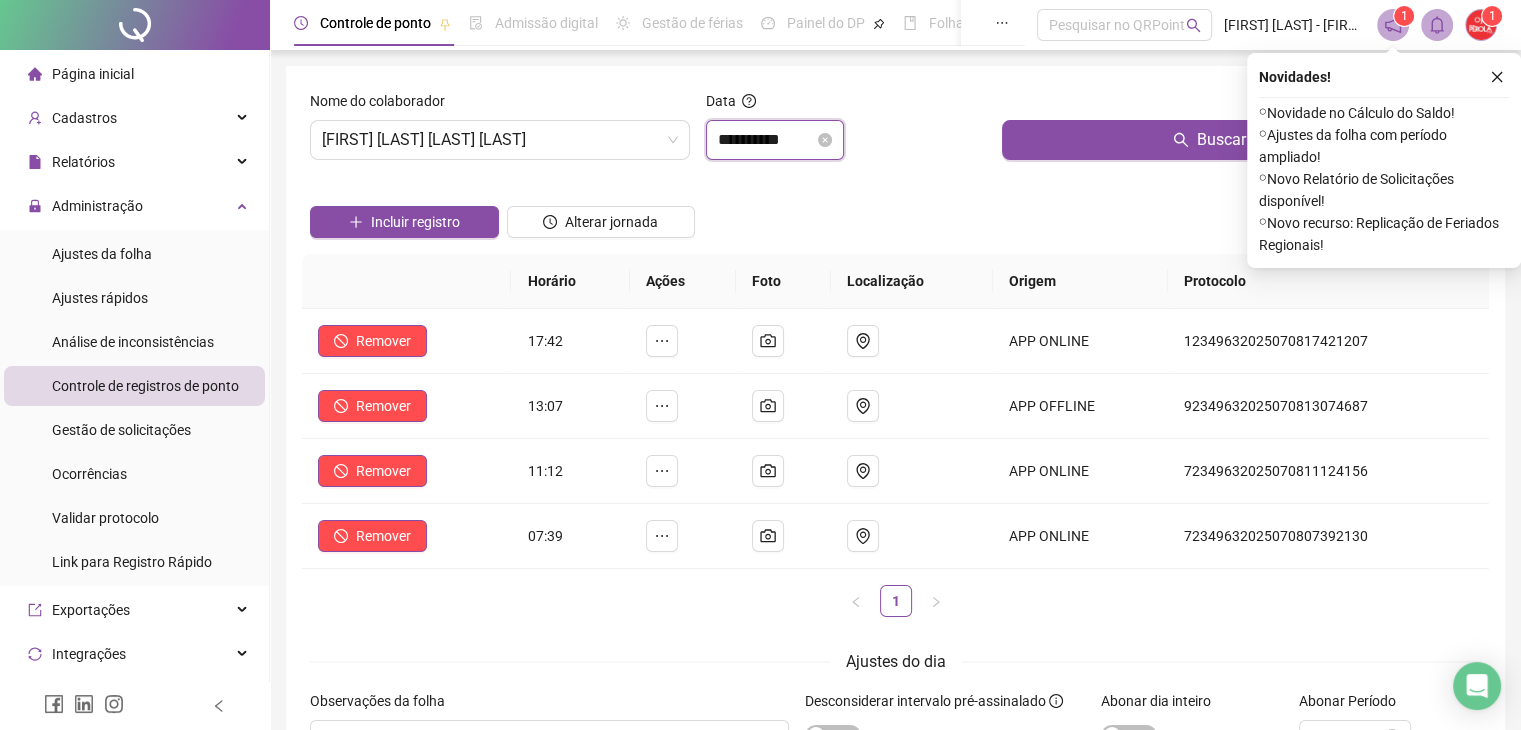 click on "**********" at bounding box center (766, 140) 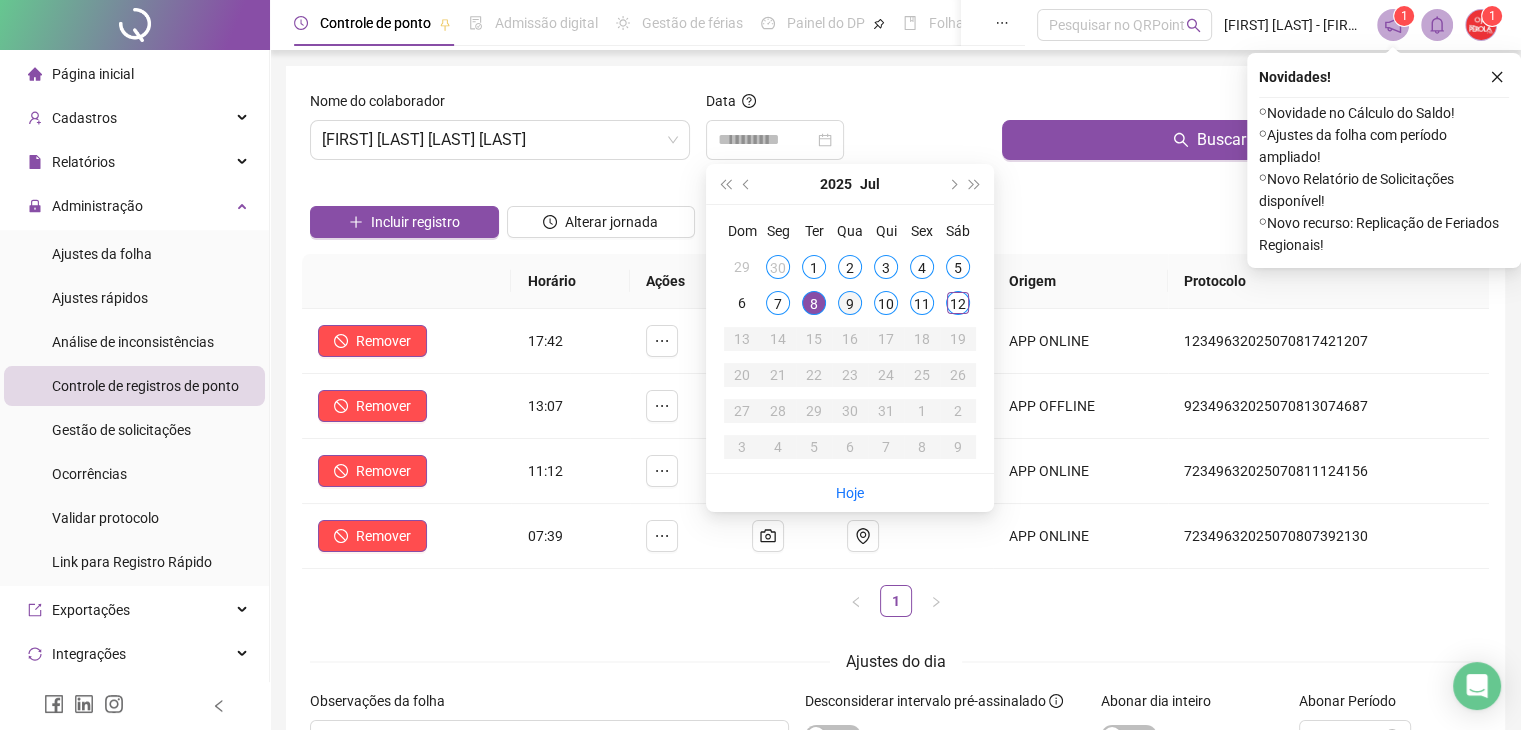 click on "9" at bounding box center [850, 303] 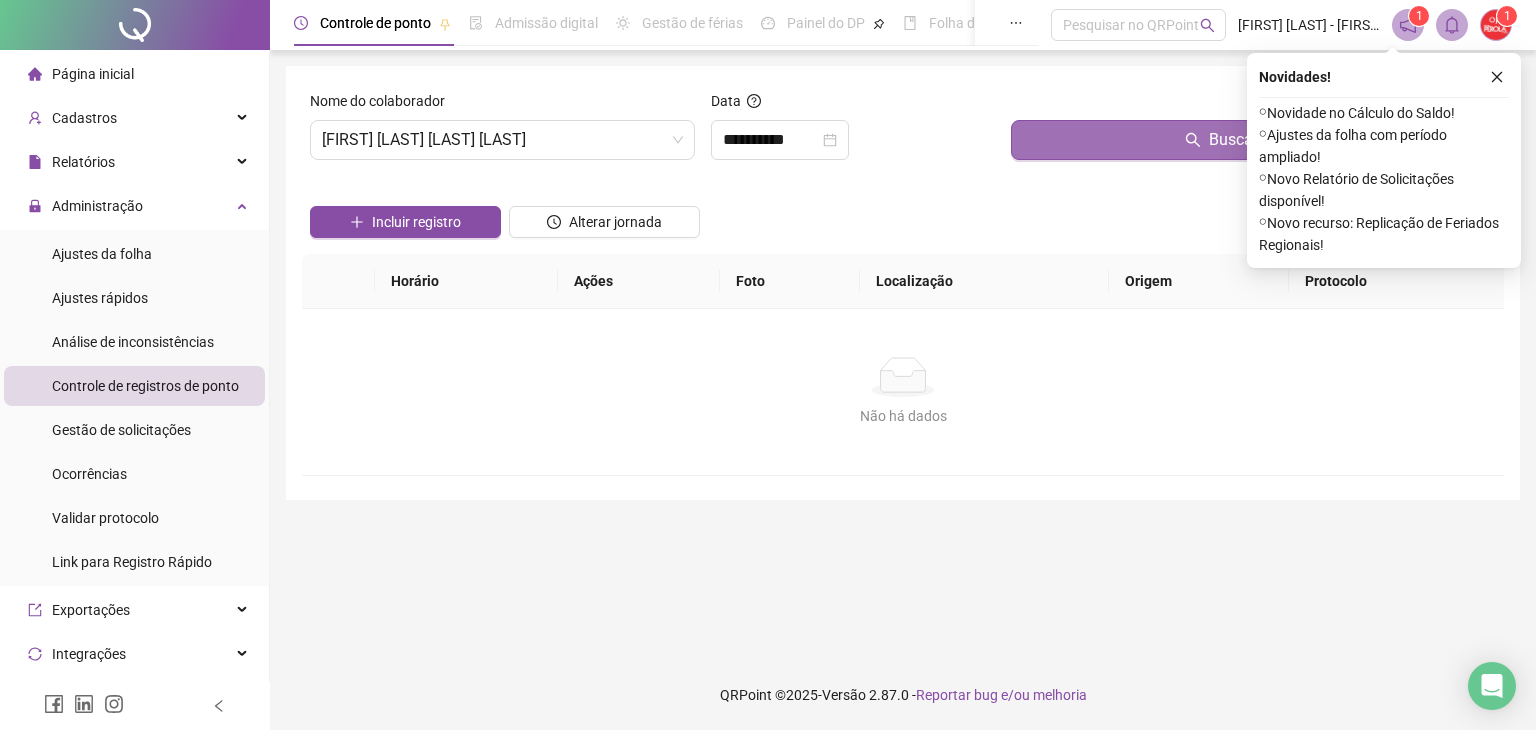 click on "Buscar registros" at bounding box center (1253, 140) 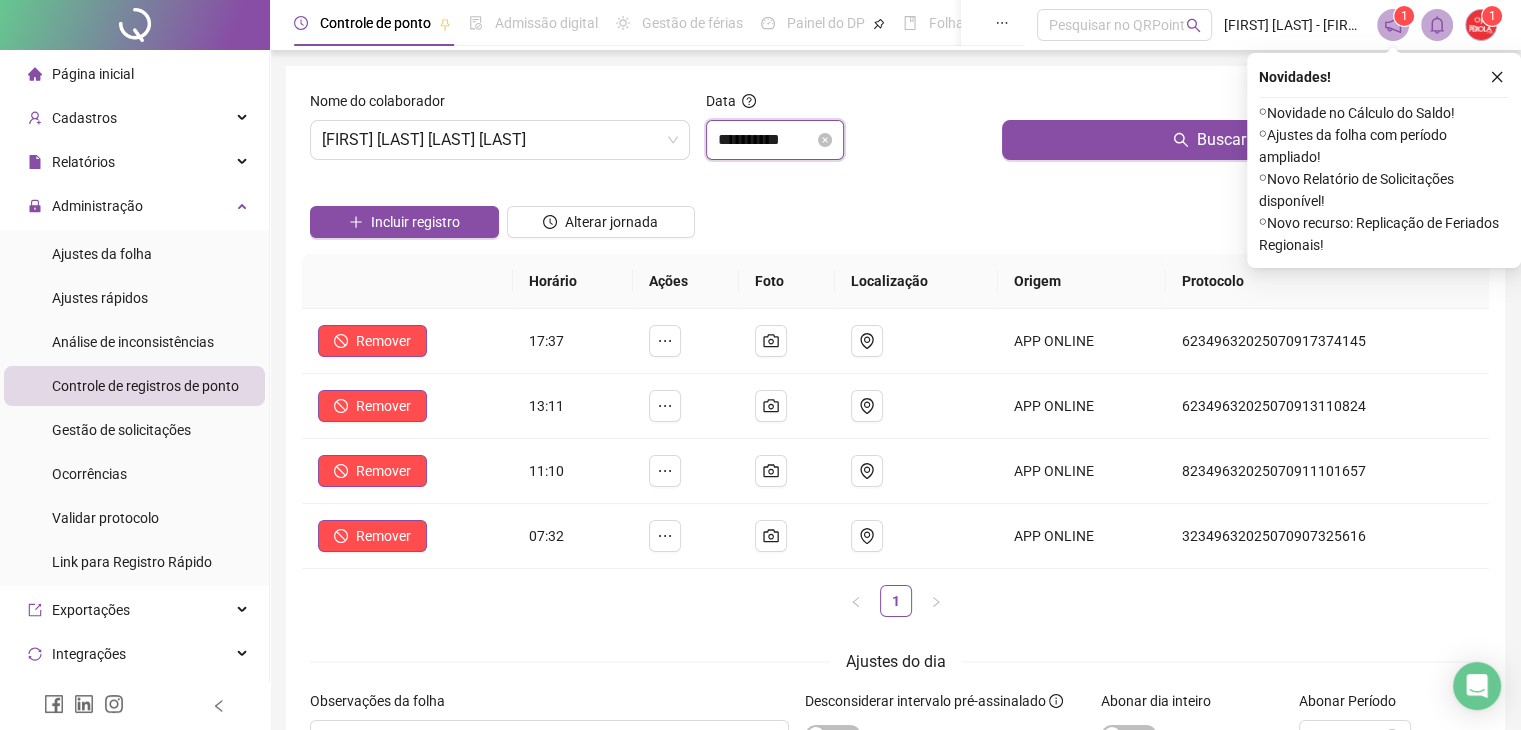 click on "**********" at bounding box center [766, 140] 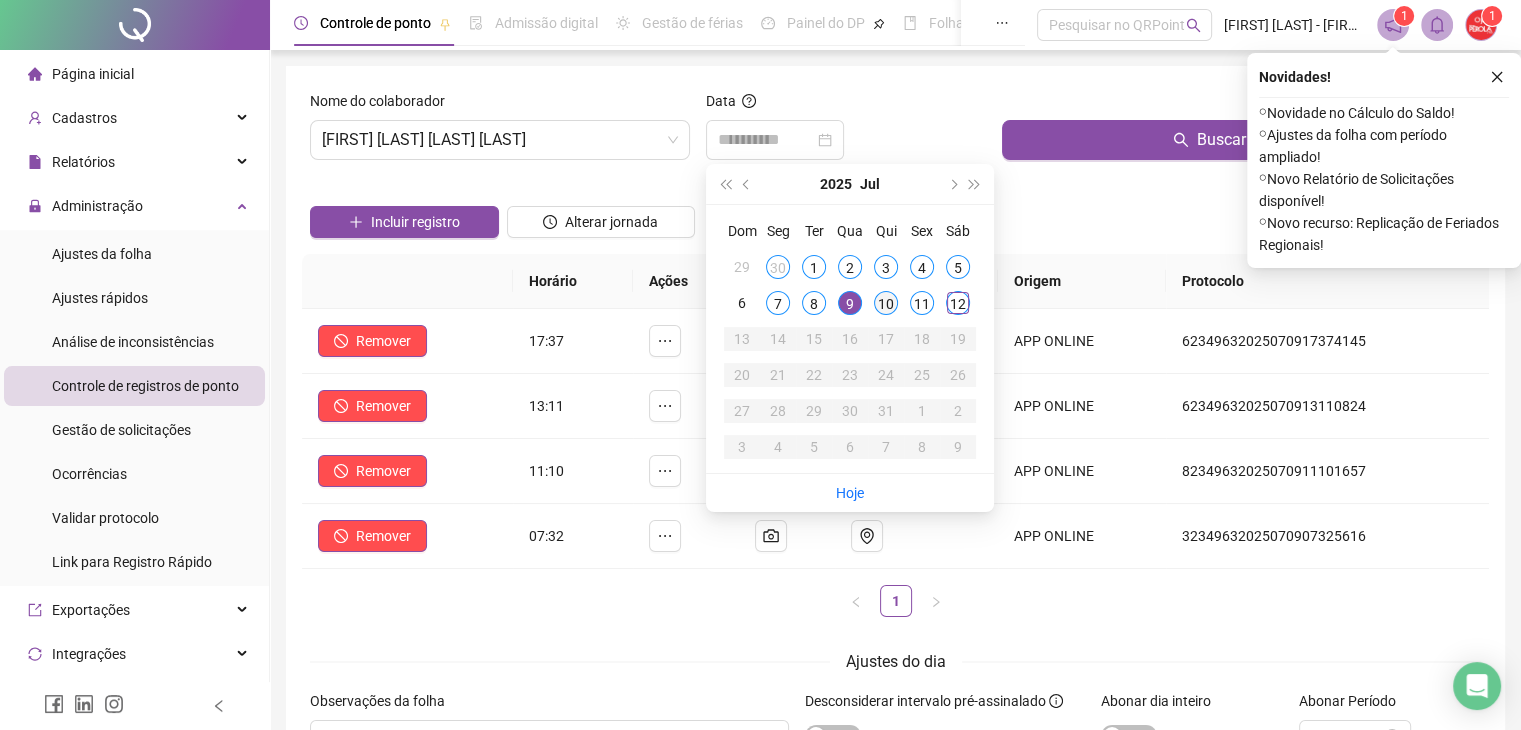click on "10" at bounding box center [886, 303] 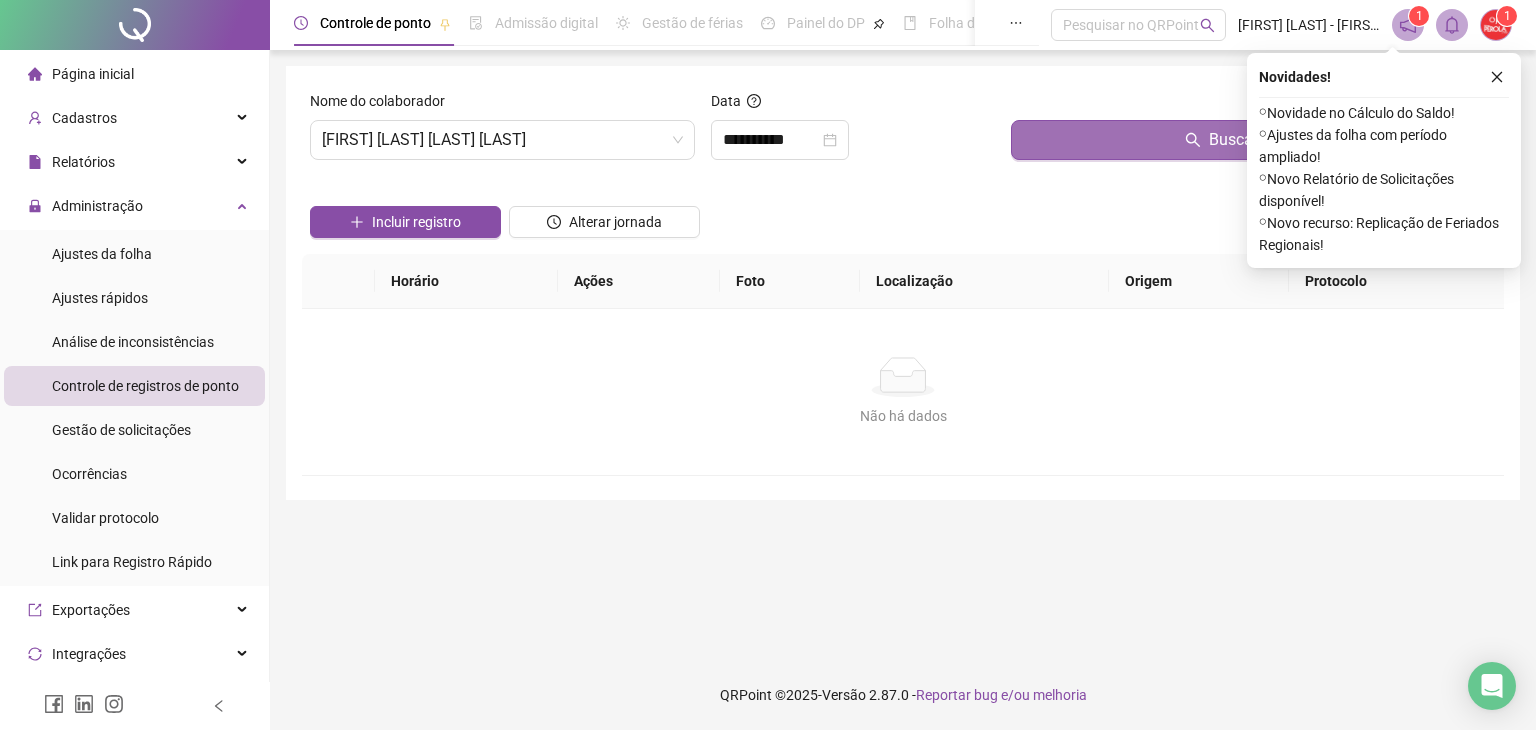 click on "Buscar registros" at bounding box center [1253, 140] 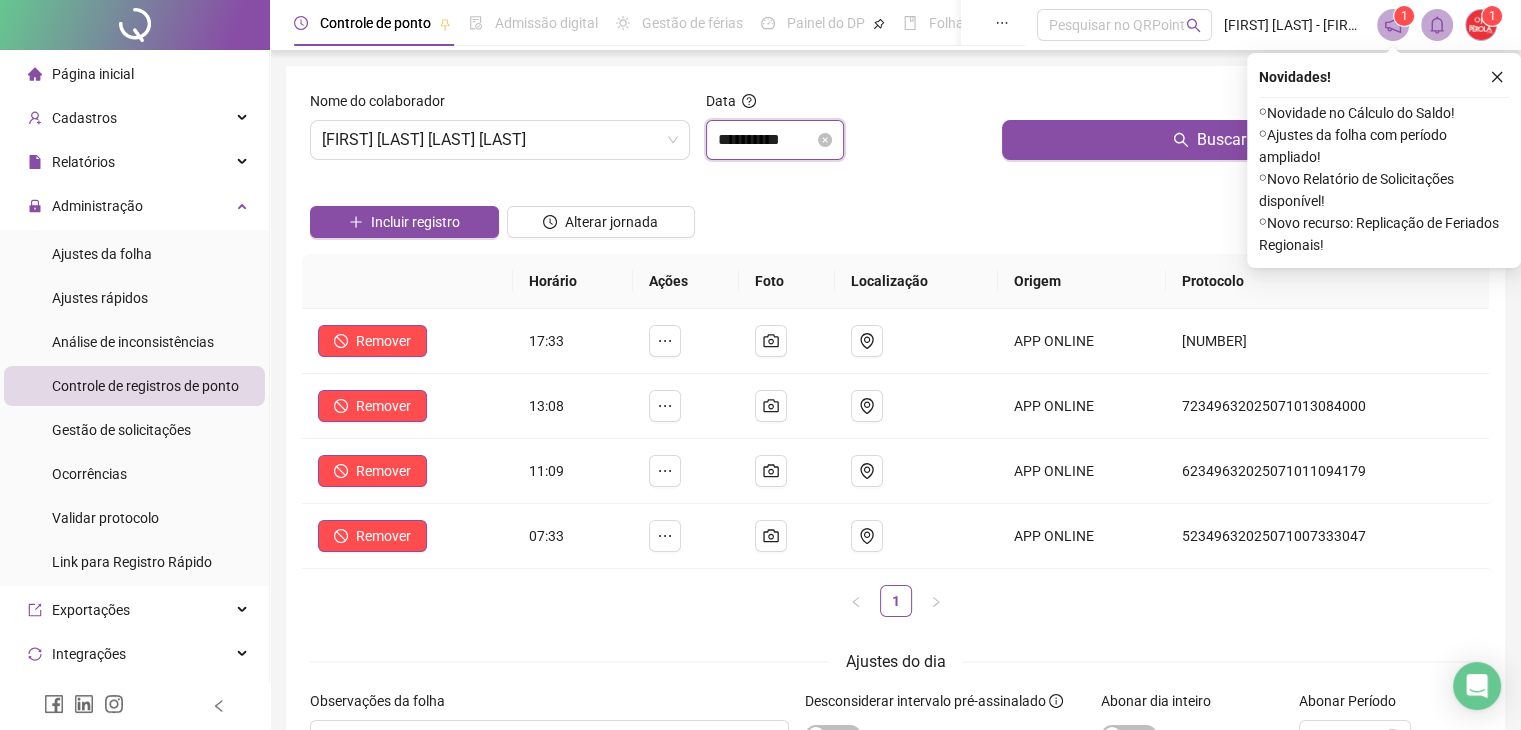 click on "**********" at bounding box center [766, 140] 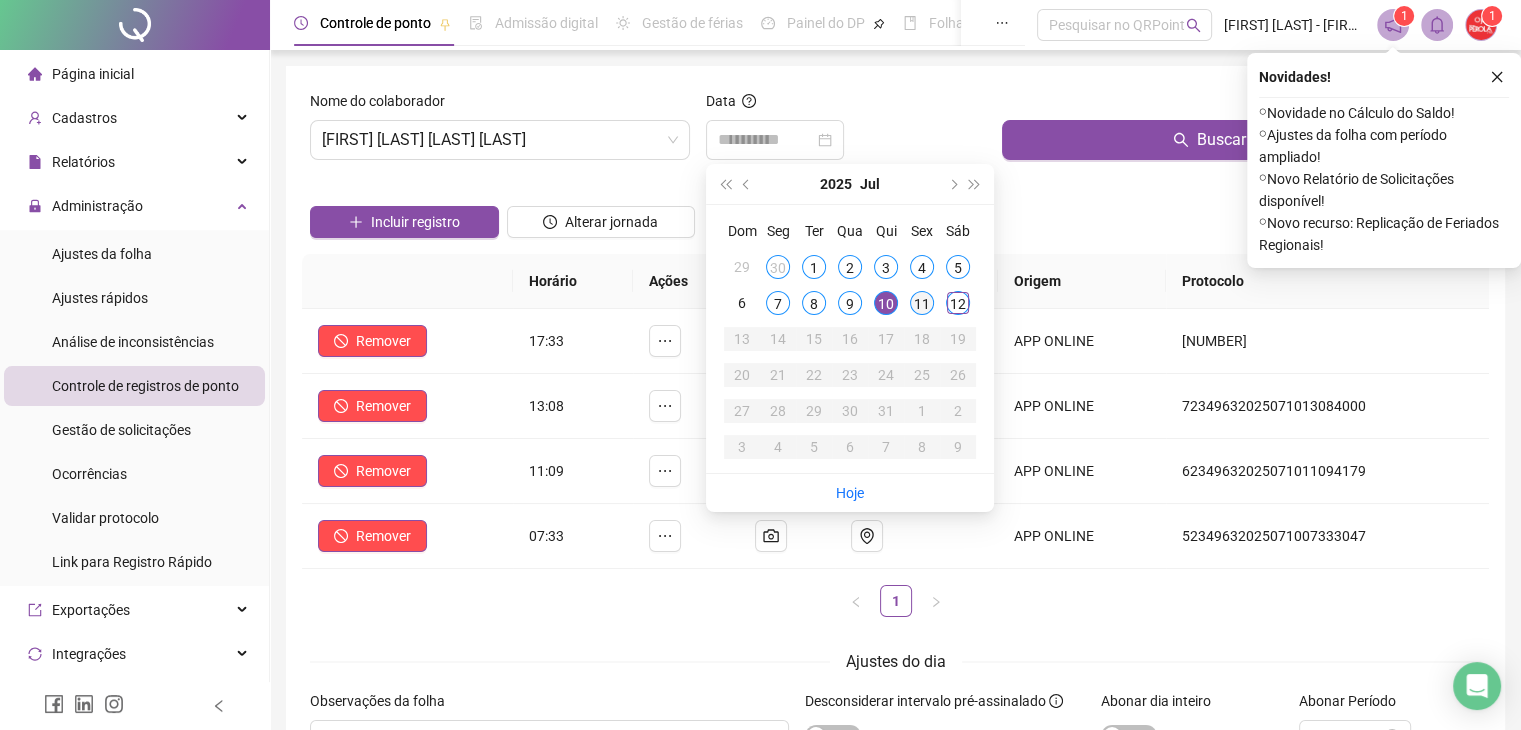 click on "11" at bounding box center (922, 303) 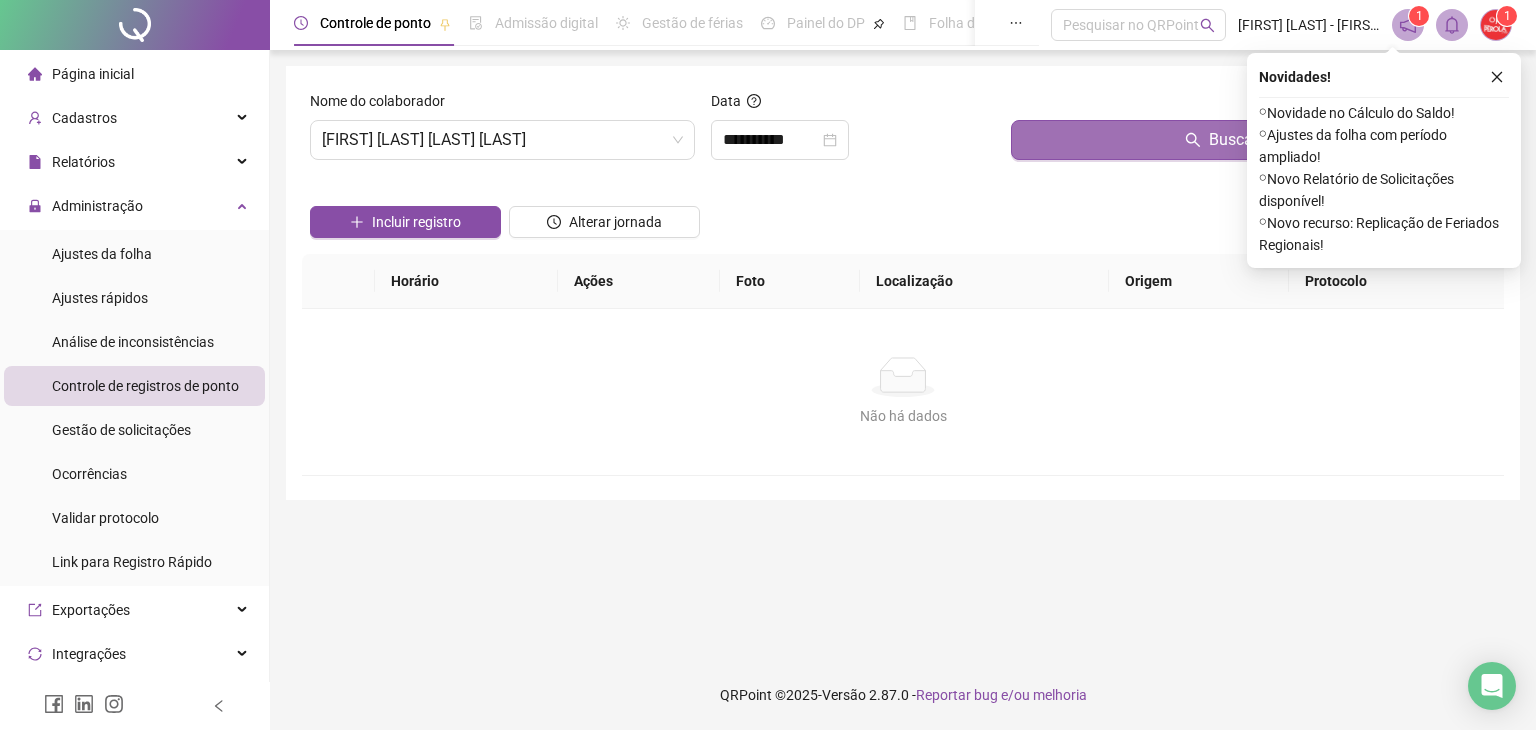 click on "Buscar registros" at bounding box center [1253, 140] 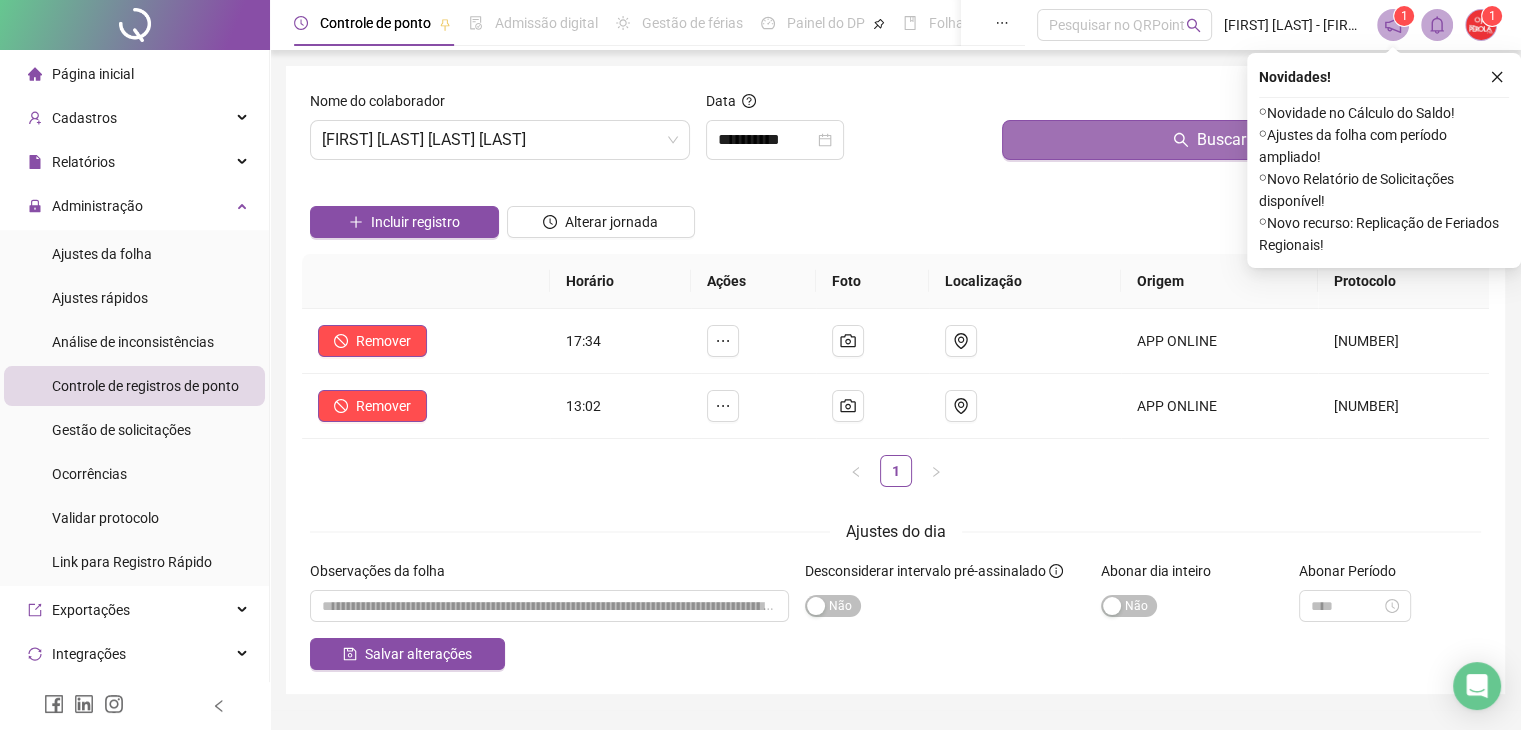 click on "Buscar registros" at bounding box center [1241, 140] 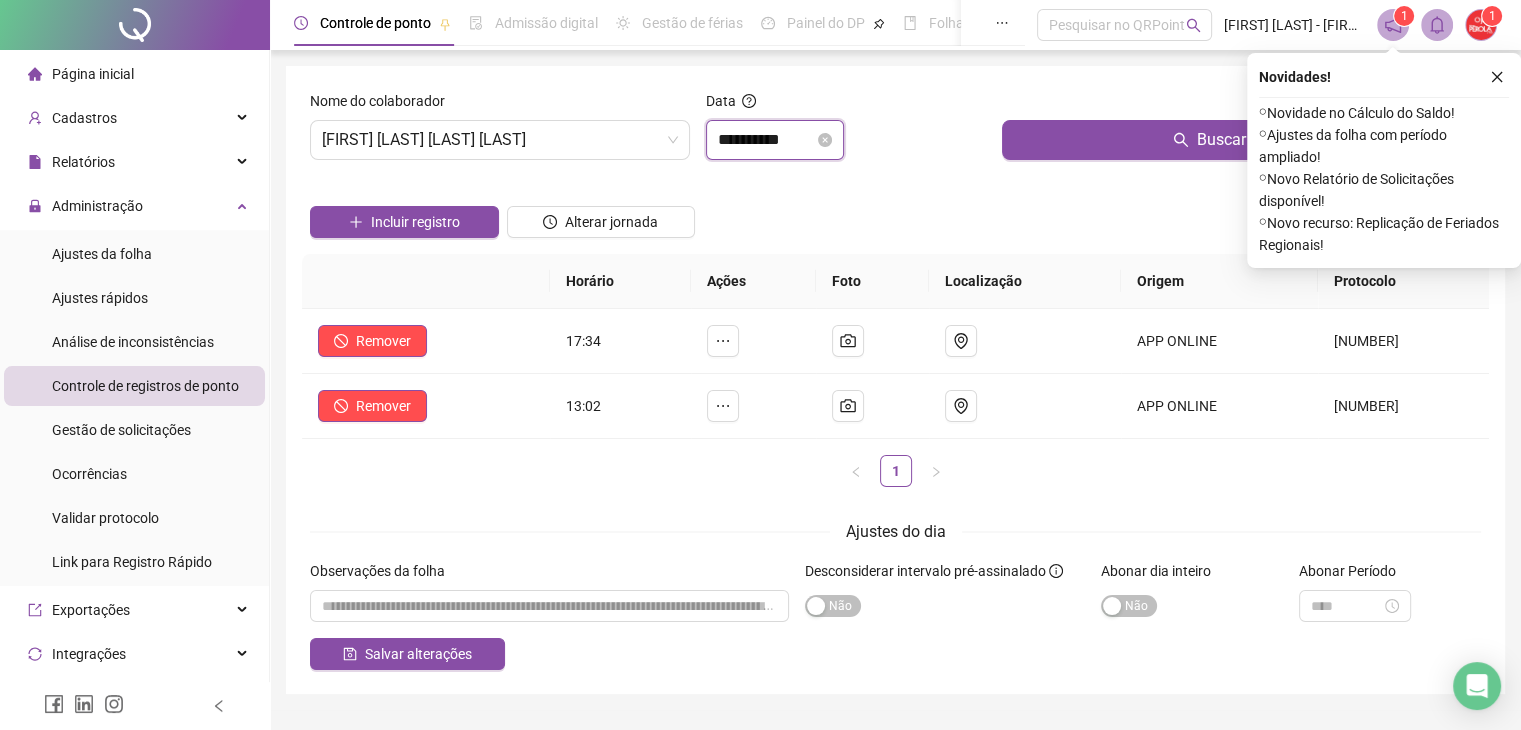 click on "**********" at bounding box center (766, 140) 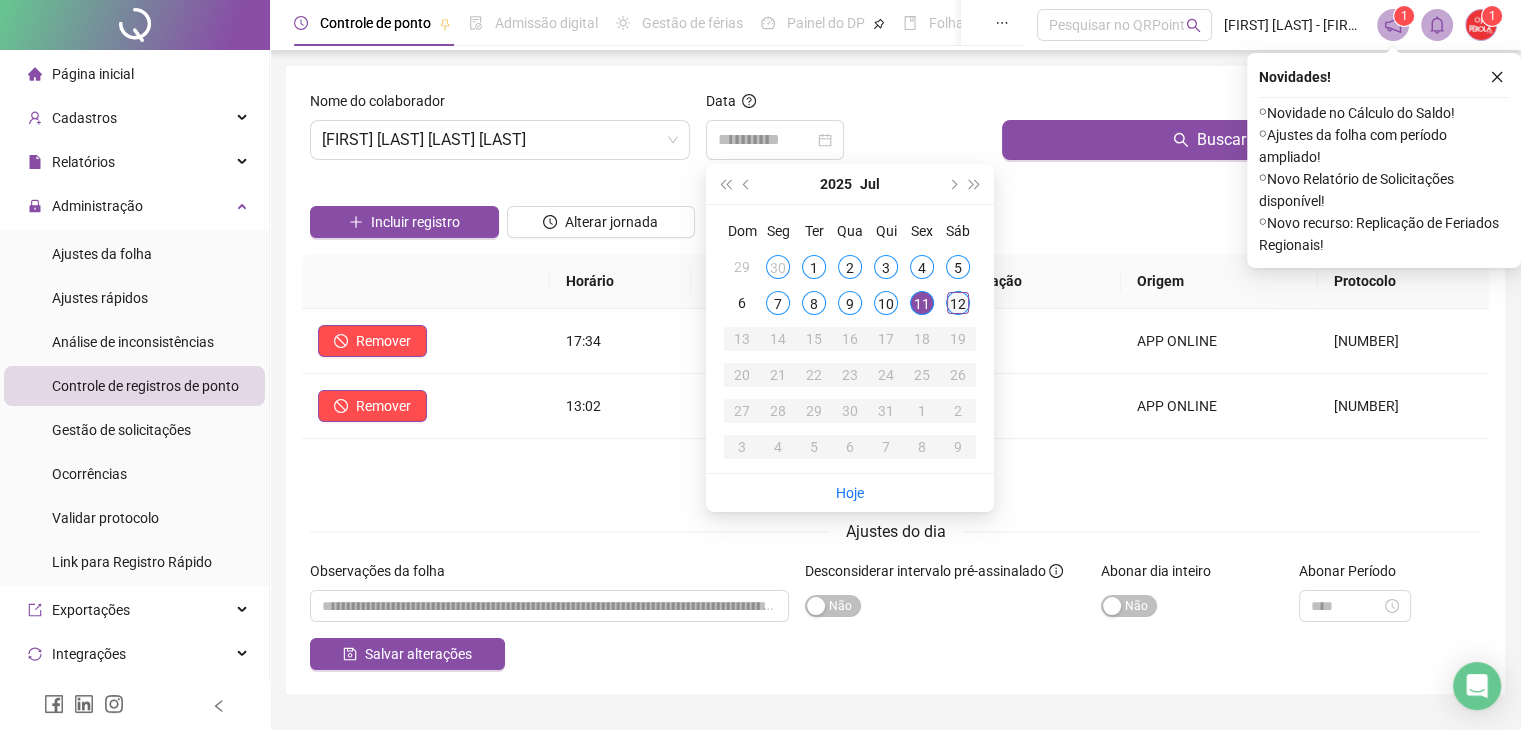 click on "12" at bounding box center (958, 303) 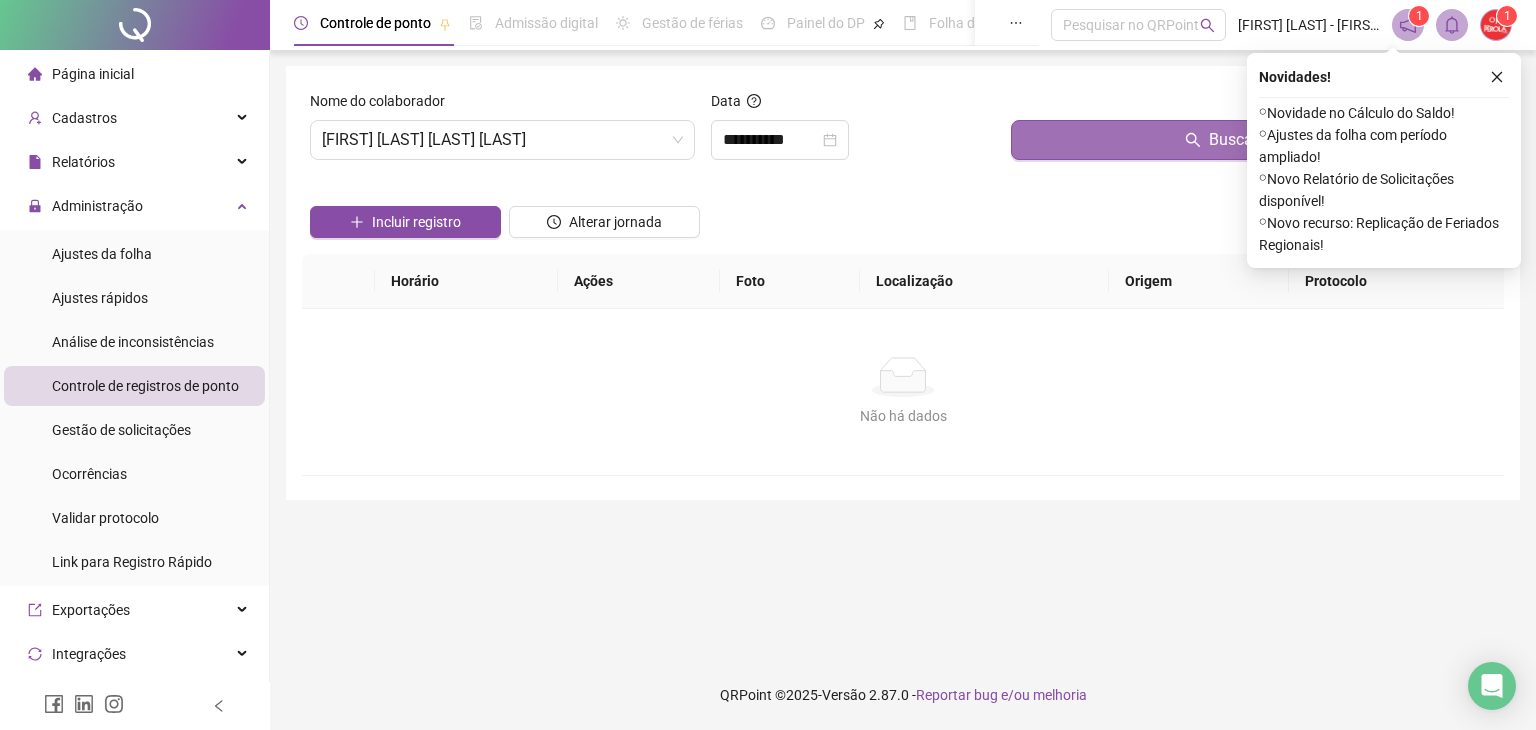 click on "Buscar registros" at bounding box center (1253, 140) 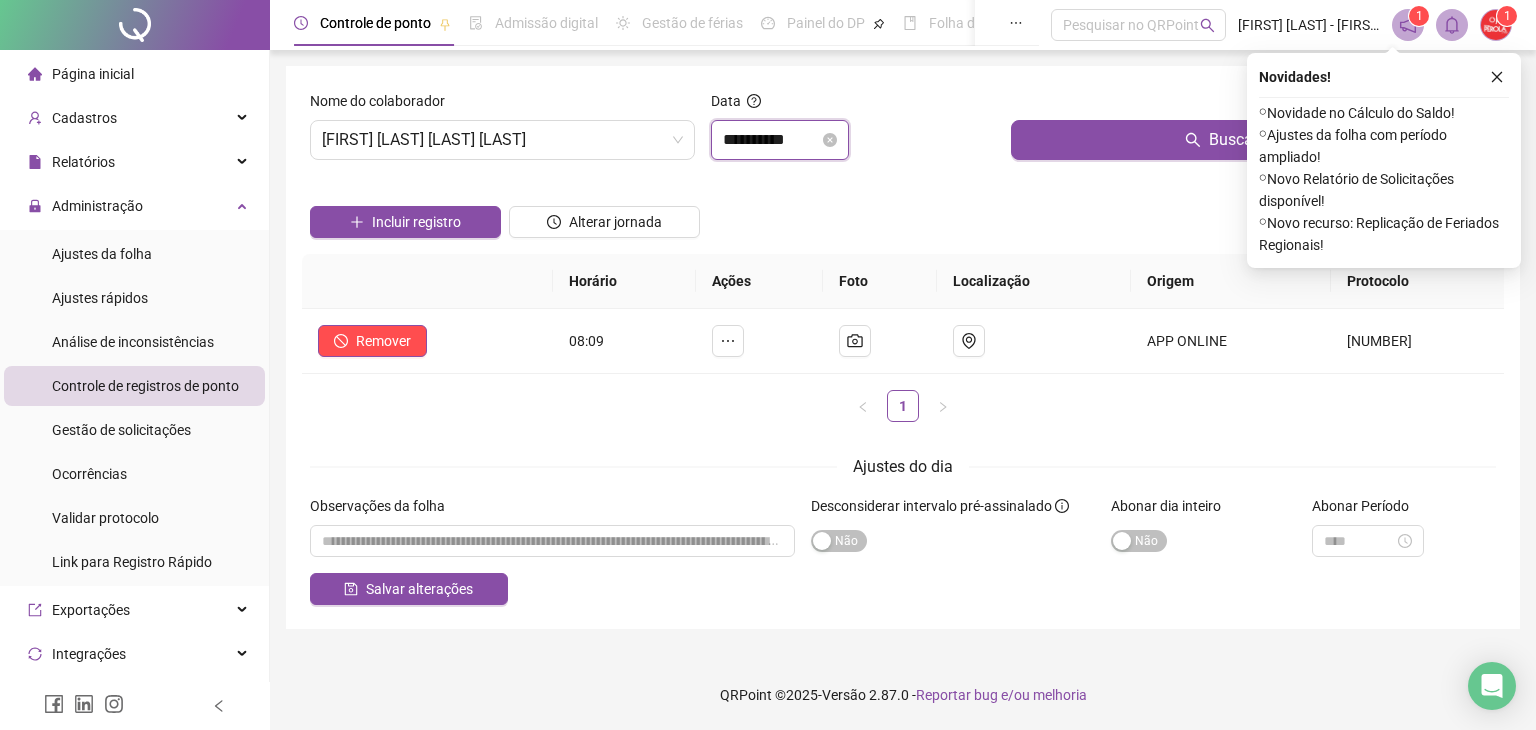 click on "**********" at bounding box center [771, 140] 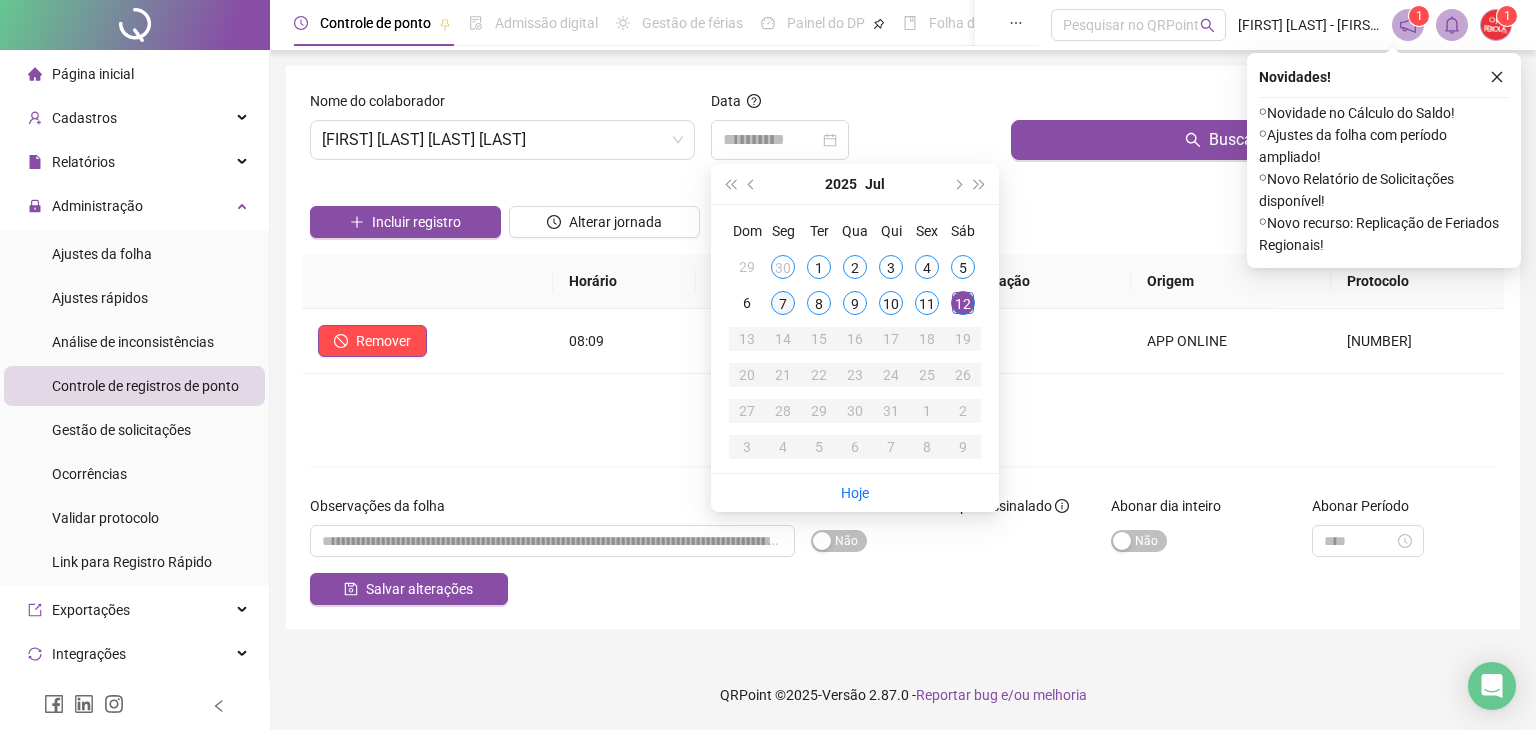 click on "7" at bounding box center (783, 303) 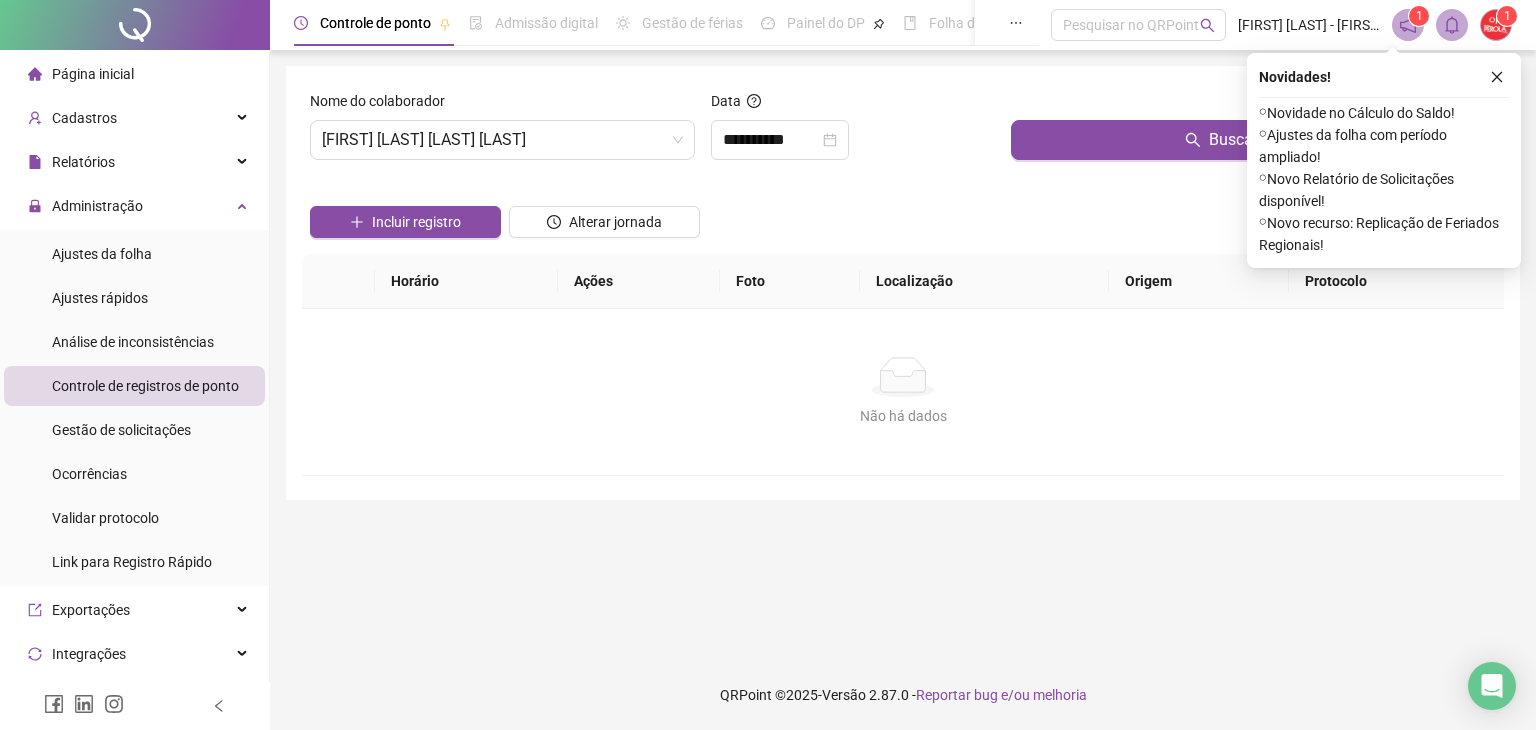 click on "Buscar registros" at bounding box center (1253, 133) 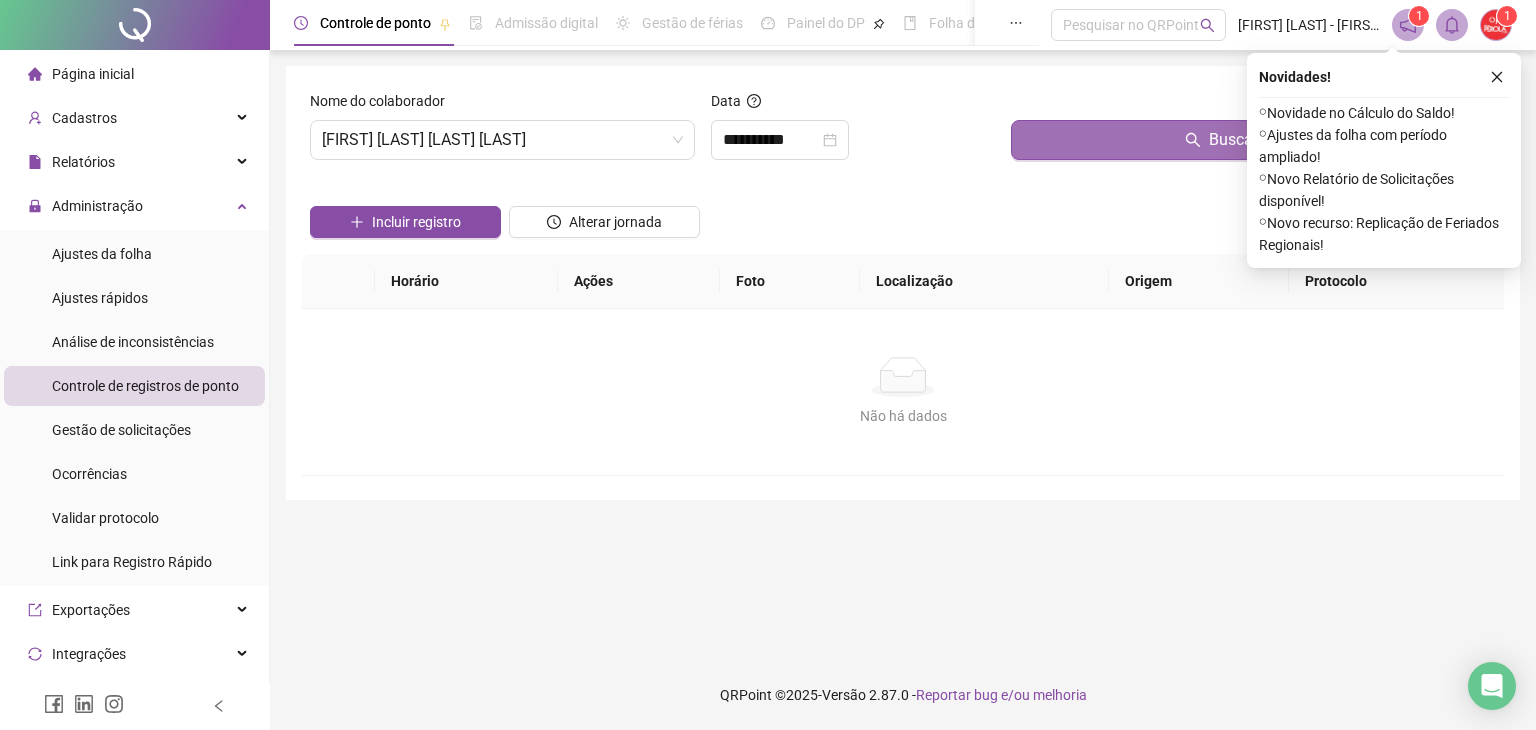 click on "Buscar registros" at bounding box center [1253, 140] 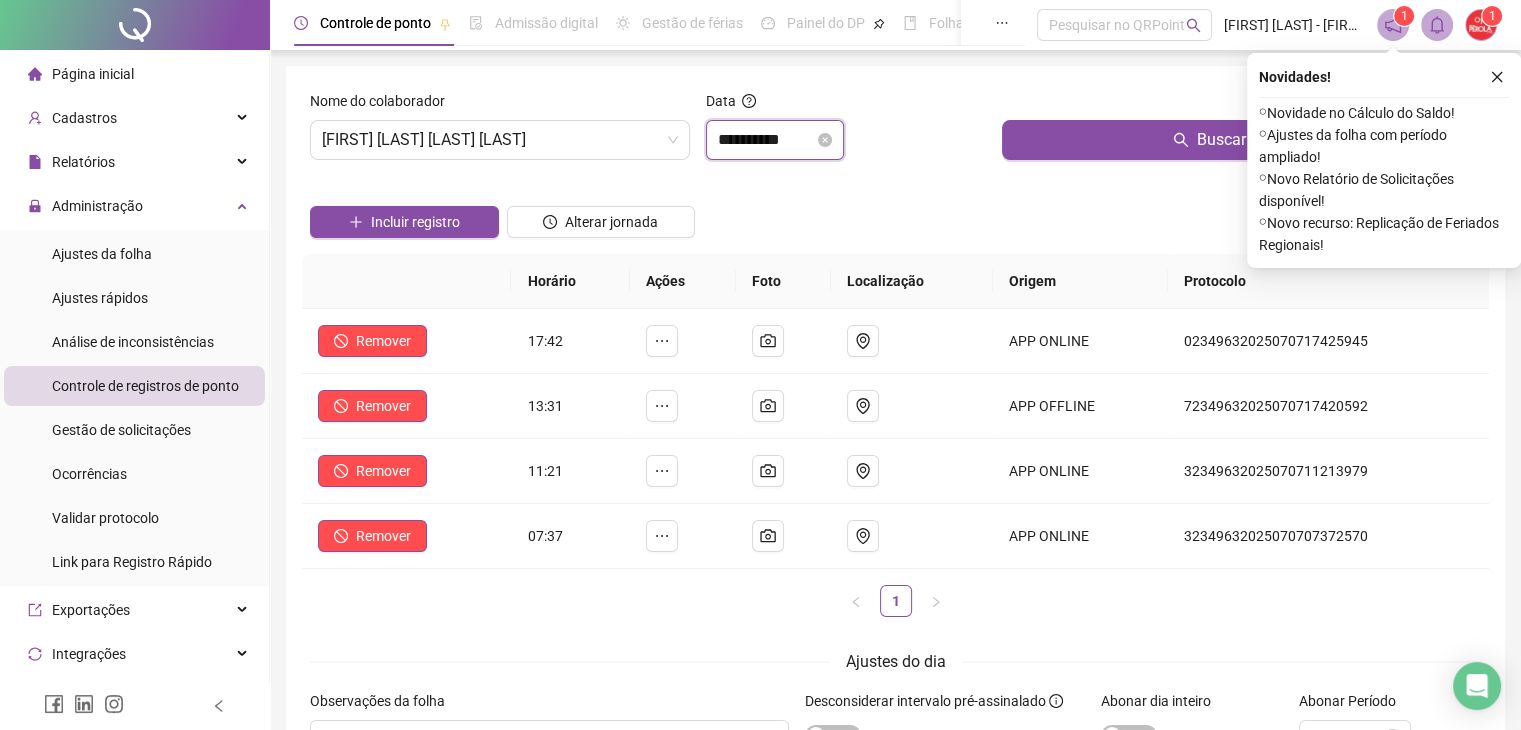 click on "**********" at bounding box center (766, 140) 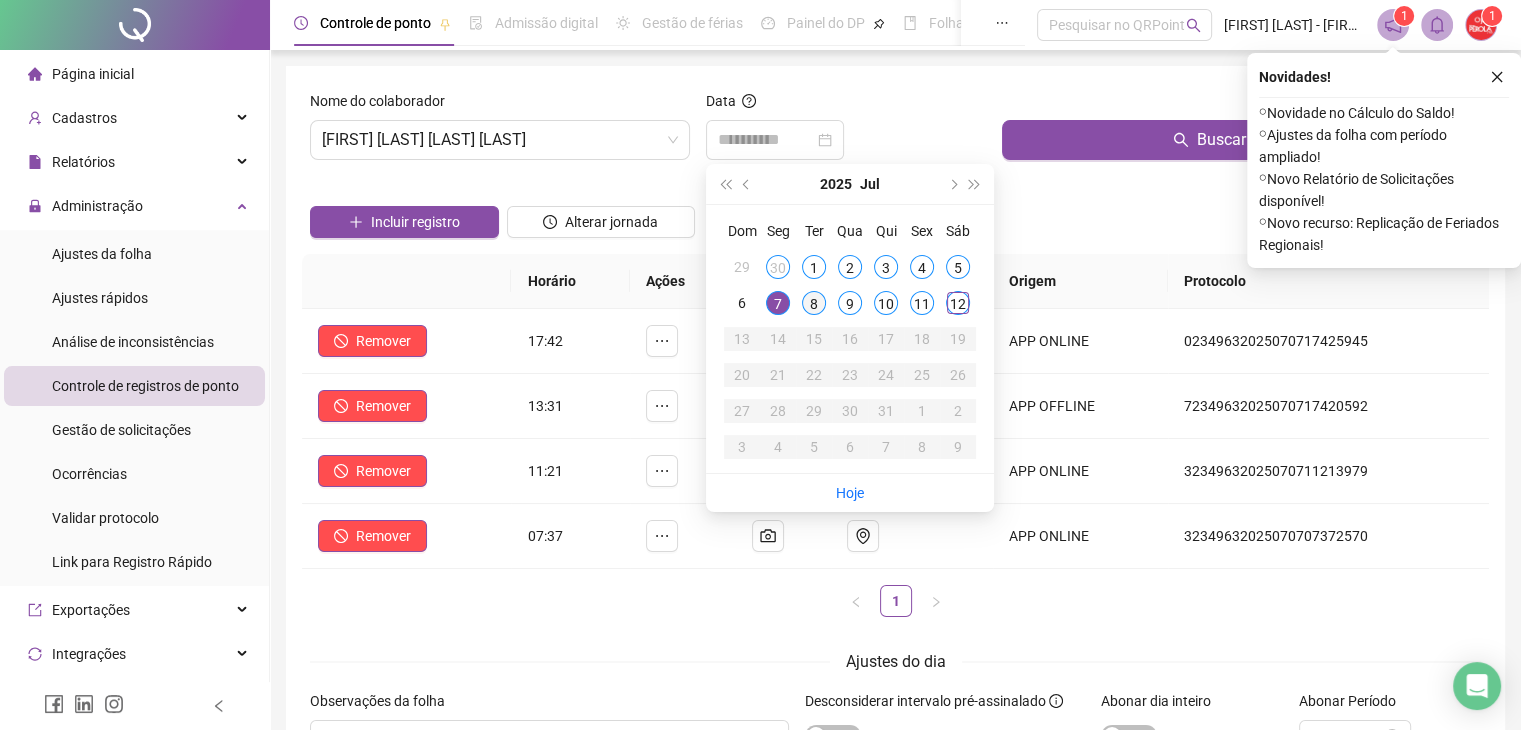 click on "8" at bounding box center [814, 303] 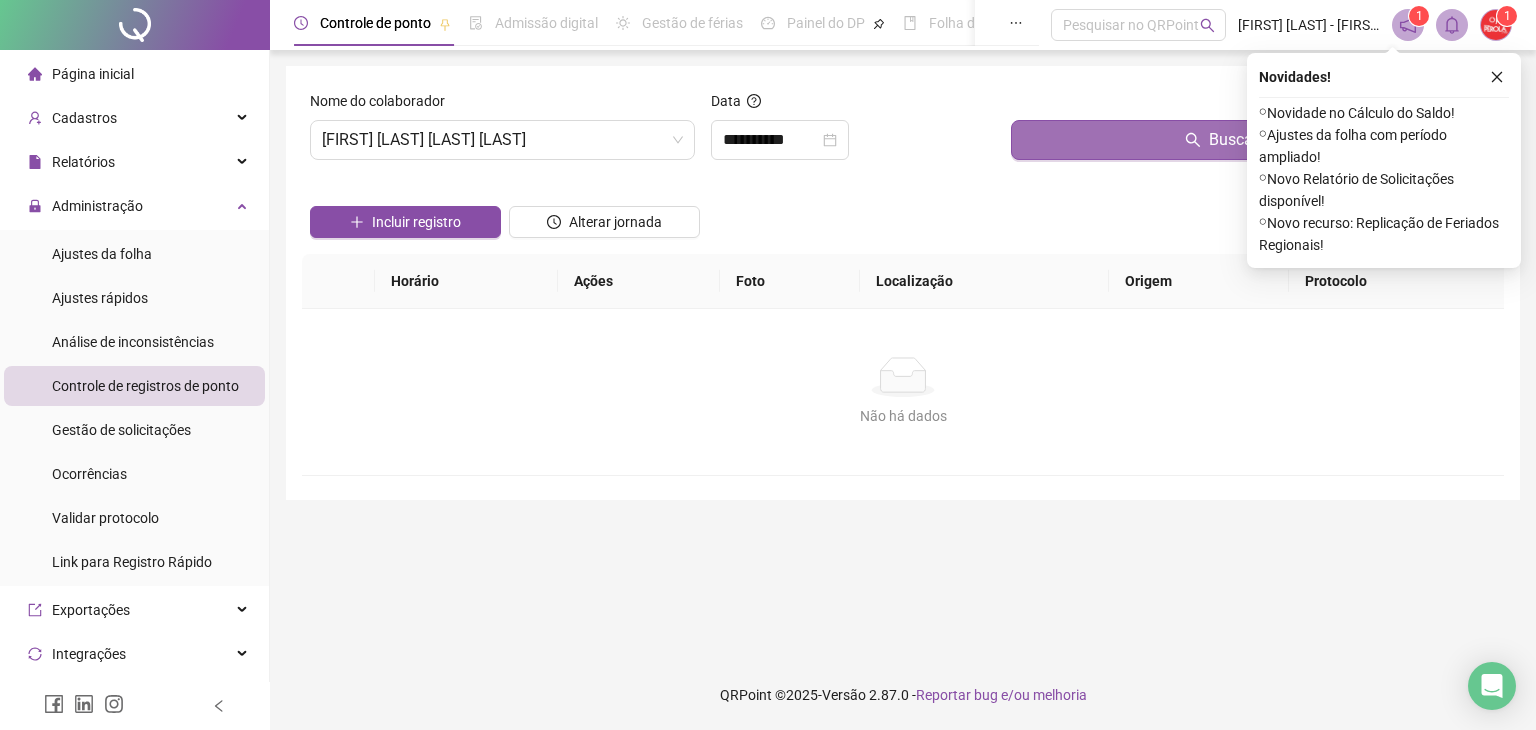 click on "Buscar registros" at bounding box center [1253, 140] 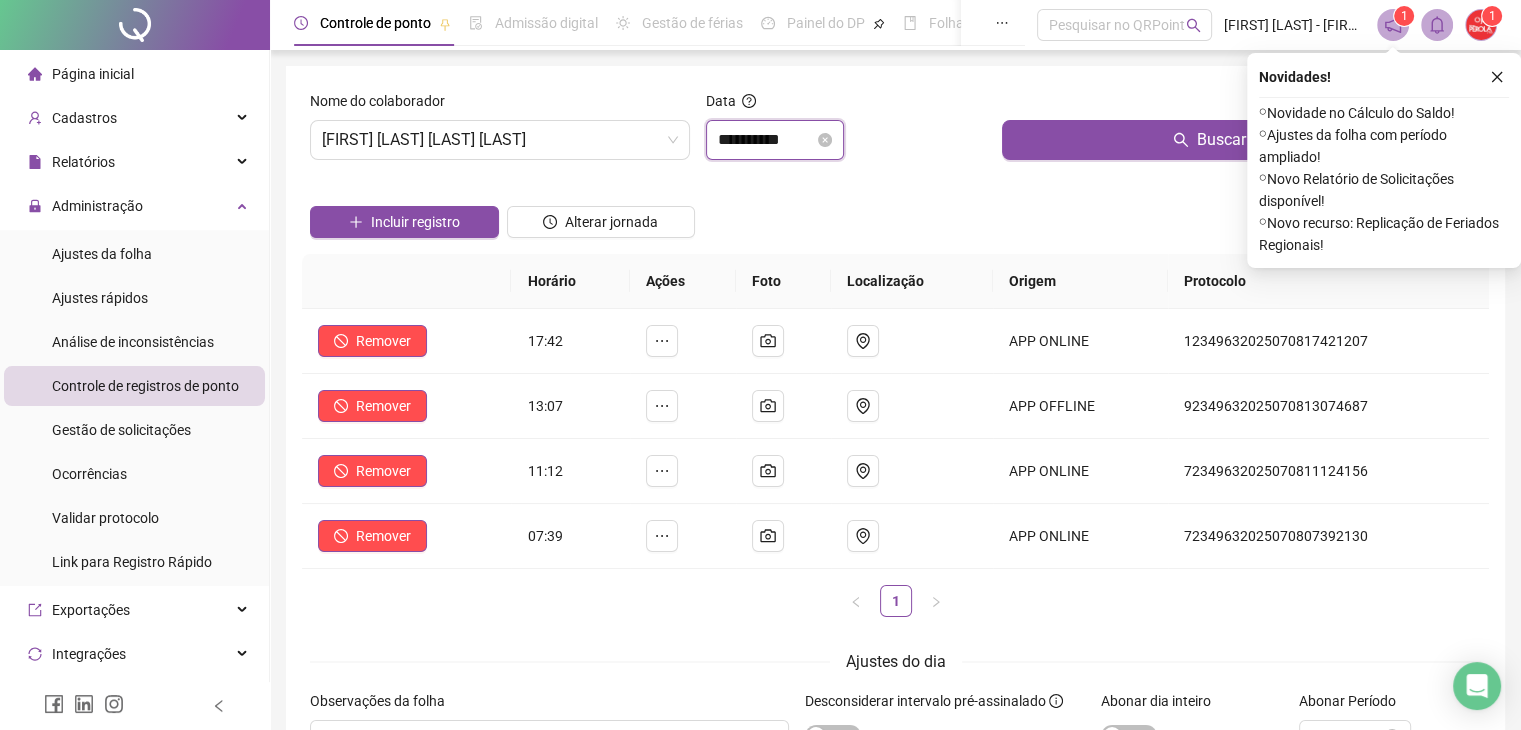 click on "**********" at bounding box center [766, 140] 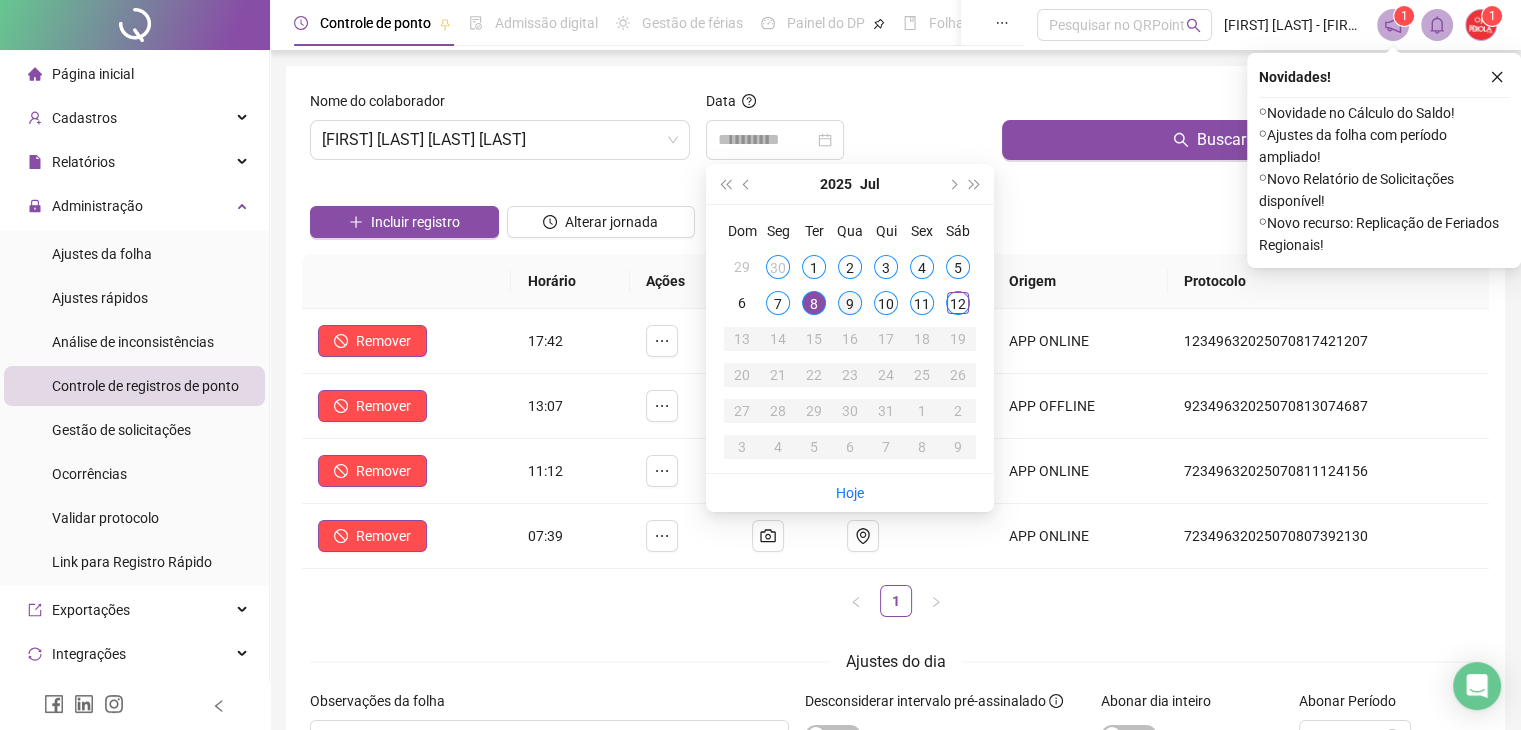 click on "9" at bounding box center (850, 303) 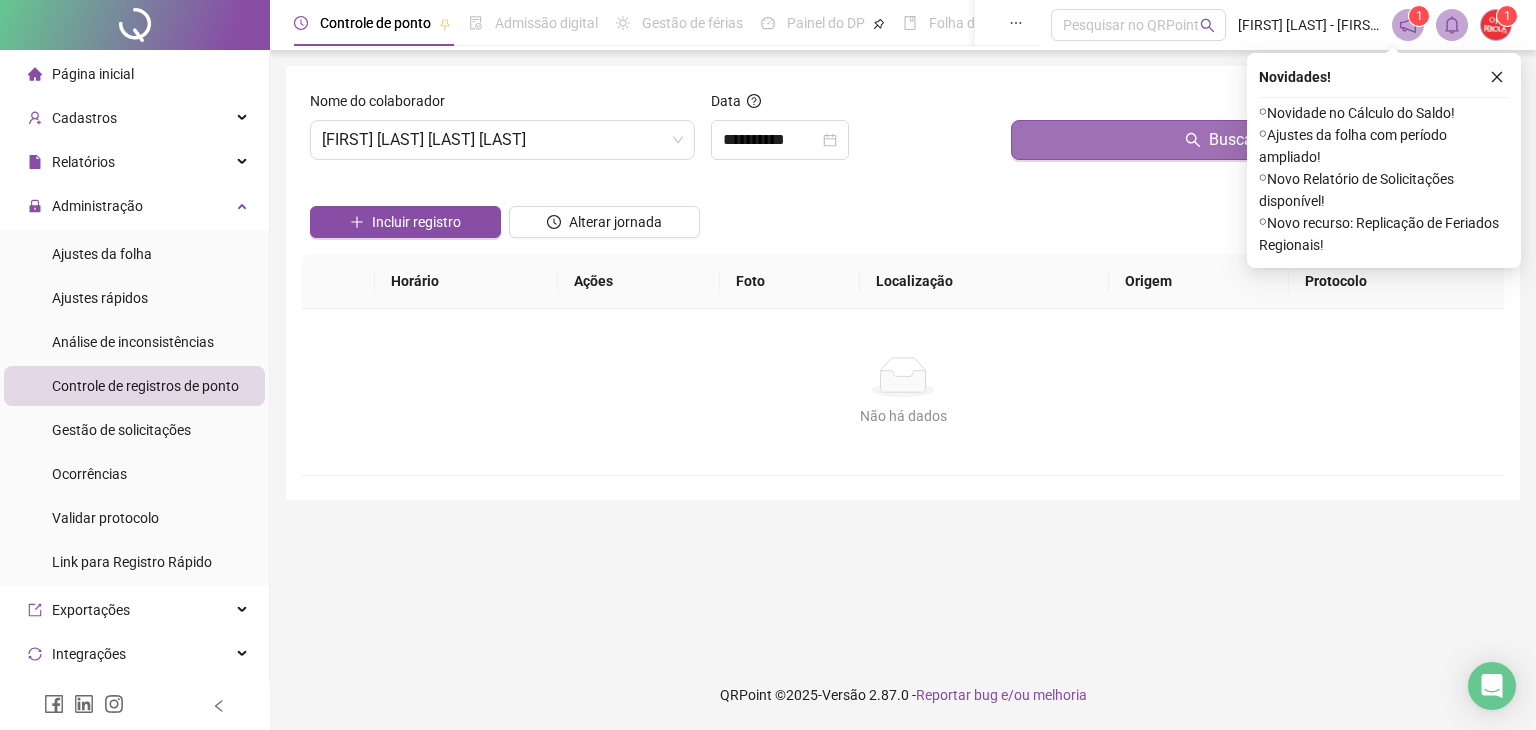 click on "Buscar registros" at bounding box center [1253, 140] 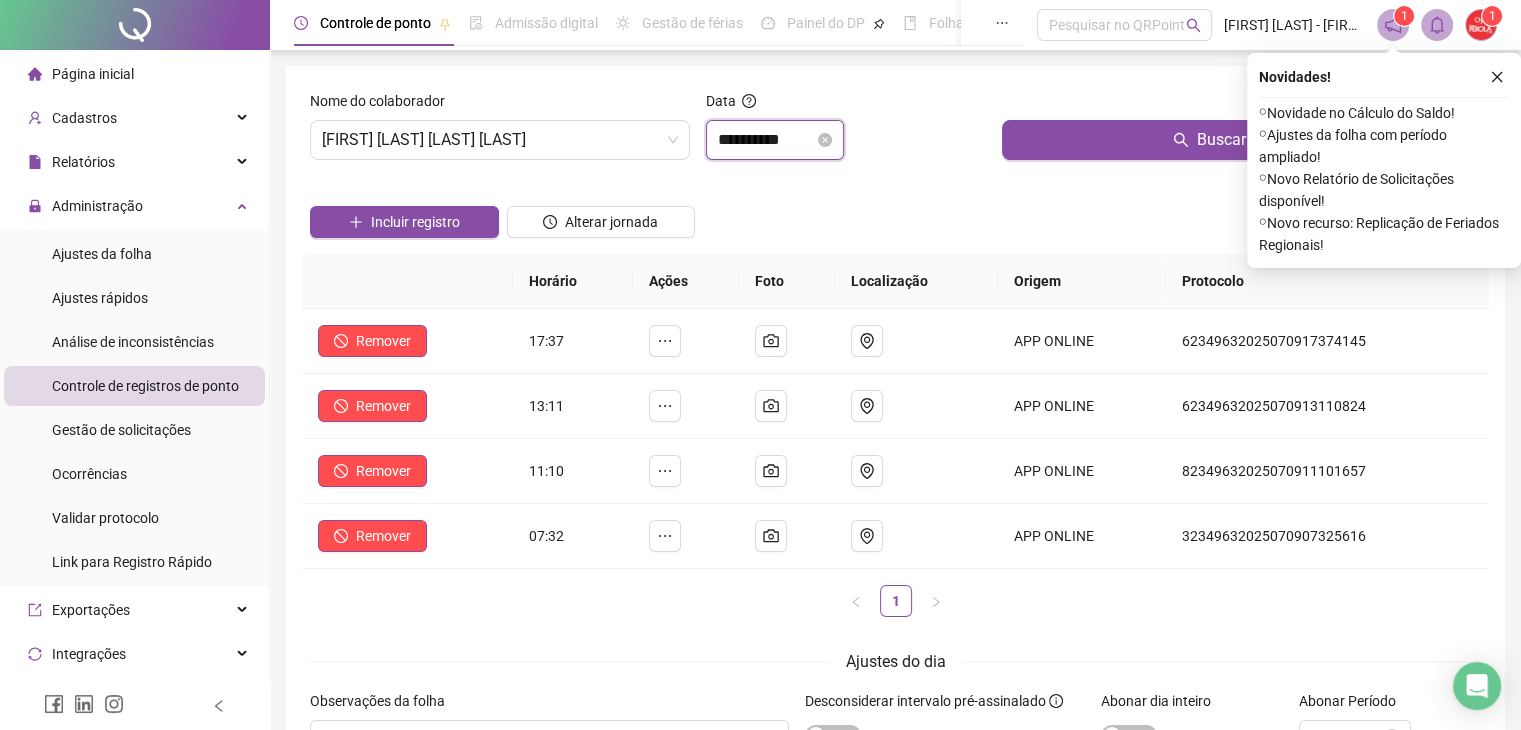 click on "**********" at bounding box center (766, 140) 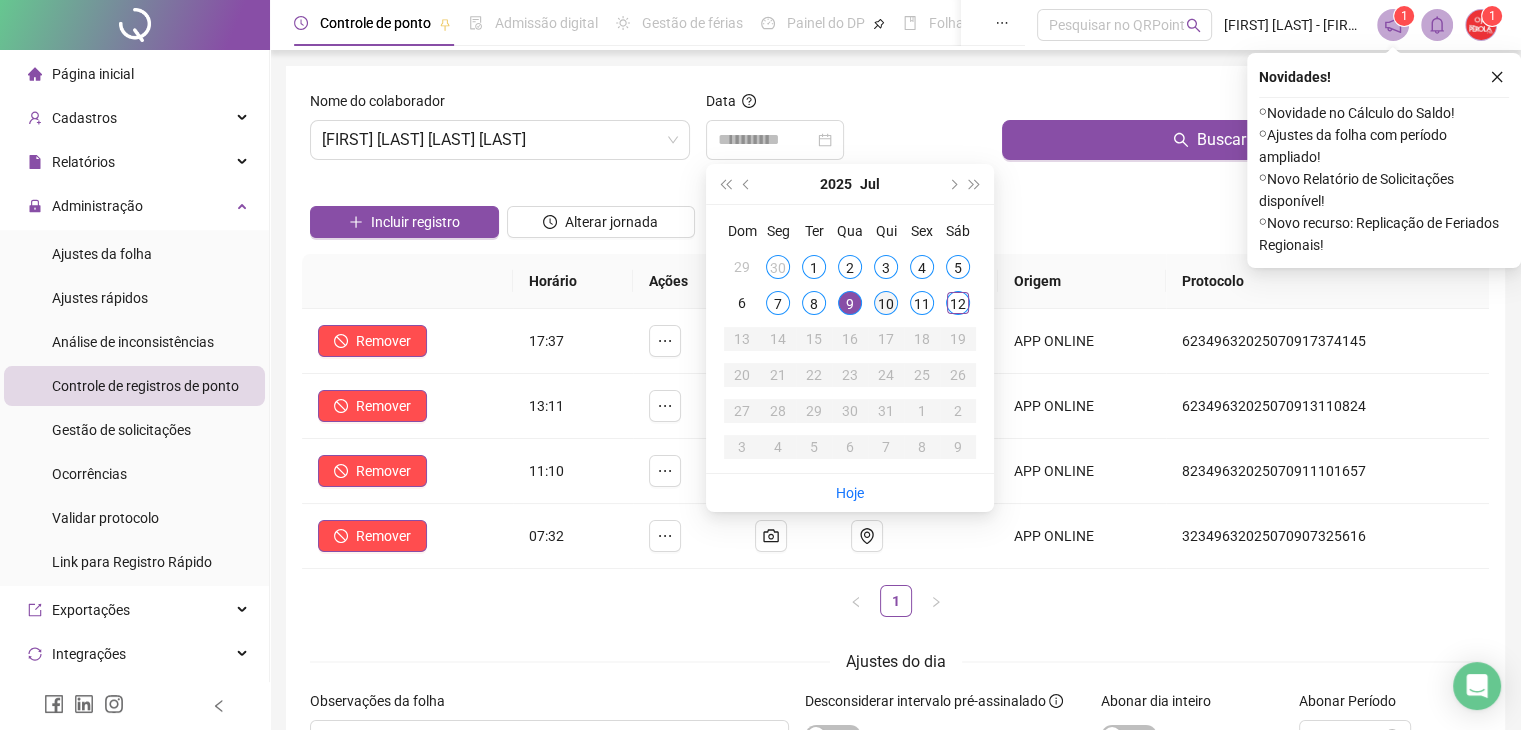 click on "10" at bounding box center [886, 303] 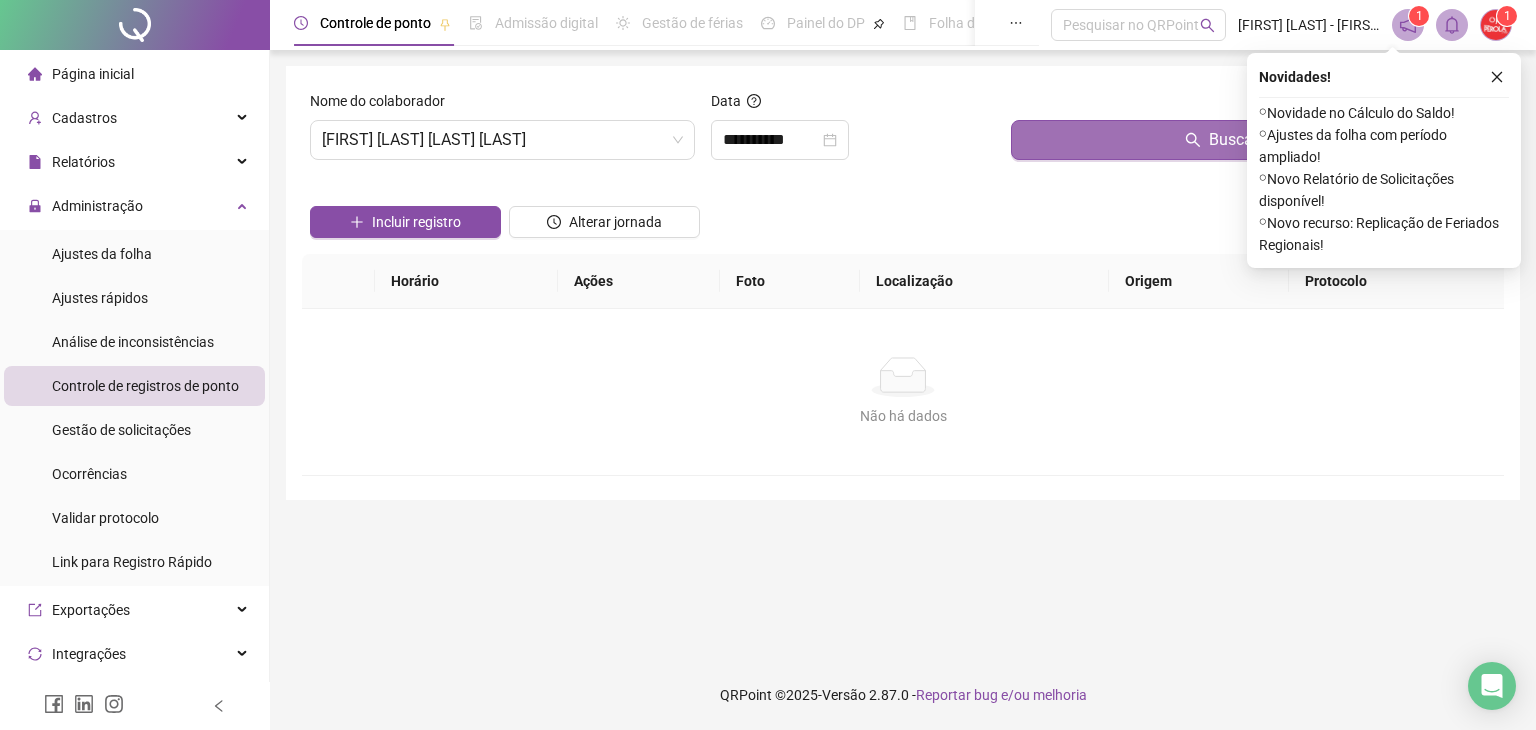 click on "Buscar registros" at bounding box center [1253, 140] 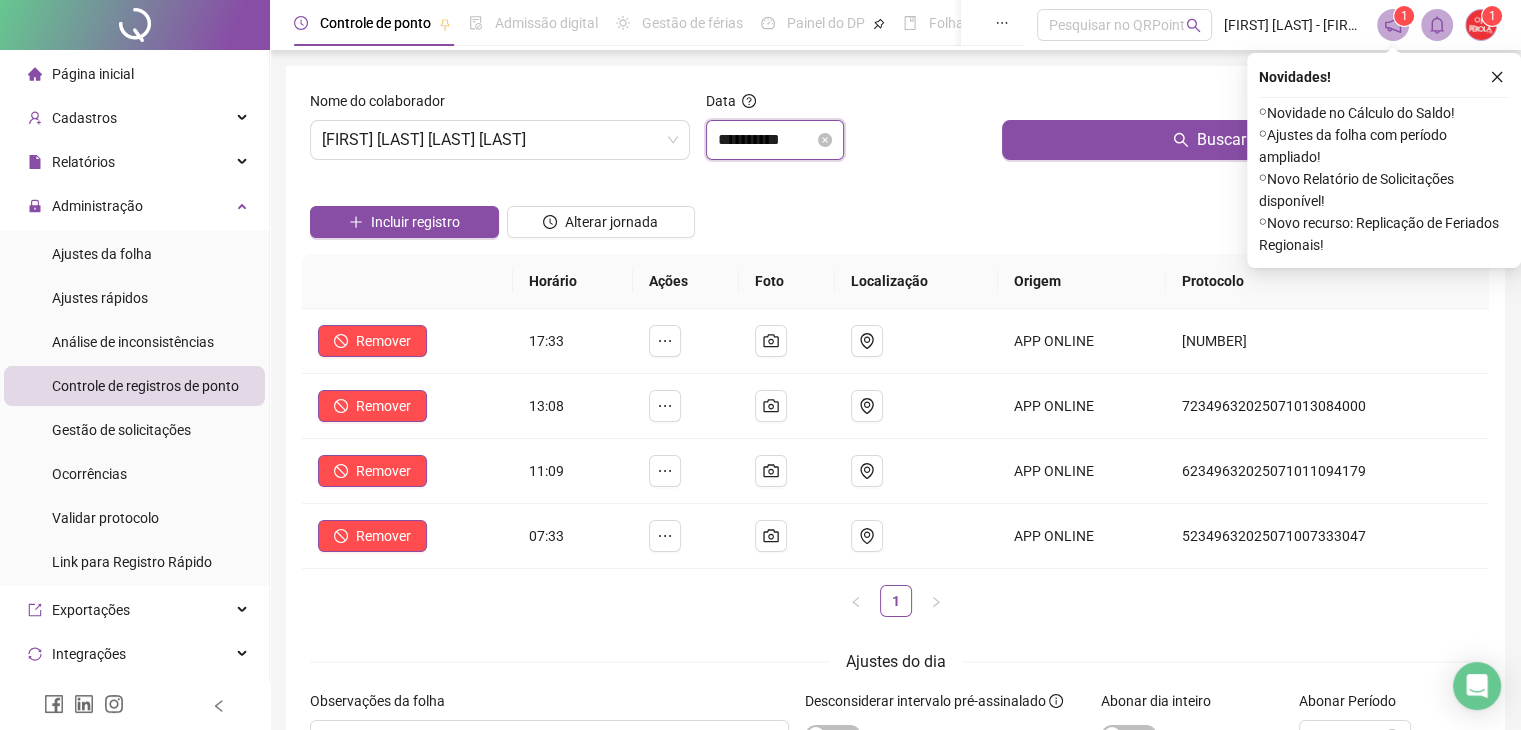 click on "**********" at bounding box center [766, 140] 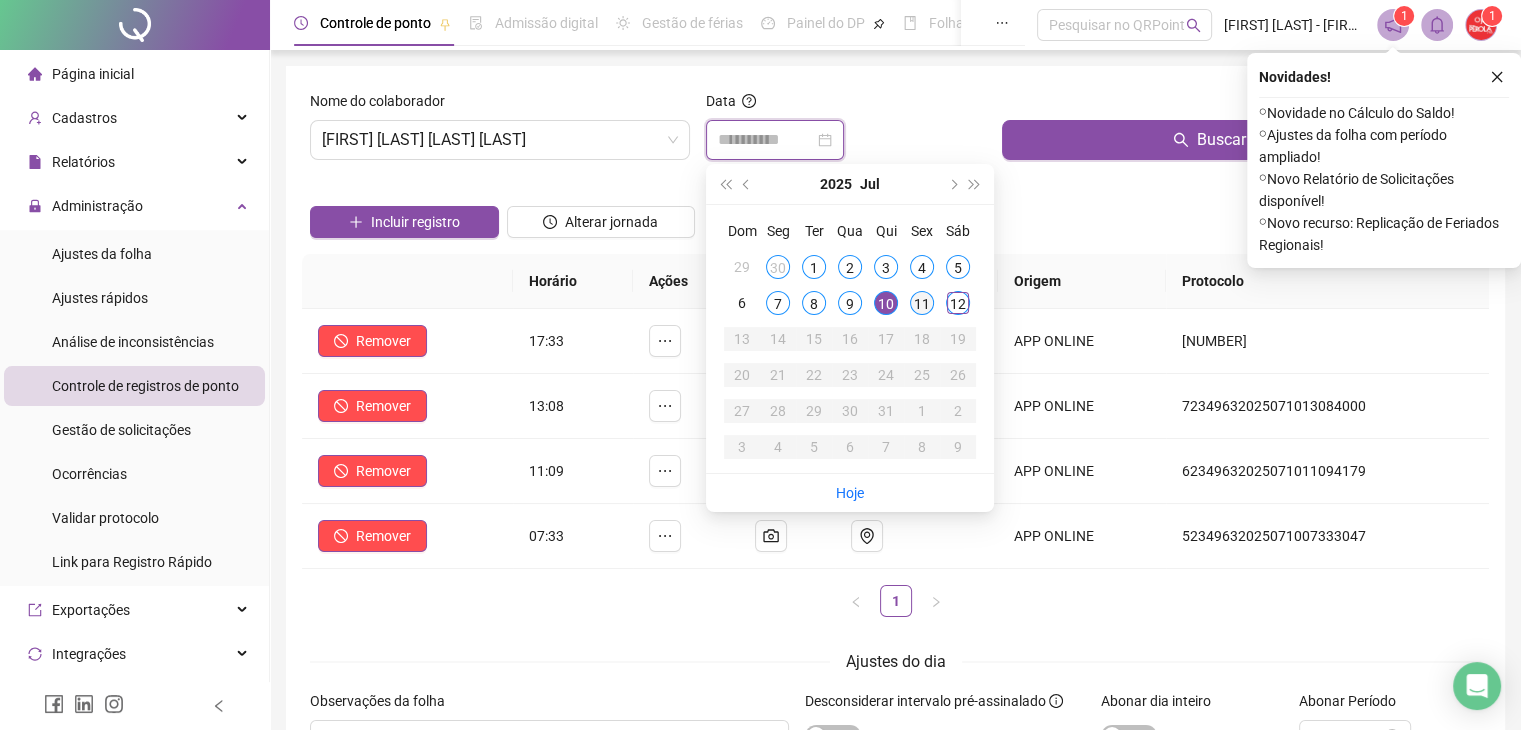type on "**********" 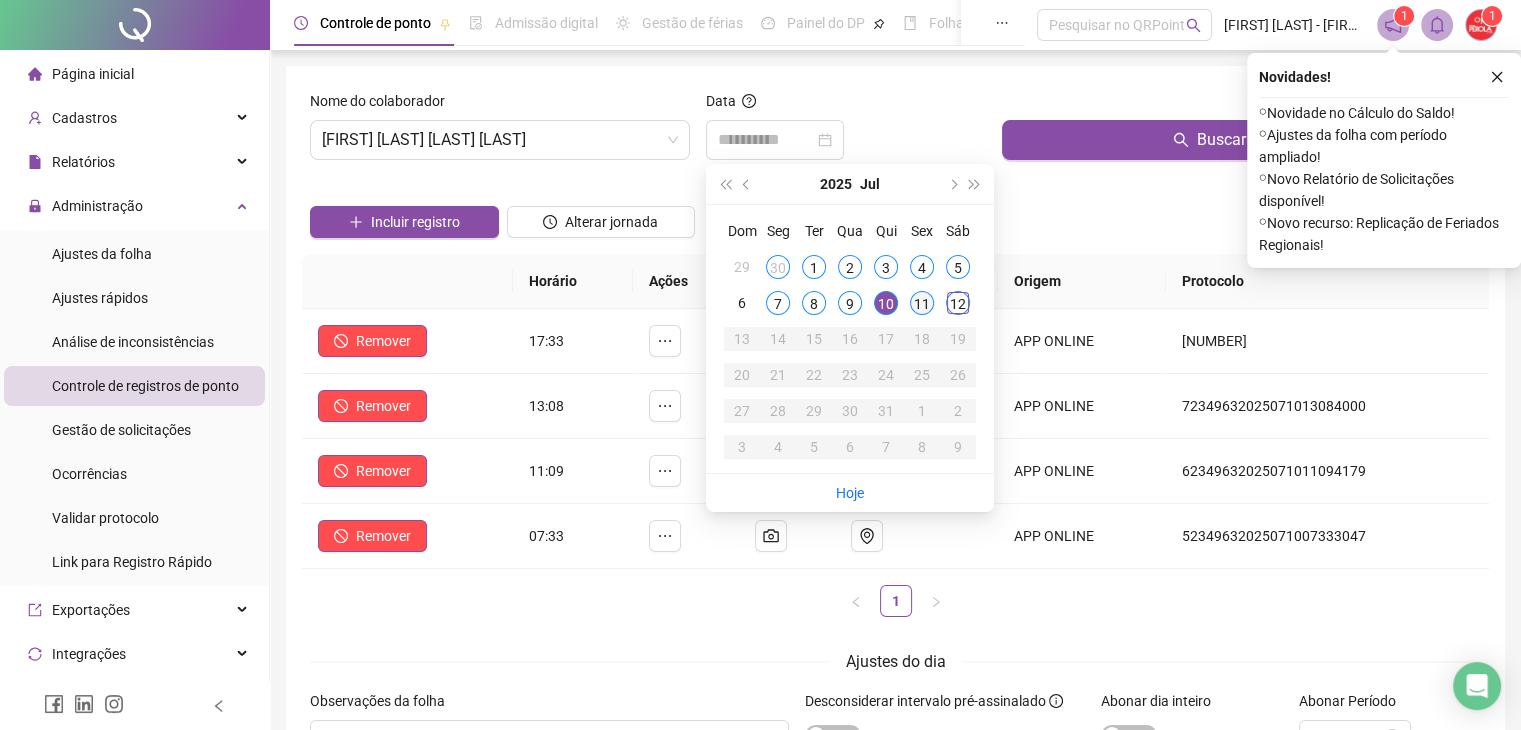 click on "11" at bounding box center (922, 303) 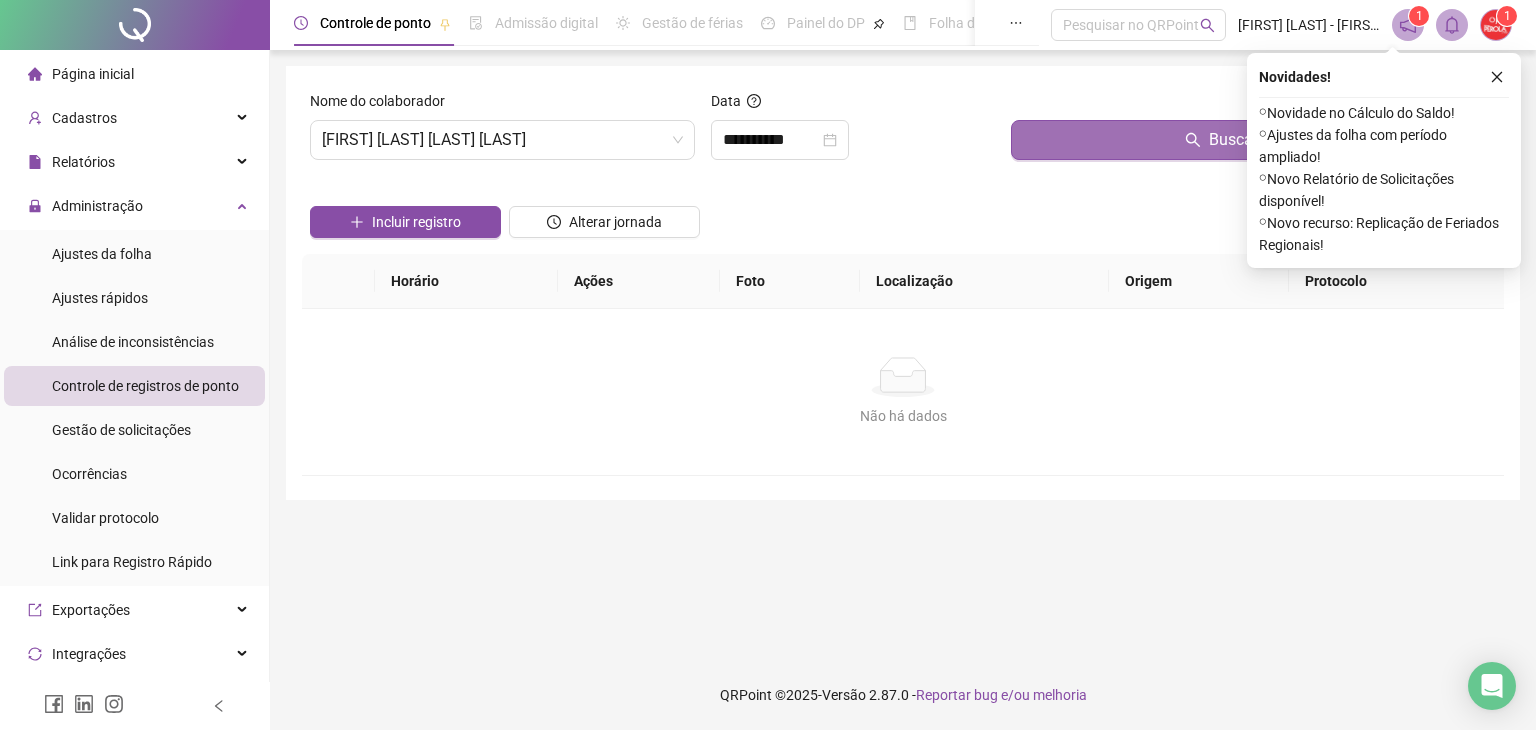 click on "Buscar registros" at bounding box center (1253, 140) 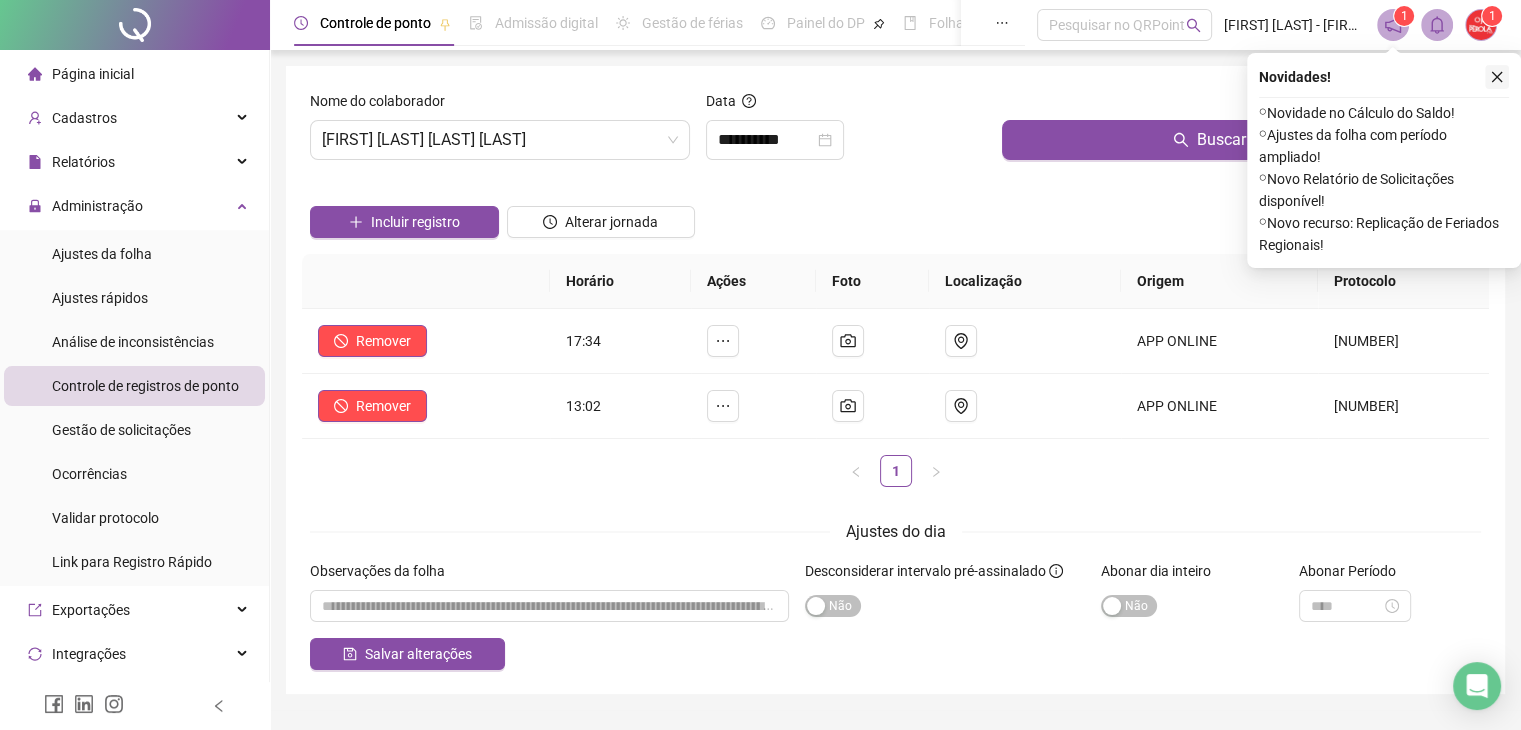 click at bounding box center (1497, 77) 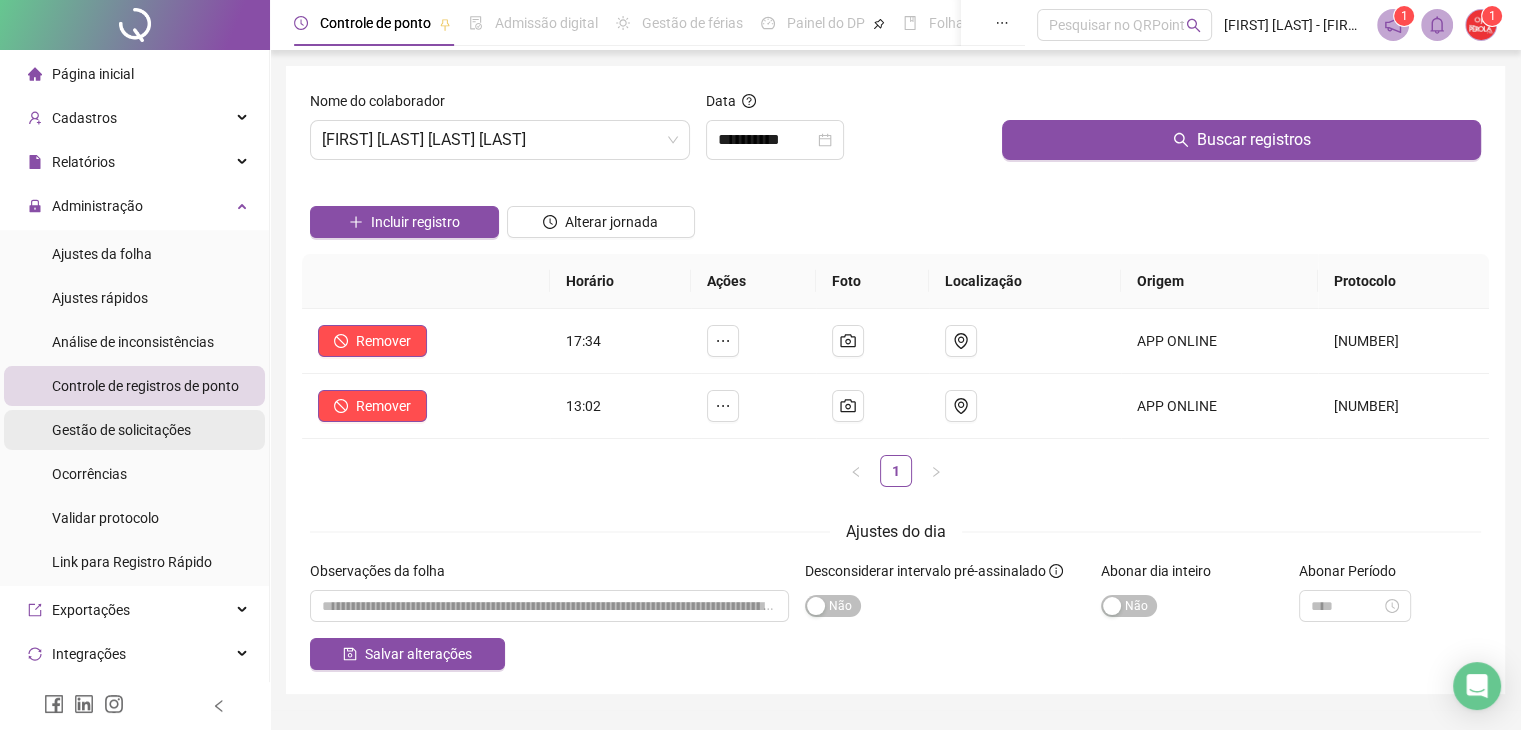 click on "Gestão de solicitações" at bounding box center (121, 430) 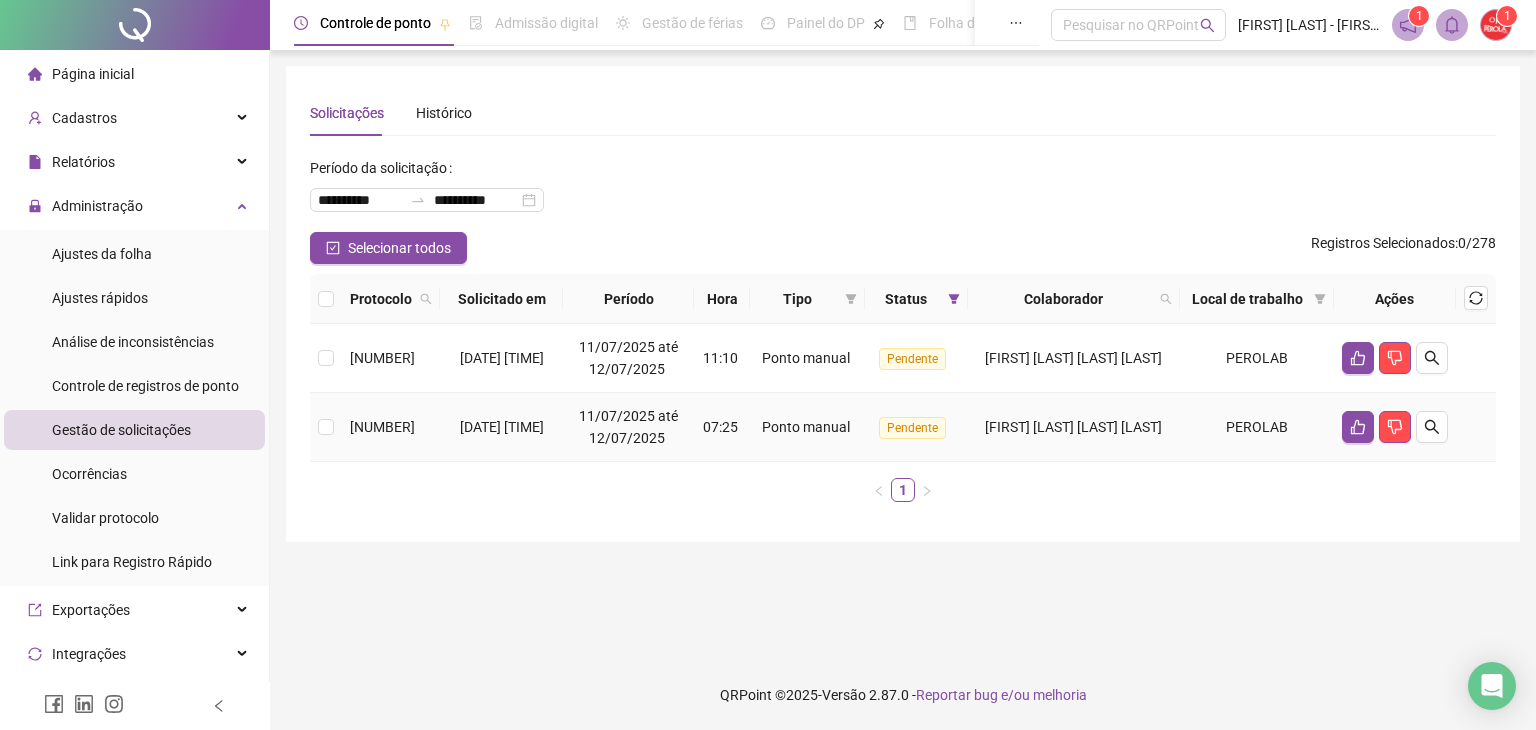 click at bounding box center [1395, 427] 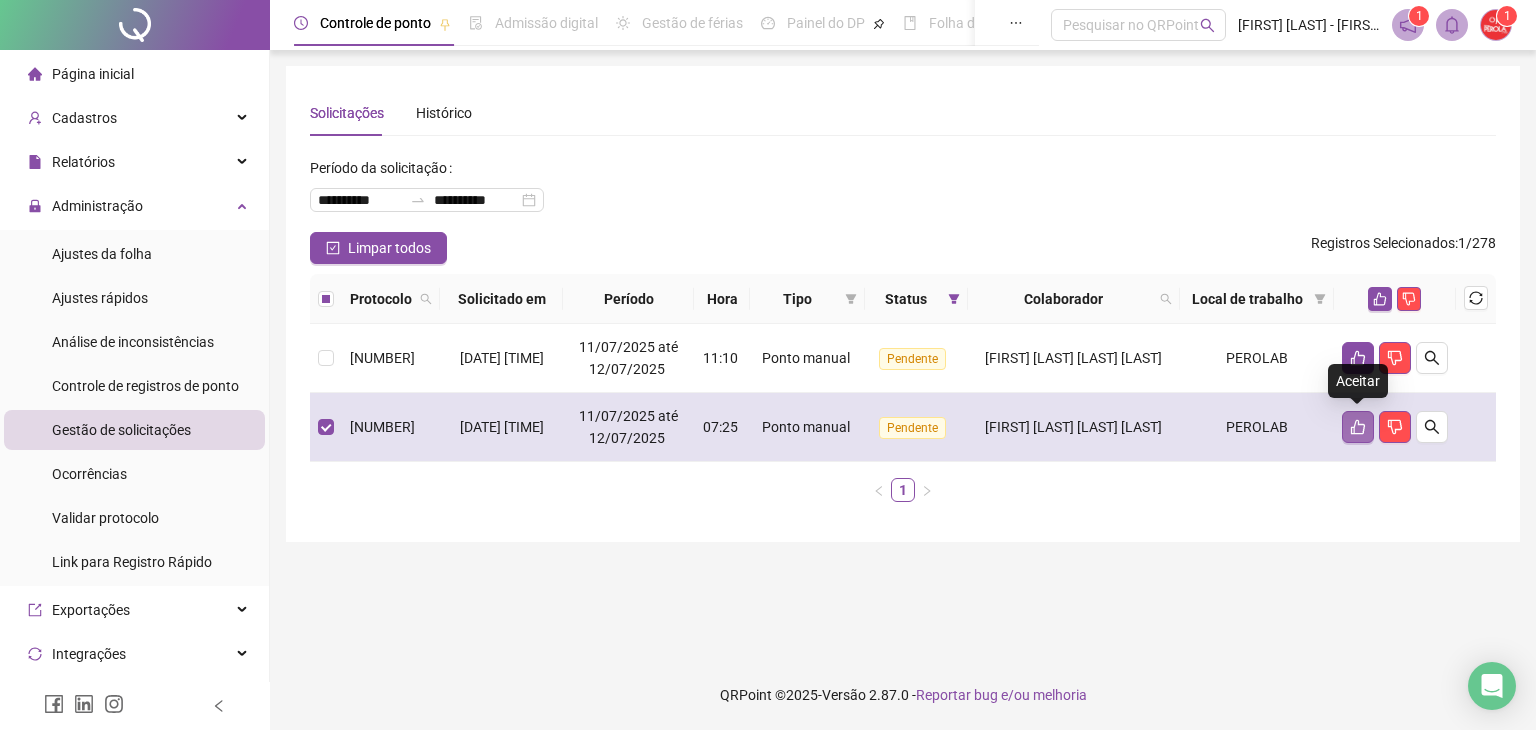 click at bounding box center (1358, 427) 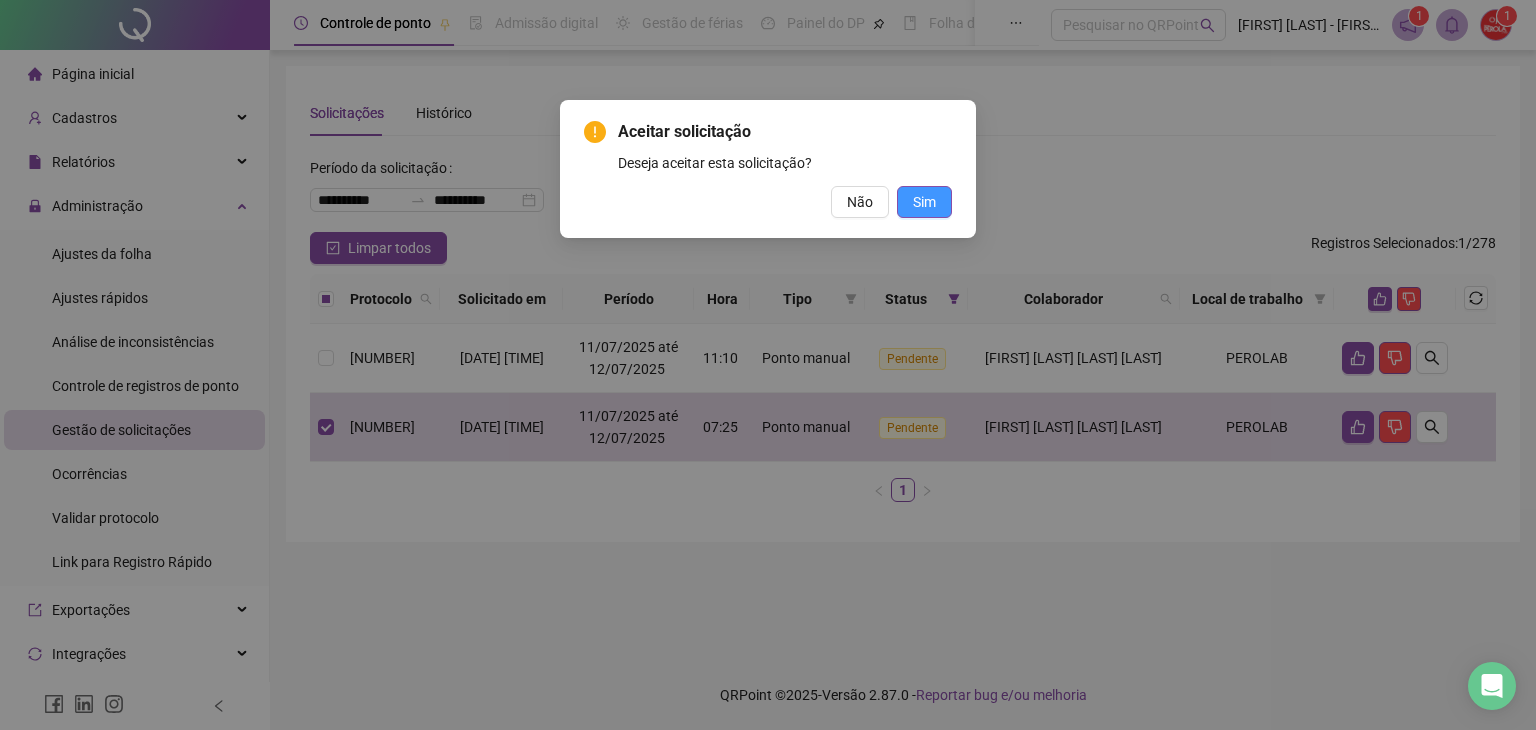 click on "Sim" at bounding box center (924, 202) 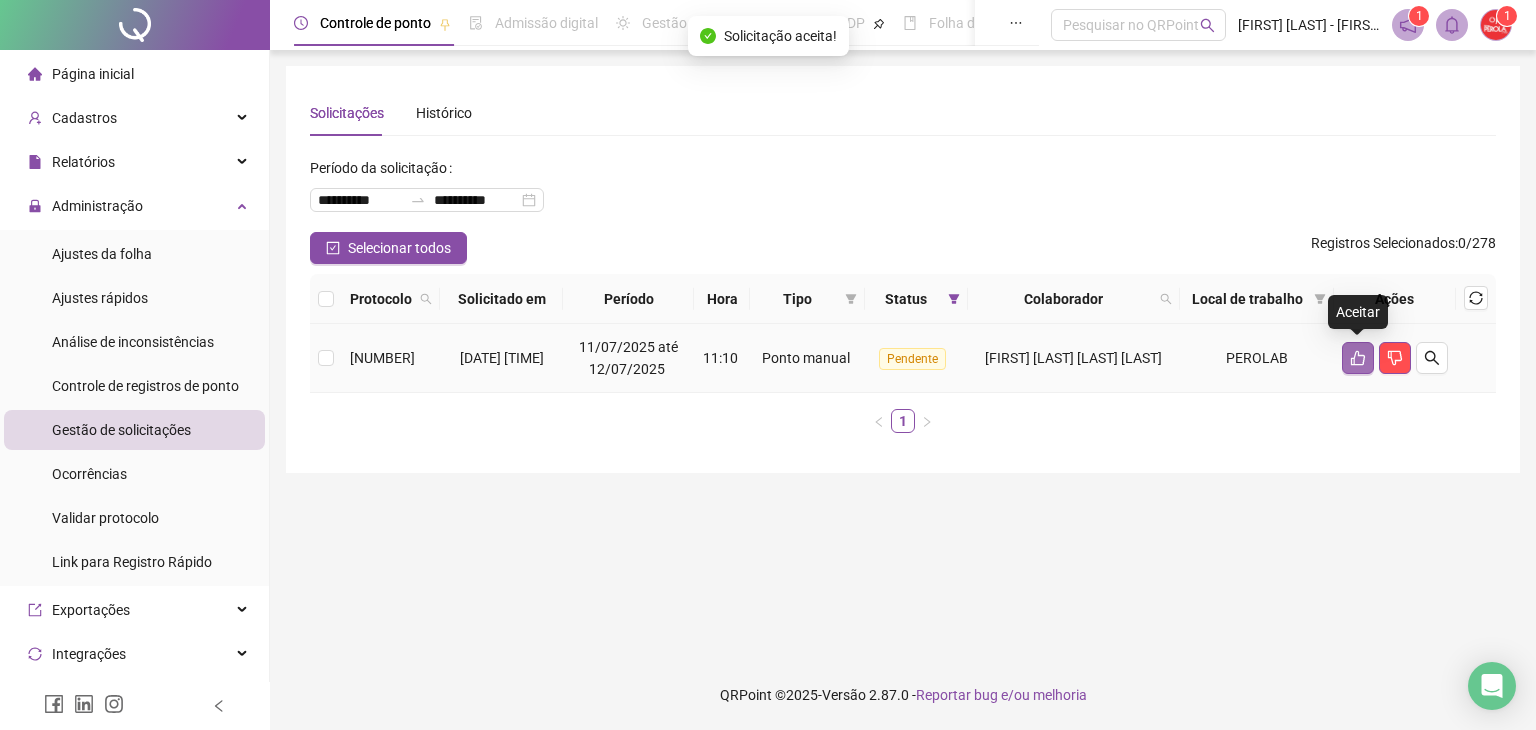 click 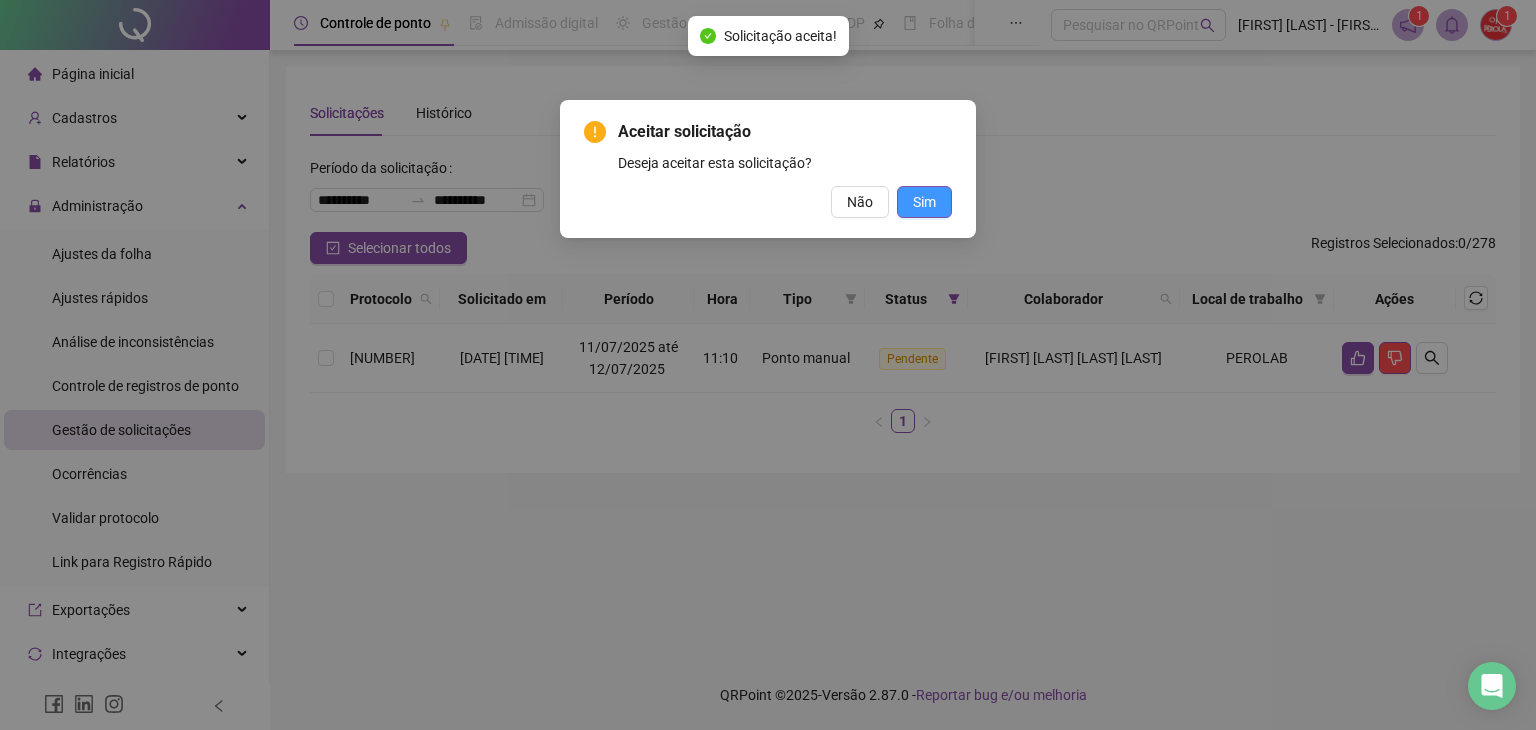 click on "Sim" at bounding box center [924, 202] 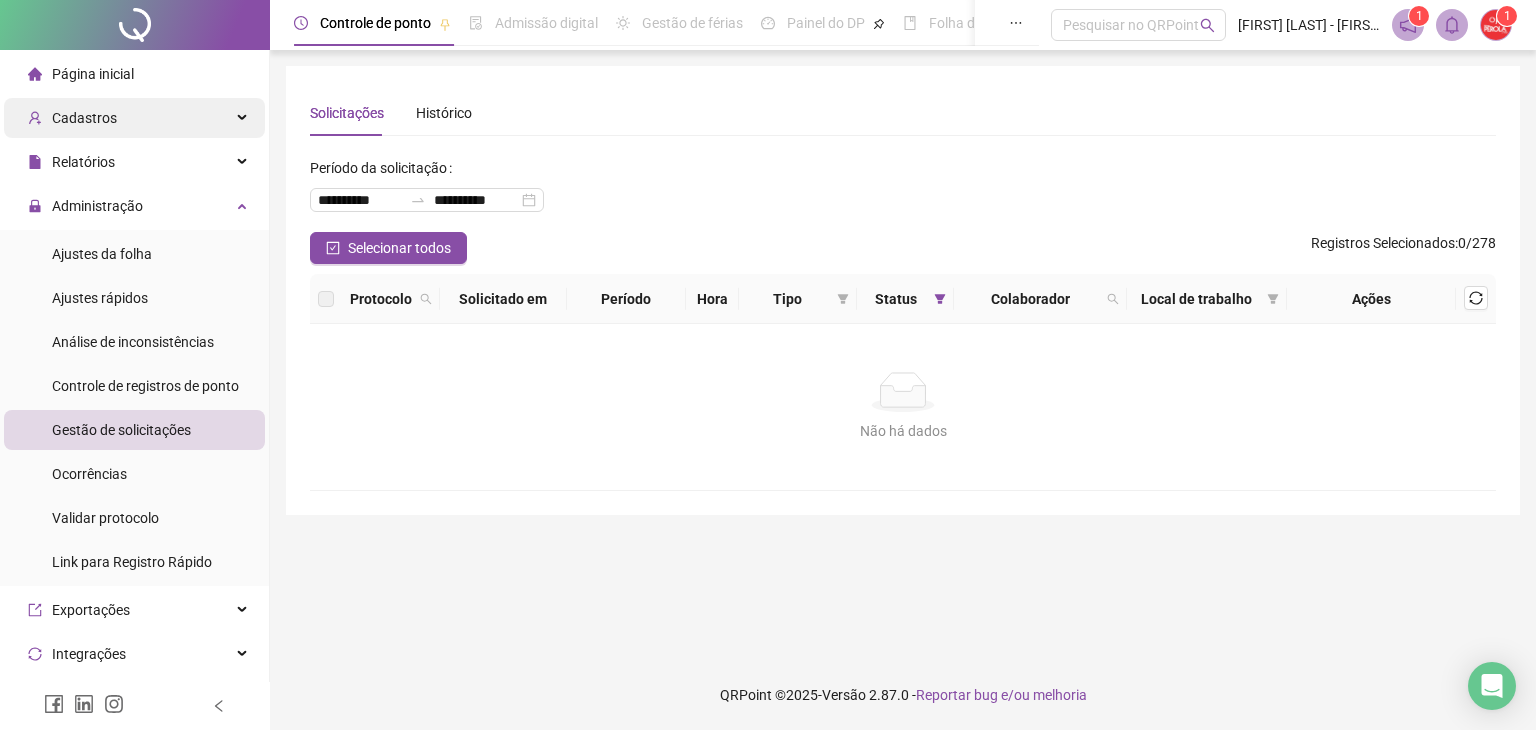 click on "Cadastros" at bounding box center (134, 118) 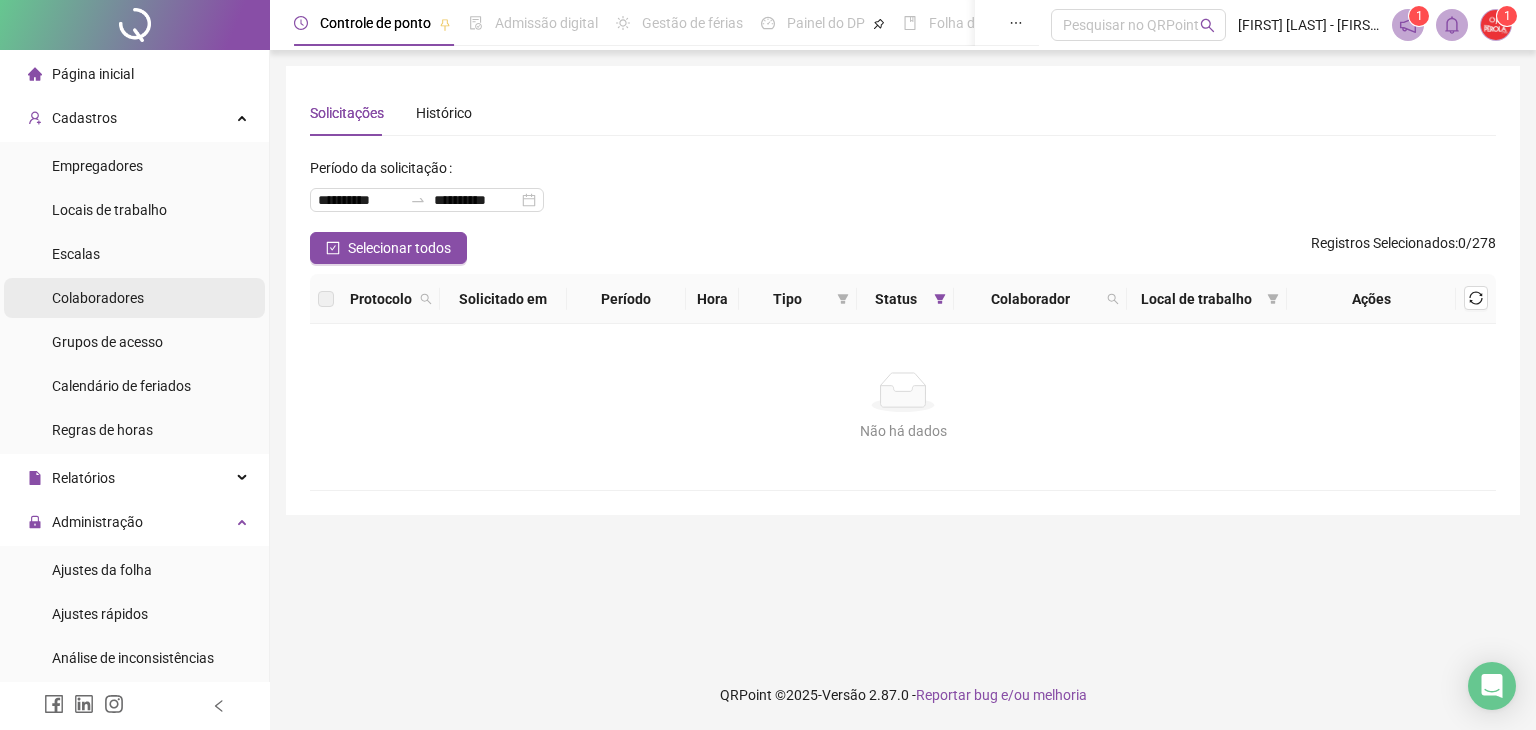 click on "Colaboradores" at bounding box center [98, 298] 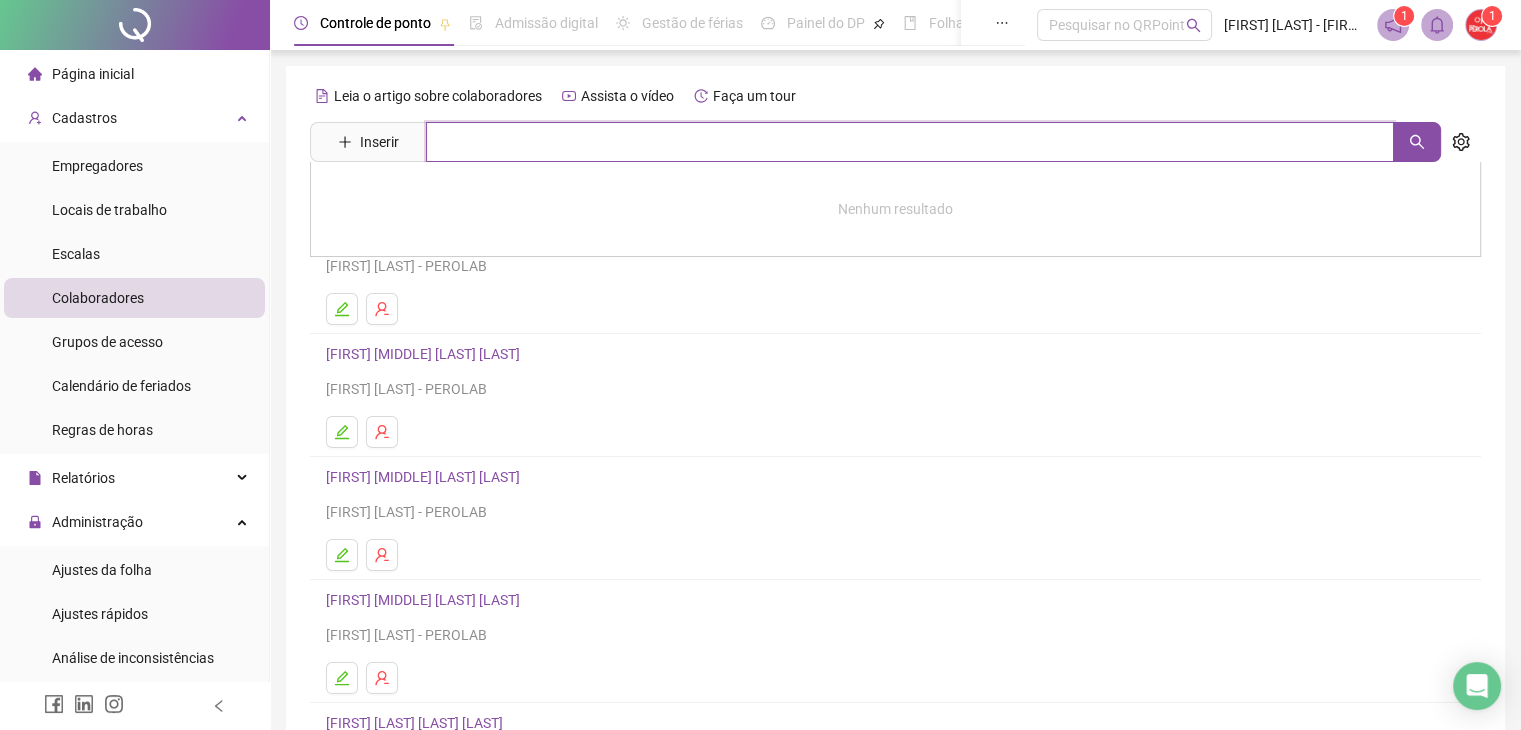click at bounding box center (910, 142) 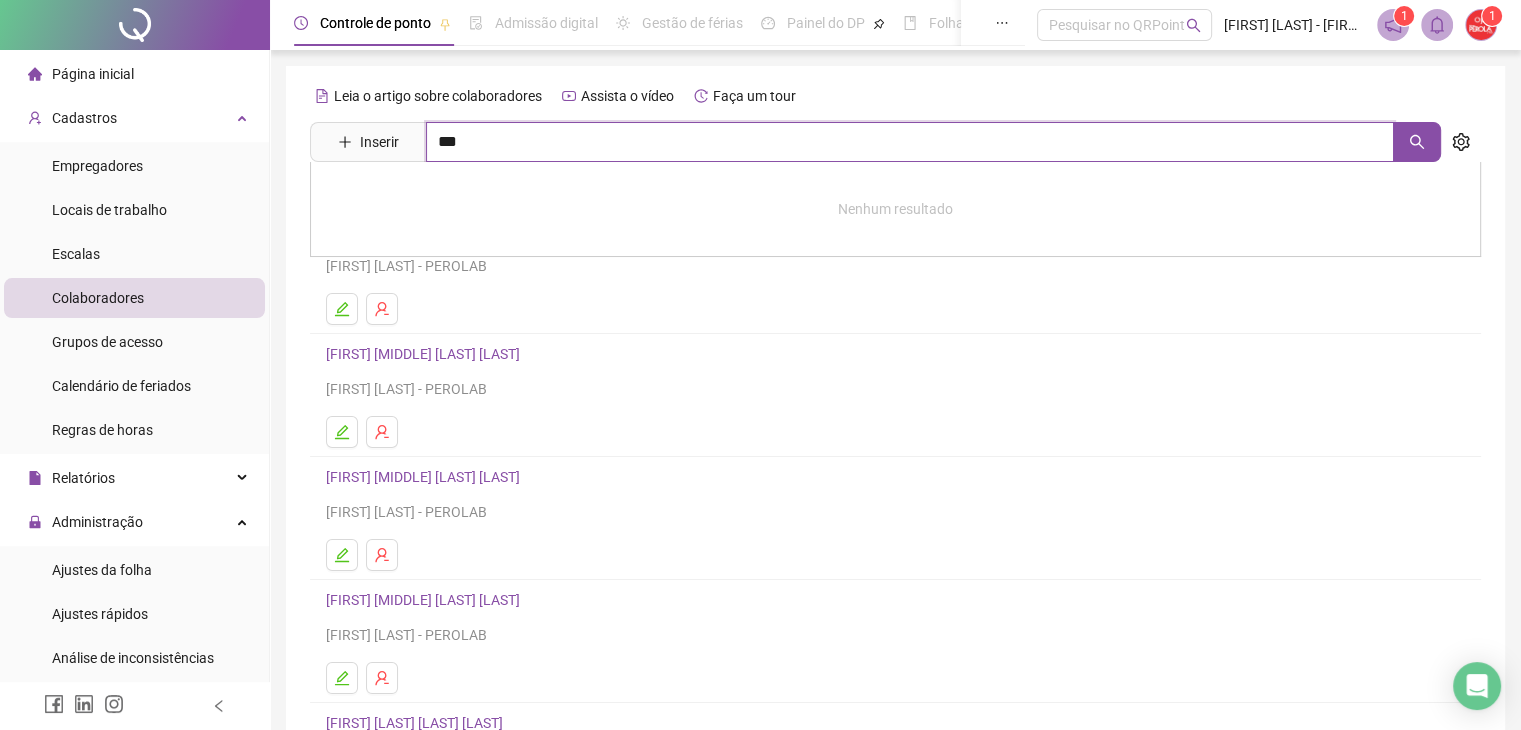 type on "***" 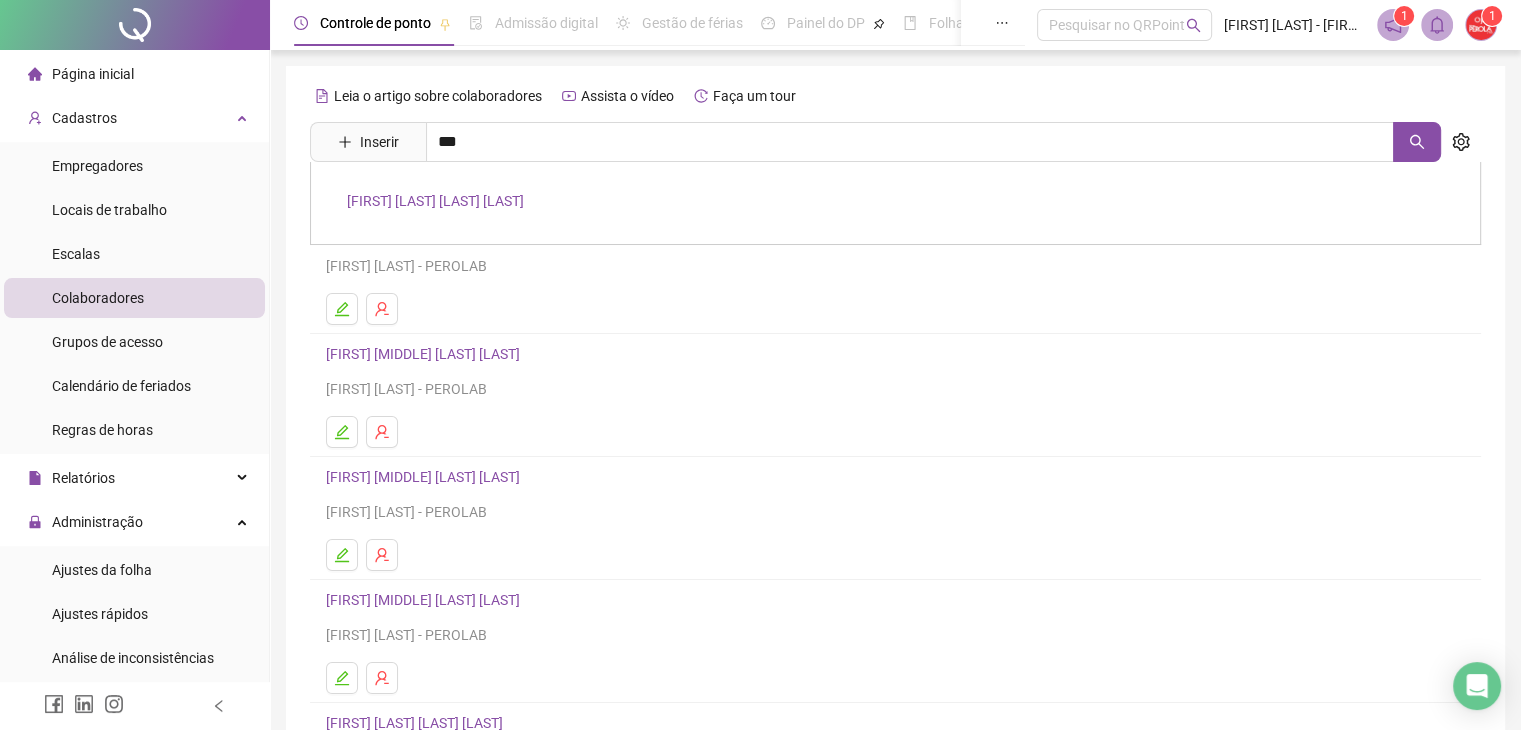 click on "[FIRST] [LAST] [LAST]" at bounding box center (435, 201) 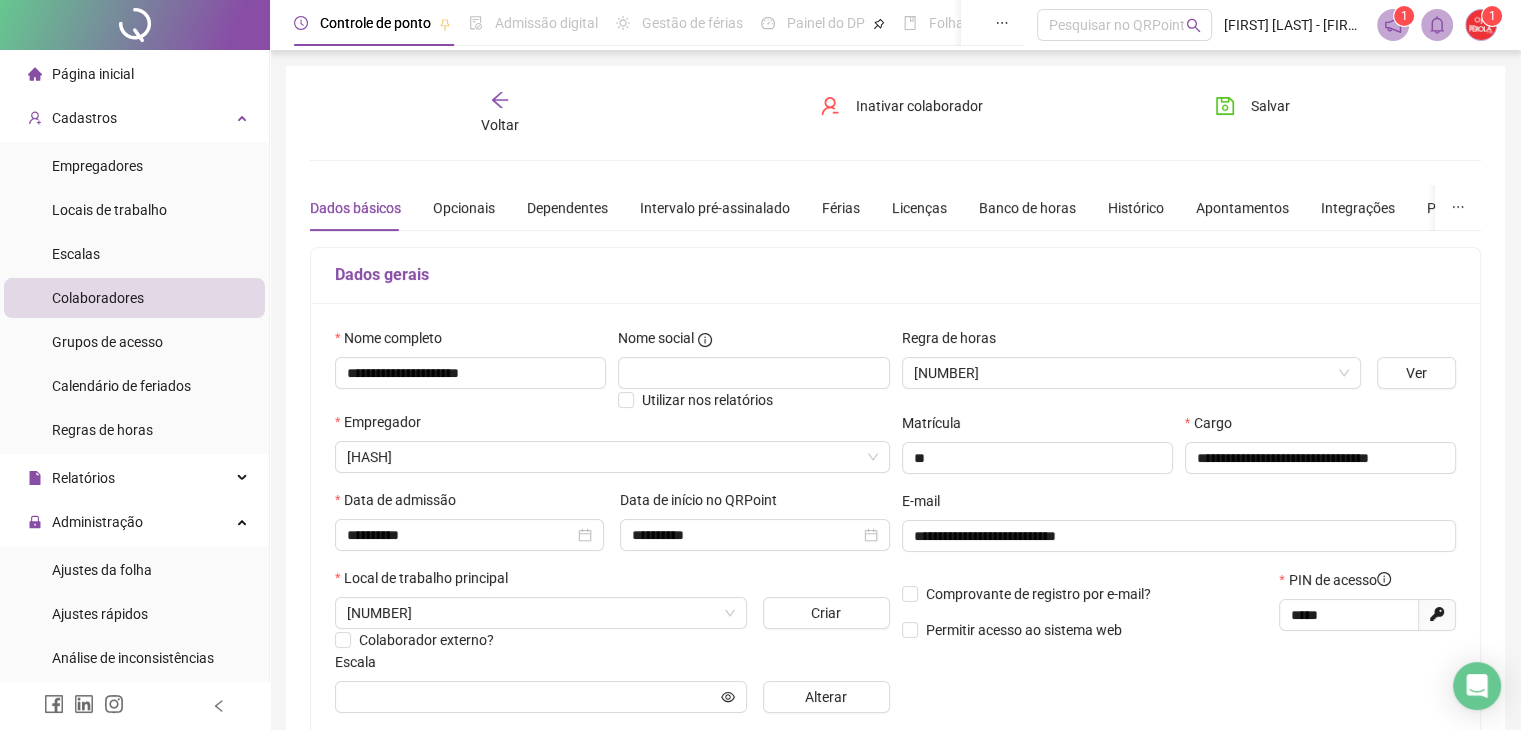 type on "**********" 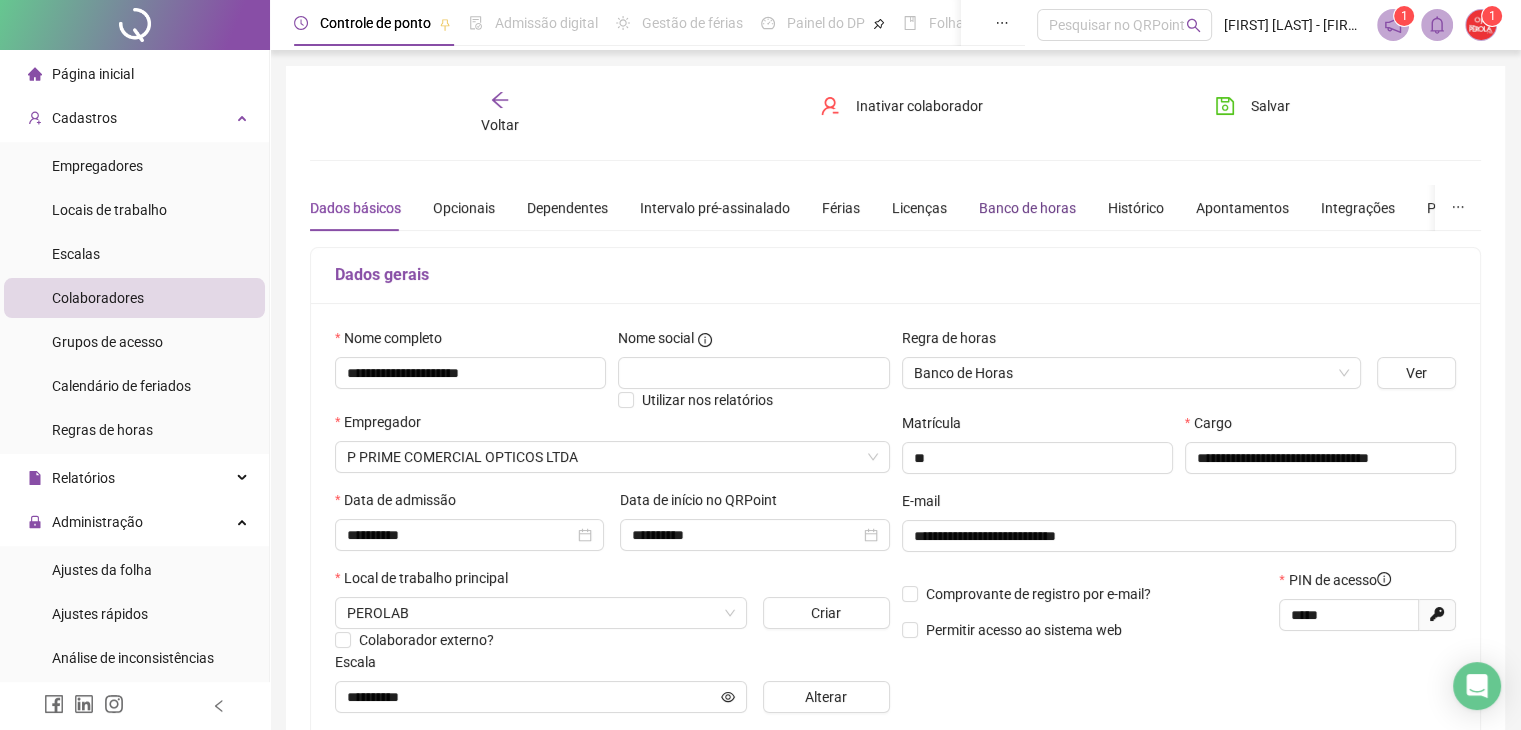 click on "Banco de horas" at bounding box center (1027, 208) 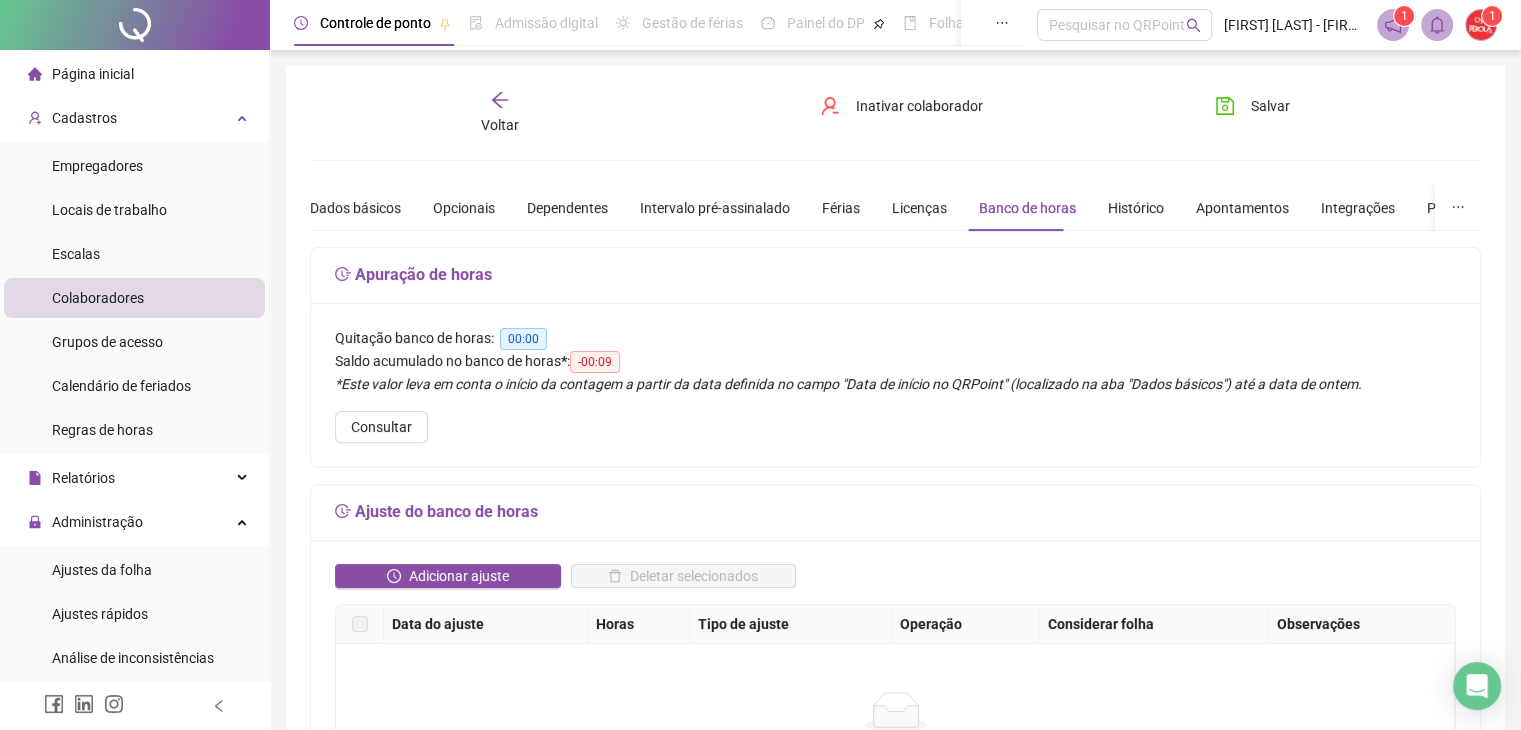 click on "Voltar" at bounding box center (500, 113) 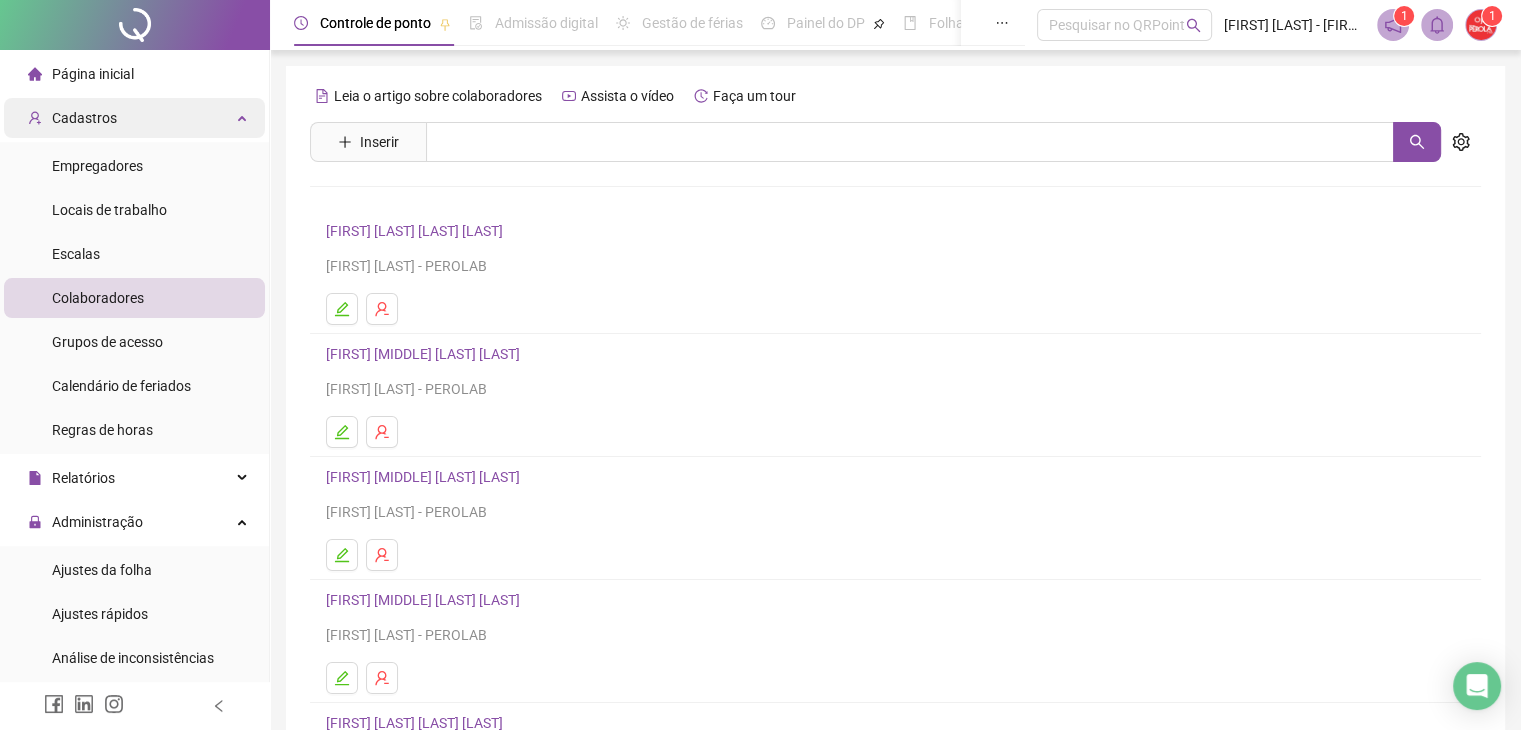 click on "Cadastros" at bounding box center [134, 118] 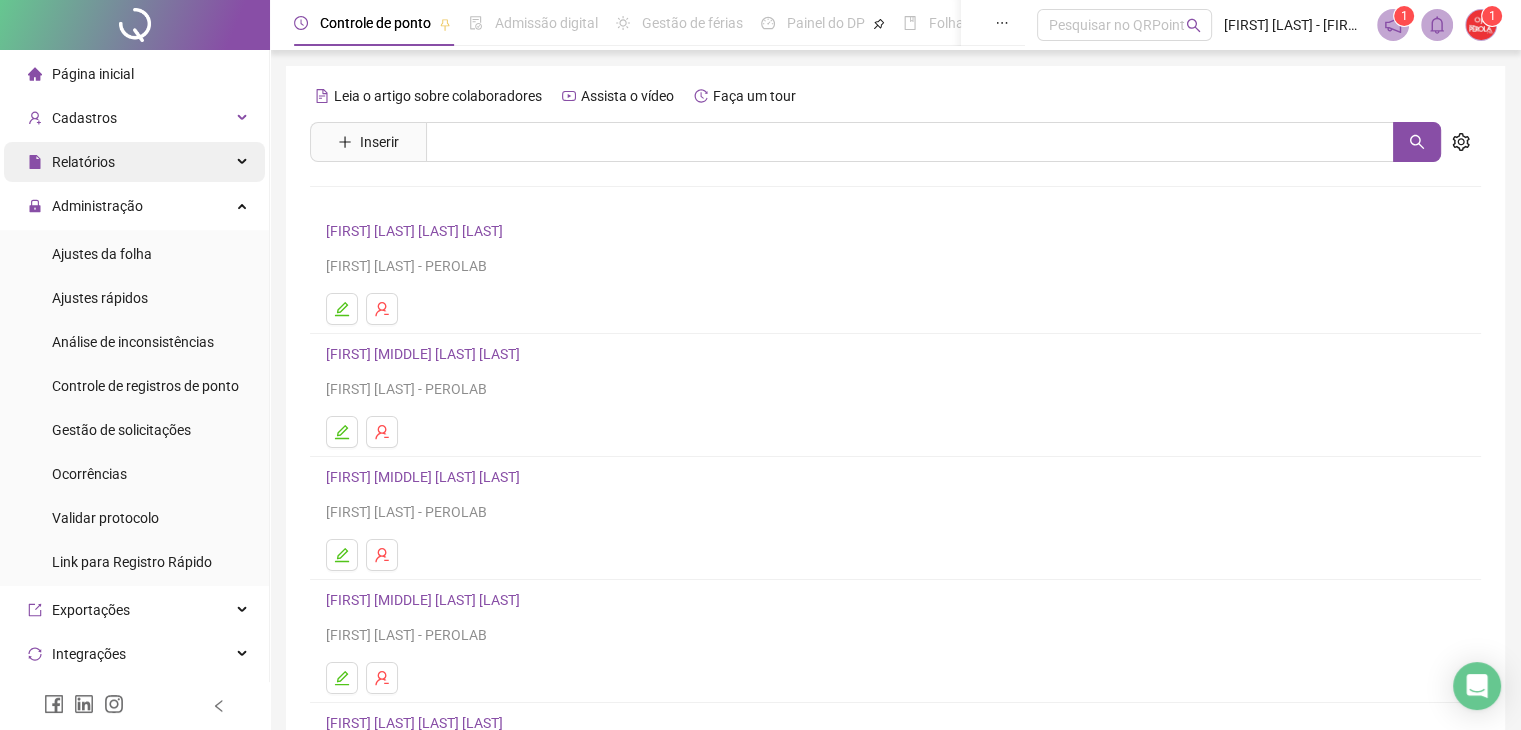 click on "Relatórios" at bounding box center (134, 162) 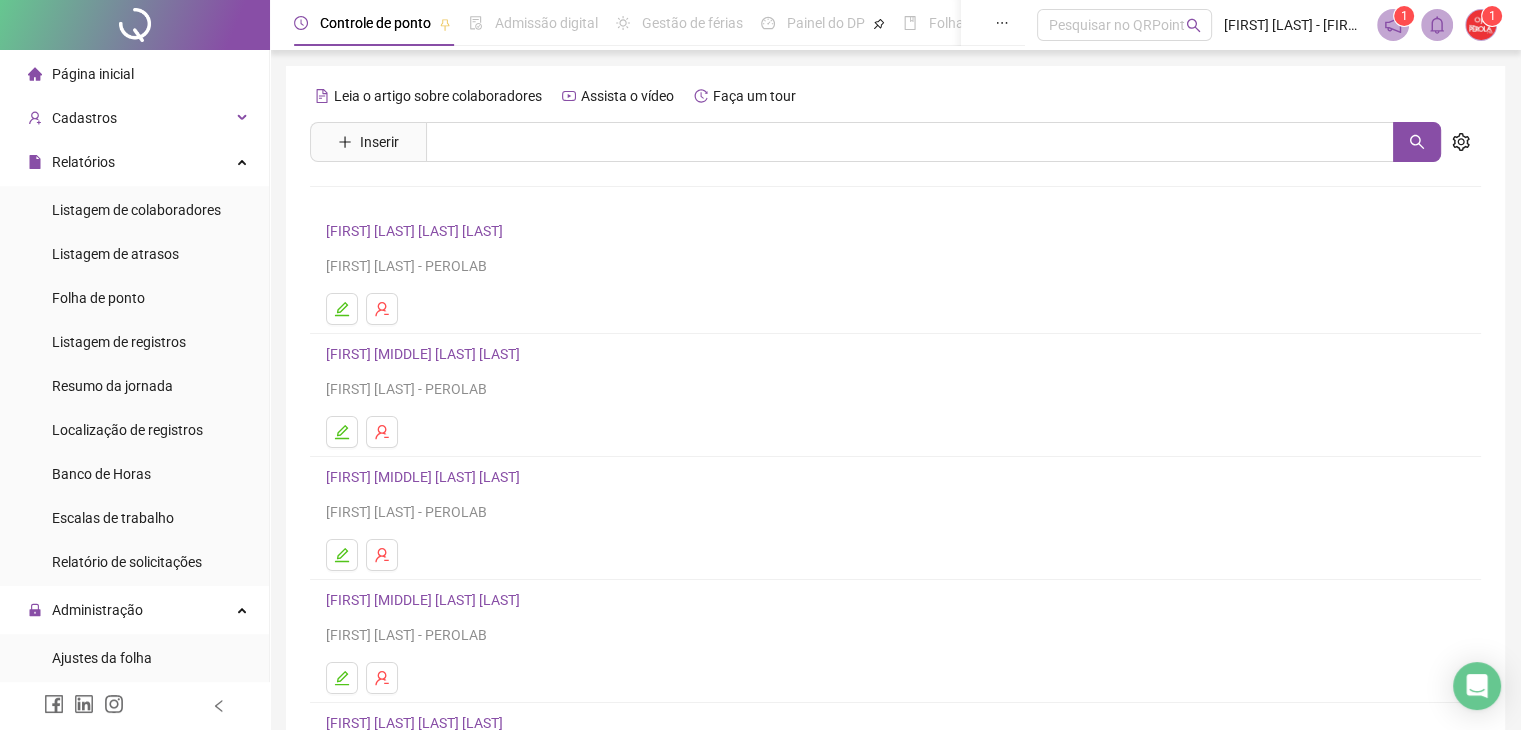 click on "Página inicial" at bounding box center (134, 74) 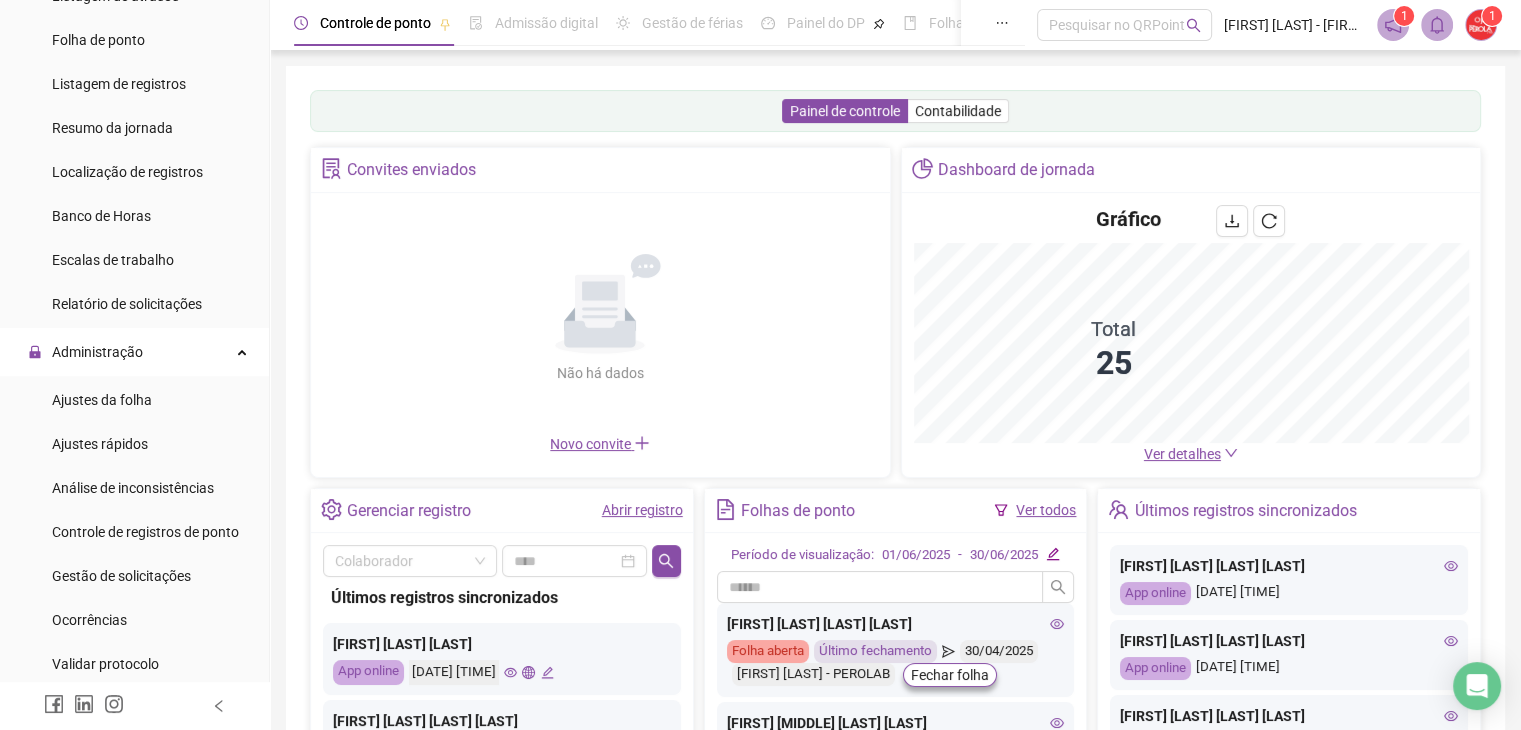 scroll, scrollTop: 300, scrollLeft: 0, axis: vertical 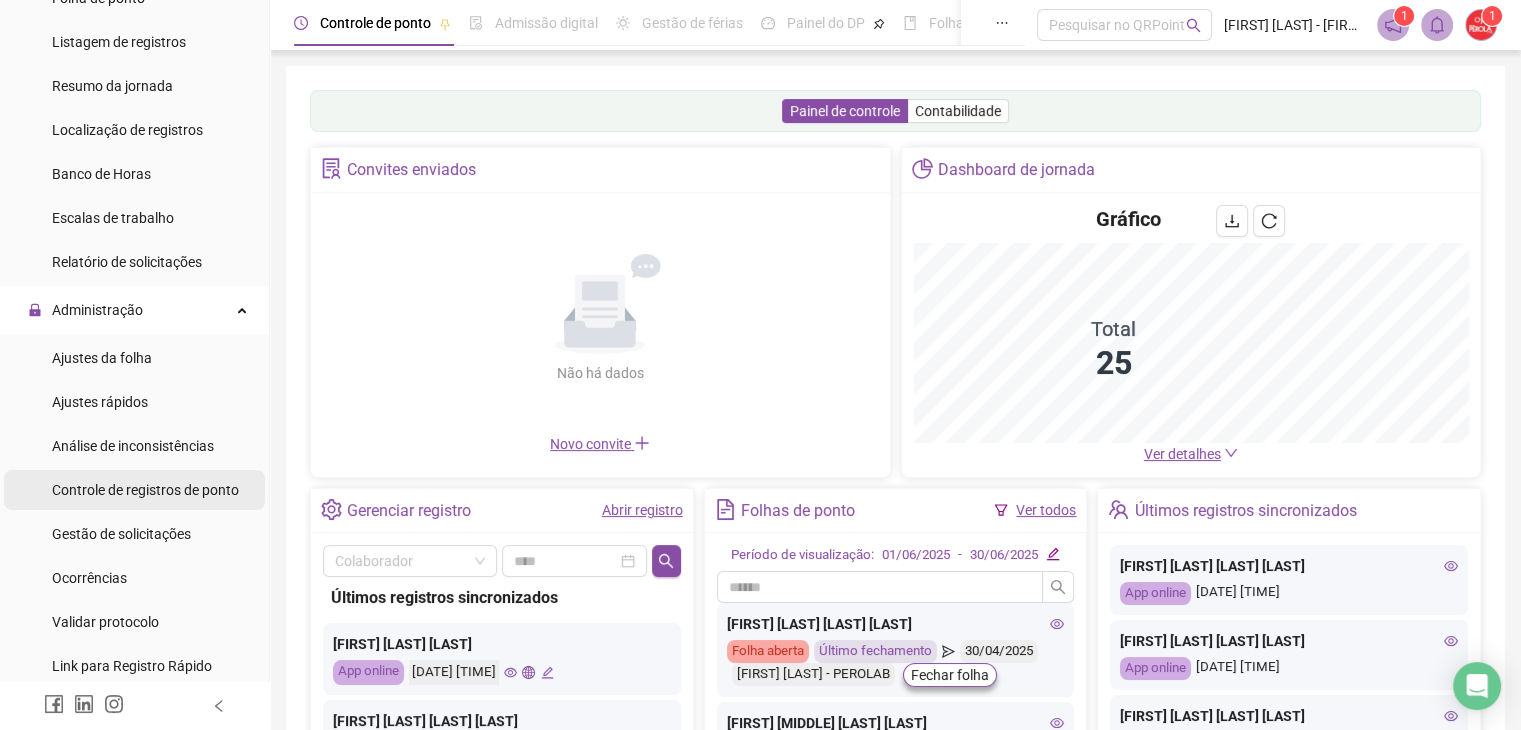 click on "Controle de registros de ponto" at bounding box center [145, 490] 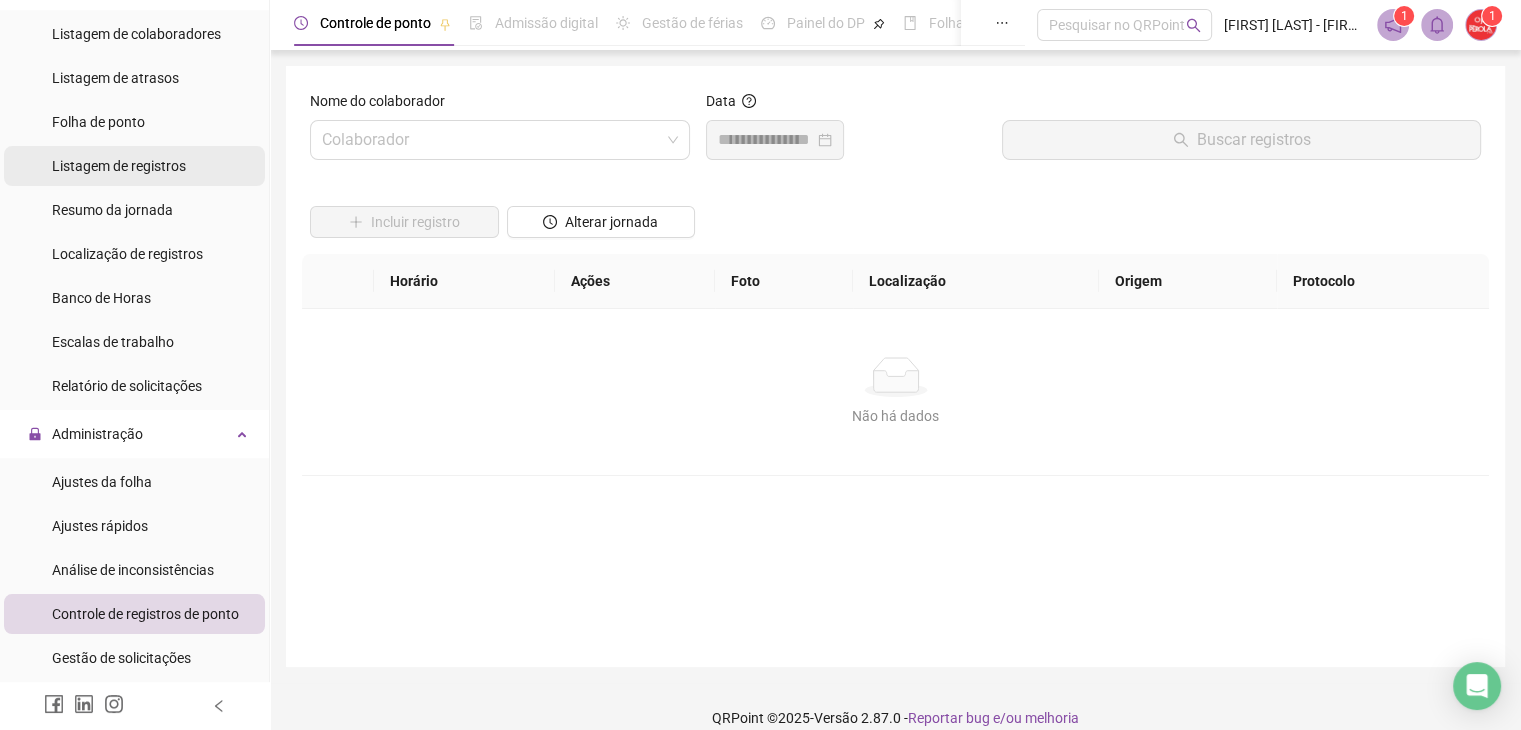 scroll, scrollTop: 0, scrollLeft: 0, axis: both 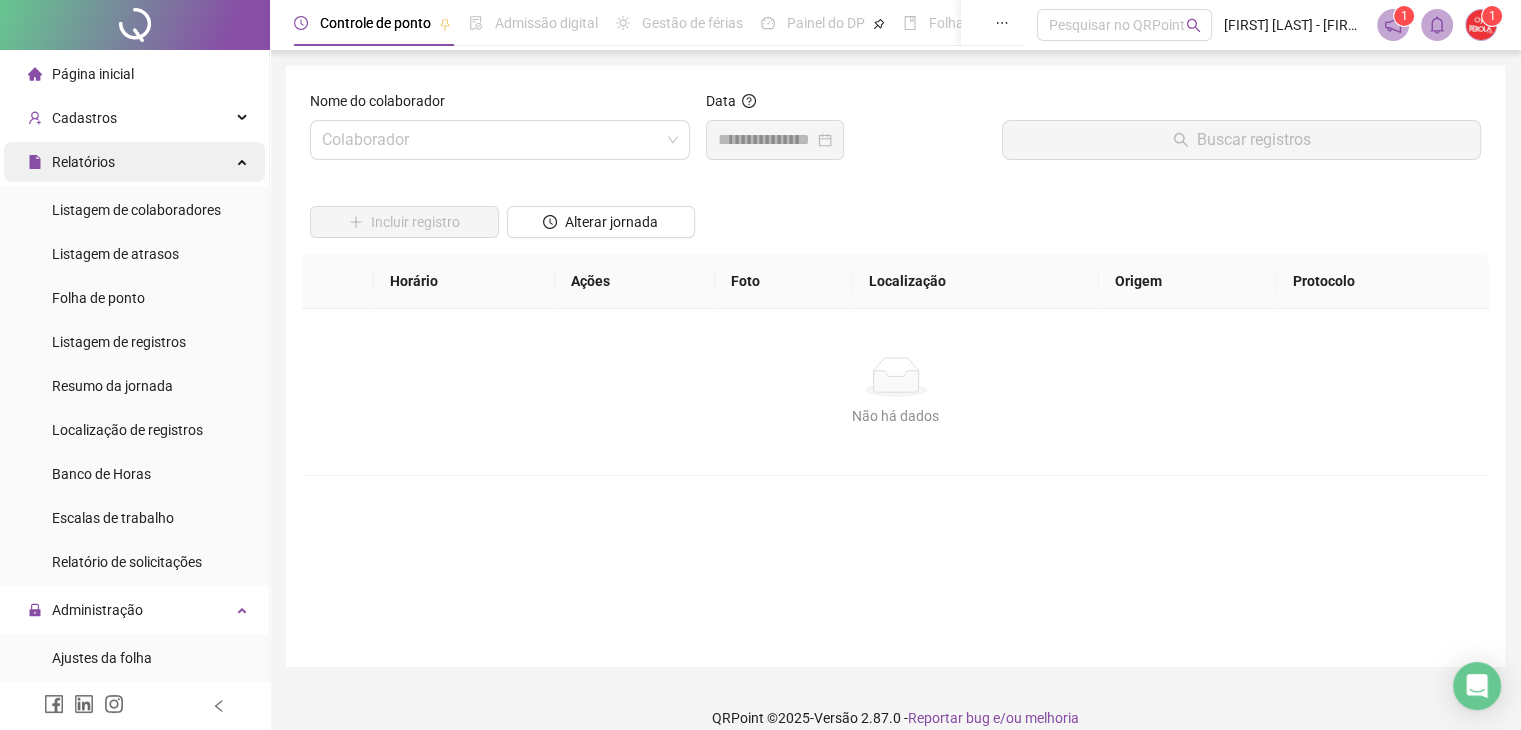 click on "Relatórios" at bounding box center (134, 162) 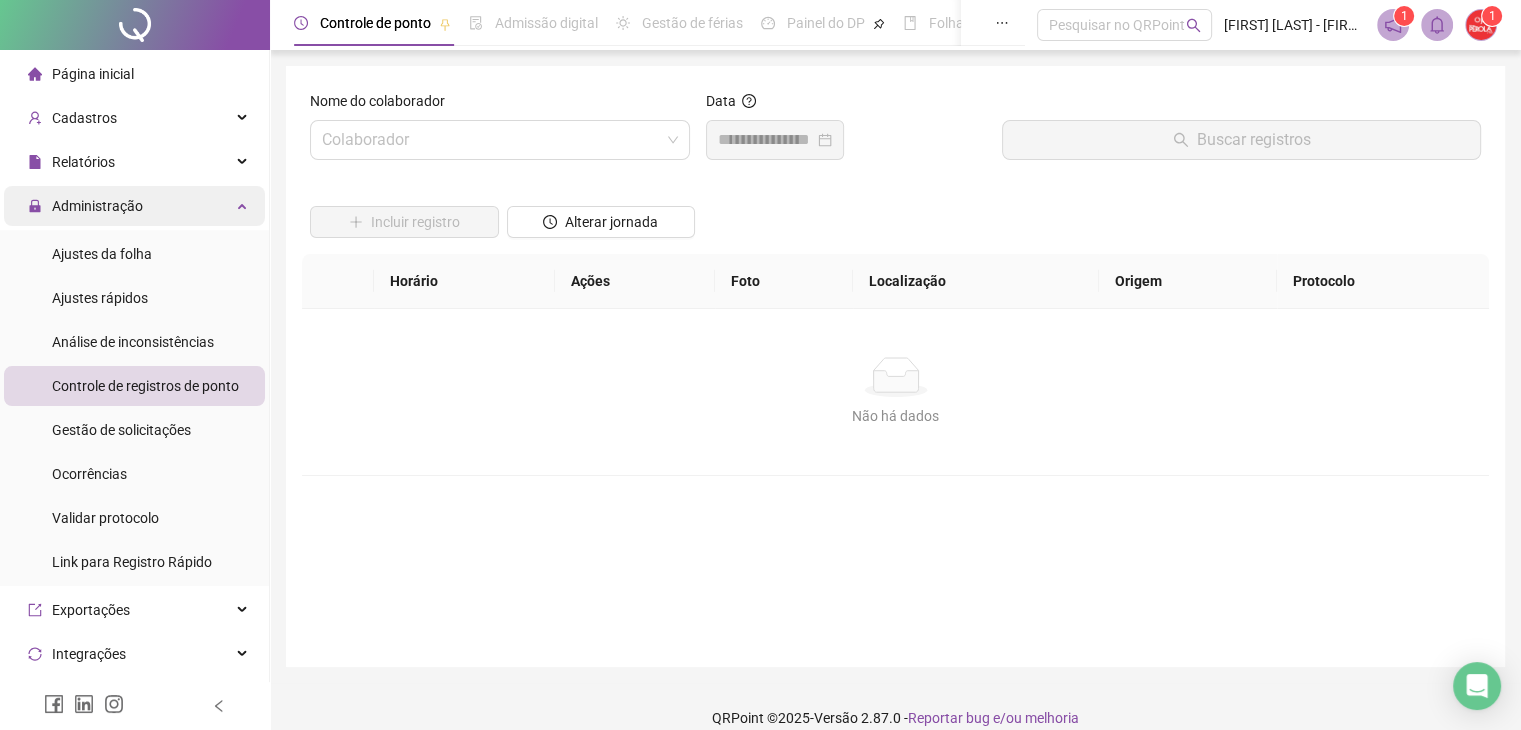 click on "Administração" at bounding box center (134, 206) 